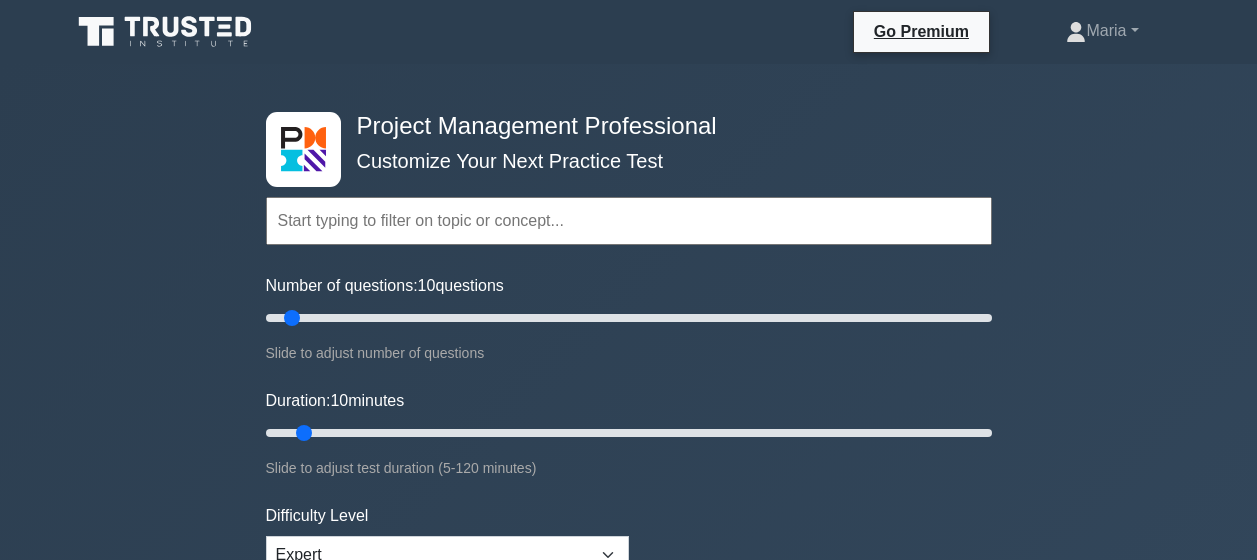 scroll, scrollTop: 0, scrollLeft: 0, axis: both 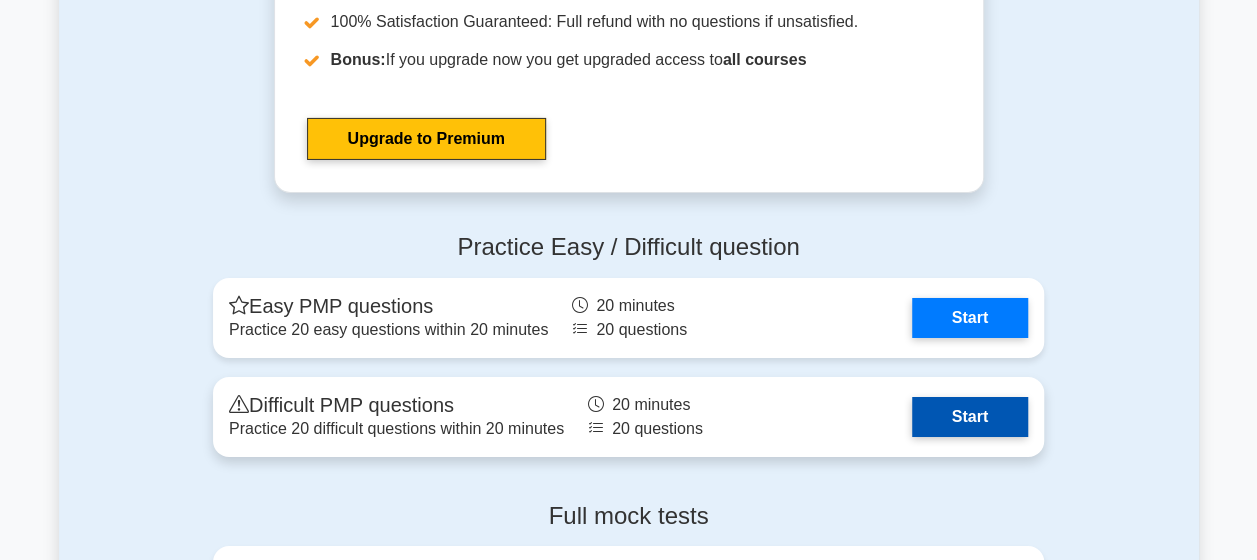 click on "Start" at bounding box center [970, 417] 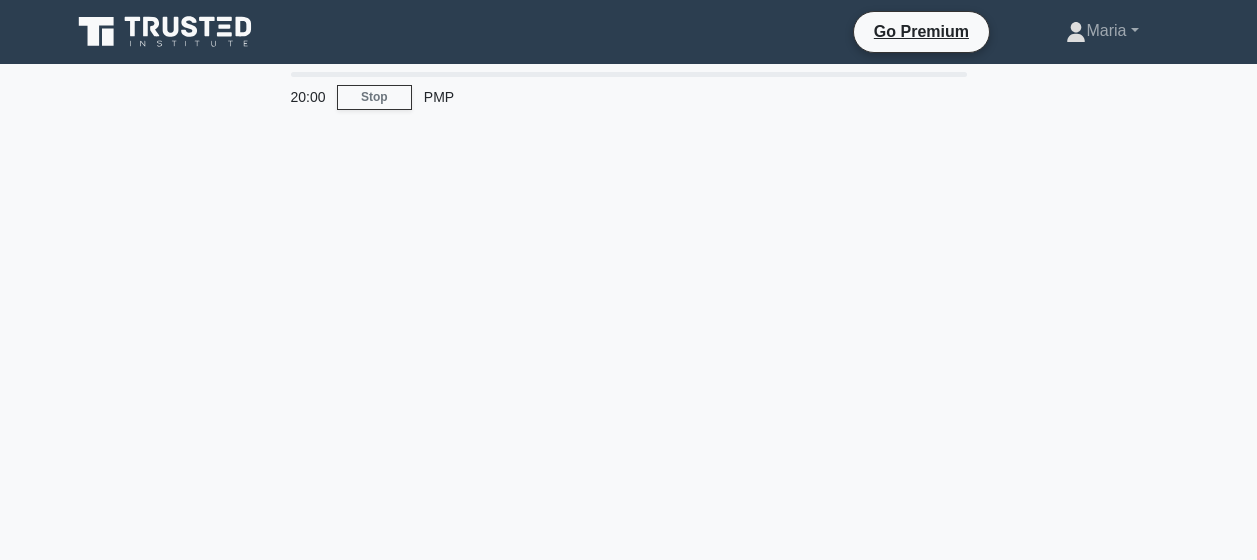 scroll, scrollTop: 0, scrollLeft: 0, axis: both 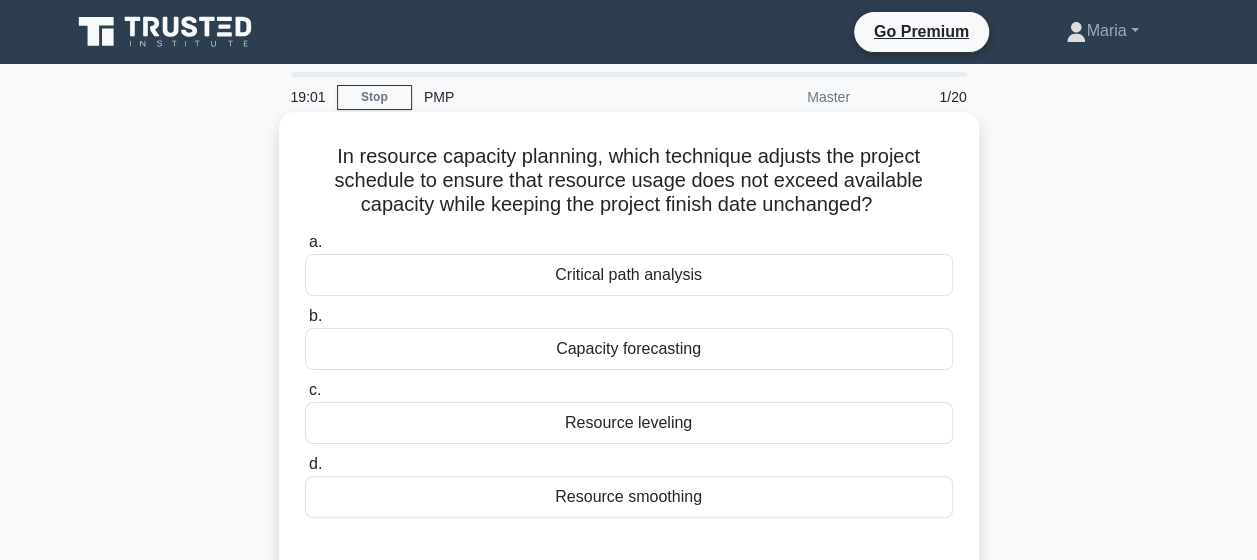 click on "Resource smoothing" at bounding box center (629, 497) 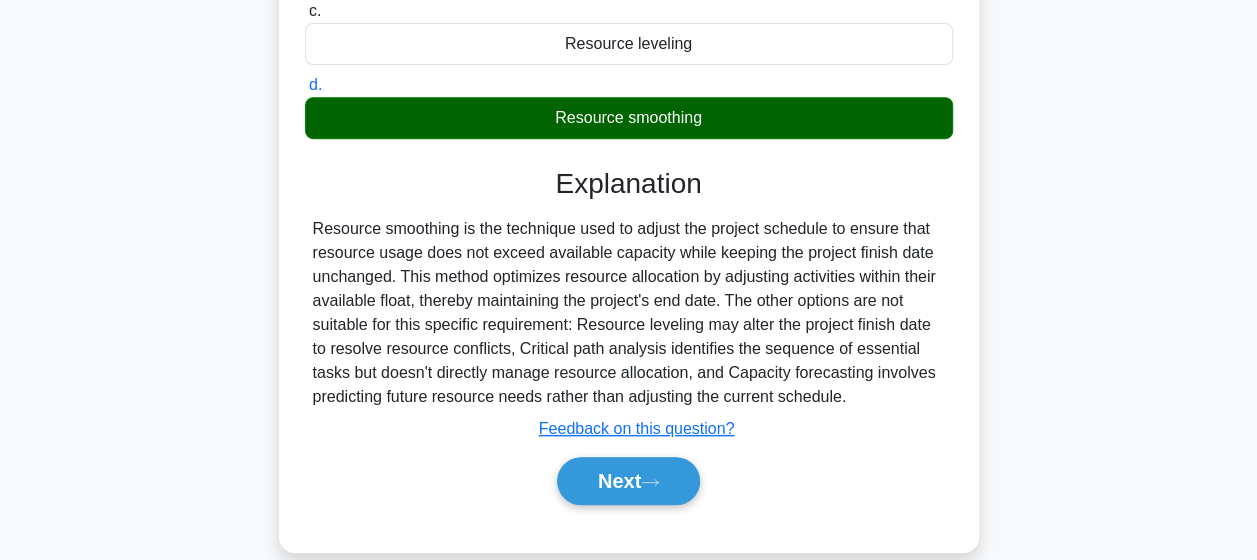 scroll, scrollTop: 380, scrollLeft: 0, axis: vertical 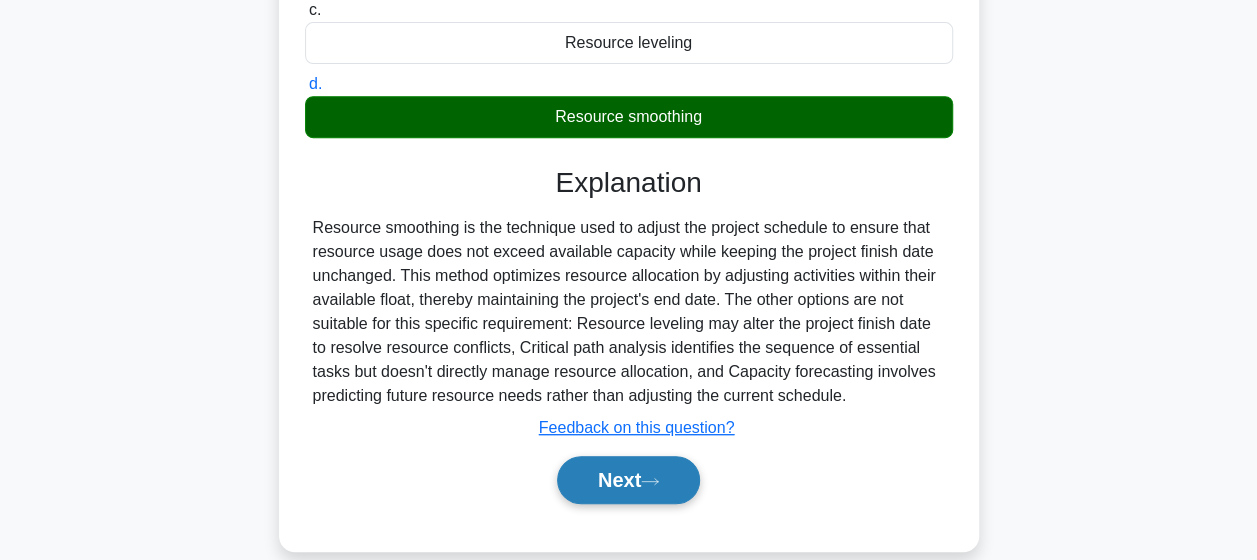 click on "Next" at bounding box center [628, 480] 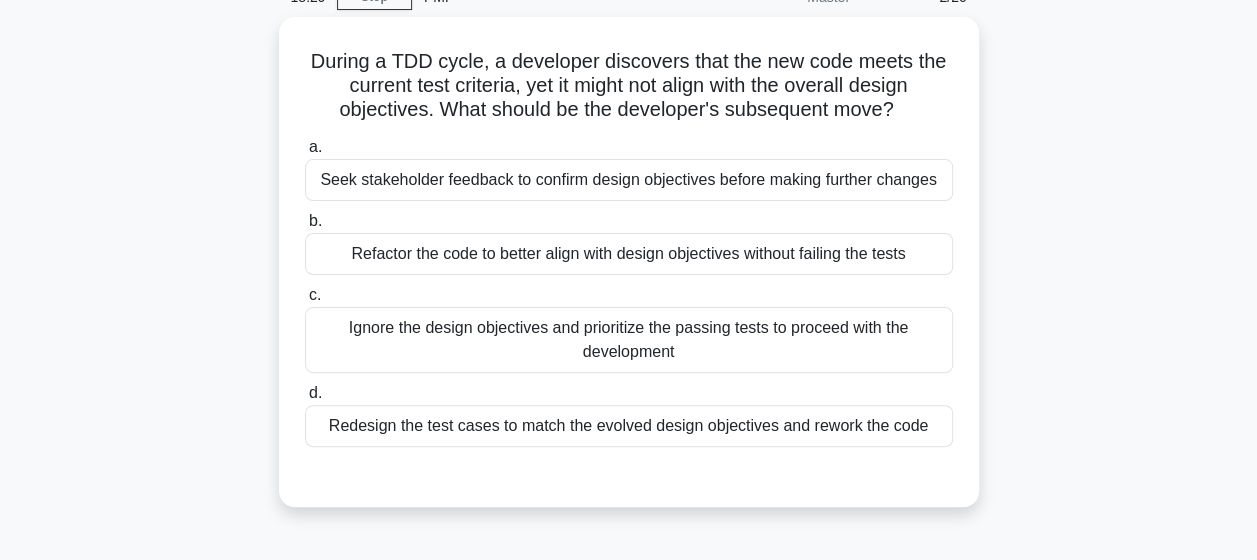scroll, scrollTop: 102, scrollLeft: 0, axis: vertical 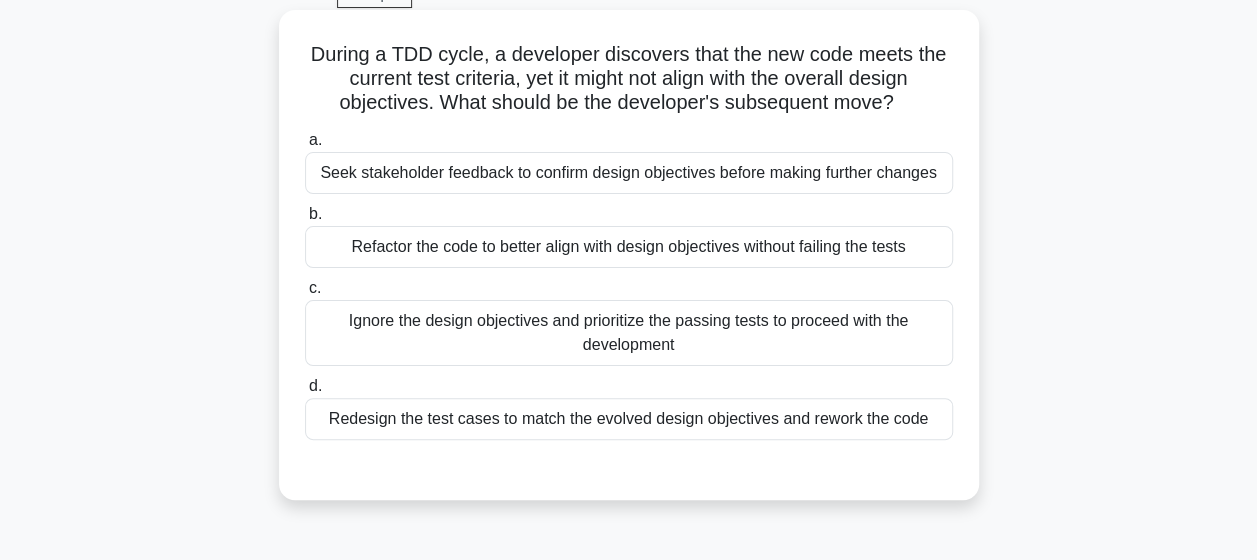 click on "Seek stakeholder feedback to confirm design objectives before making further changes" at bounding box center (629, 173) 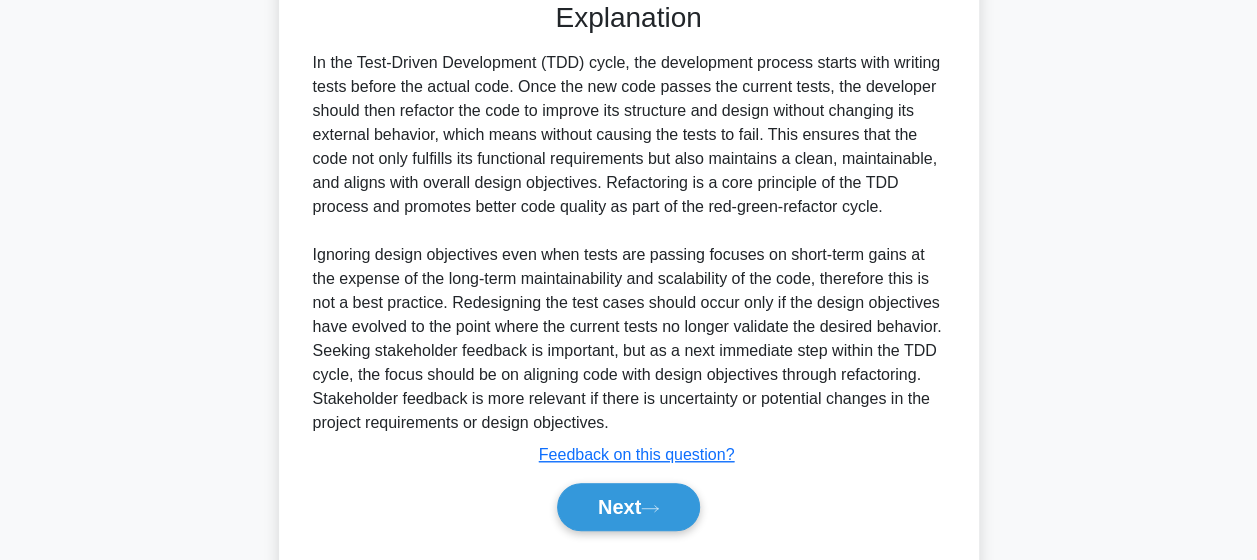scroll, scrollTop: 649, scrollLeft: 0, axis: vertical 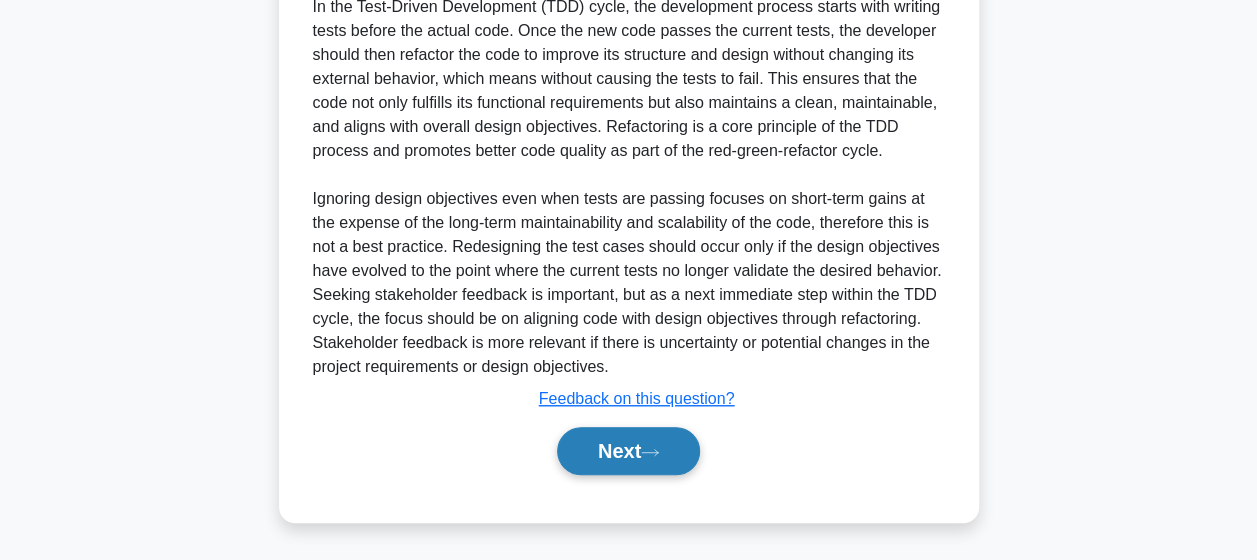 click on "Next" at bounding box center [628, 451] 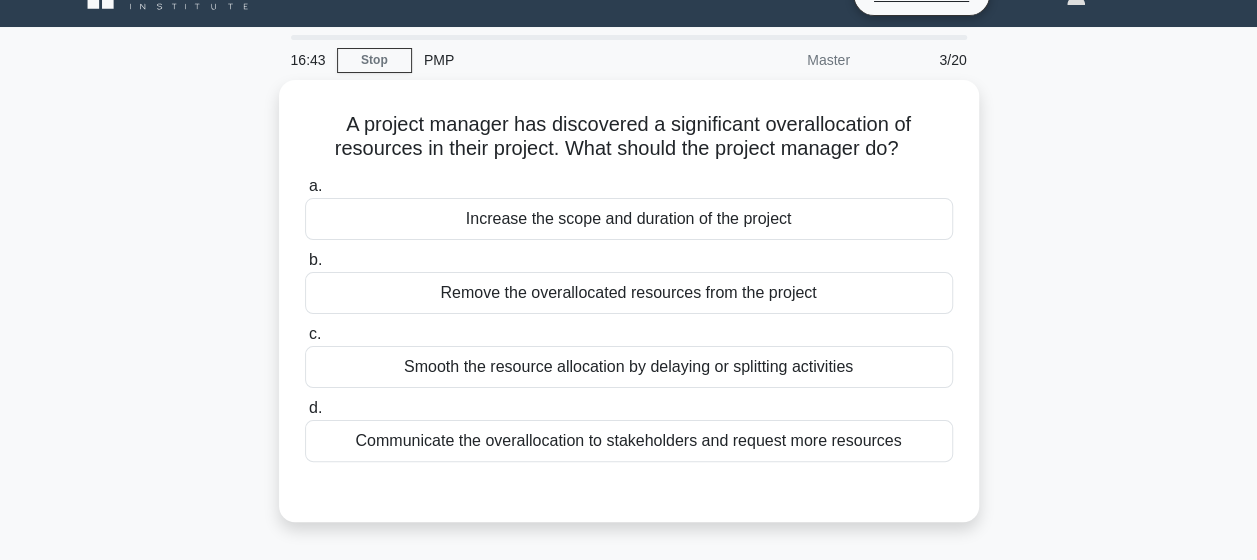 scroll, scrollTop: 40, scrollLeft: 0, axis: vertical 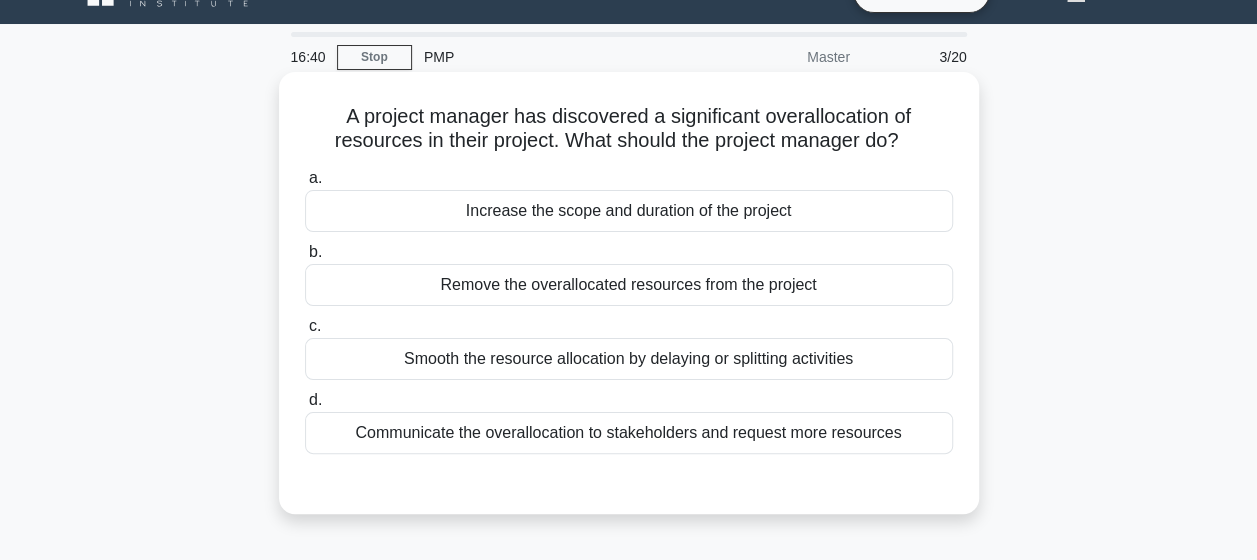 click on "Communicate the overallocation to stakeholders and request more resources" at bounding box center [629, 433] 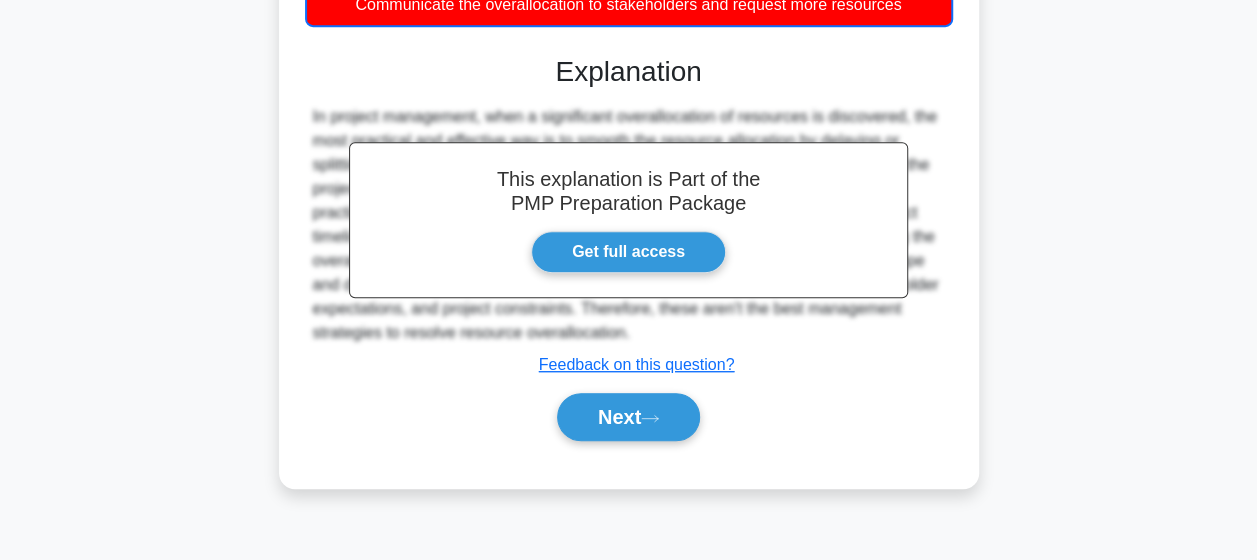 scroll, scrollTop: 470, scrollLeft: 0, axis: vertical 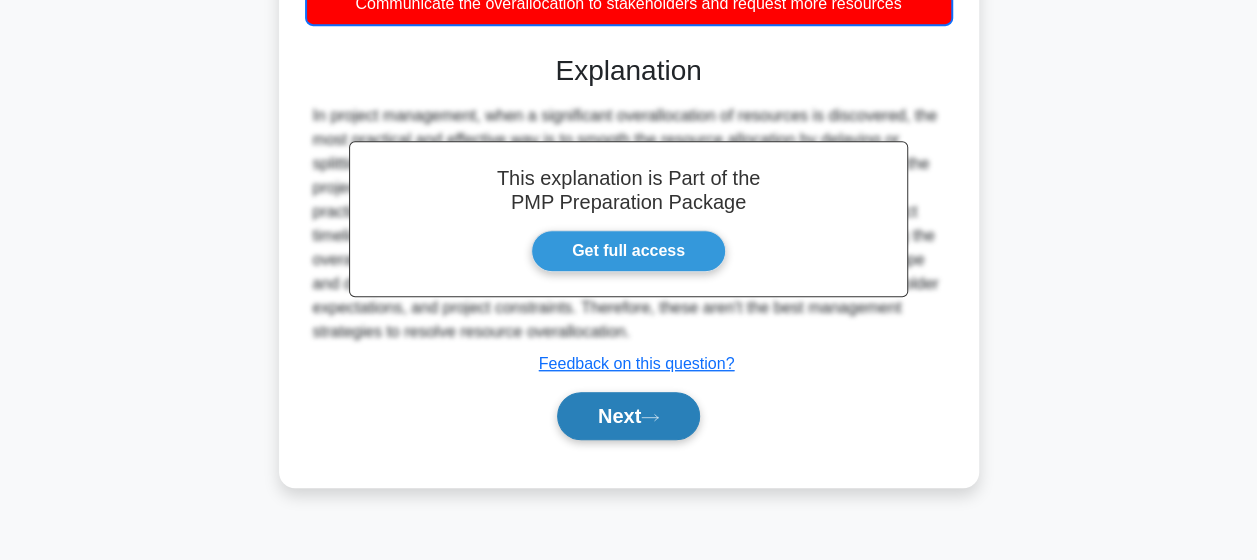 click on "Next" at bounding box center (628, 416) 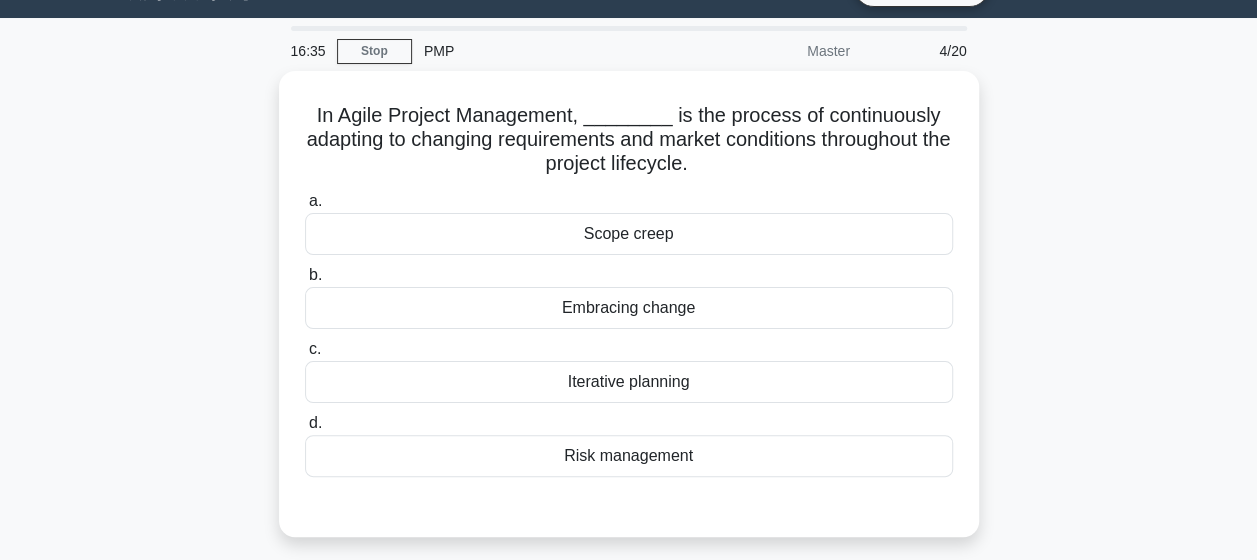 scroll, scrollTop: 45, scrollLeft: 0, axis: vertical 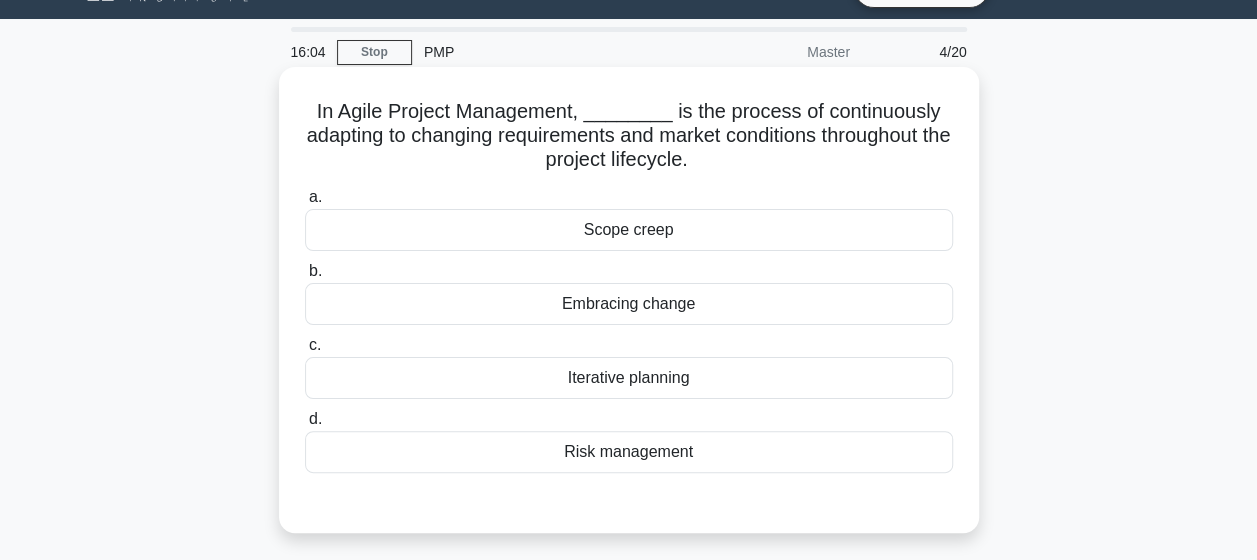 click on "Embracing change" at bounding box center (629, 304) 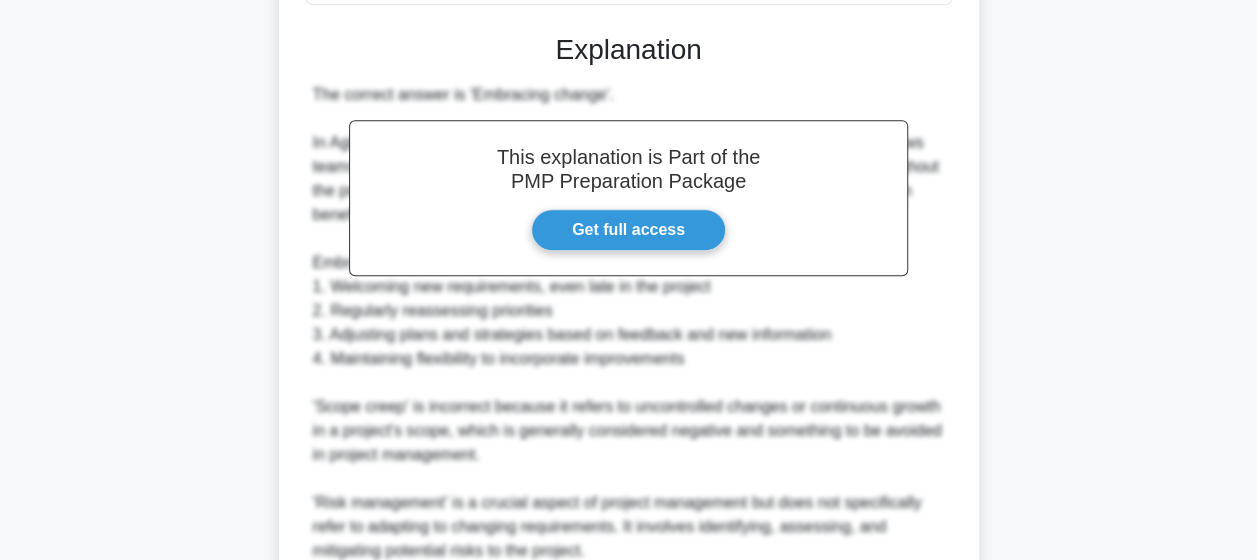 scroll, scrollTop: 814, scrollLeft: 0, axis: vertical 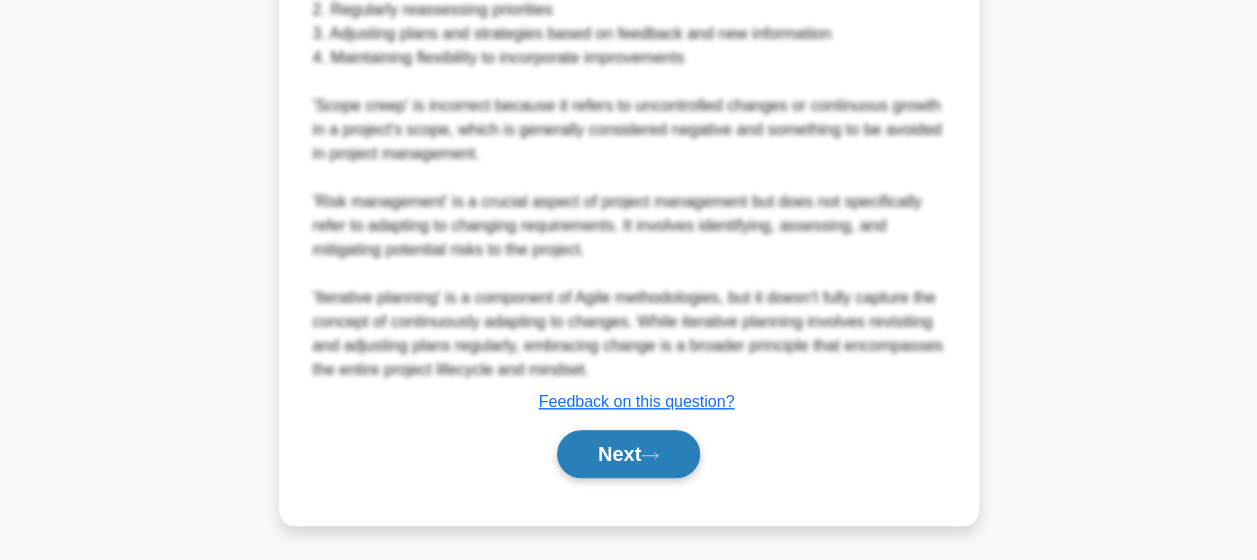 click on "Next" at bounding box center (628, 454) 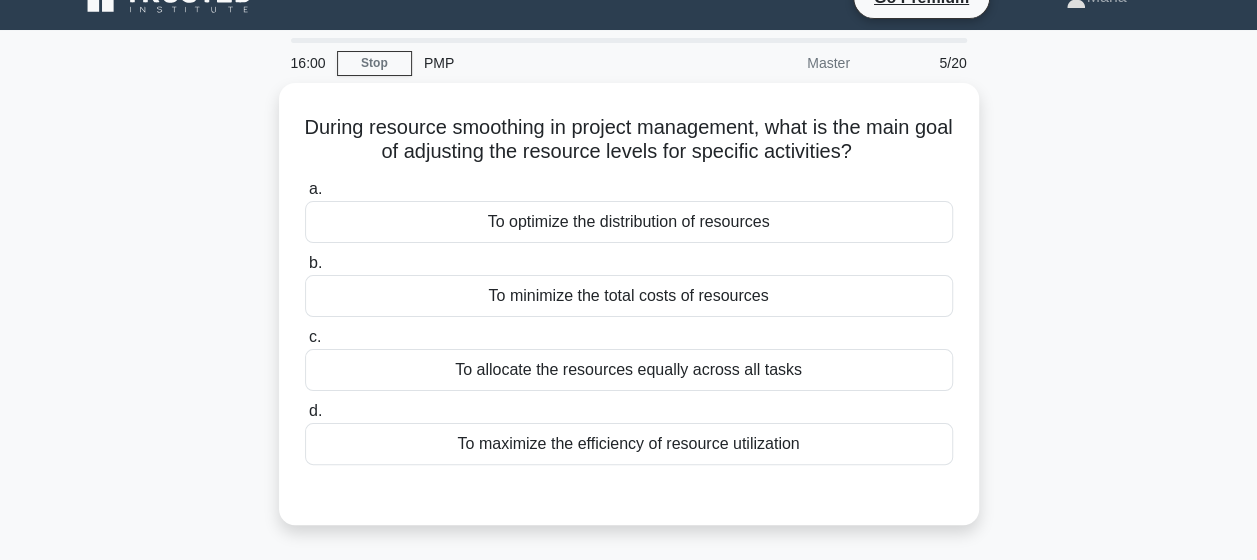 scroll, scrollTop: 30, scrollLeft: 0, axis: vertical 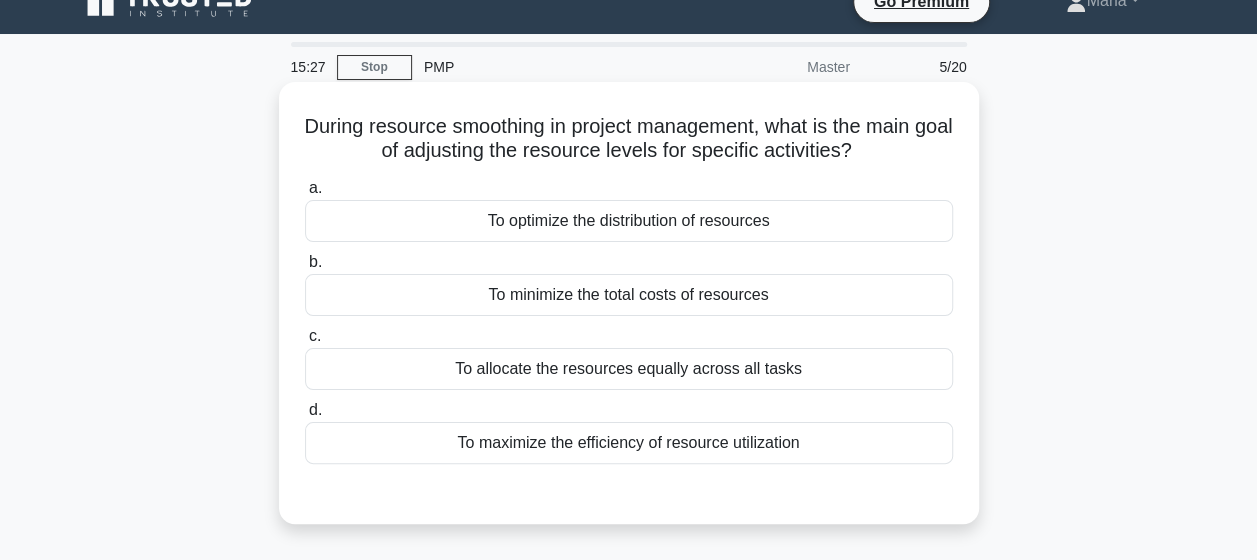 click on "To optimize the distribution of resources" at bounding box center (629, 221) 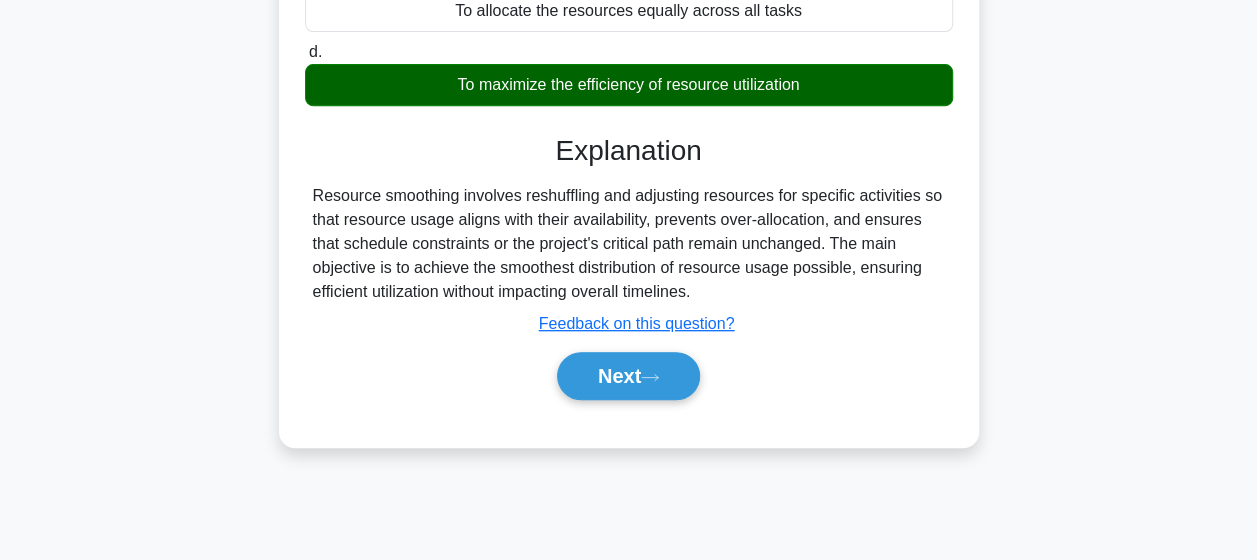 scroll, scrollTop: 418, scrollLeft: 0, axis: vertical 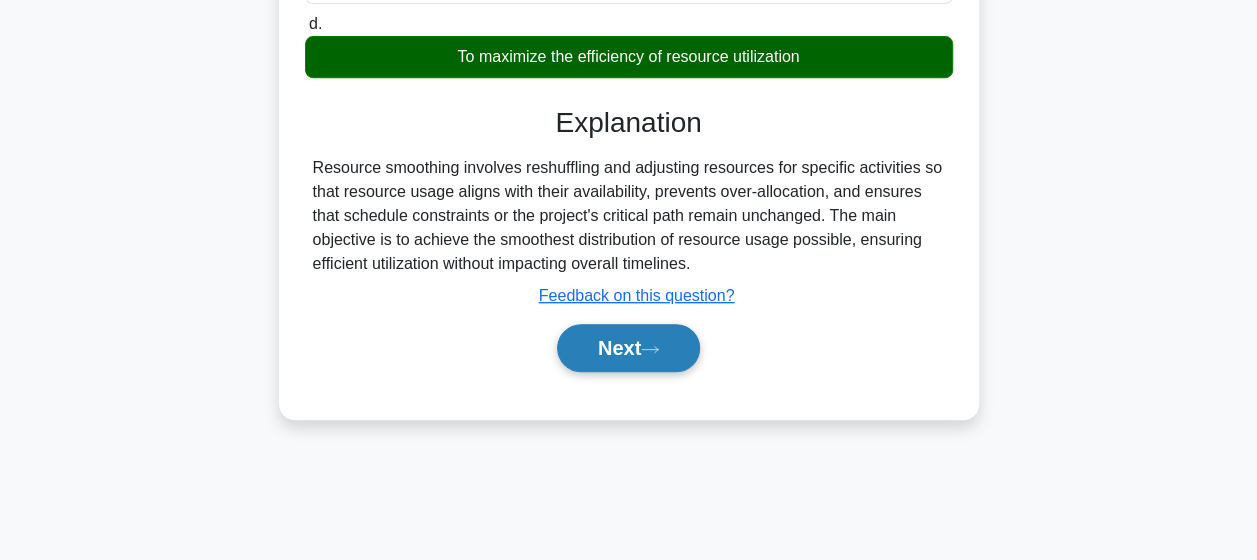 click on "Next" at bounding box center (628, 348) 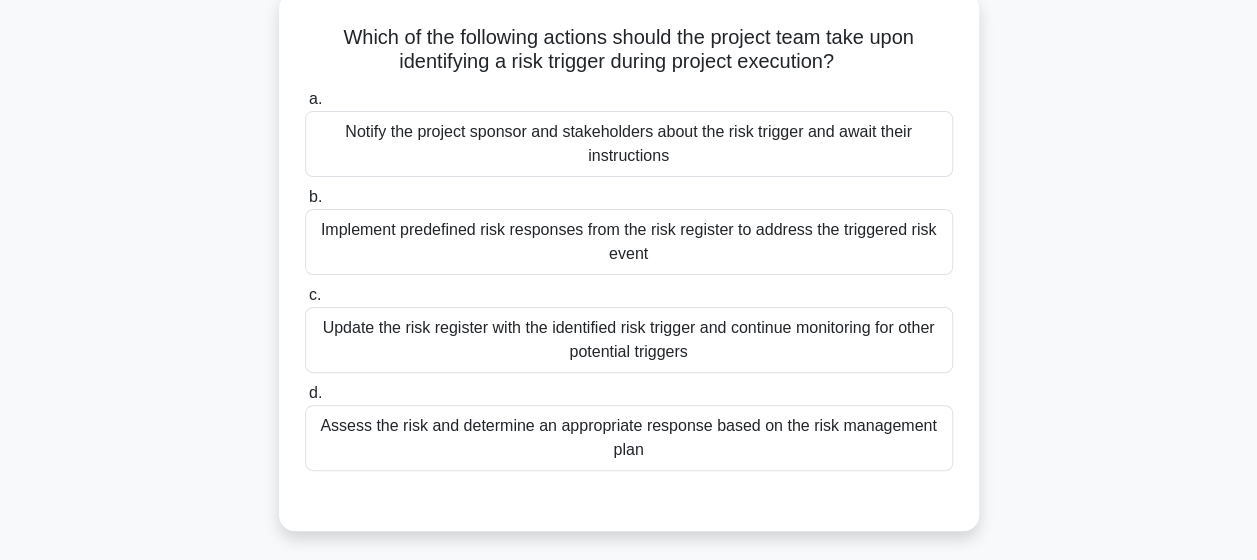 scroll, scrollTop: 124, scrollLeft: 0, axis: vertical 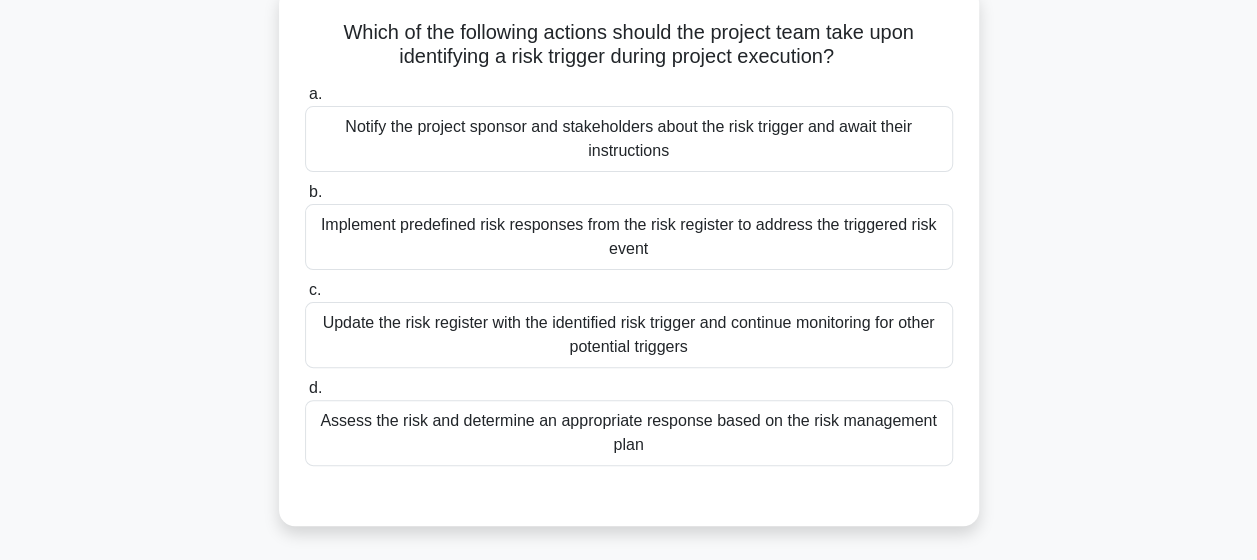 click on "Assess the risk and determine an appropriate response based on the risk management plan" at bounding box center [629, 433] 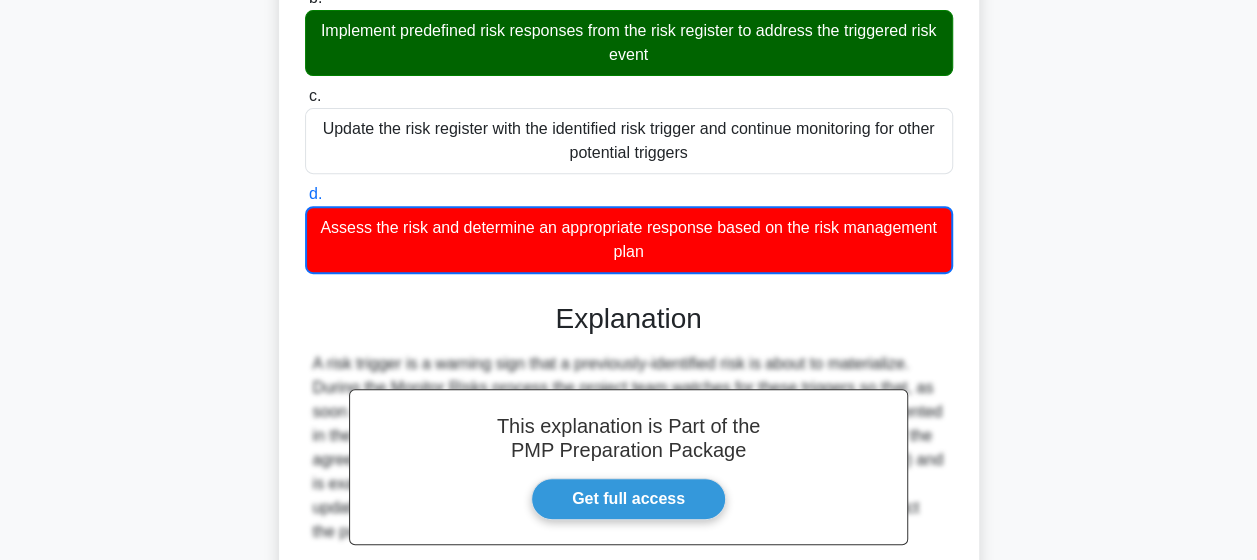 scroll, scrollTop: 529, scrollLeft: 0, axis: vertical 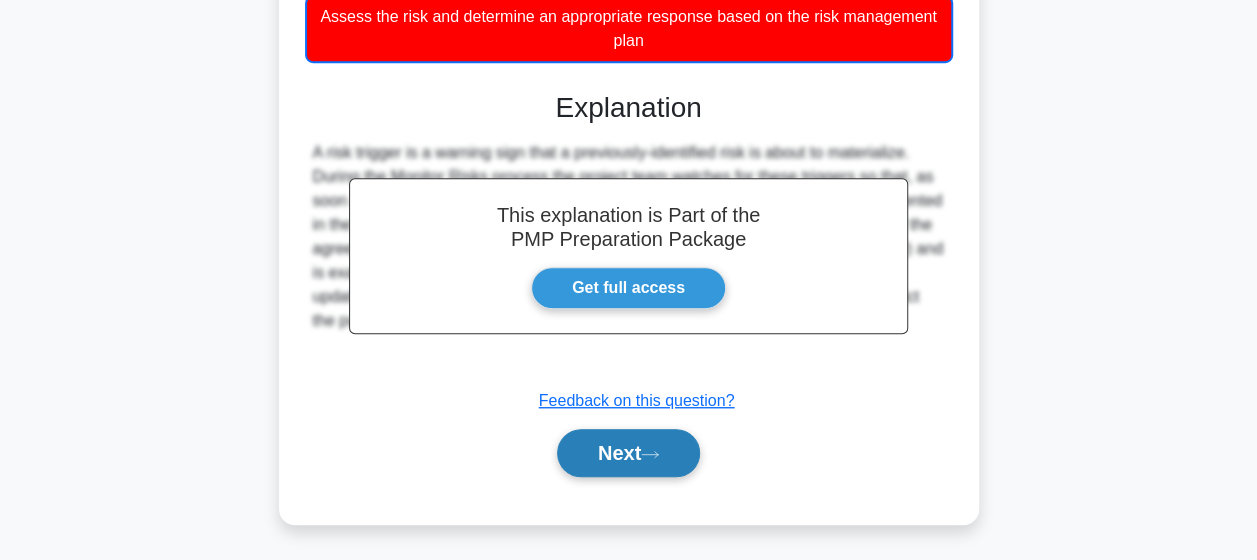click on "Next" at bounding box center [628, 453] 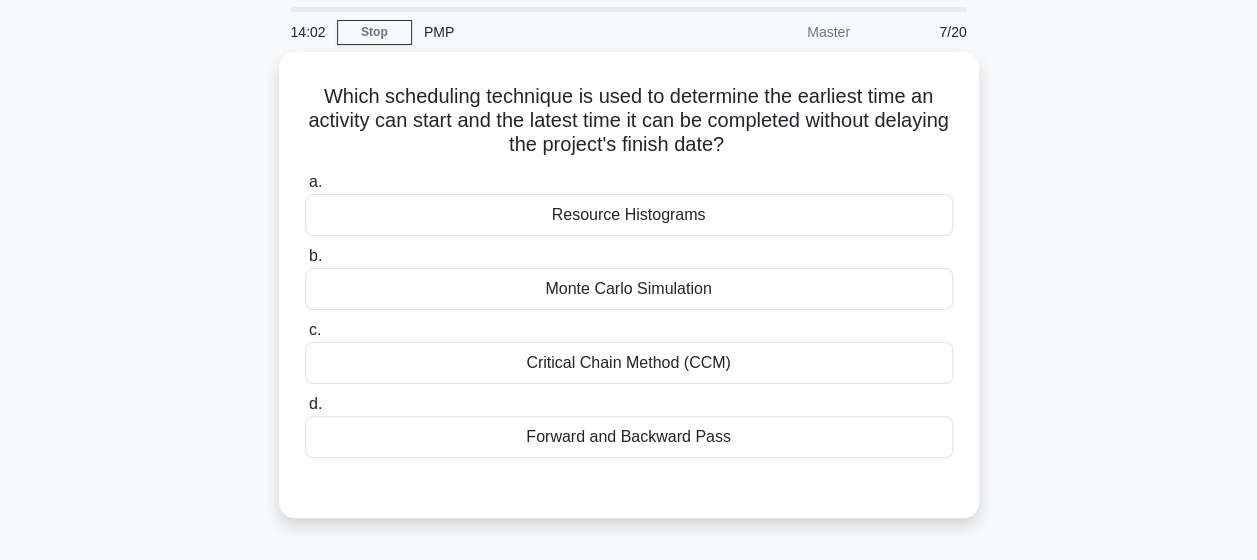 scroll, scrollTop: 106, scrollLeft: 0, axis: vertical 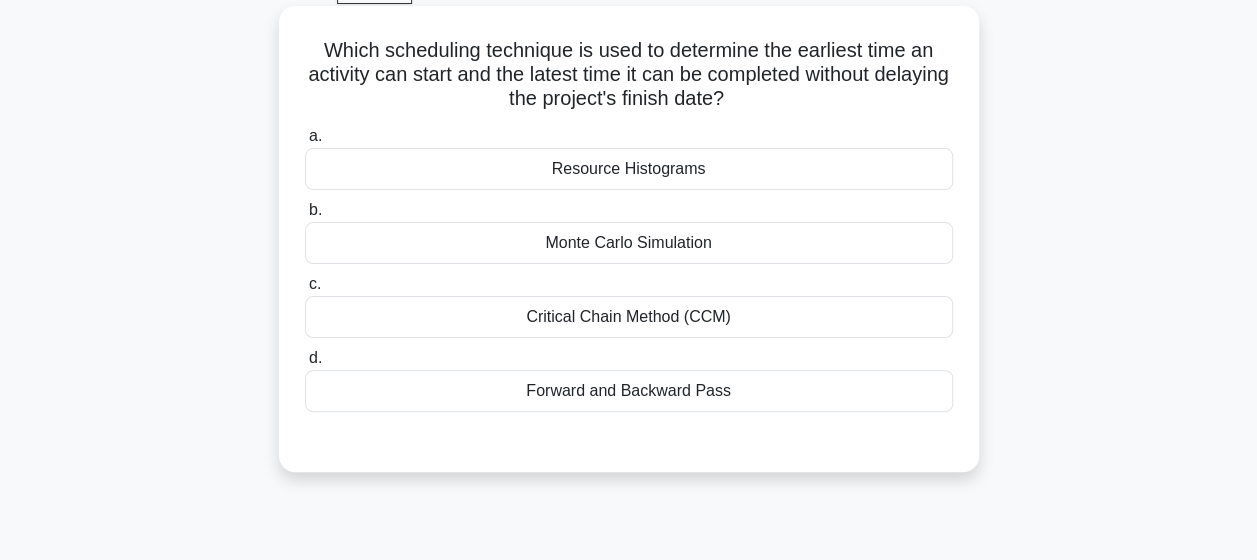 click on "Critical Chain Method (CCM)" at bounding box center [629, 317] 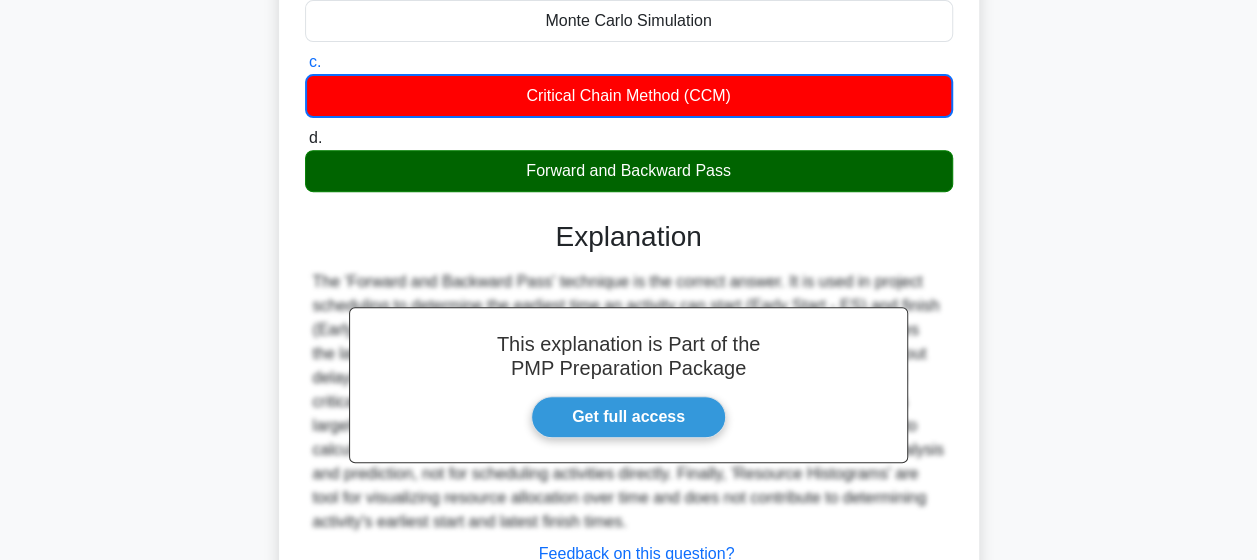 scroll, scrollTop: 520, scrollLeft: 0, axis: vertical 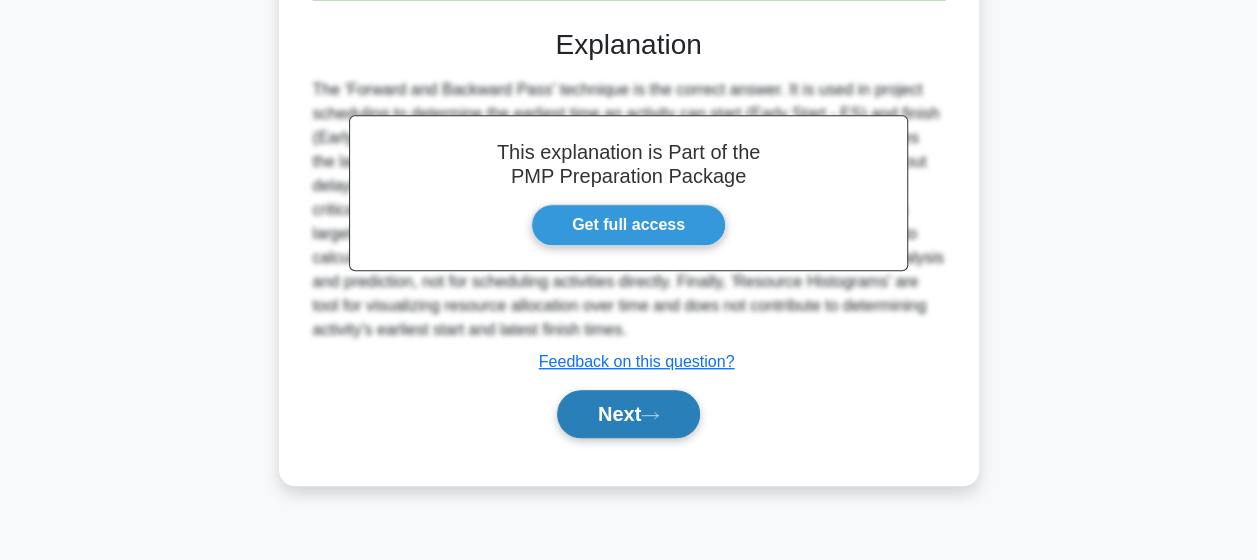 click on "Next" at bounding box center [628, 414] 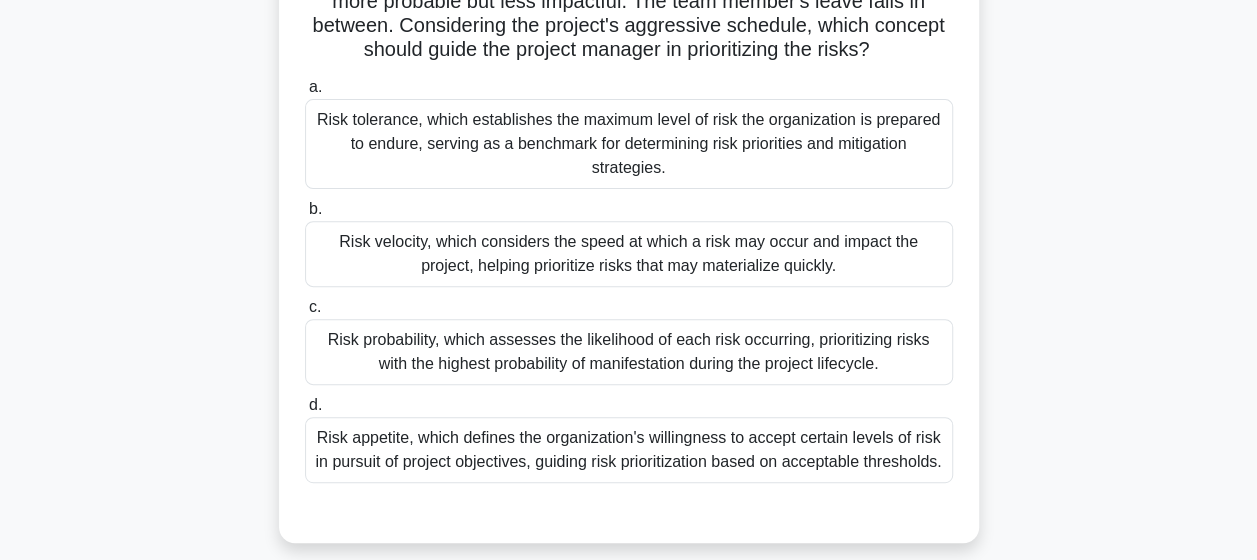 scroll, scrollTop: 278, scrollLeft: 0, axis: vertical 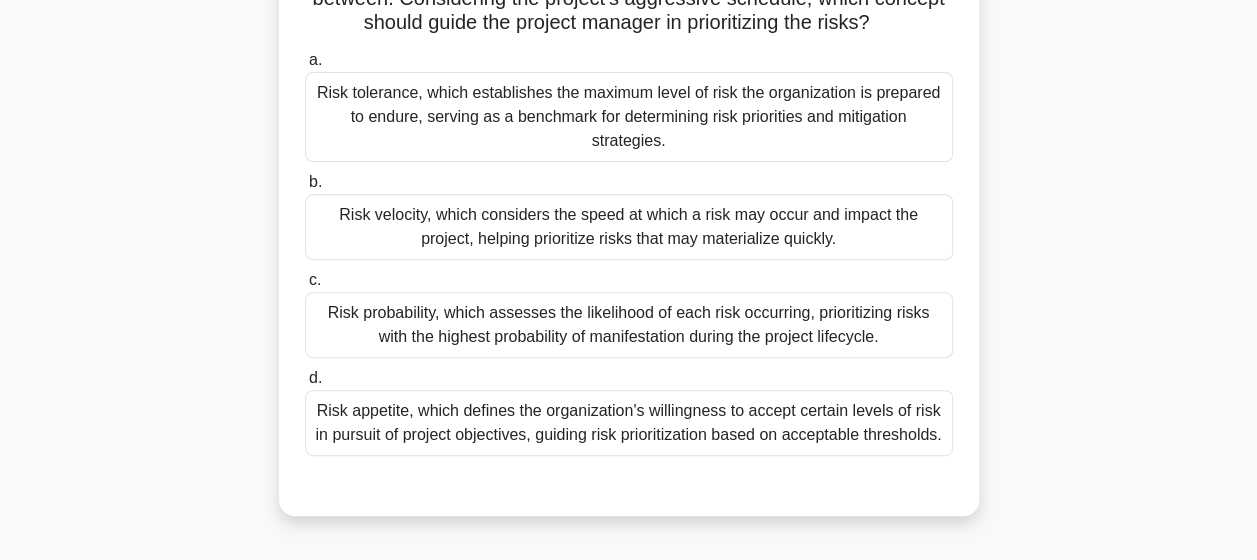 click on "Risk velocity, which considers the speed at which a risk may occur and impact the project, helping prioritize risks that may materialize quickly." at bounding box center [629, 227] 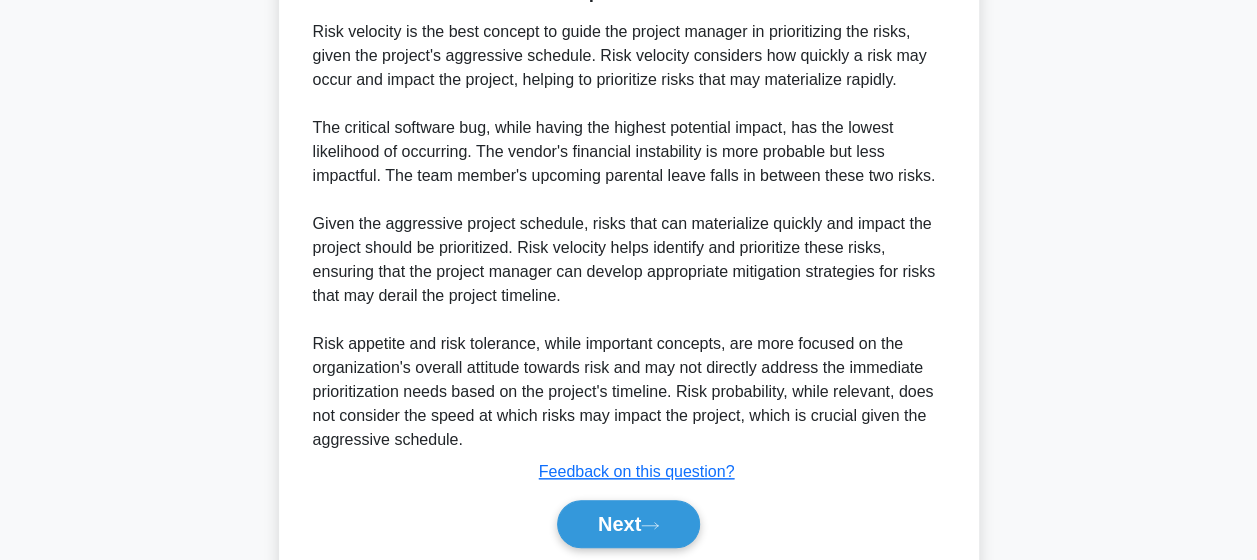 scroll, scrollTop: 812, scrollLeft: 0, axis: vertical 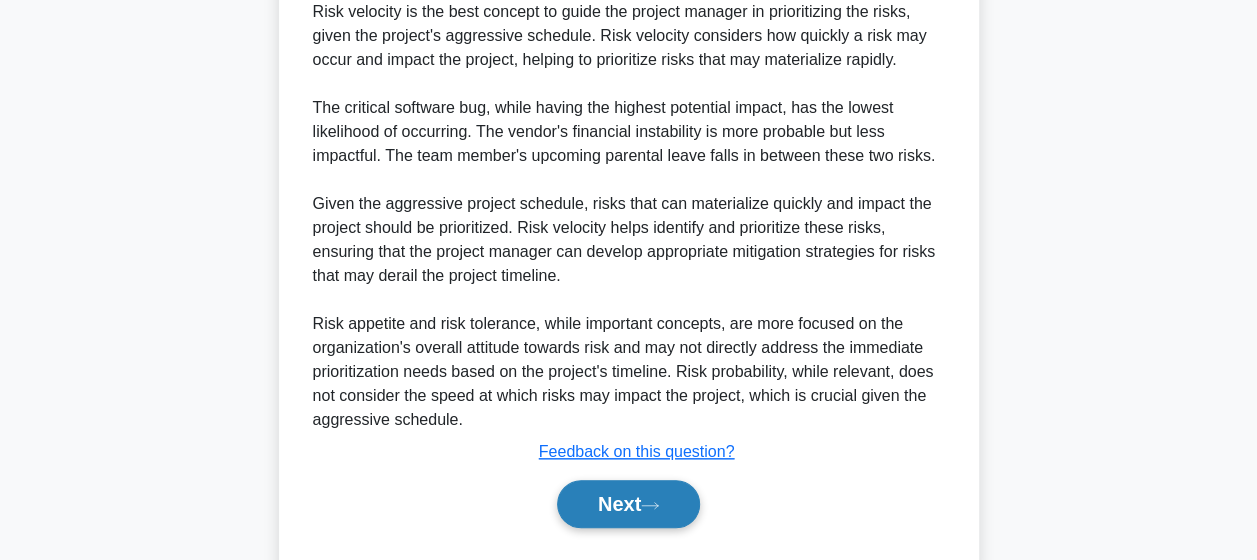 click on "Next" at bounding box center [628, 504] 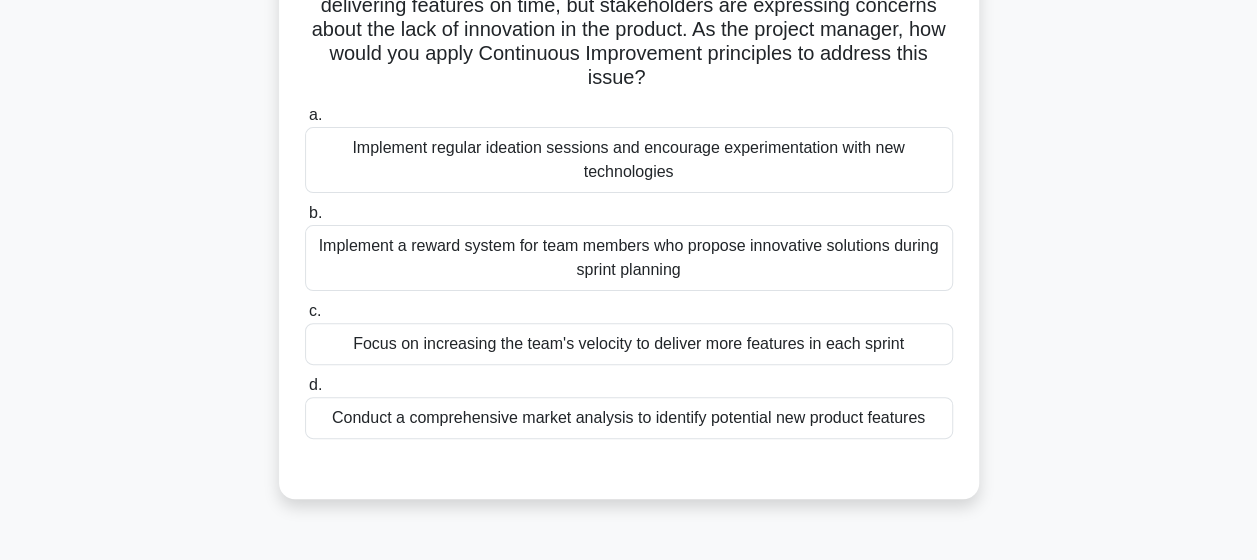 scroll, scrollTop: 189, scrollLeft: 0, axis: vertical 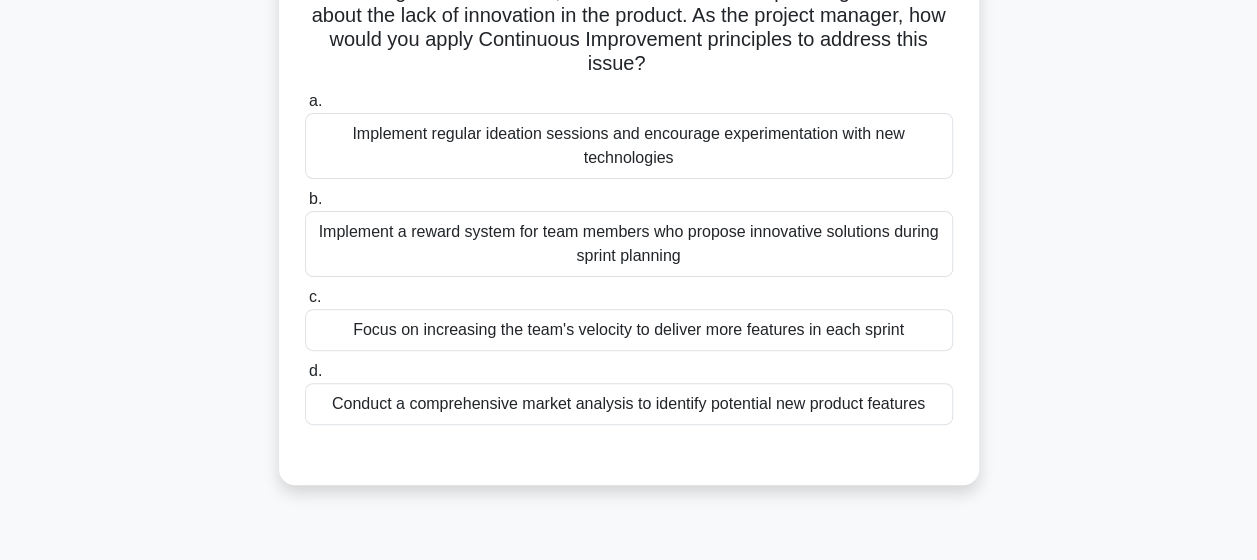 click on "Implement regular ideation sessions and encourage experimentation with new technologies" at bounding box center [629, 146] 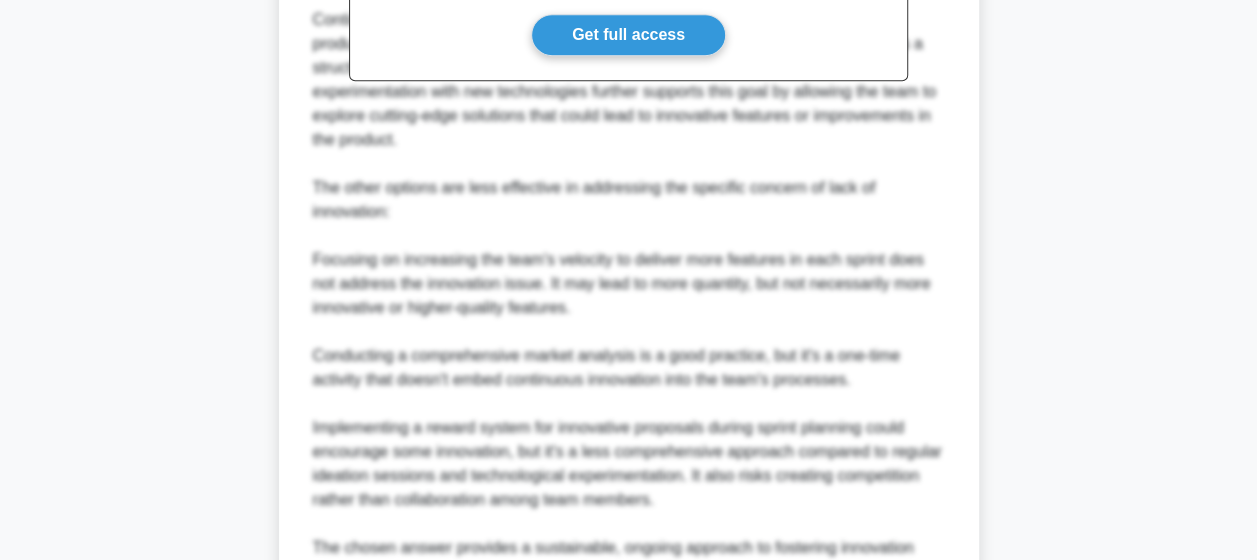 scroll, scrollTop: 1030, scrollLeft: 0, axis: vertical 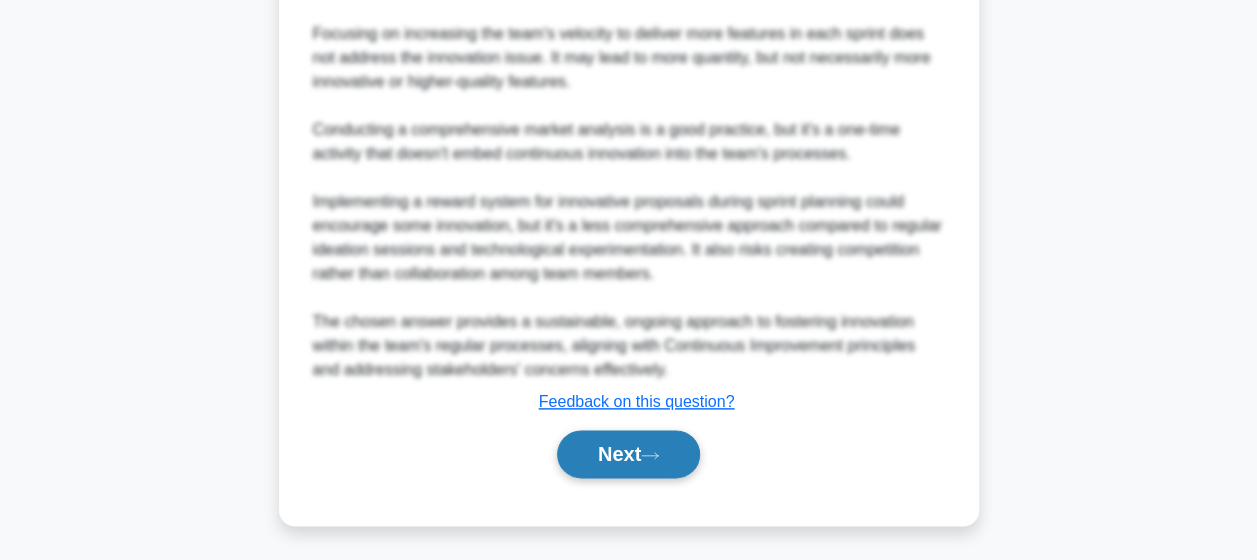 click on "Next" at bounding box center (628, 454) 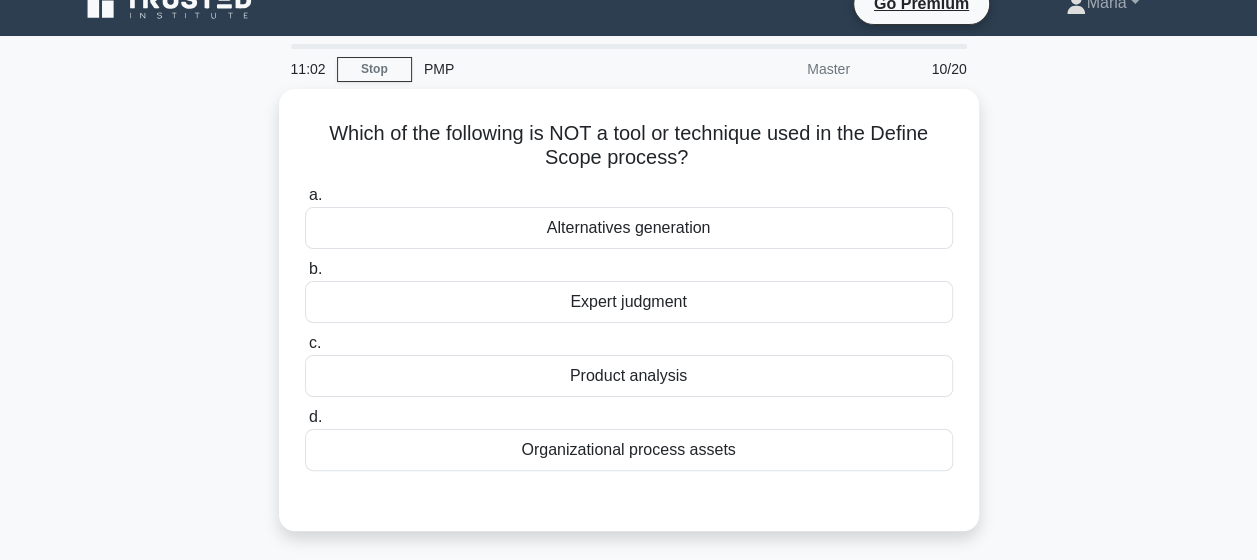 scroll, scrollTop: 24, scrollLeft: 0, axis: vertical 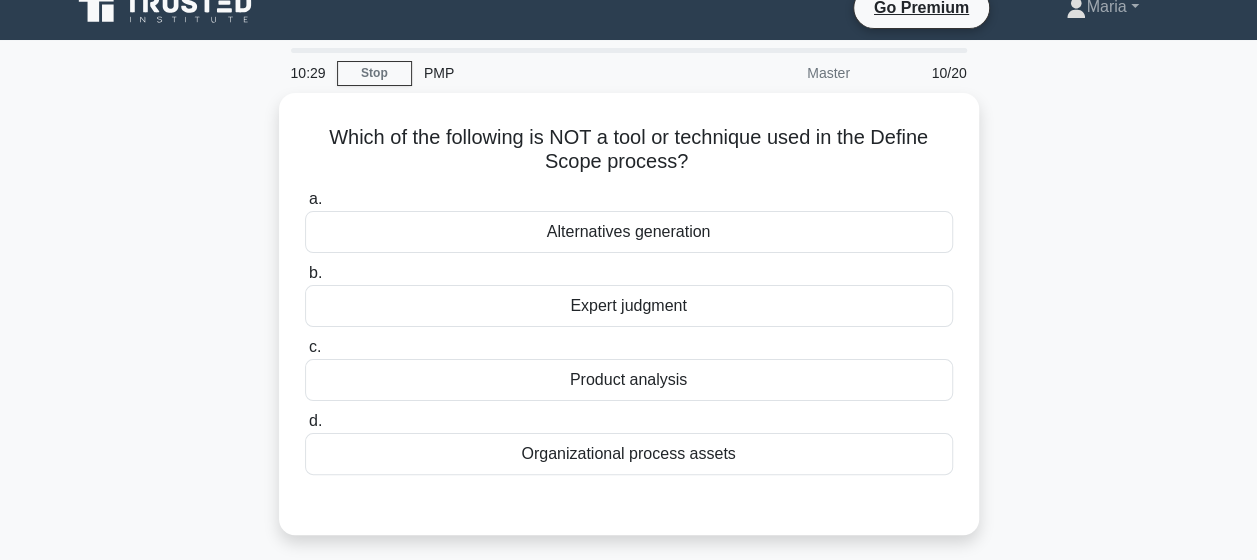 click on "Organizational process assets" at bounding box center (629, 454) 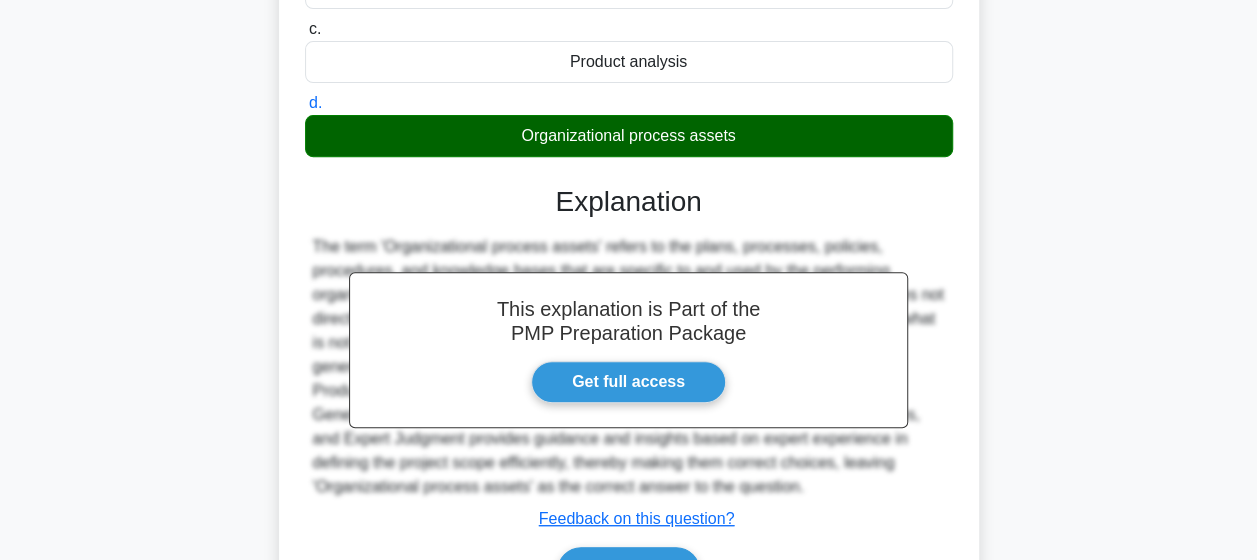 scroll, scrollTop: 520, scrollLeft: 0, axis: vertical 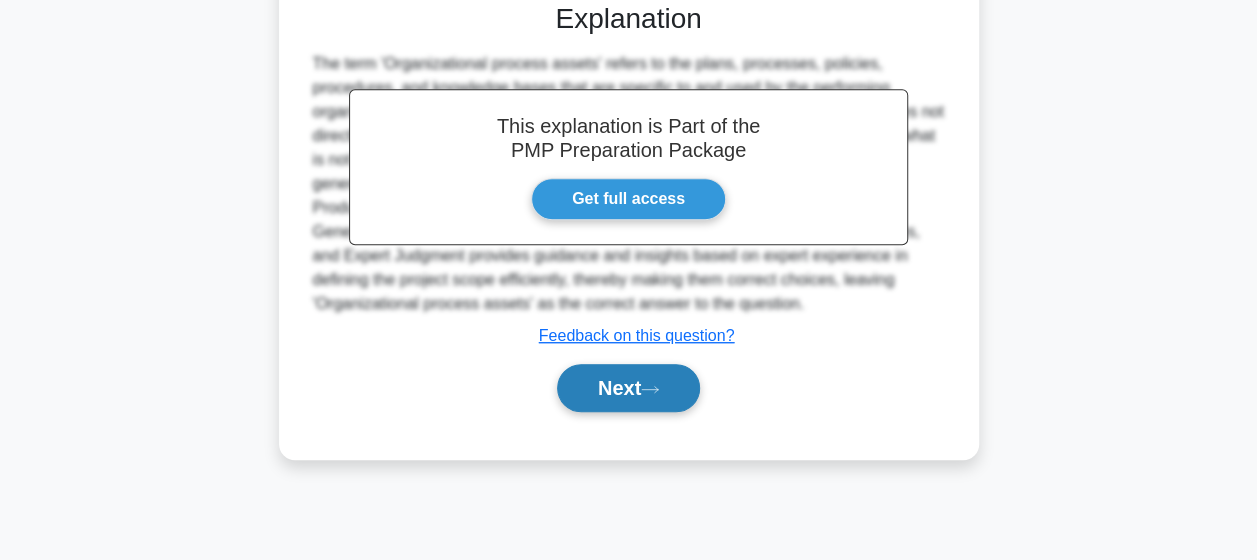 click on "Next" at bounding box center [628, 388] 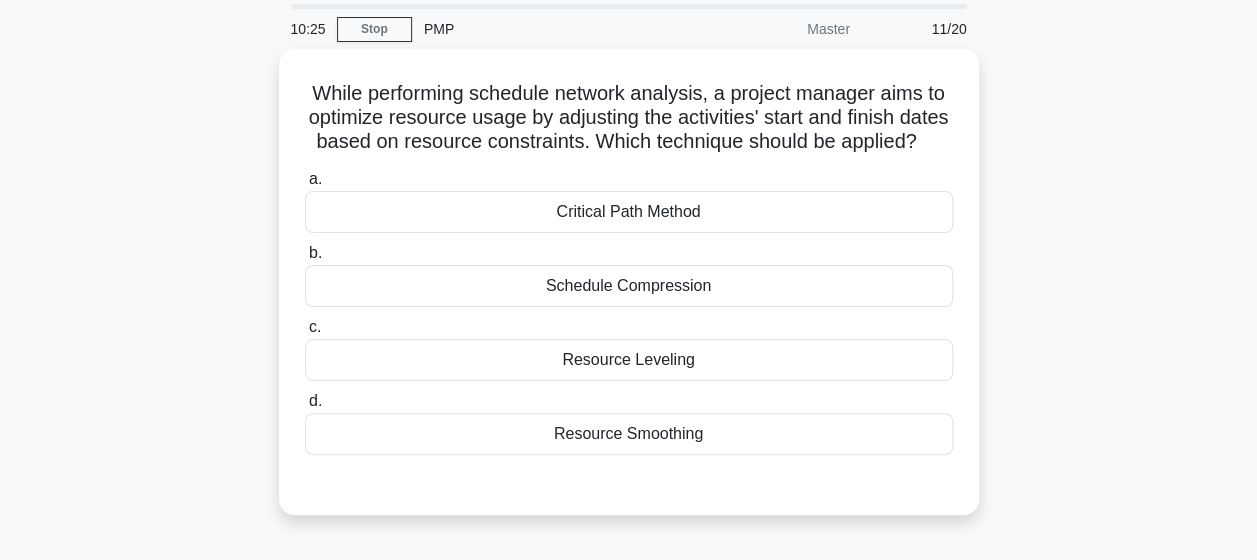 scroll, scrollTop: 70, scrollLeft: 0, axis: vertical 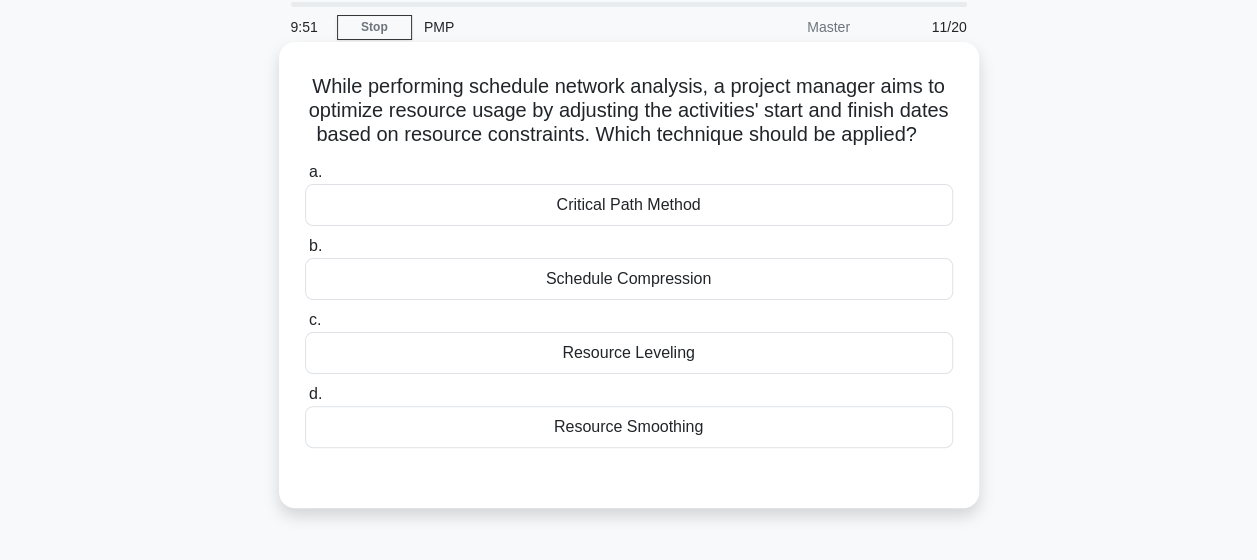 click on "Resource Leveling" at bounding box center [629, 353] 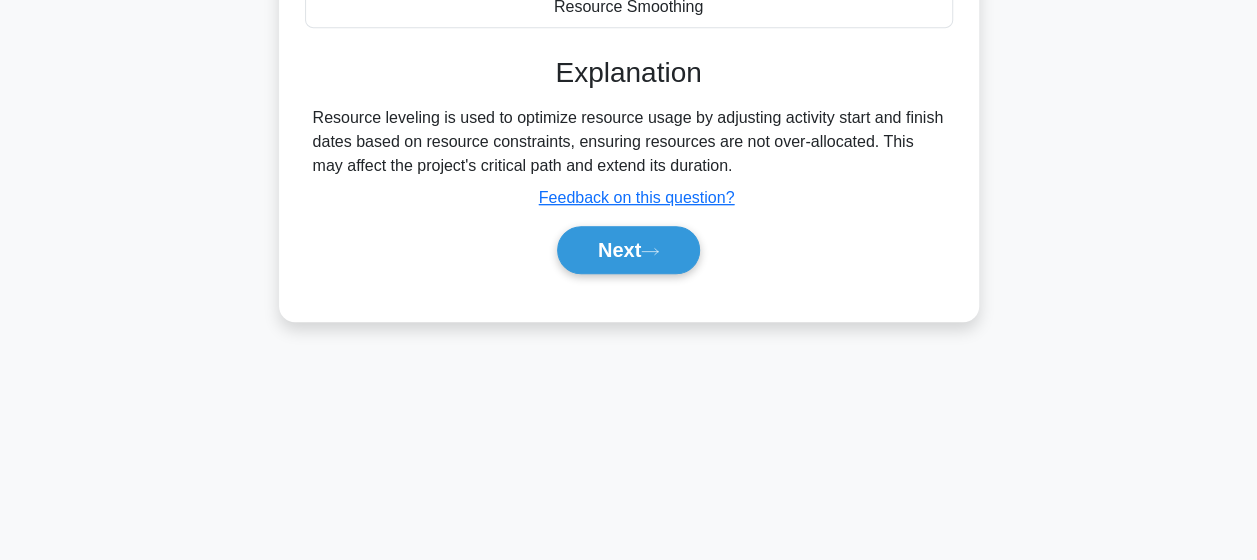 scroll, scrollTop: 492, scrollLeft: 0, axis: vertical 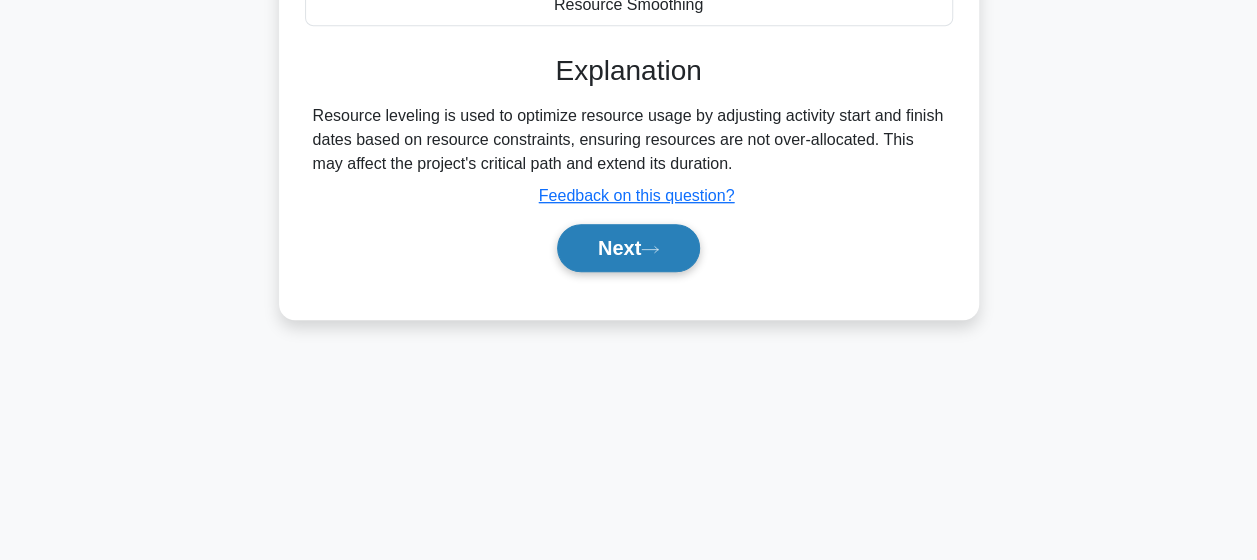 click on "Next" at bounding box center (628, 248) 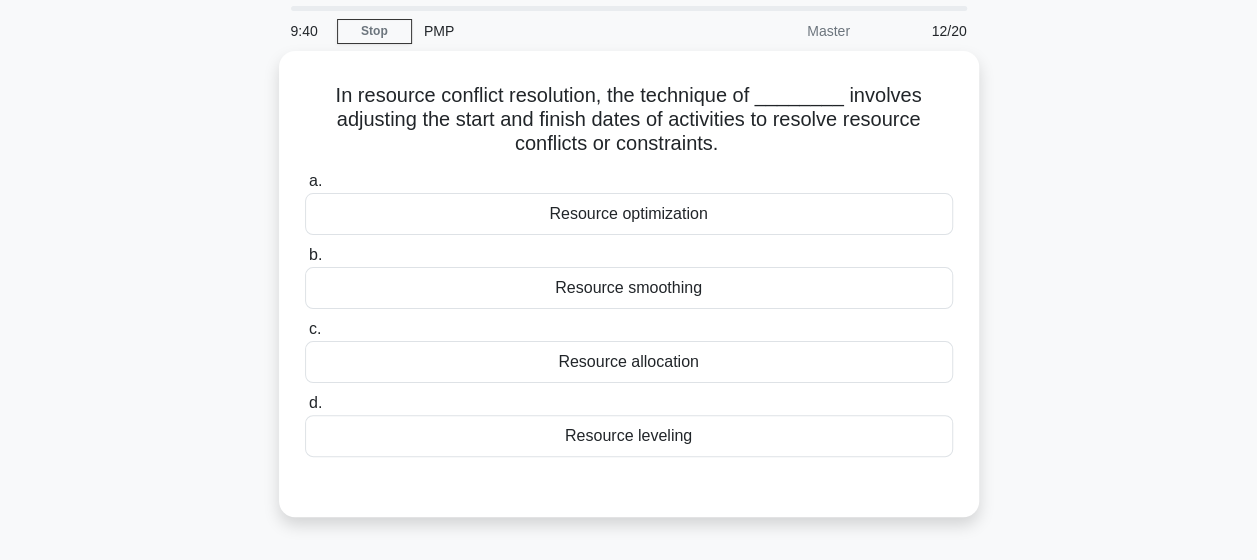 scroll, scrollTop: 68, scrollLeft: 0, axis: vertical 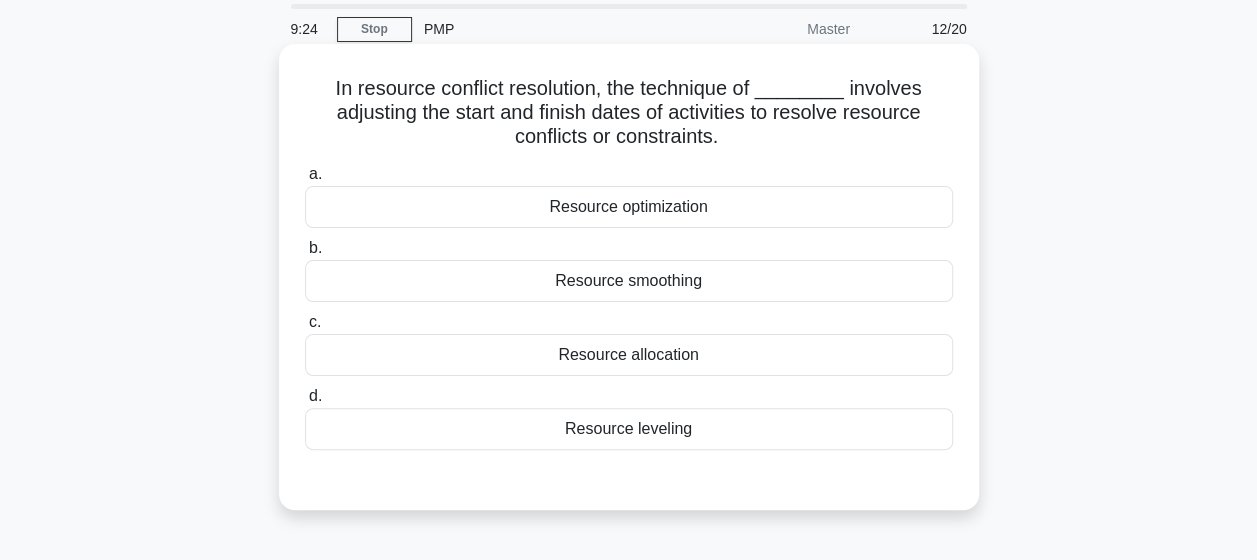 click on "Resource leveling" at bounding box center [629, 429] 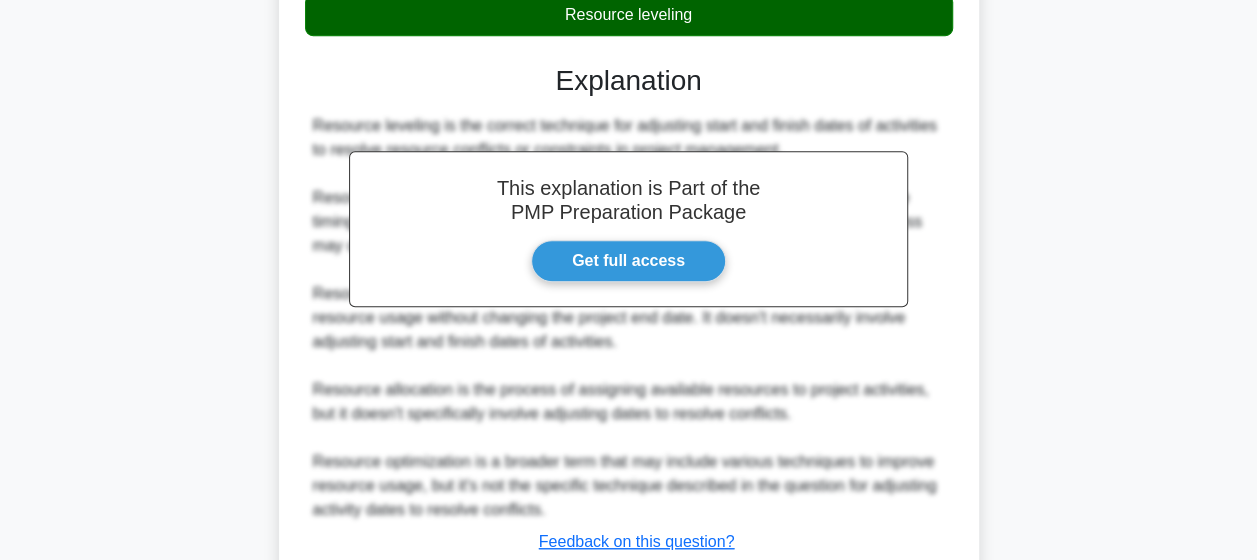 scroll, scrollTop: 622, scrollLeft: 0, axis: vertical 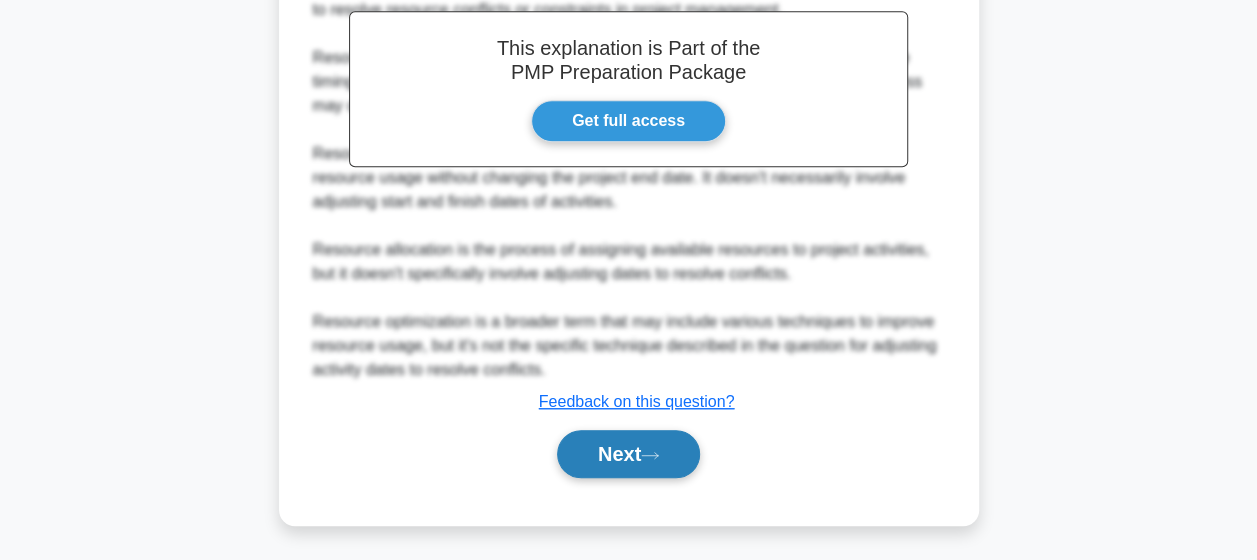 click on "Next" at bounding box center [628, 454] 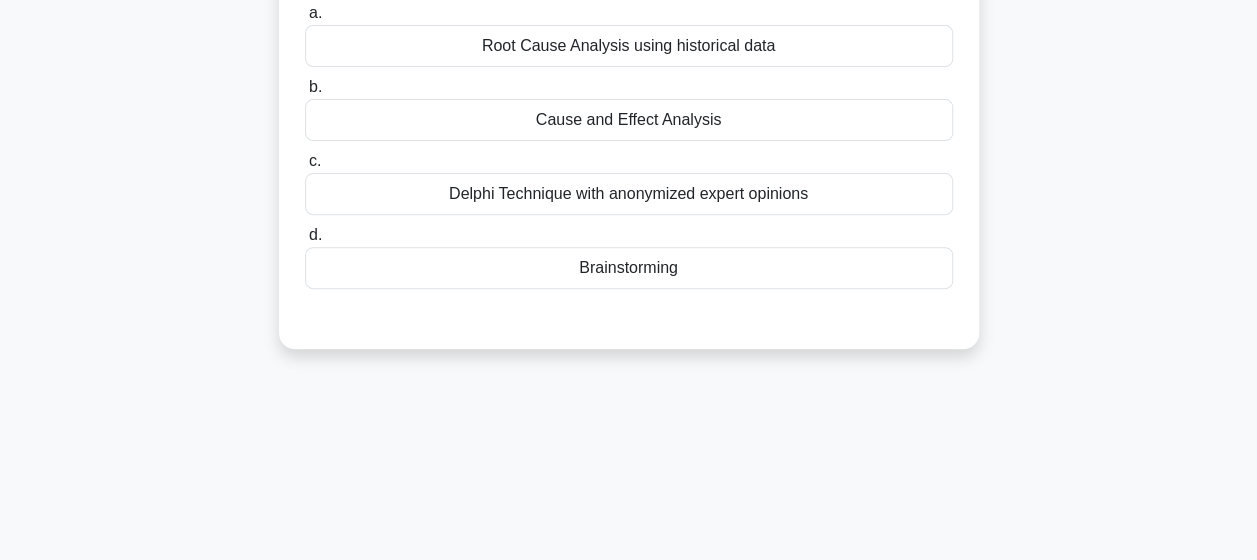 scroll, scrollTop: 0, scrollLeft: 0, axis: both 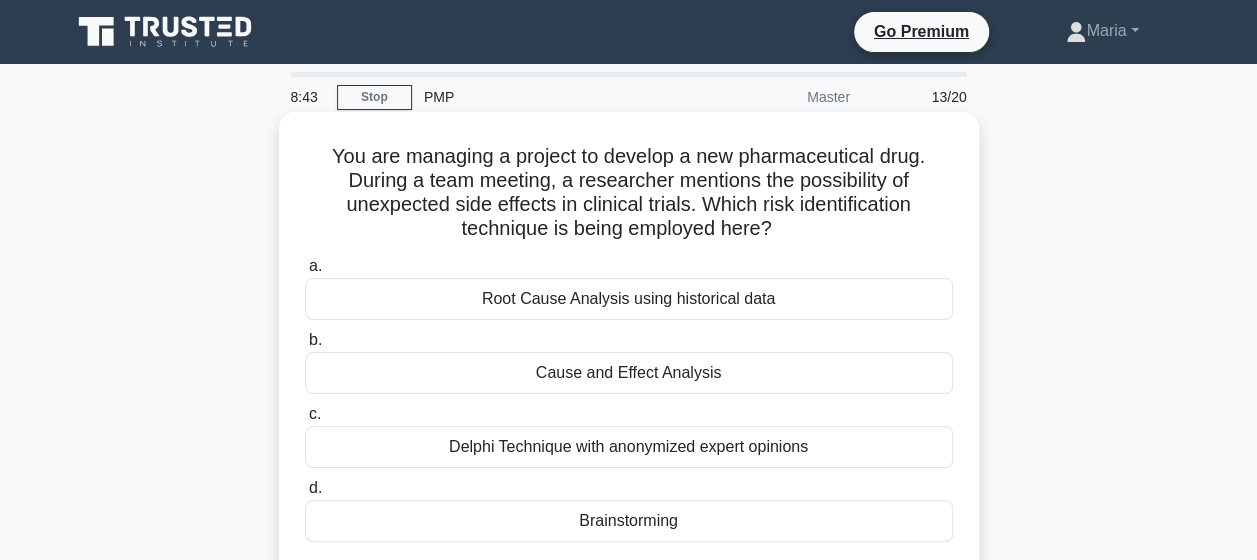 click on "Cause and Effect Analysis" at bounding box center [629, 373] 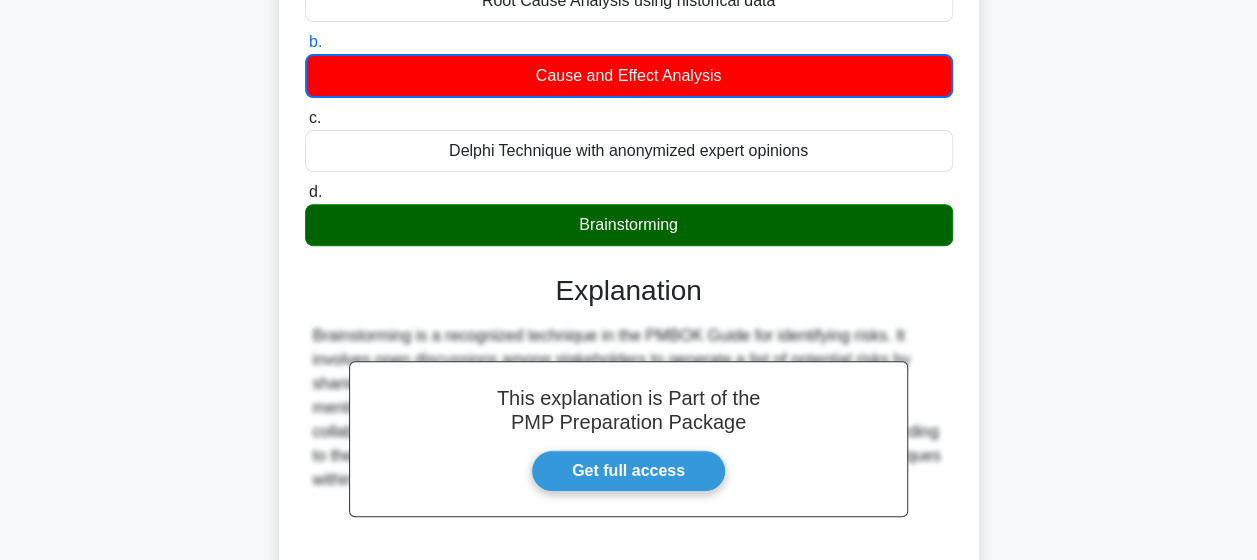 scroll, scrollTop: 520, scrollLeft: 0, axis: vertical 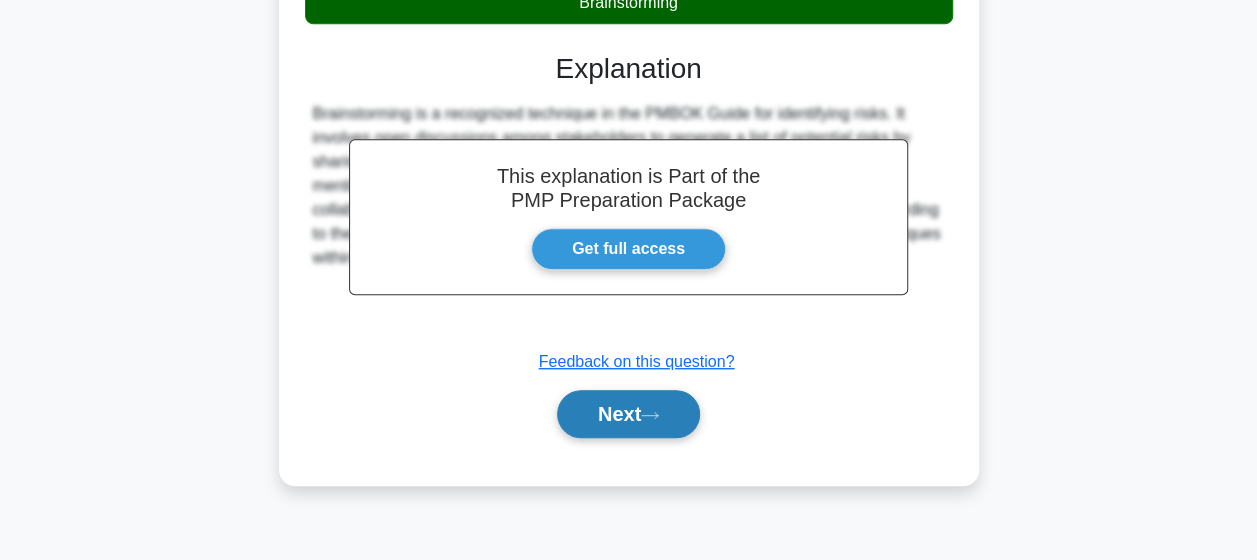 click on "Next" at bounding box center (628, 414) 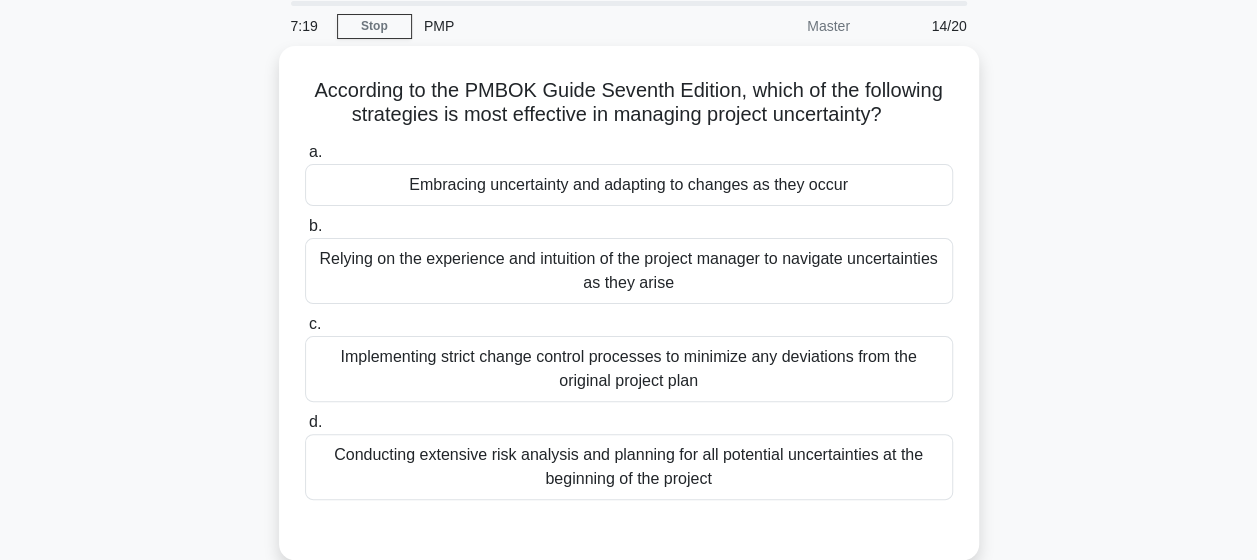 scroll, scrollTop: 121, scrollLeft: 0, axis: vertical 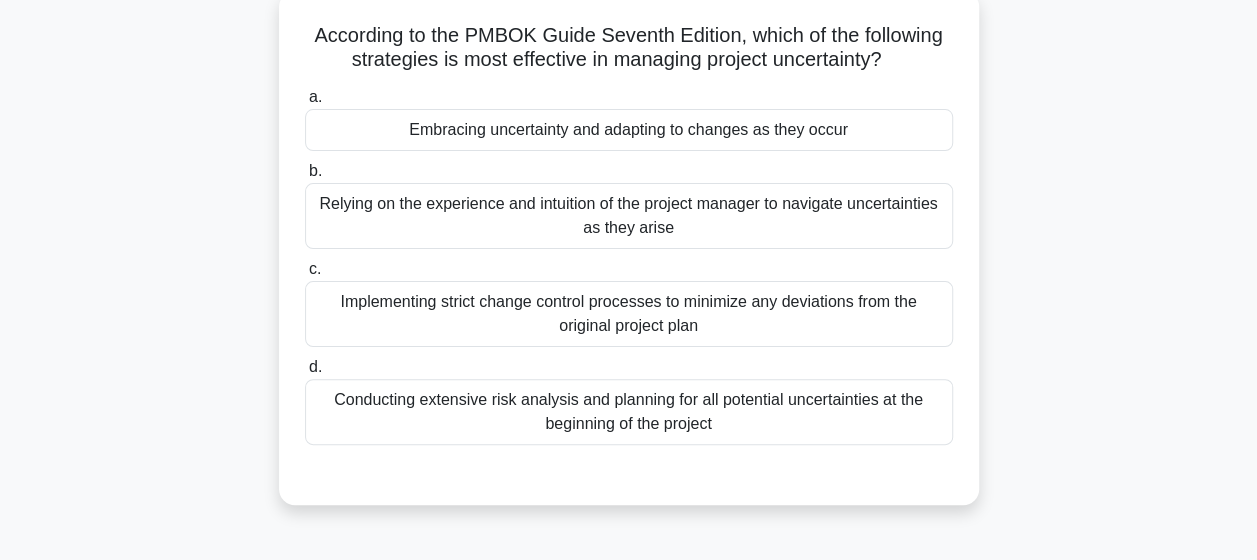 click on "Conducting extensive risk analysis and planning for all potential uncertainties at the beginning of the project" at bounding box center [629, 412] 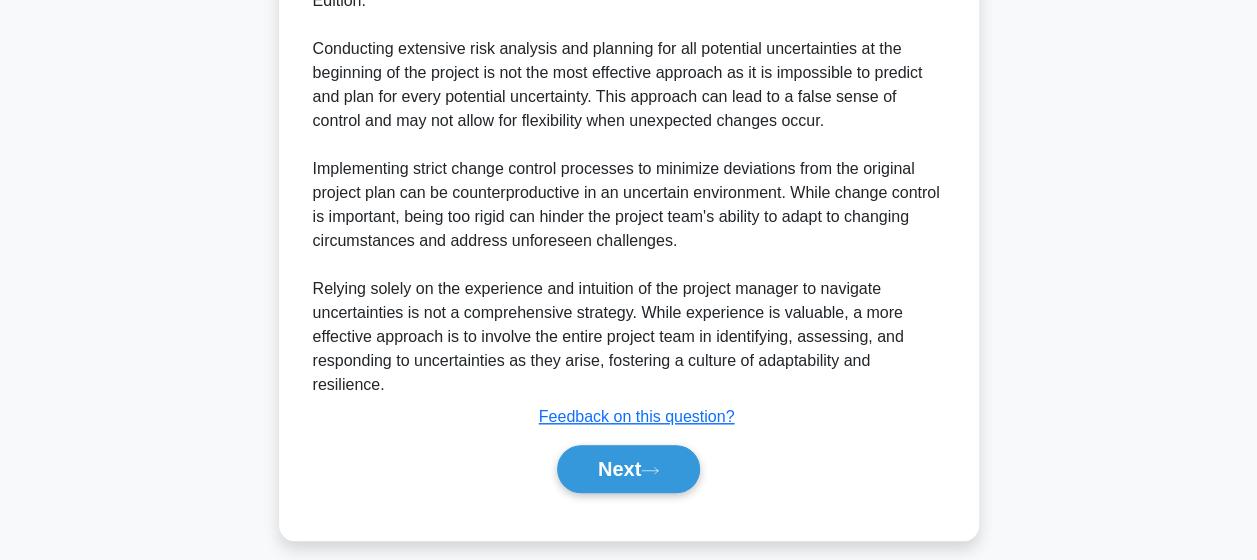 scroll, scrollTop: 721, scrollLeft: 0, axis: vertical 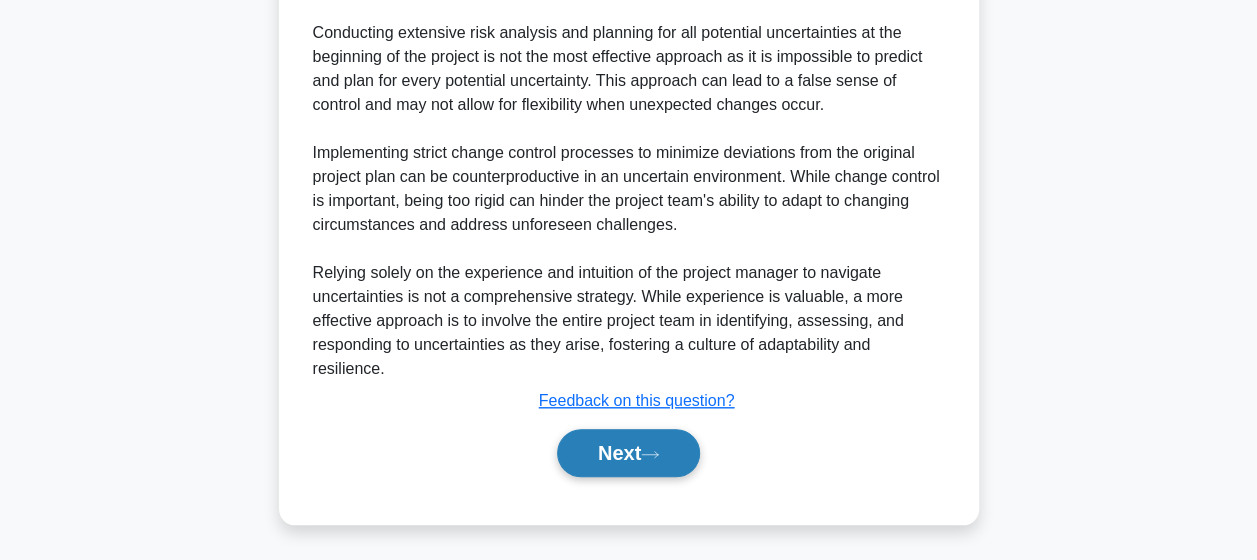 click on "Next" at bounding box center (628, 453) 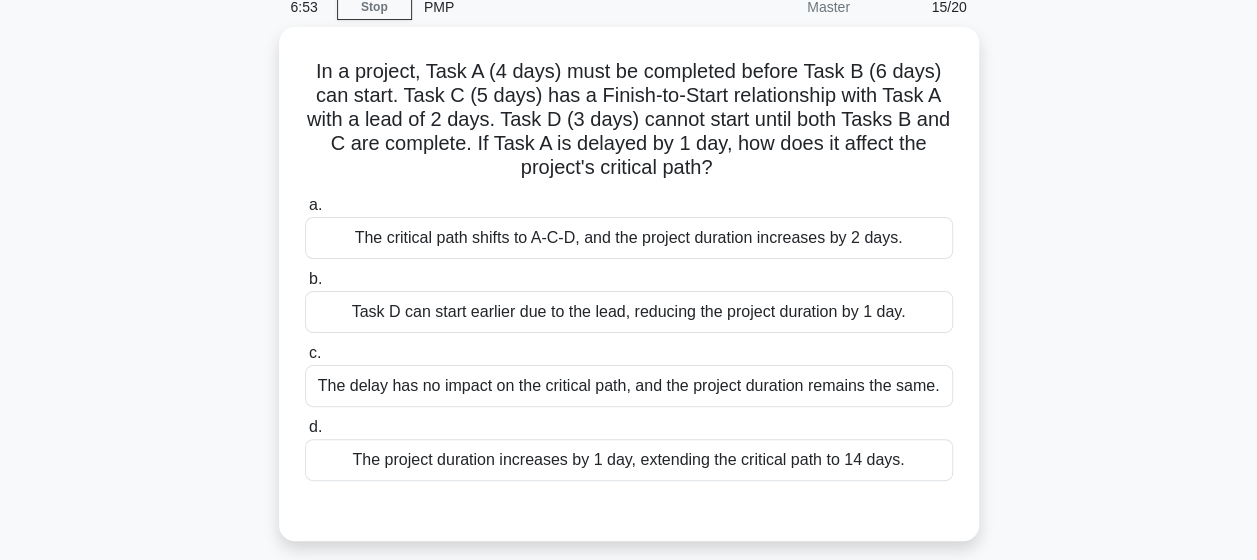 scroll, scrollTop: 88, scrollLeft: 0, axis: vertical 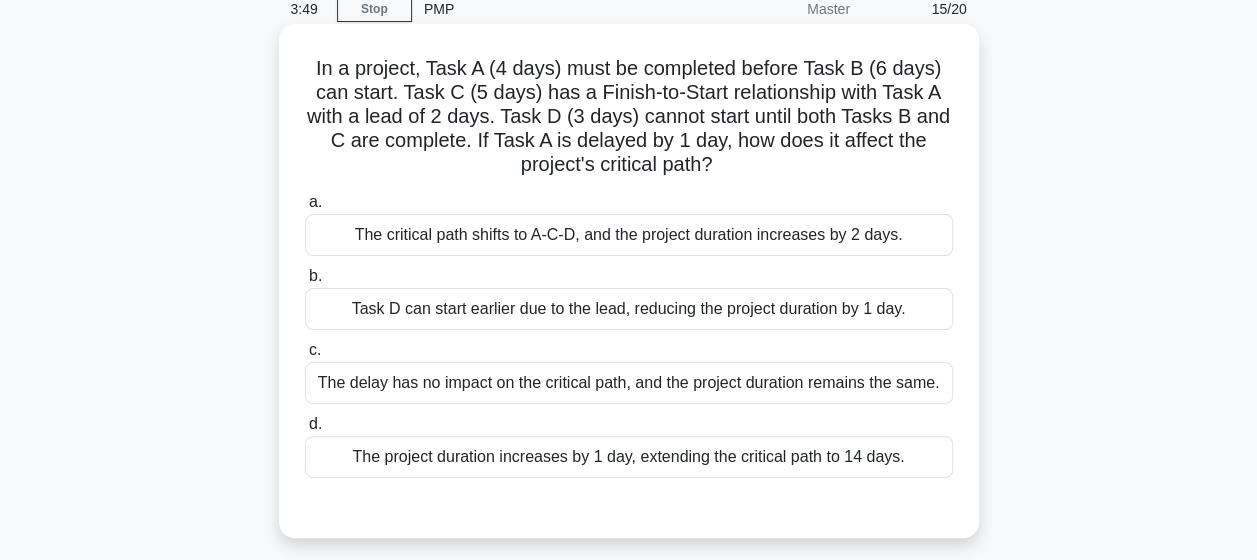 click on "The delay has no impact on the critical path, and the project duration remains the same." at bounding box center (629, 383) 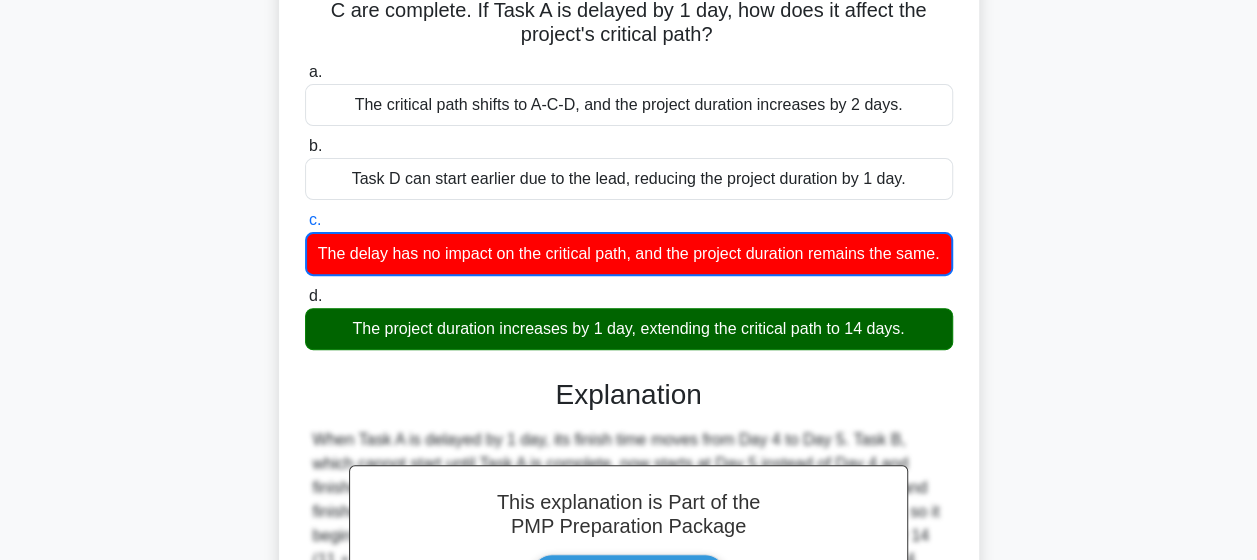 scroll, scrollTop: 529, scrollLeft: 0, axis: vertical 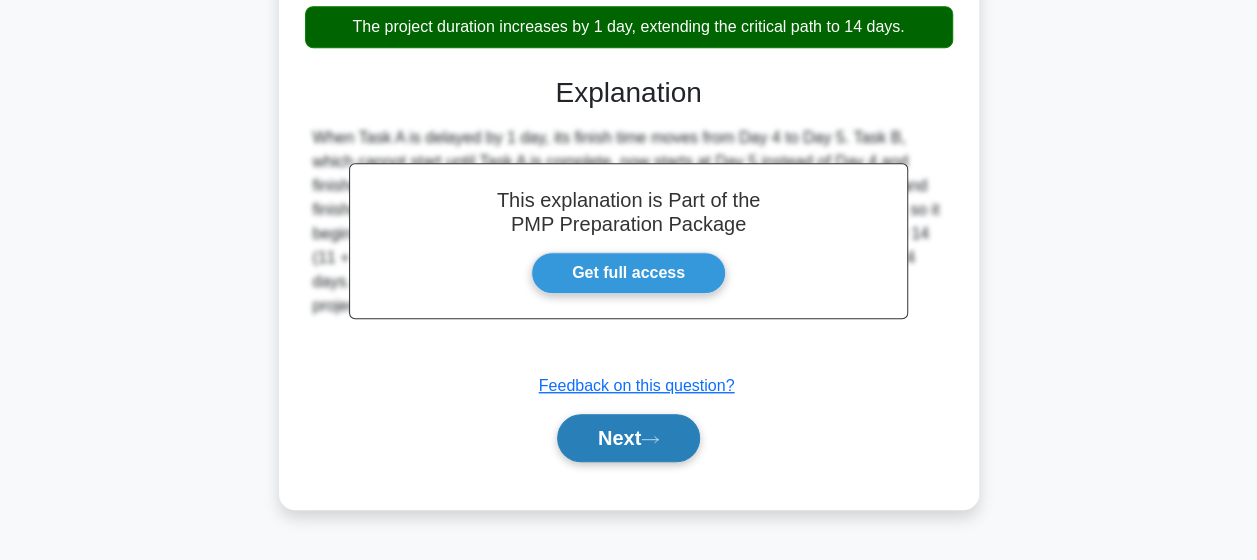 click on "Next" at bounding box center (628, 438) 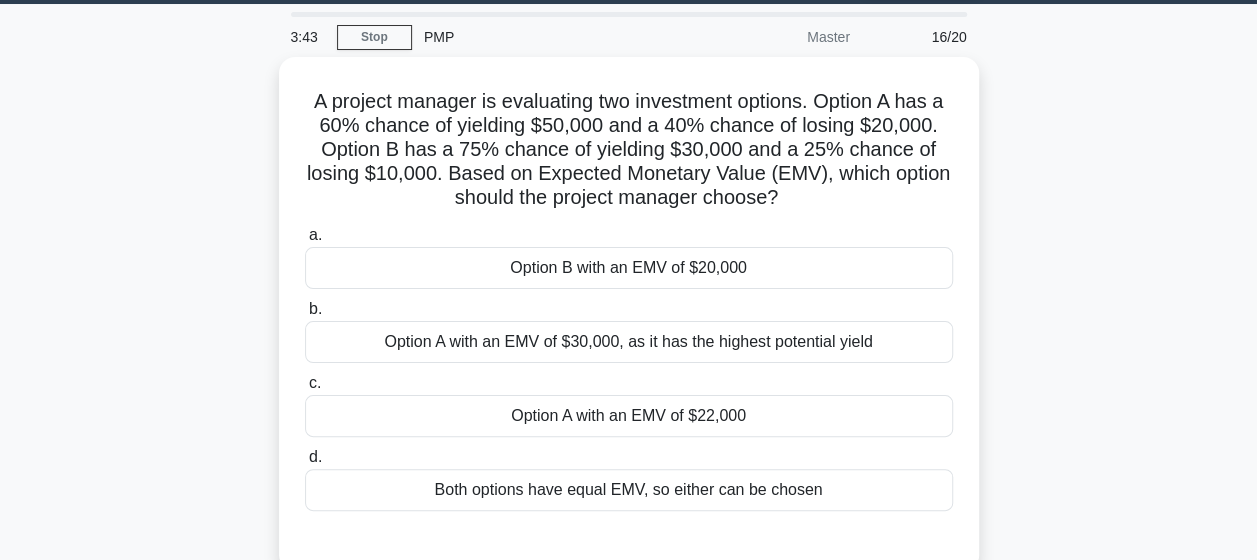 scroll, scrollTop: 54, scrollLeft: 0, axis: vertical 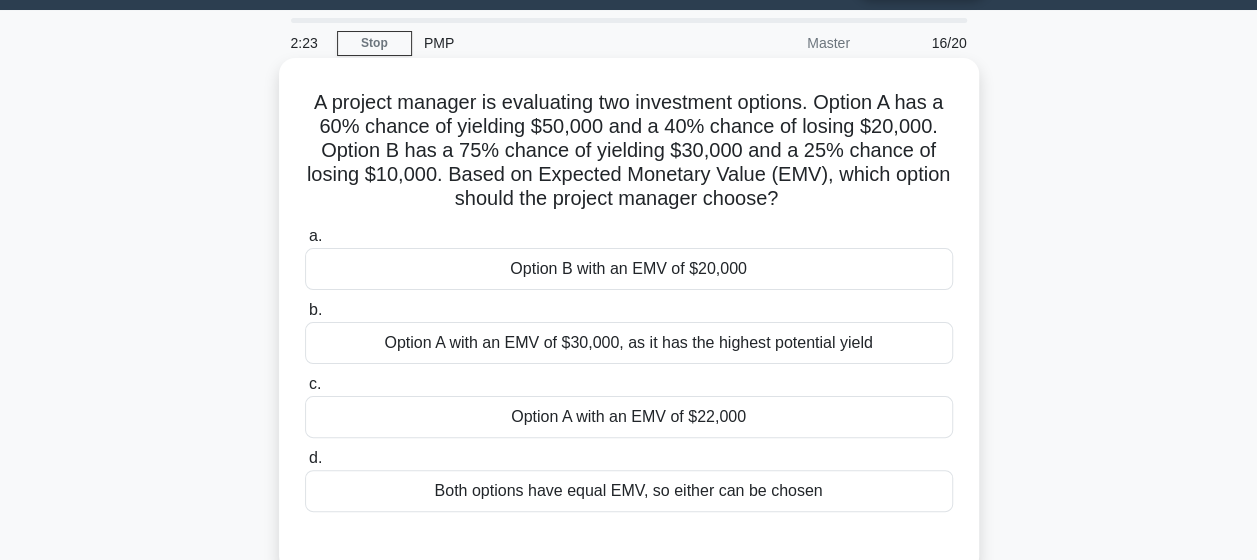 click on "Both options have equal EMV, so either can be chosen" at bounding box center (629, 491) 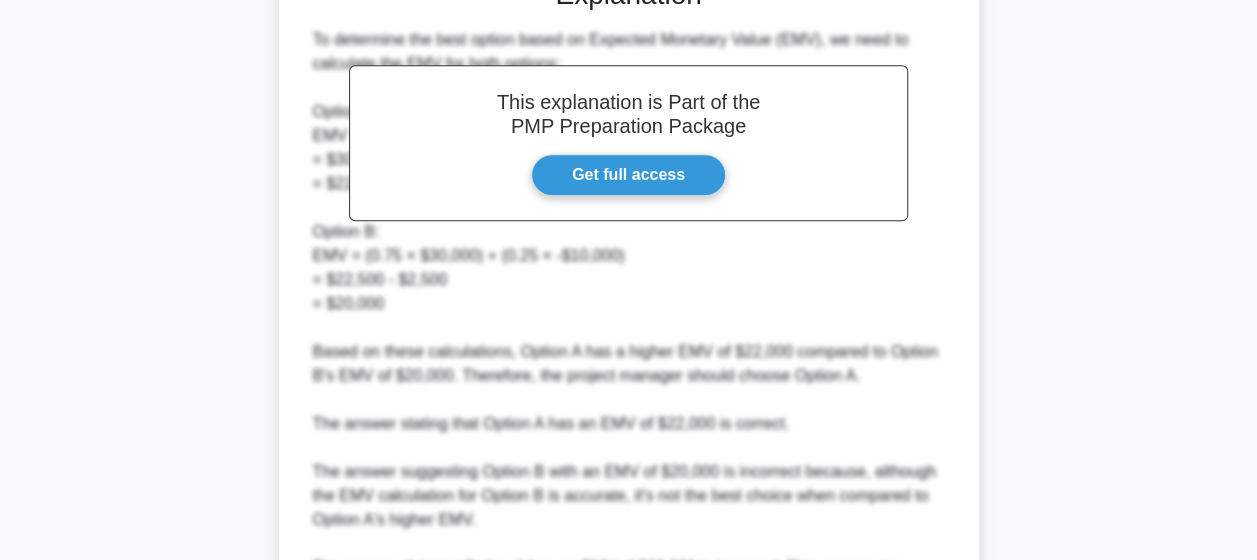 scroll, scrollTop: 913, scrollLeft: 0, axis: vertical 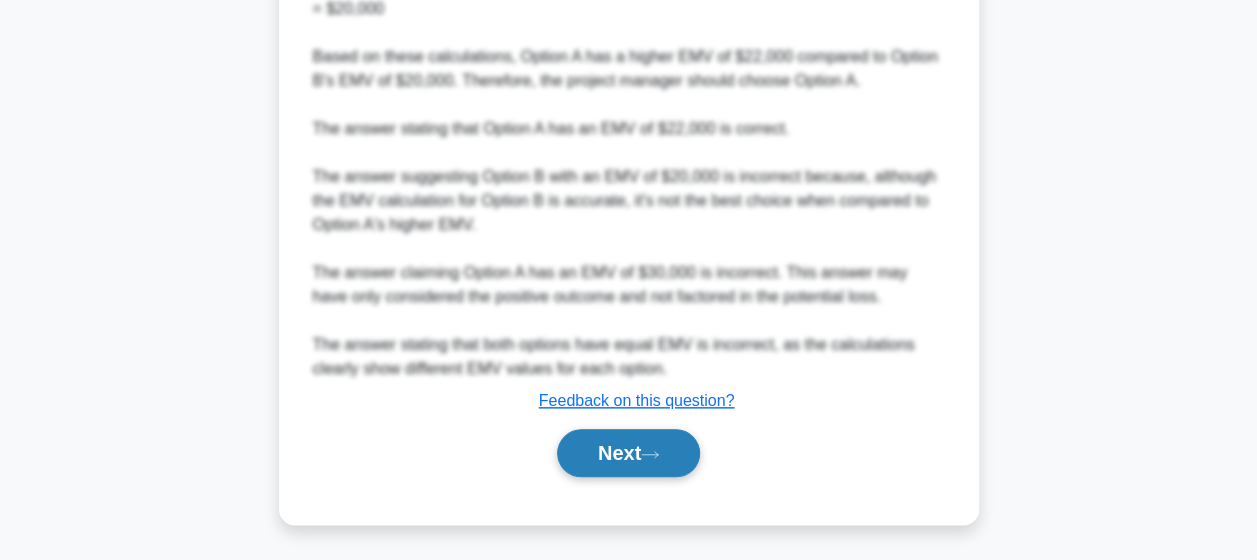 click on "Next" at bounding box center (628, 453) 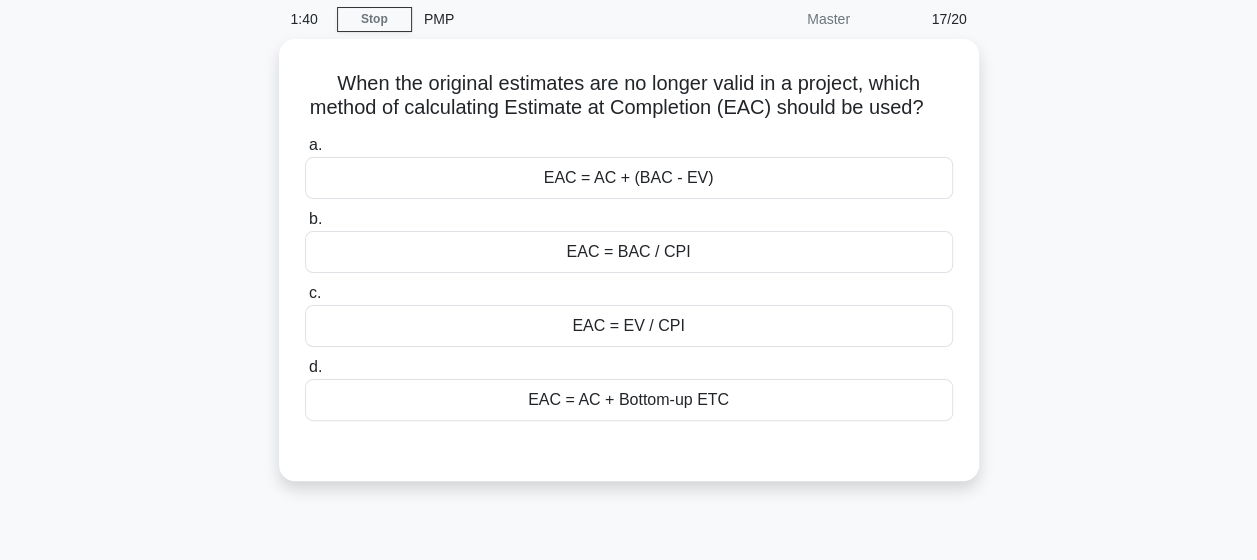 scroll, scrollTop: 76, scrollLeft: 0, axis: vertical 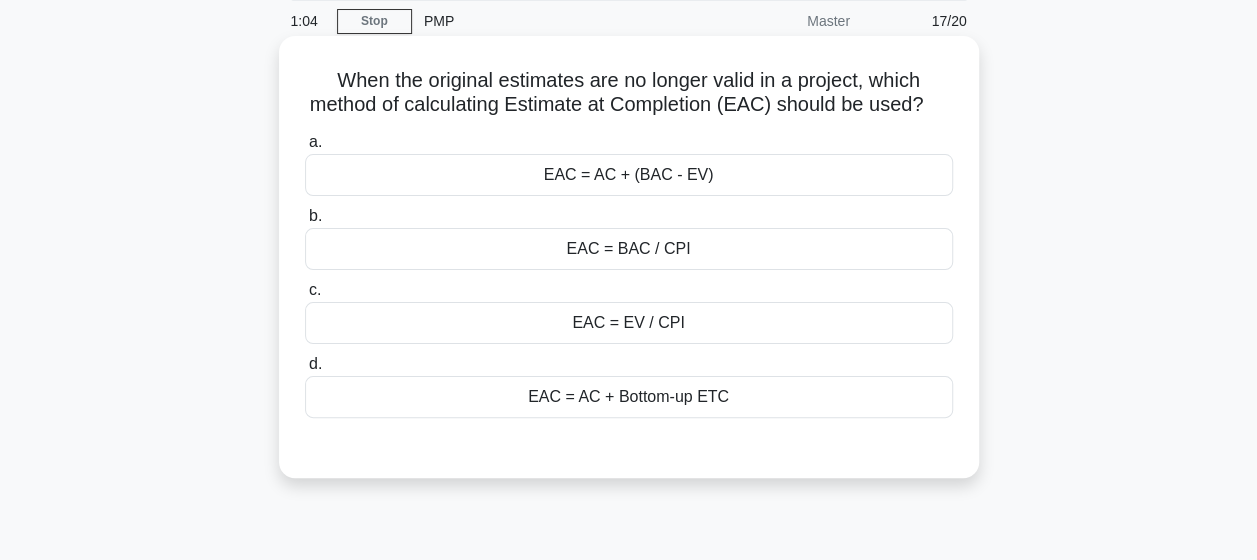 click on "EAC = AC + (BAC - EV)" at bounding box center (629, 175) 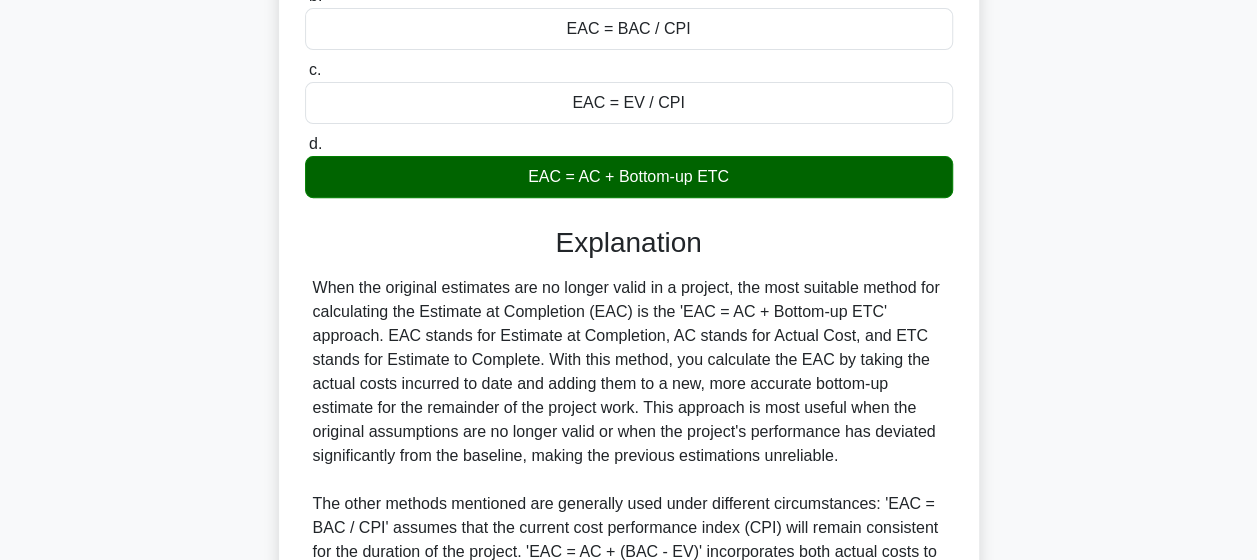 scroll, scrollTop: 300, scrollLeft: 0, axis: vertical 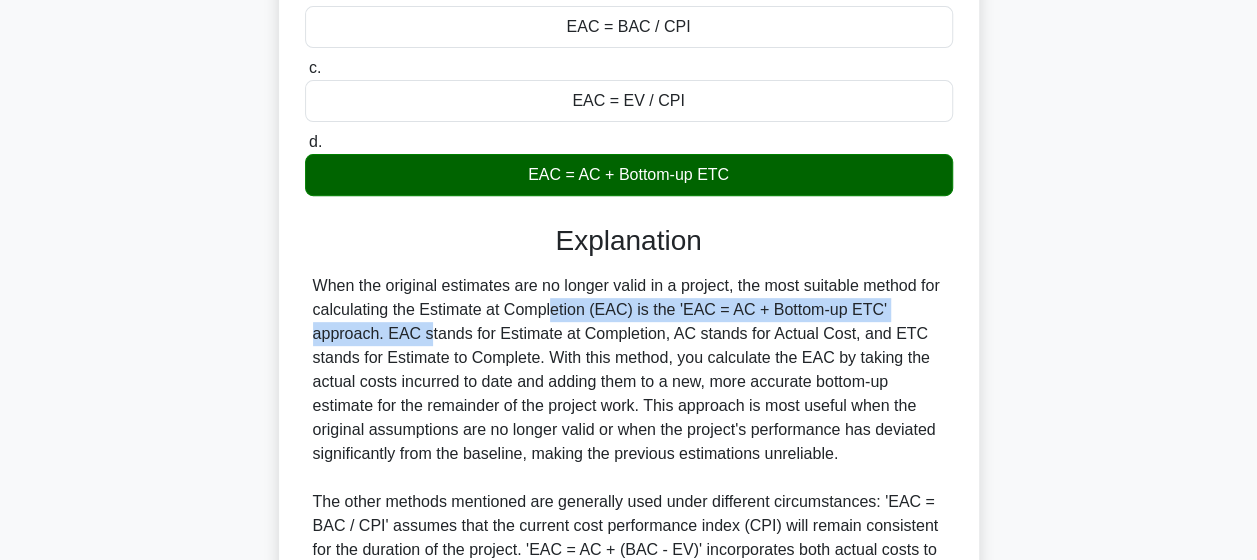 drag, startPoint x: 421, startPoint y: 332, endPoint x: 870, endPoint y: 334, distance: 449.00446 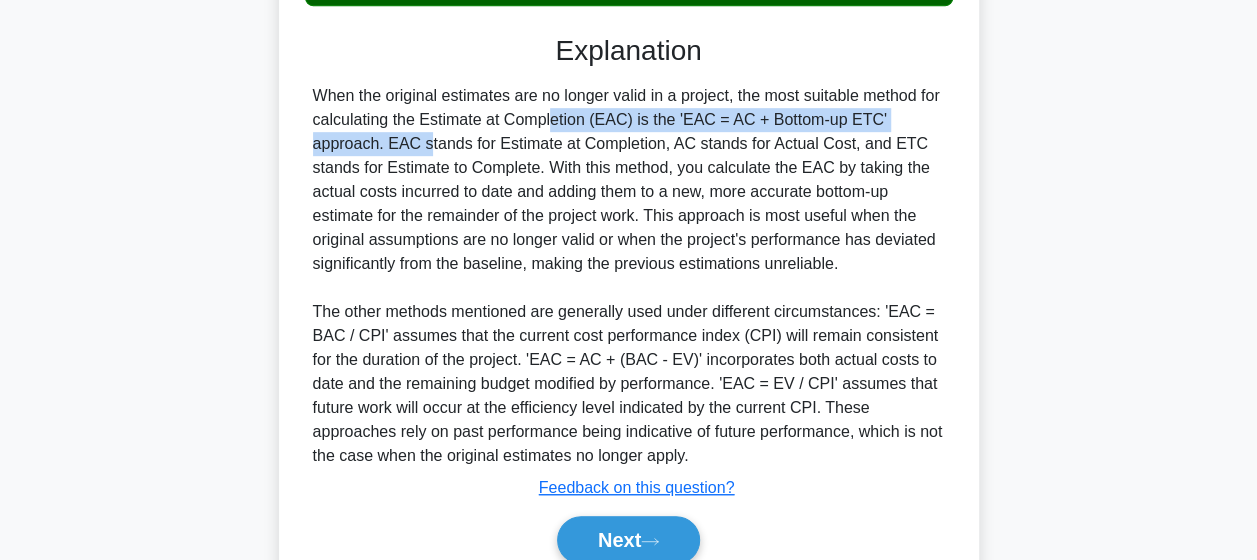 scroll, scrollTop: 601, scrollLeft: 0, axis: vertical 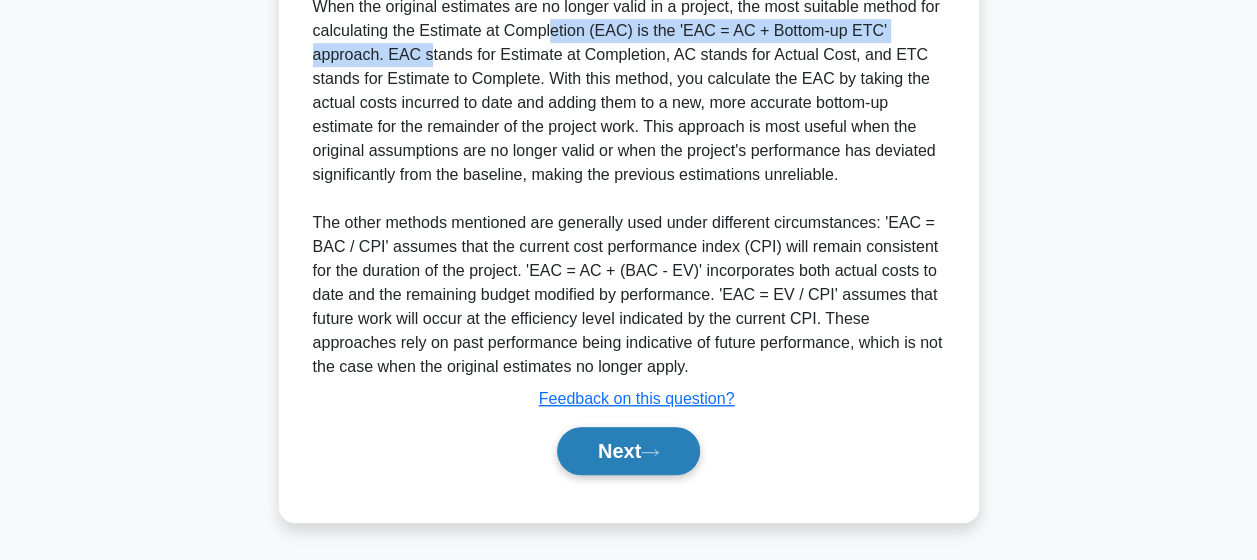 click on "Next" at bounding box center [628, 451] 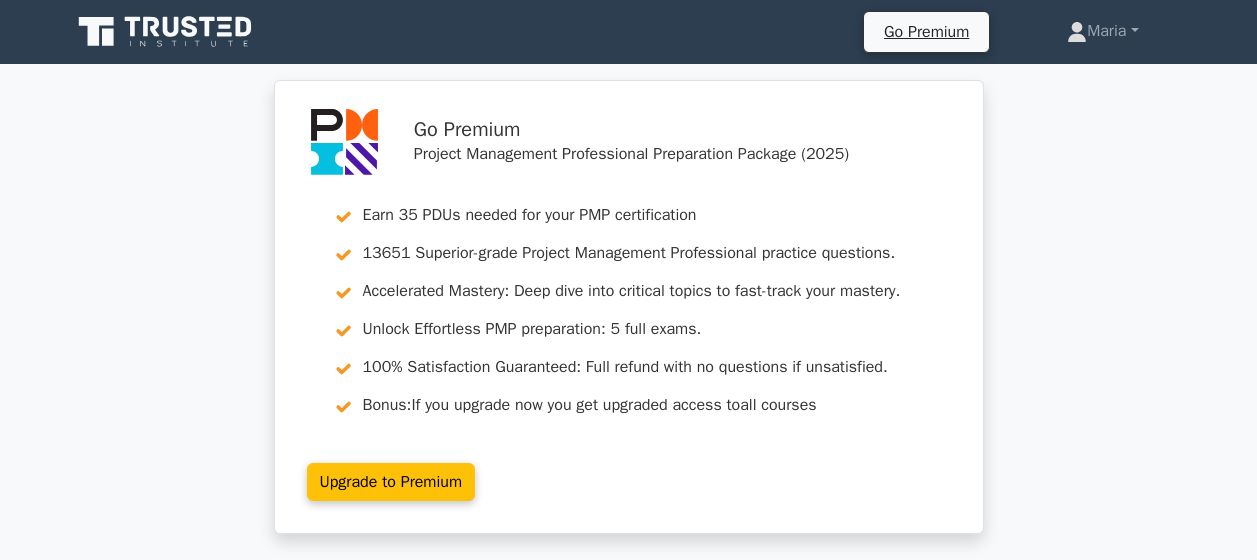 scroll, scrollTop: 0, scrollLeft: 0, axis: both 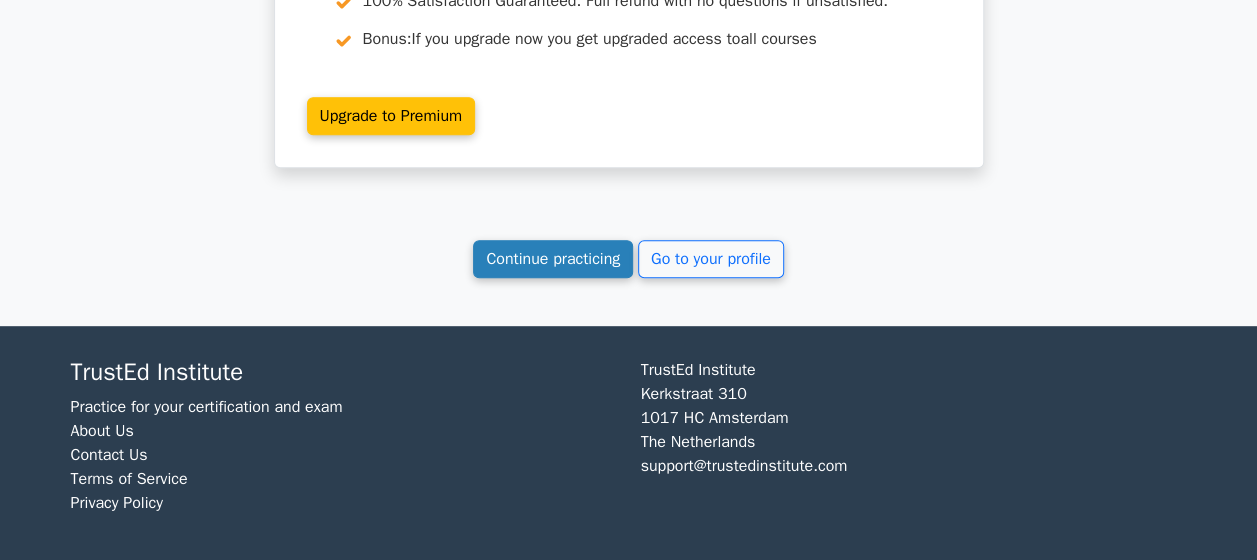 click on "Continue practicing" at bounding box center [553, 259] 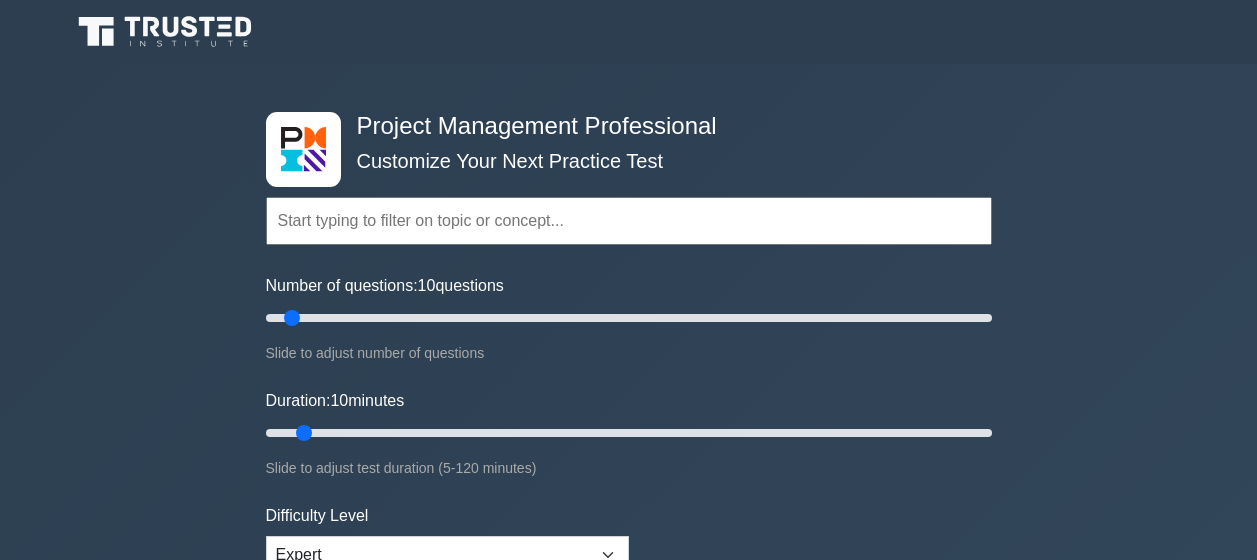 scroll, scrollTop: 0, scrollLeft: 0, axis: both 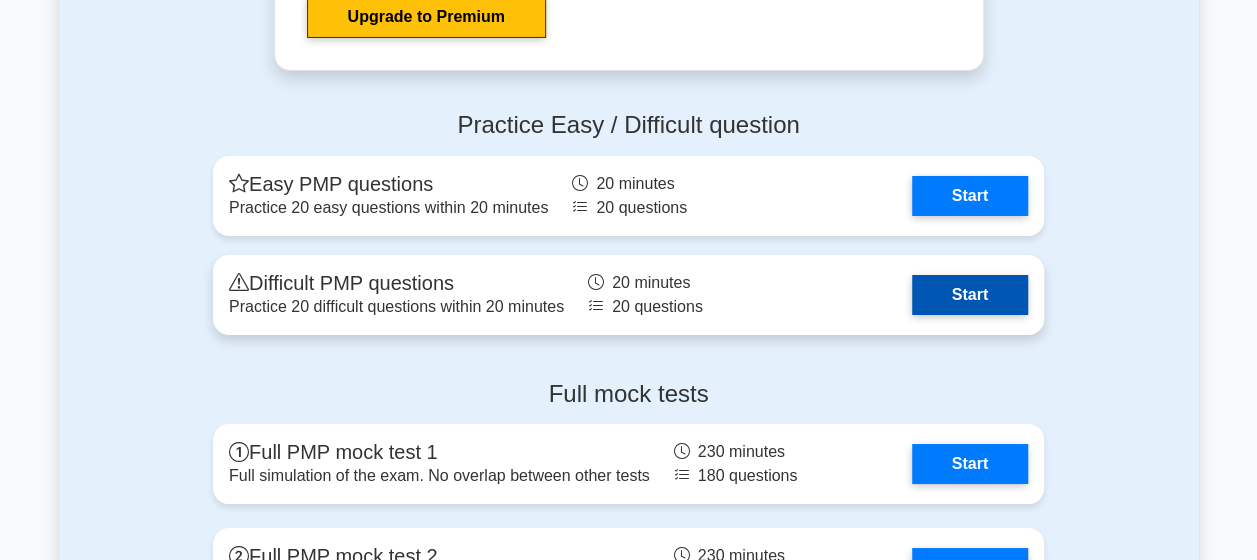 click on "Start" at bounding box center (970, 295) 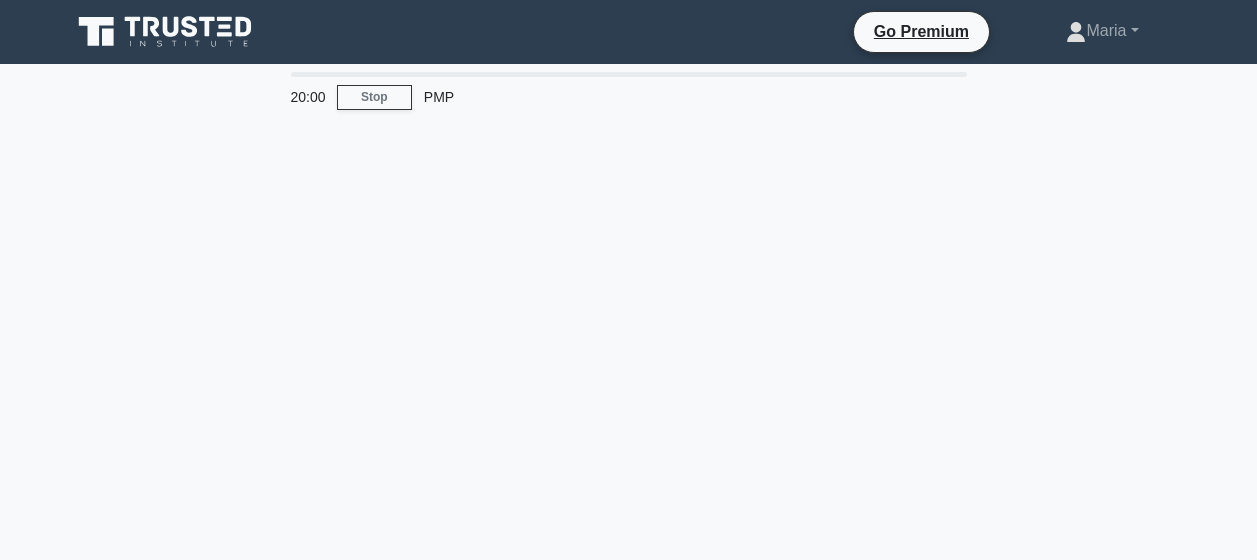scroll, scrollTop: 0, scrollLeft: 0, axis: both 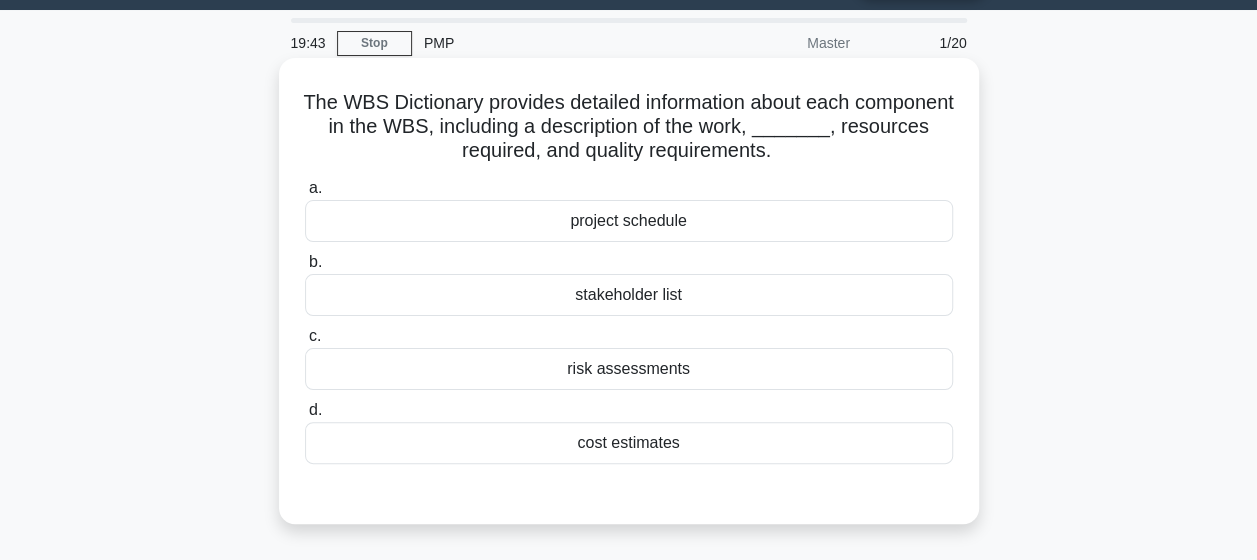click on "project schedule" at bounding box center (629, 221) 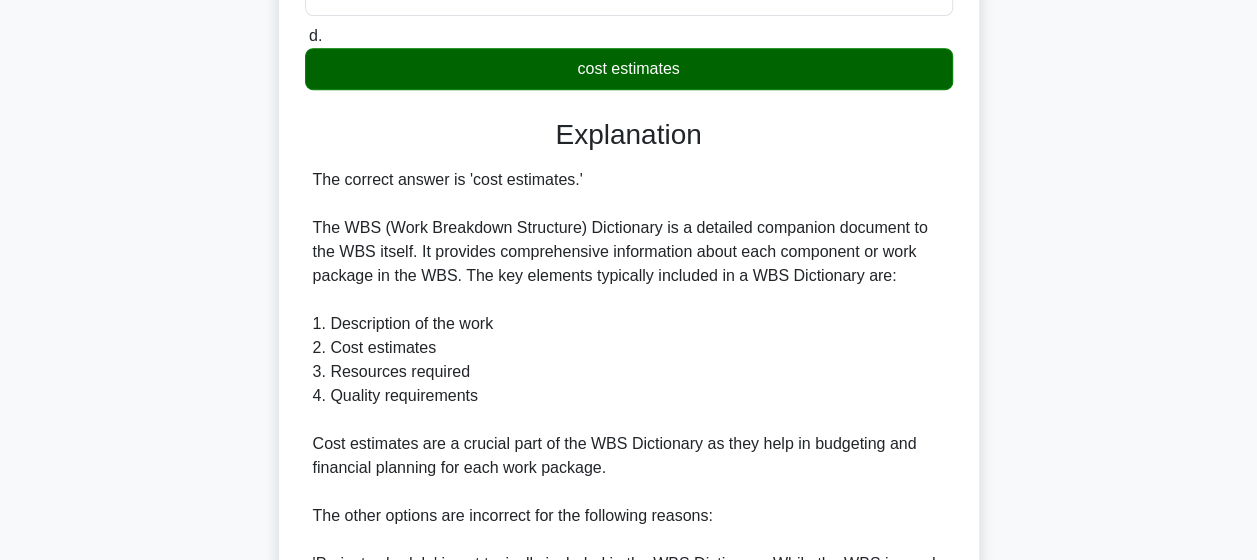 scroll, scrollTop: 438, scrollLeft: 0, axis: vertical 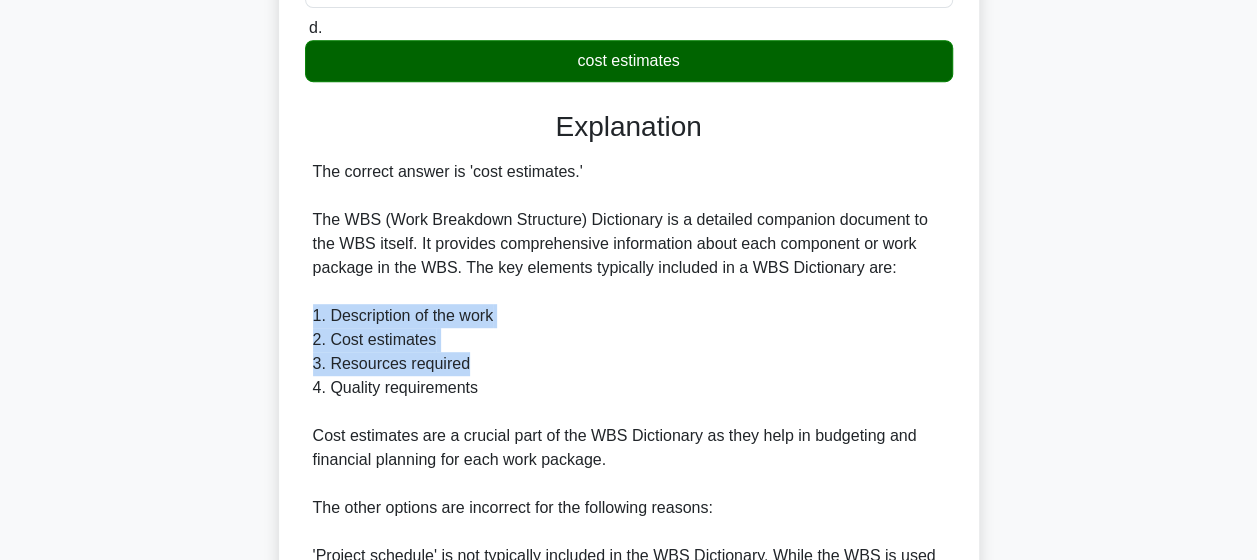 drag, startPoint x: 311, startPoint y: 316, endPoint x: 459, endPoint y: 362, distance: 154.98387 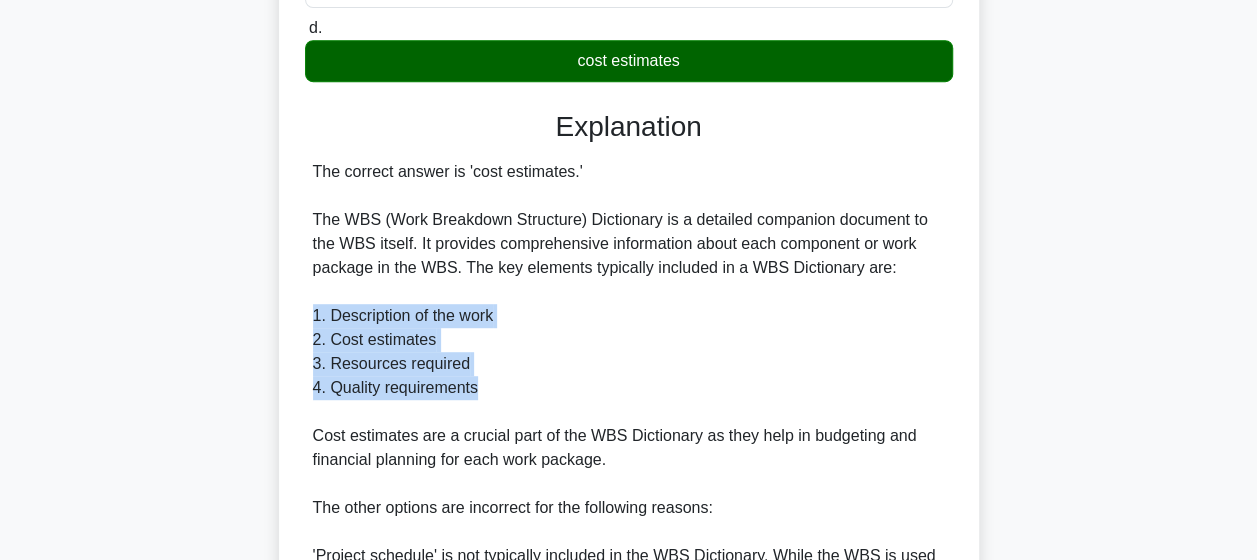 drag, startPoint x: 315, startPoint y: 314, endPoint x: 476, endPoint y: 376, distance: 172.52536 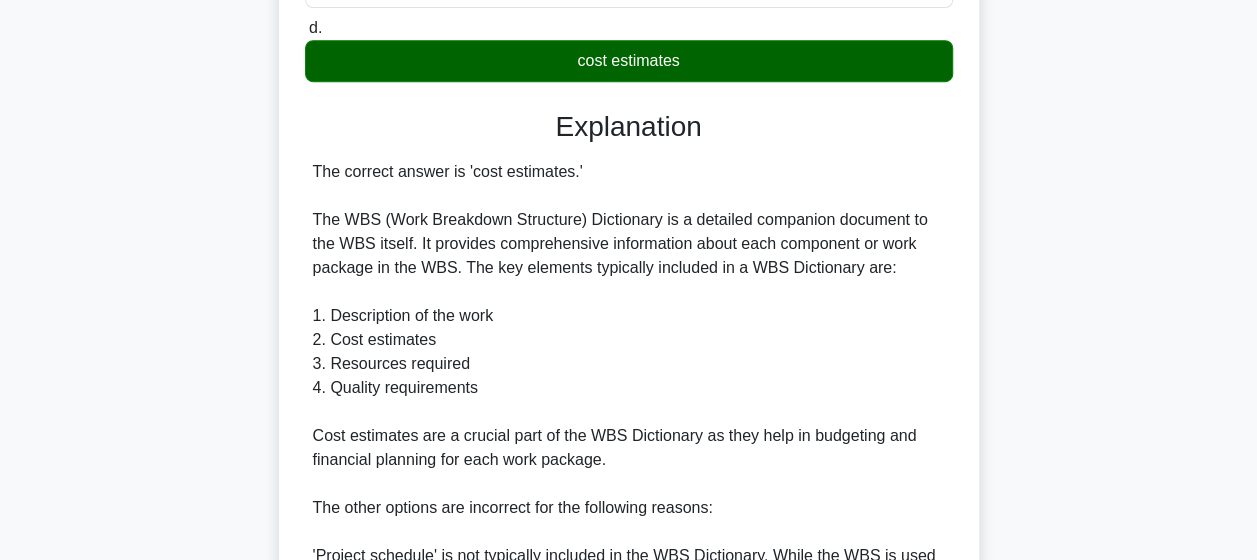drag, startPoint x: 476, startPoint y: 376, endPoint x: 312, endPoint y: 222, distance: 224.97112 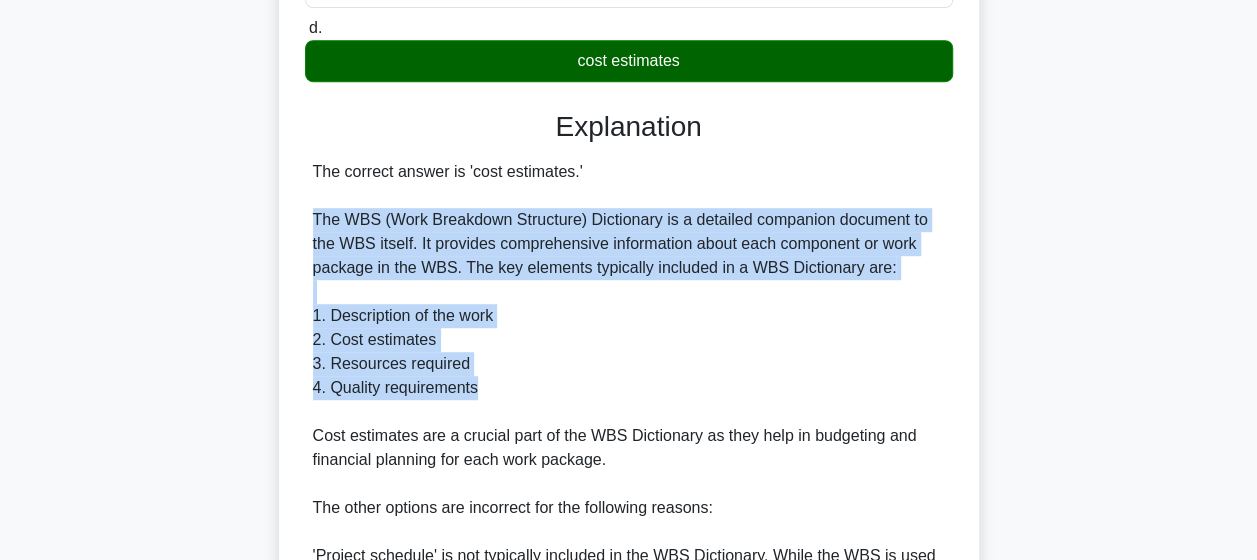 drag, startPoint x: 314, startPoint y: 218, endPoint x: 520, endPoint y: 394, distance: 270.9465 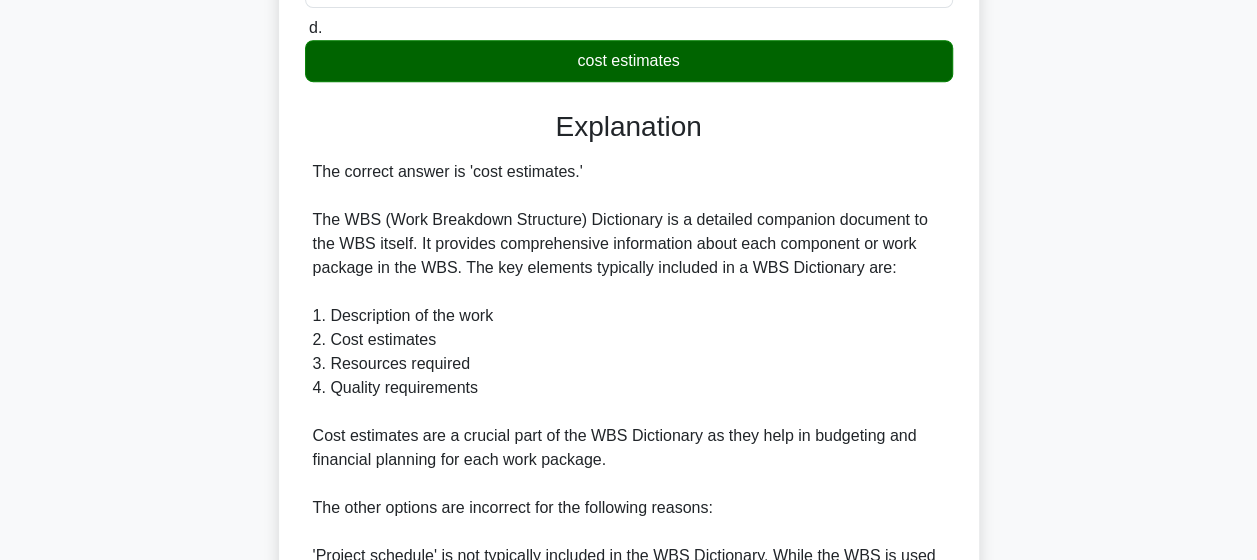 scroll, scrollTop: 841, scrollLeft: 0, axis: vertical 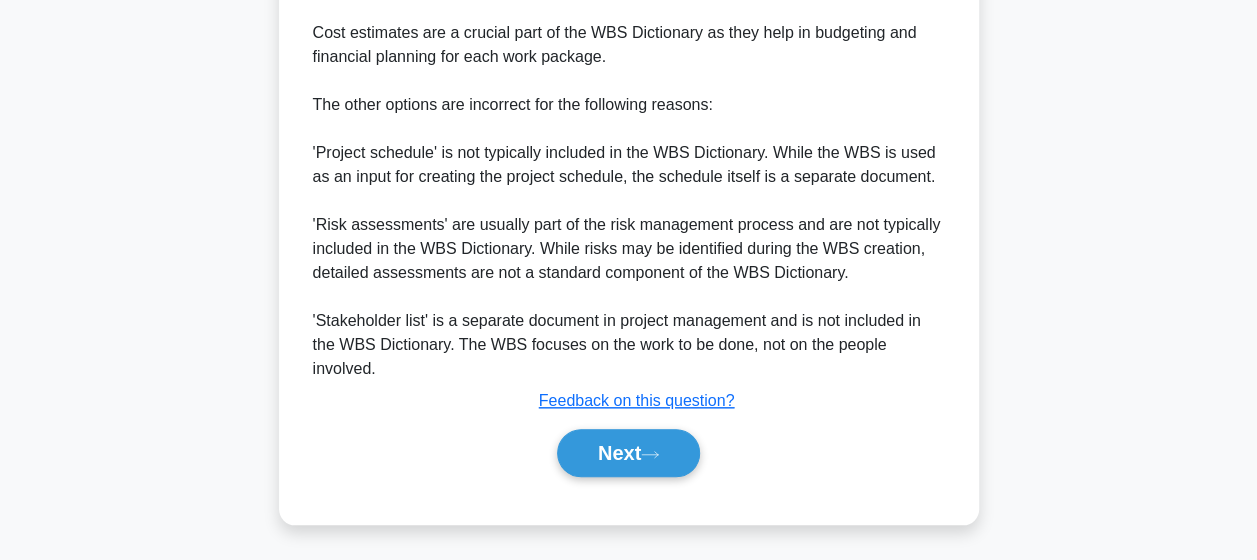click on "Next" at bounding box center [628, 453] 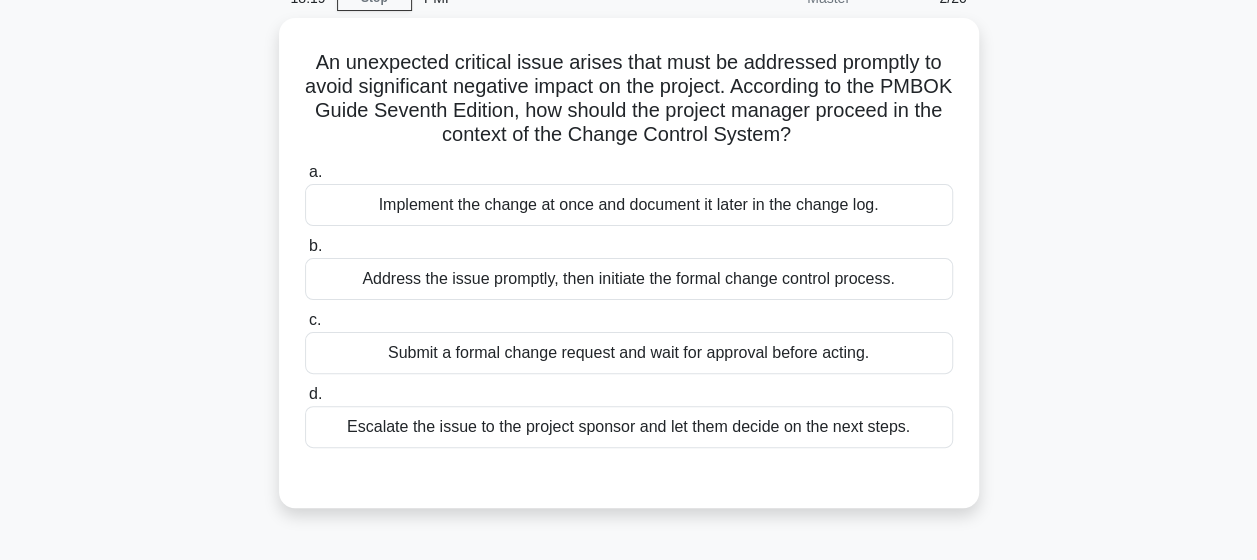 scroll, scrollTop: 100, scrollLeft: 0, axis: vertical 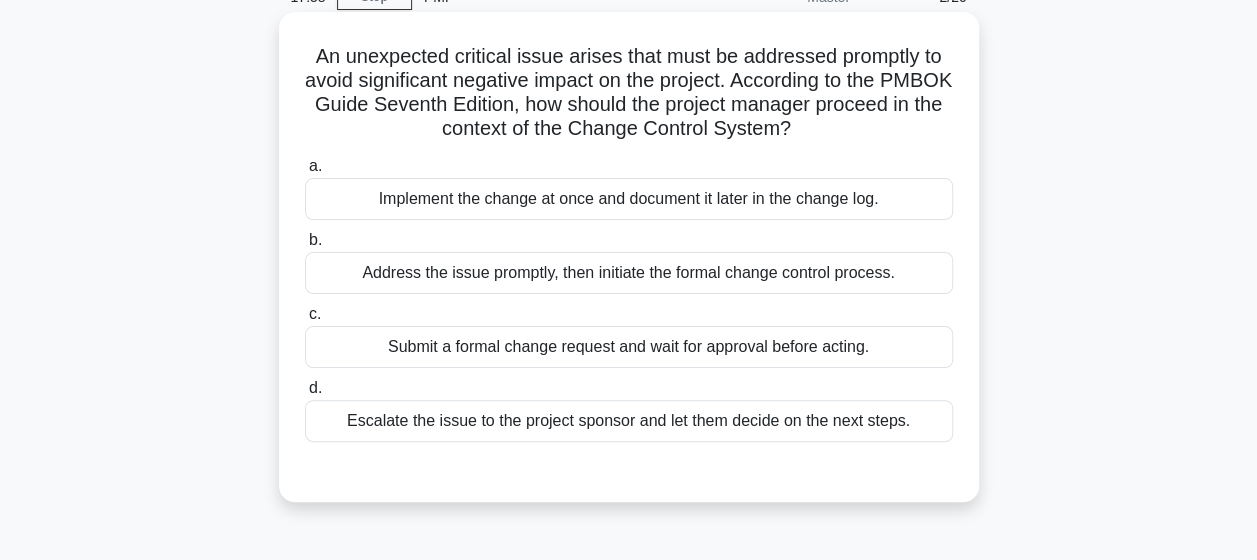 click on "Implement the change at once and document it later in the change log." at bounding box center (629, 199) 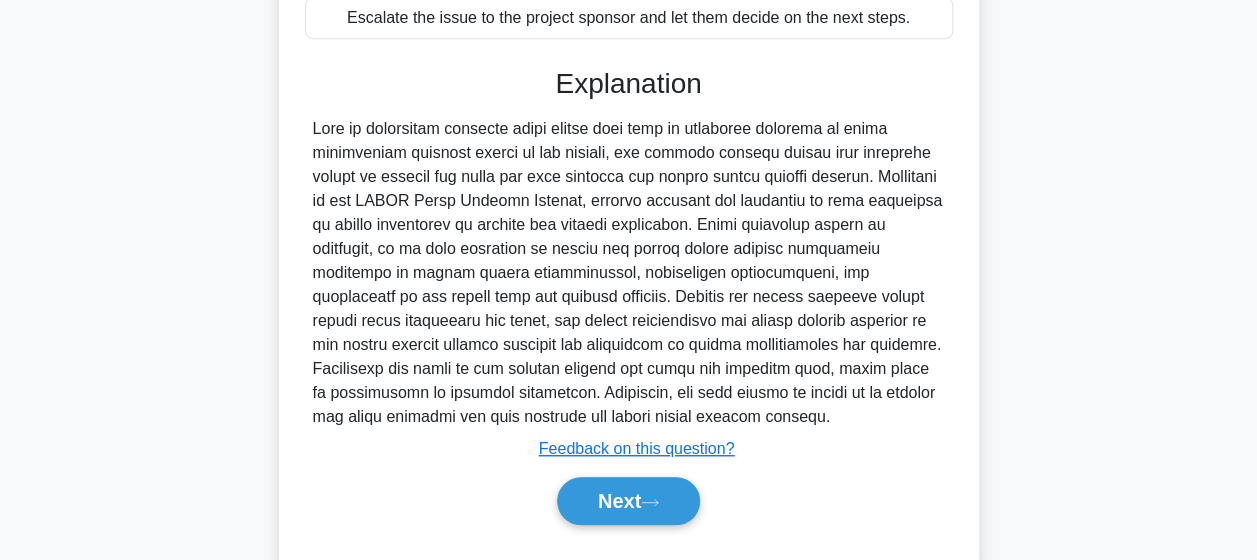 scroll, scrollTop: 512, scrollLeft: 0, axis: vertical 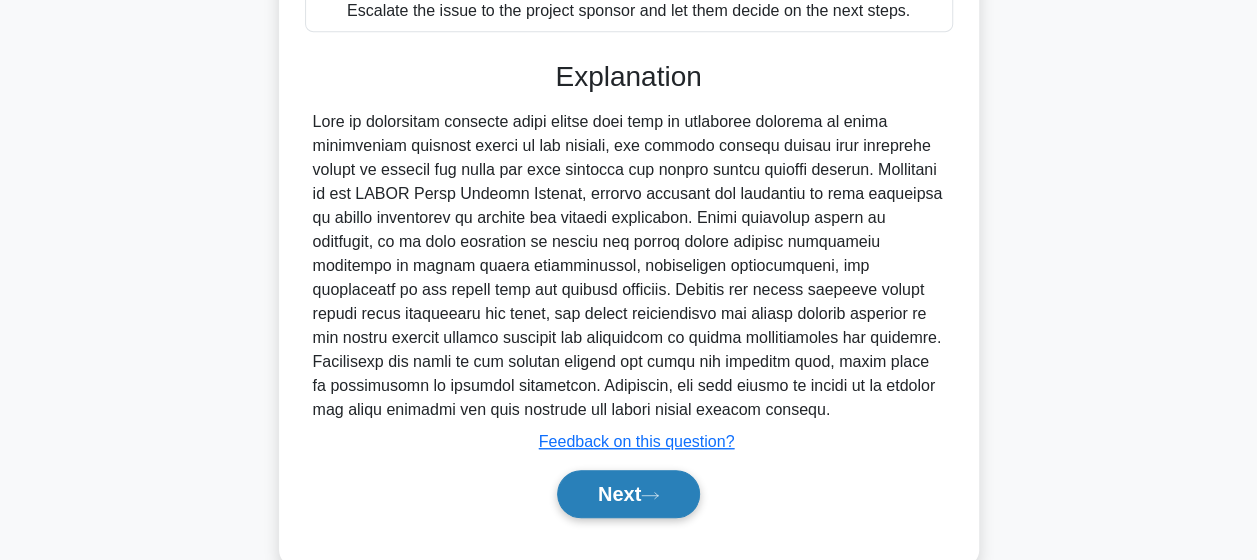 click on "Next" at bounding box center (628, 494) 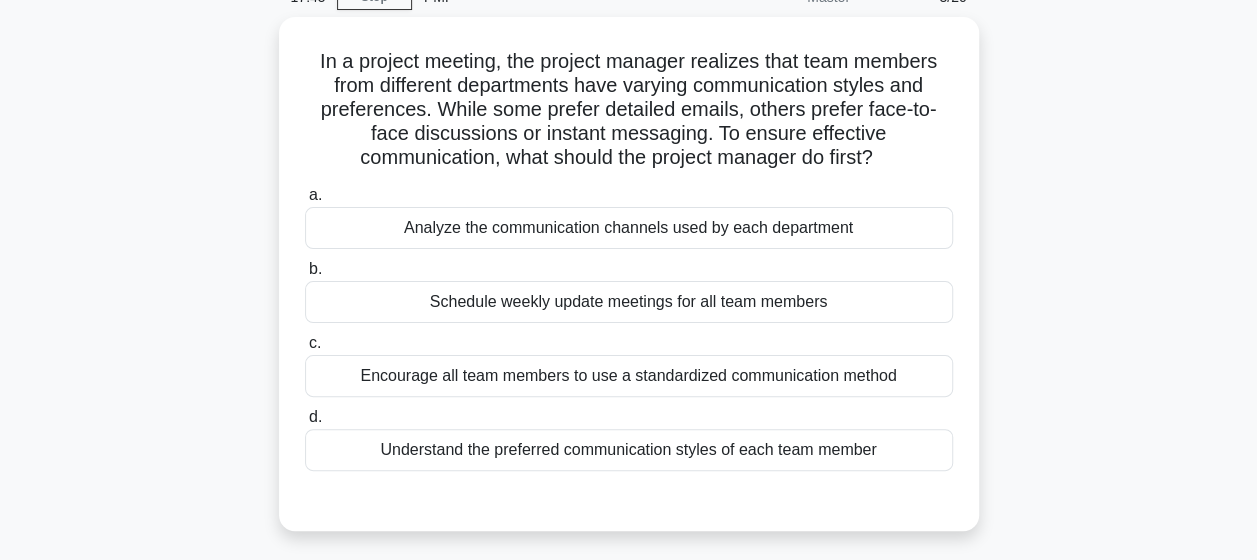 scroll, scrollTop: 102, scrollLeft: 0, axis: vertical 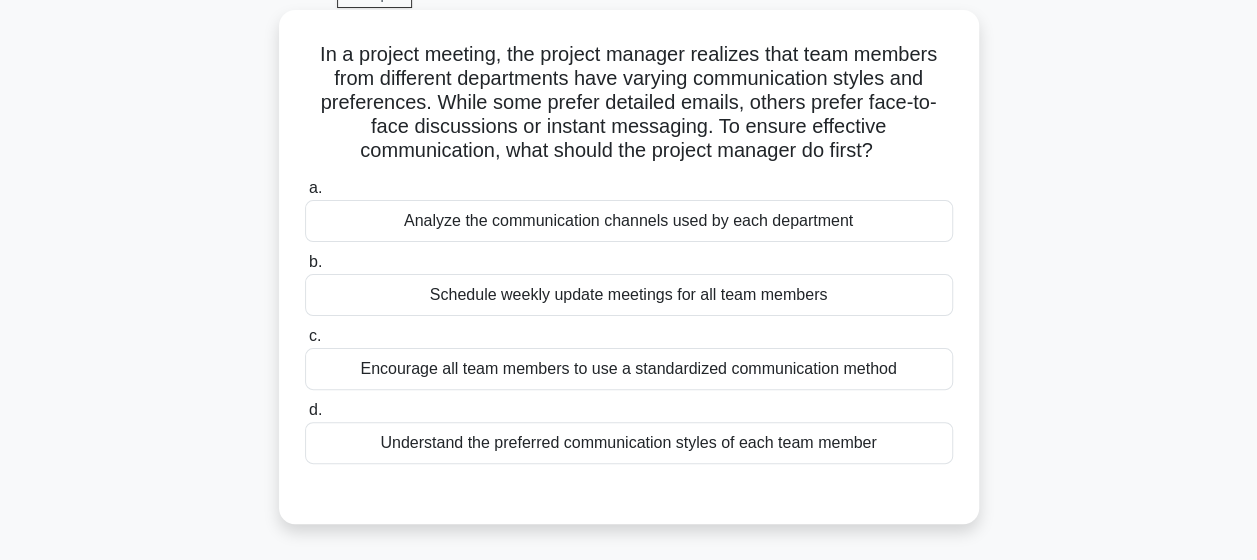 click on "Schedule weekly update meetings for all team members" at bounding box center [629, 295] 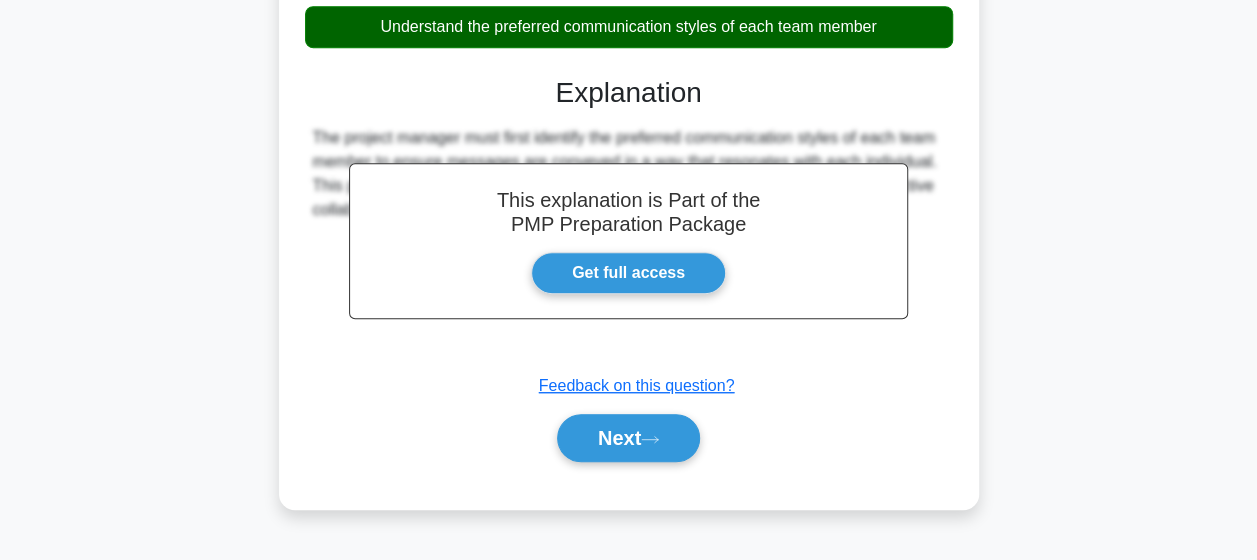 scroll, scrollTop: 520, scrollLeft: 0, axis: vertical 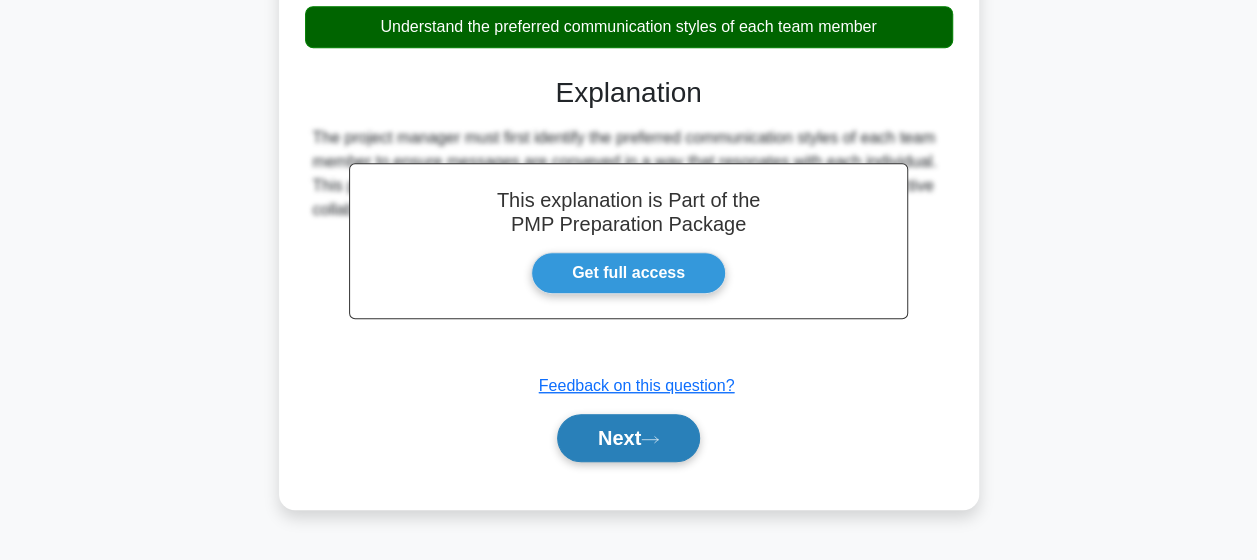 click on "Next" at bounding box center (628, 438) 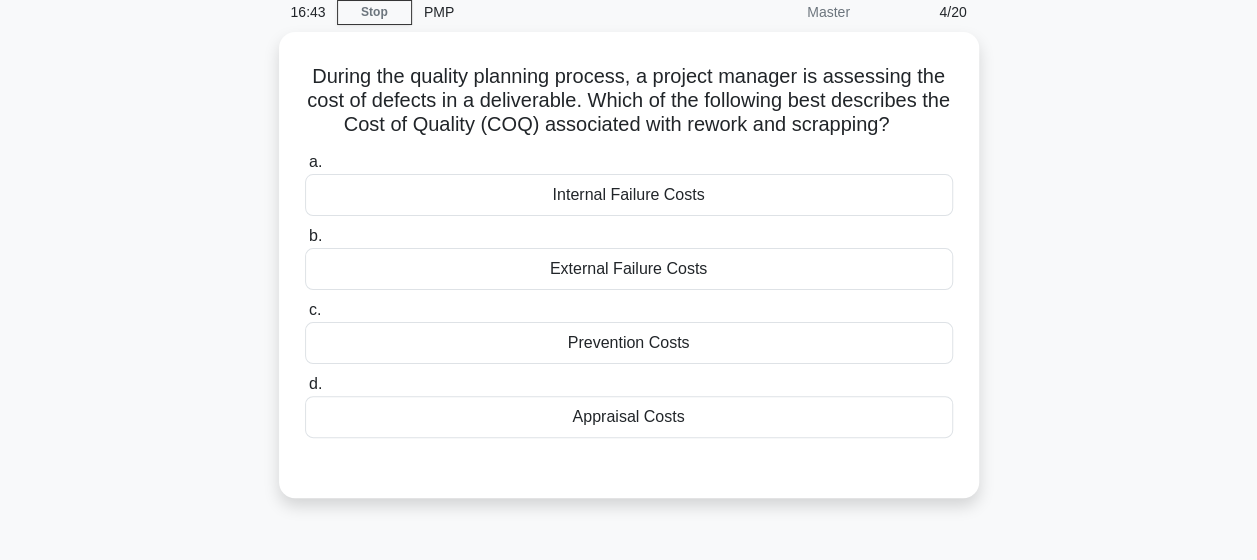 scroll, scrollTop: 87, scrollLeft: 0, axis: vertical 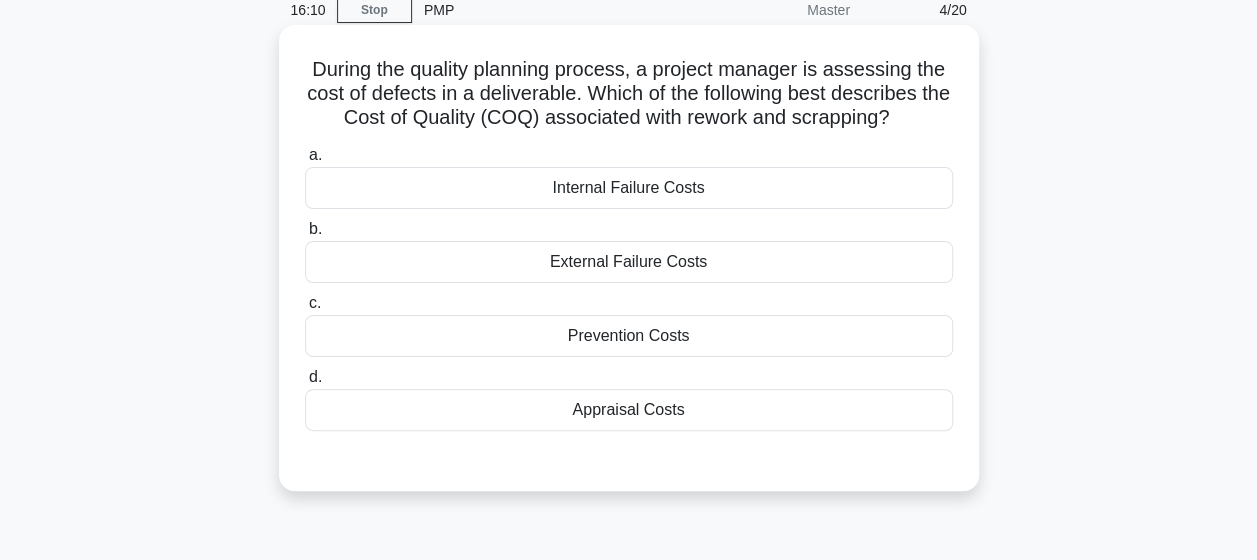 click on "Internal Failure Costs" at bounding box center (629, 188) 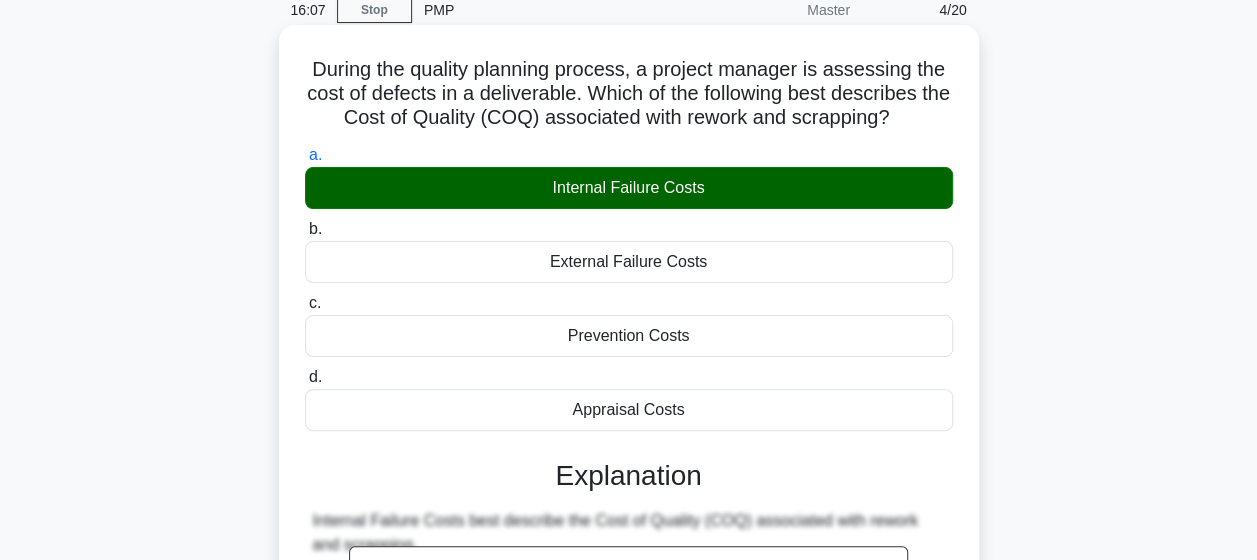 scroll, scrollTop: 550, scrollLeft: 0, axis: vertical 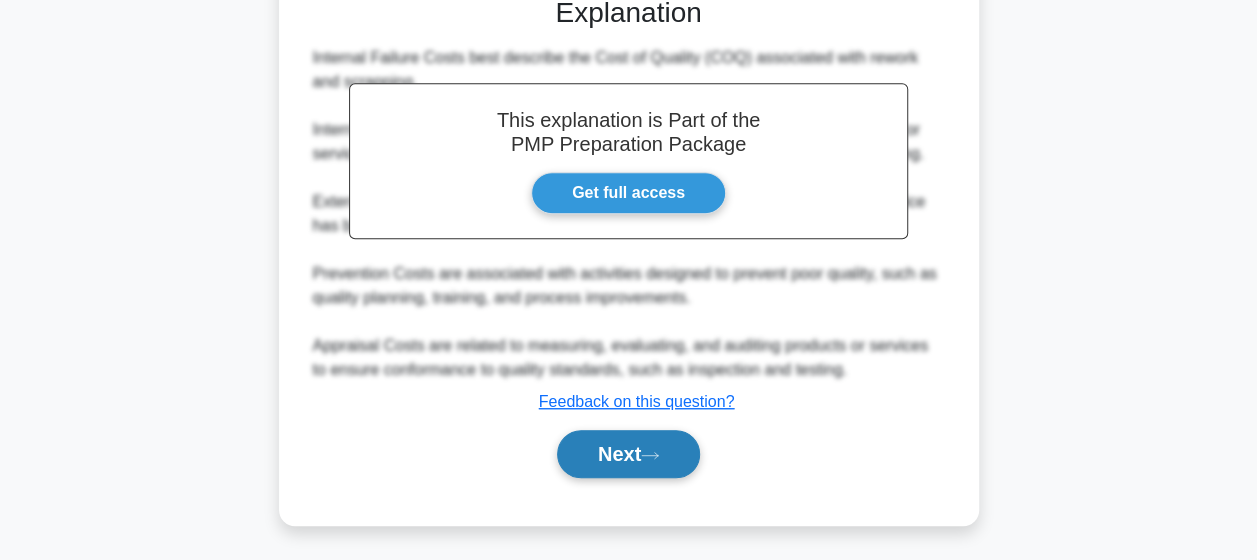 click on "Next" at bounding box center (628, 454) 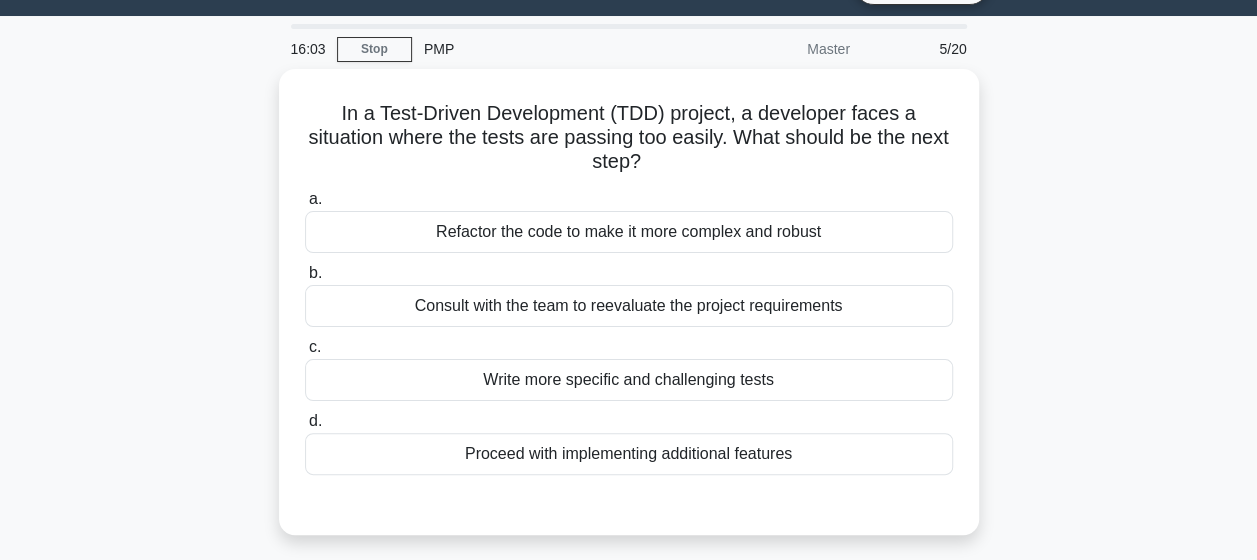 scroll, scrollTop: 72, scrollLeft: 0, axis: vertical 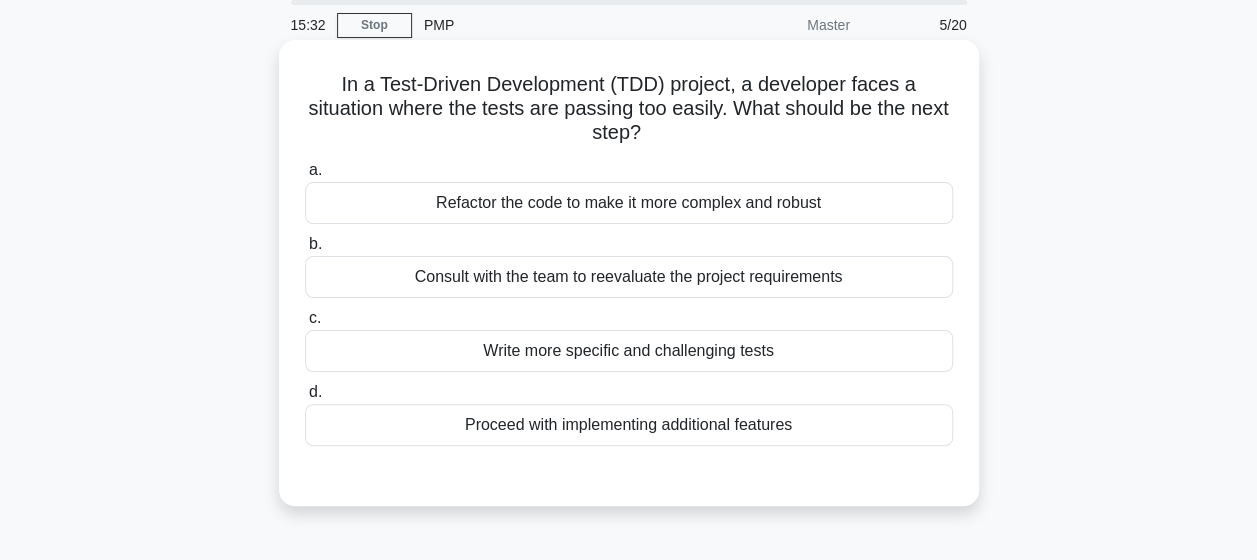 click on "Write more specific and challenging tests" at bounding box center (629, 351) 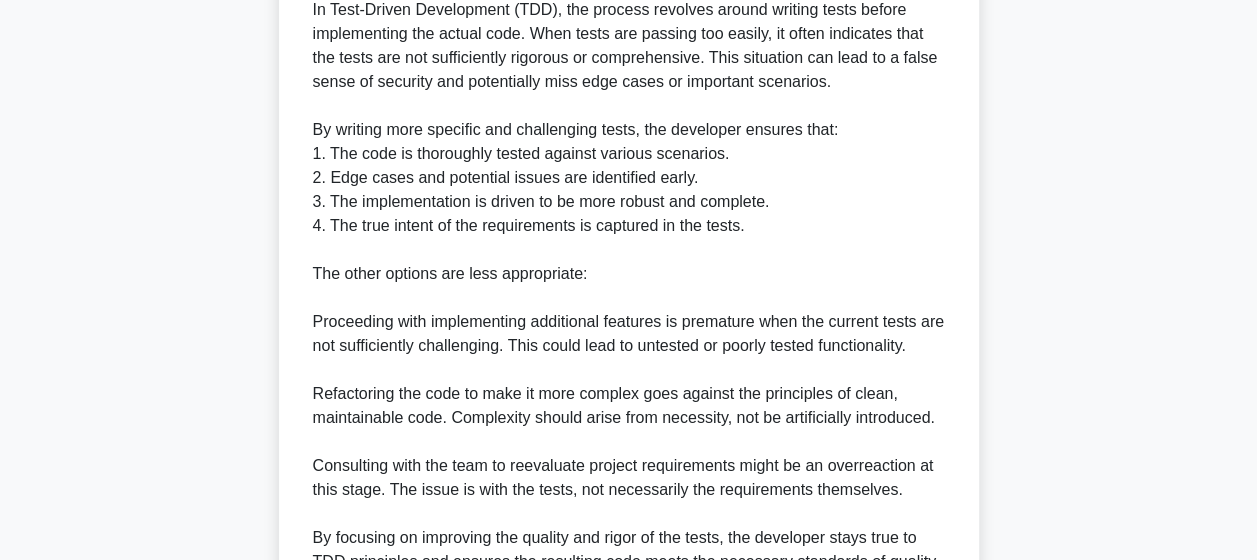scroll, scrollTop: 862, scrollLeft: 0, axis: vertical 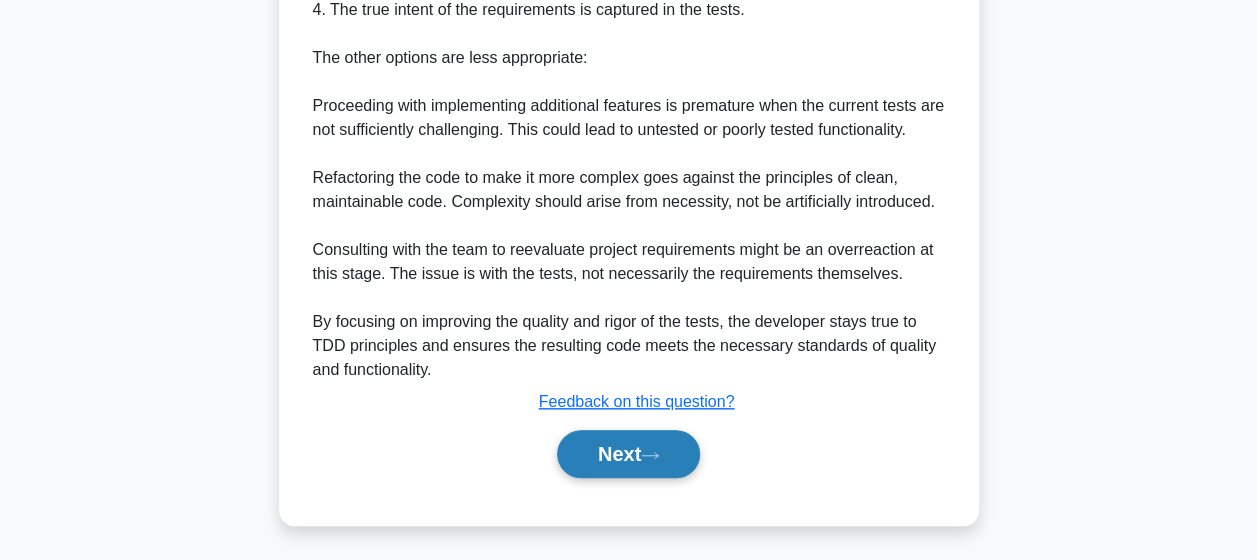 click on "Next" at bounding box center [628, 454] 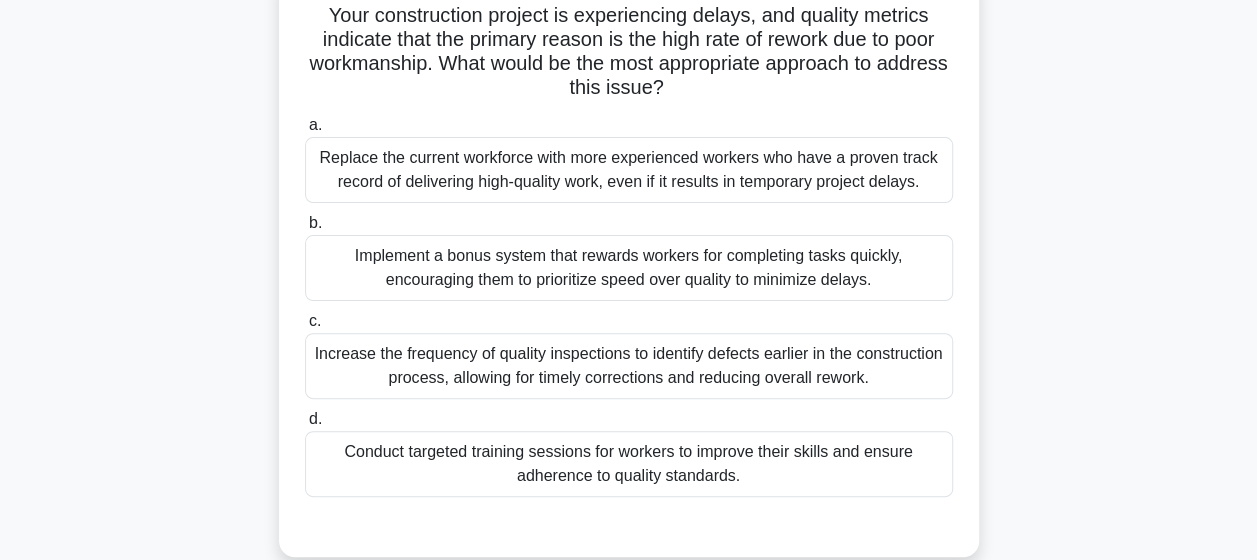 scroll, scrollTop: 148, scrollLeft: 0, axis: vertical 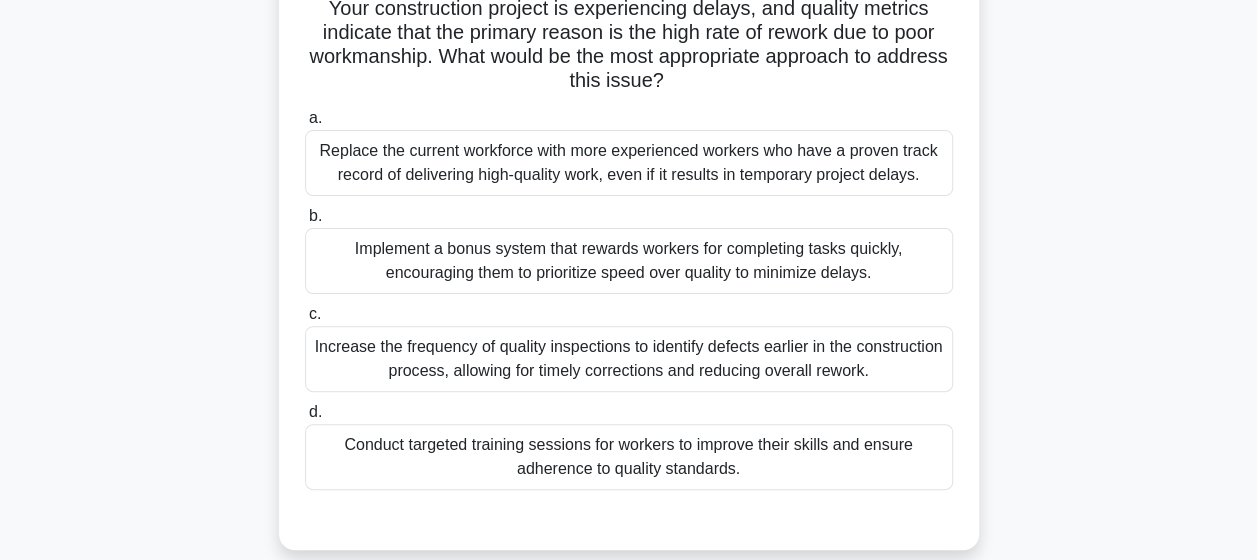 click on "Increase the frequency of quality inspections to identify defects earlier in the construction process, allowing for timely corrections and reducing overall rework." at bounding box center (629, 359) 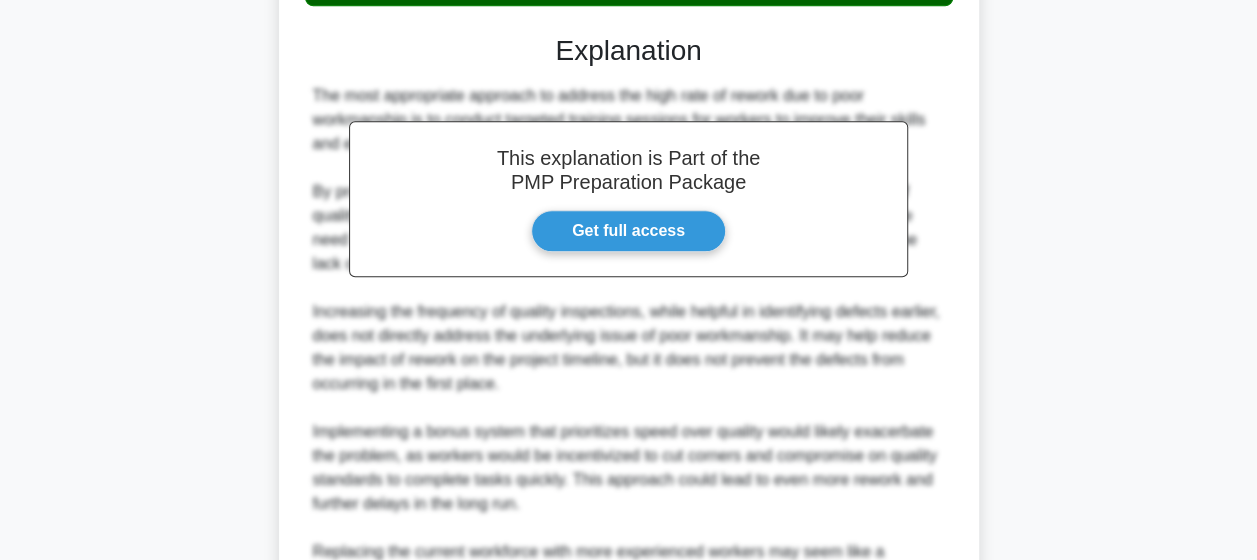 scroll, scrollTop: 913, scrollLeft: 0, axis: vertical 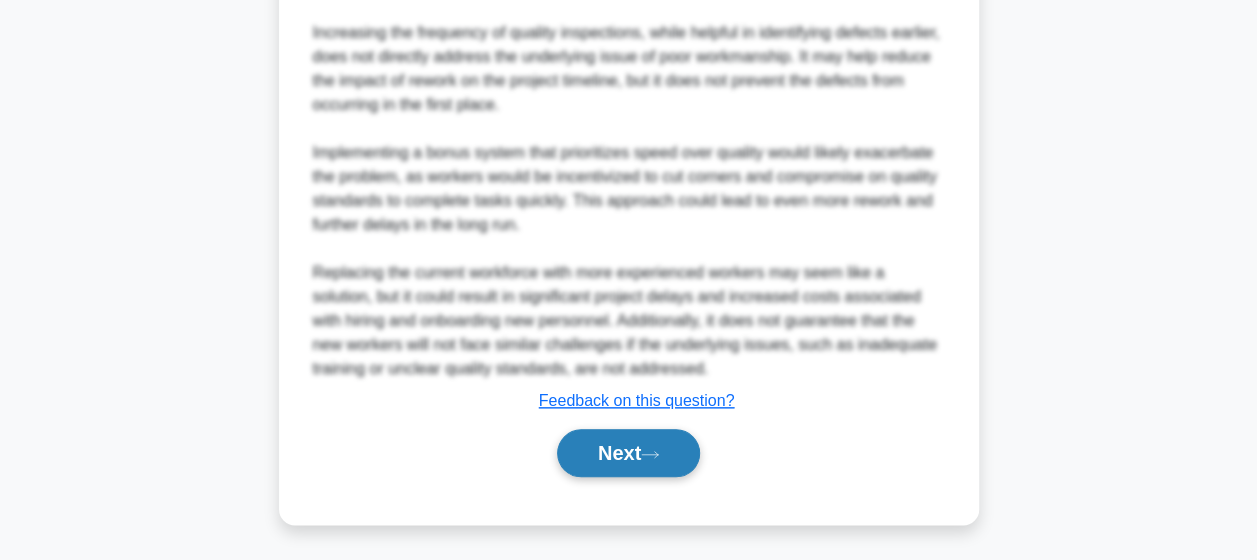 click on "Next" at bounding box center (628, 453) 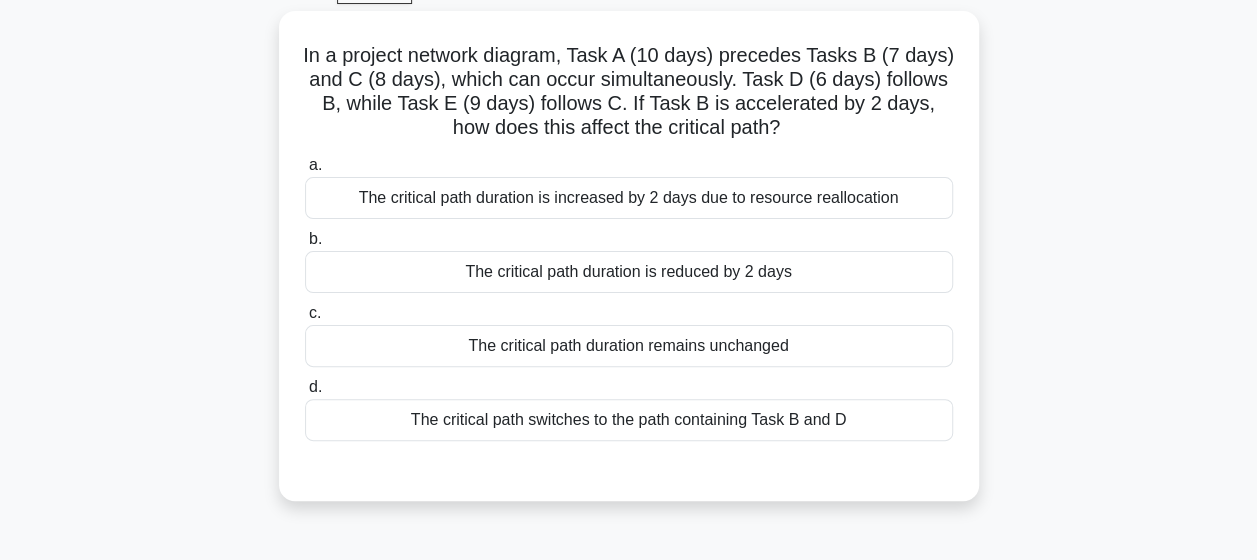 scroll, scrollTop: 106, scrollLeft: 0, axis: vertical 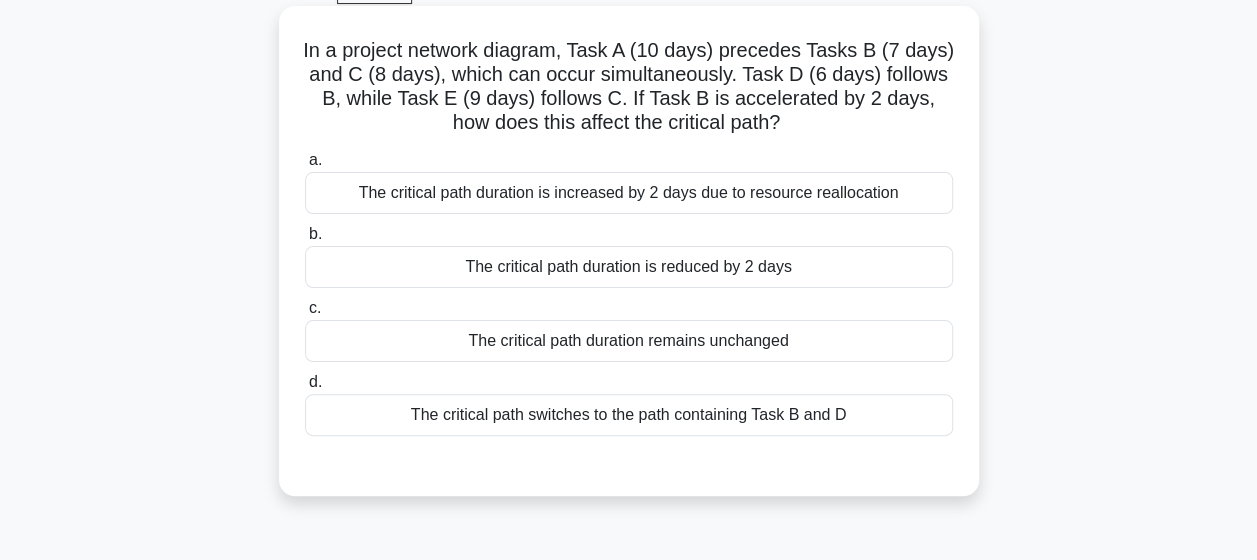click on "The critical path duration remains unchanged" at bounding box center (629, 341) 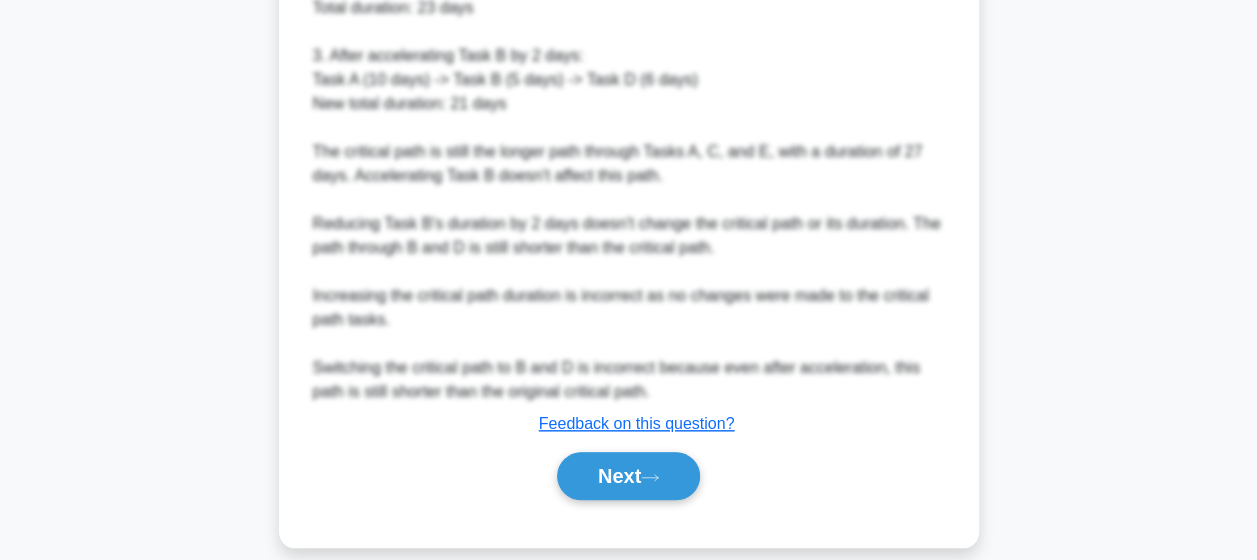 scroll, scrollTop: 838, scrollLeft: 0, axis: vertical 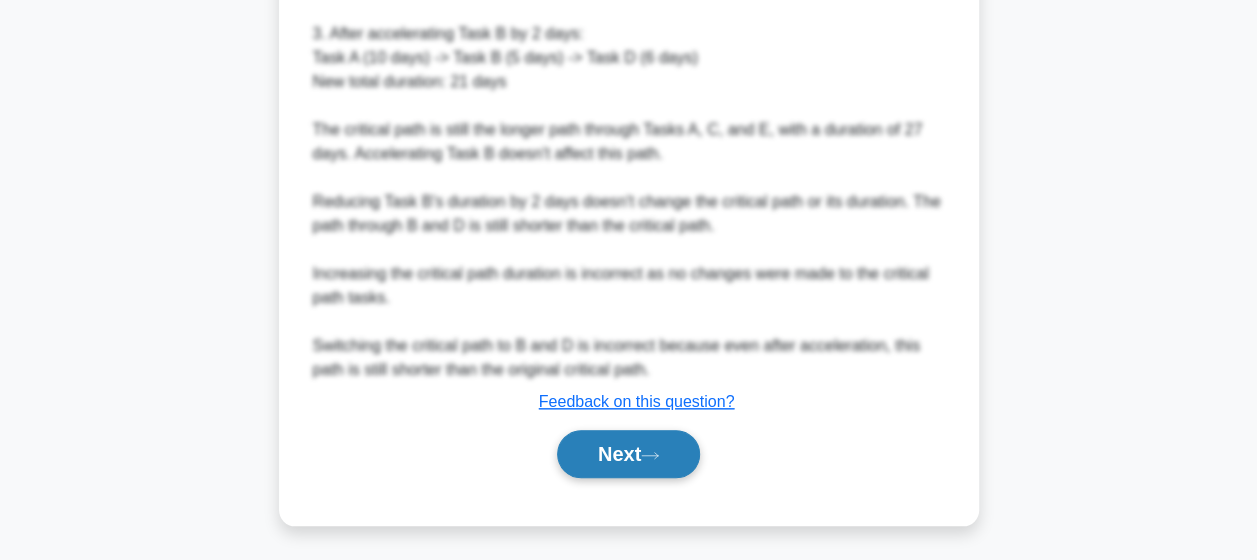 click on "Next" at bounding box center (628, 454) 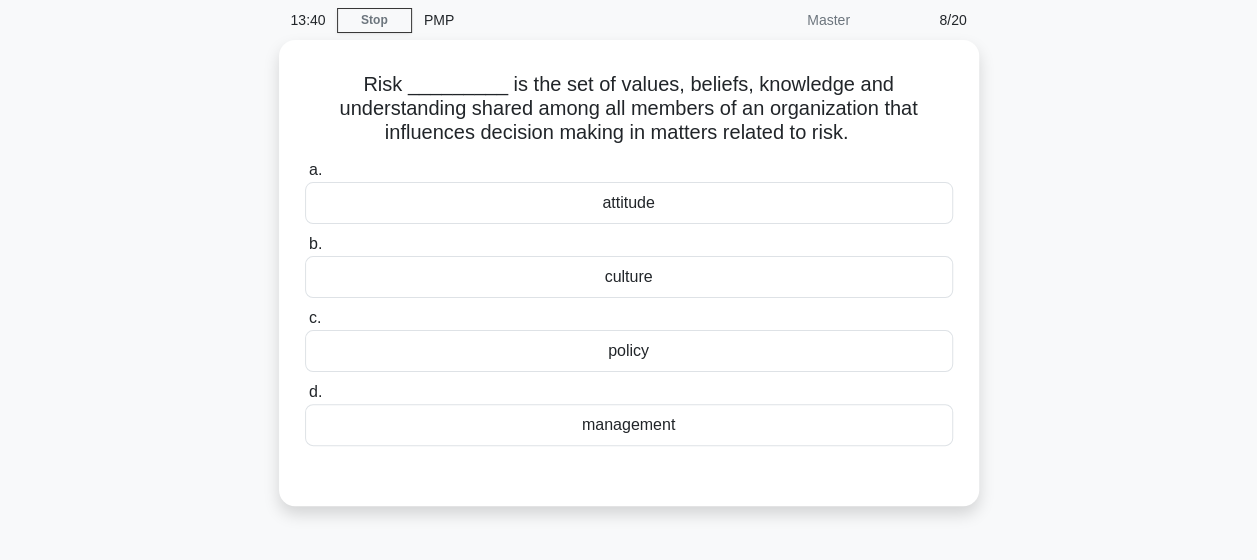 scroll, scrollTop: 76, scrollLeft: 0, axis: vertical 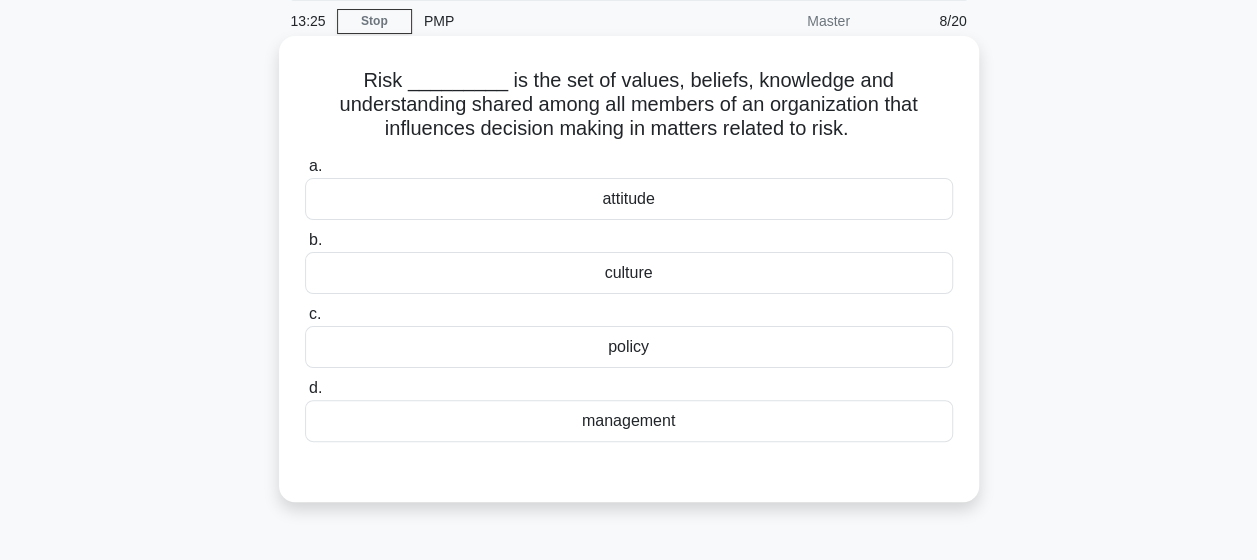 click on "attitude" at bounding box center (629, 199) 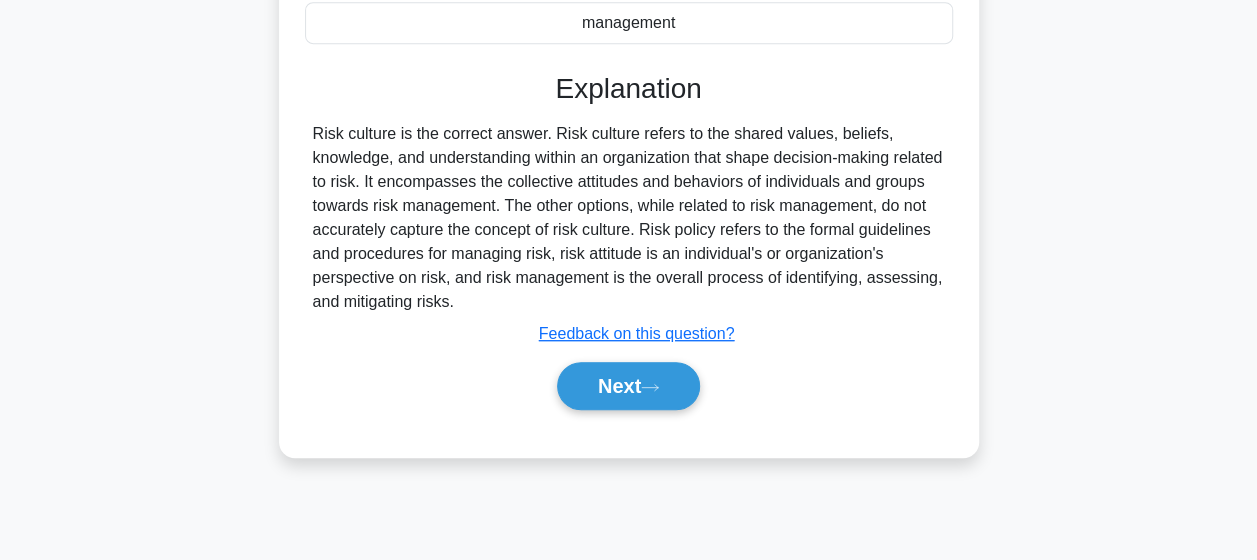 scroll, scrollTop: 520, scrollLeft: 0, axis: vertical 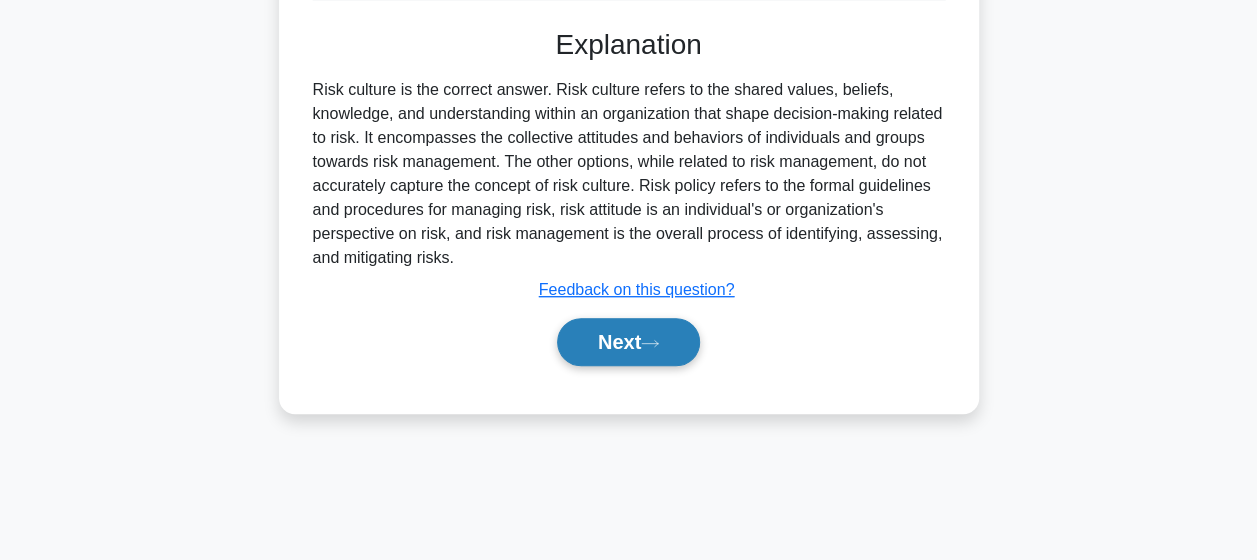 click on "Next" at bounding box center (628, 342) 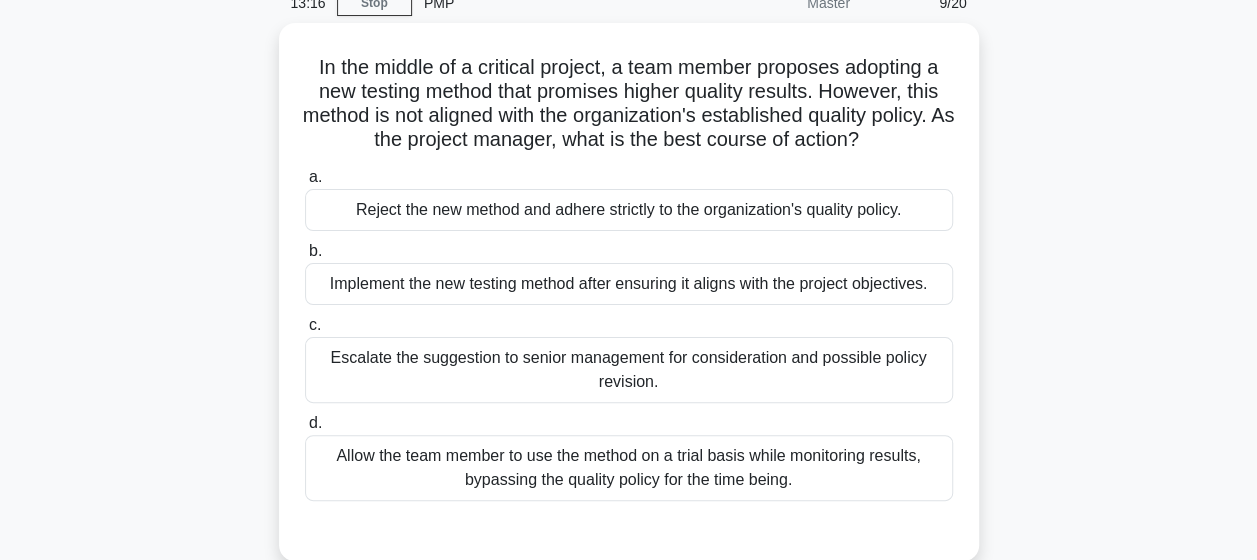 scroll, scrollTop: 102, scrollLeft: 0, axis: vertical 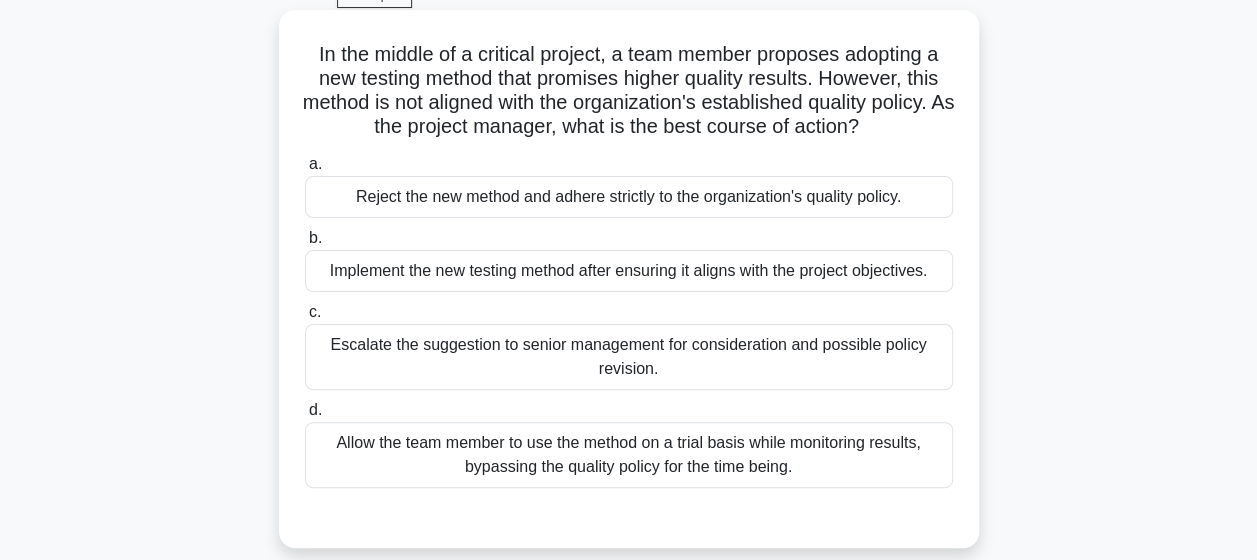 click on "Escalate the suggestion to senior management for consideration and possible policy revision." at bounding box center (629, 357) 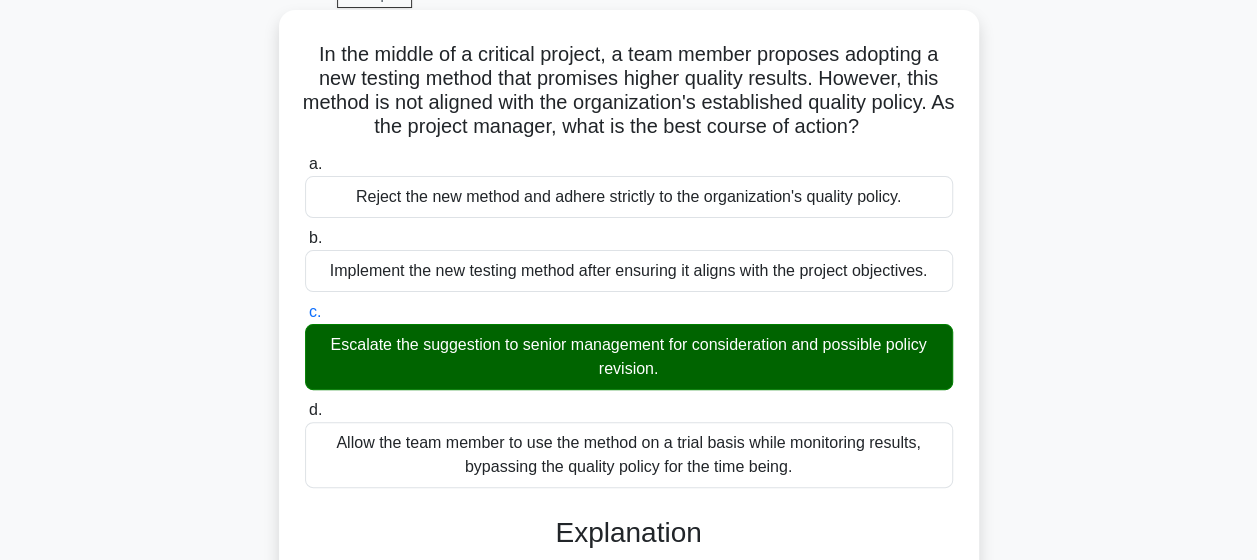 scroll, scrollTop: 526, scrollLeft: 0, axis: vertical 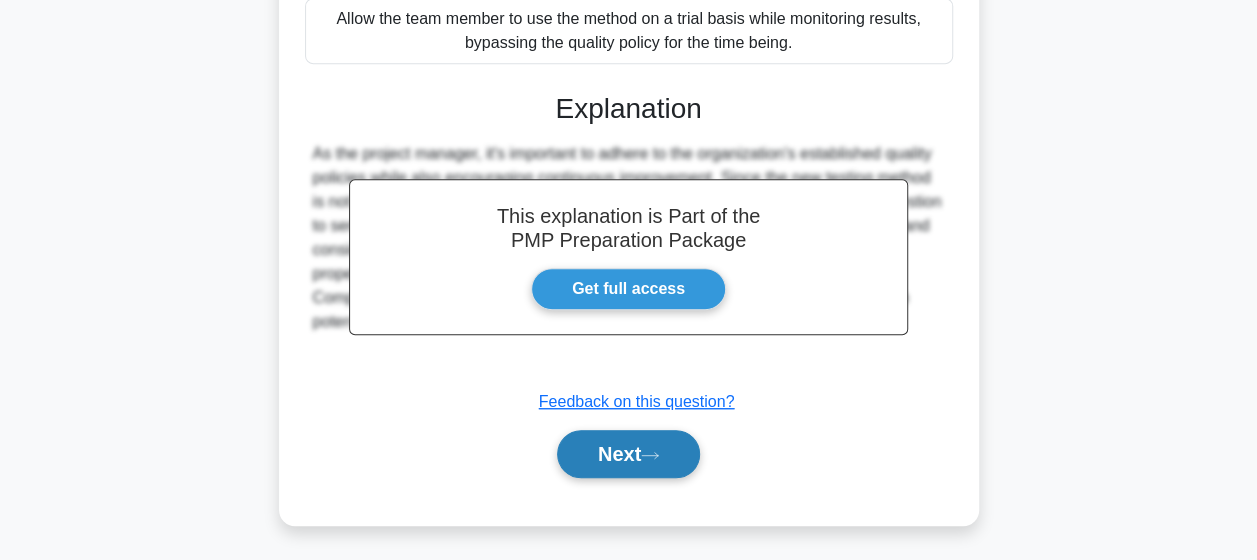 click on "Next" at bounding box center [628, 454] 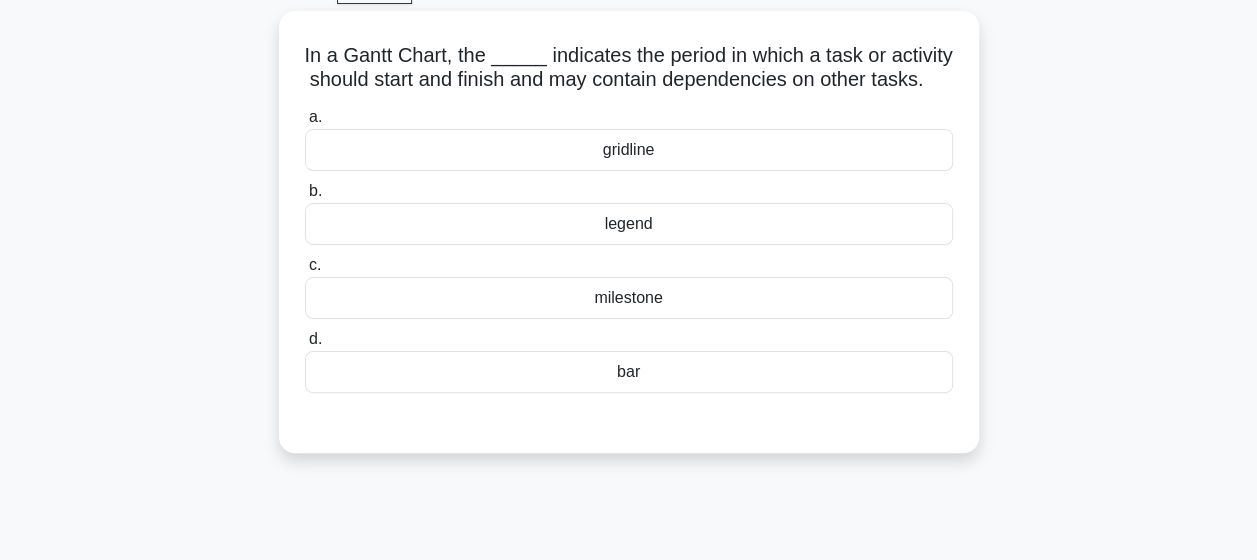 scroll, scrollTop: 106, scrollLeft: 0, axis: vertical 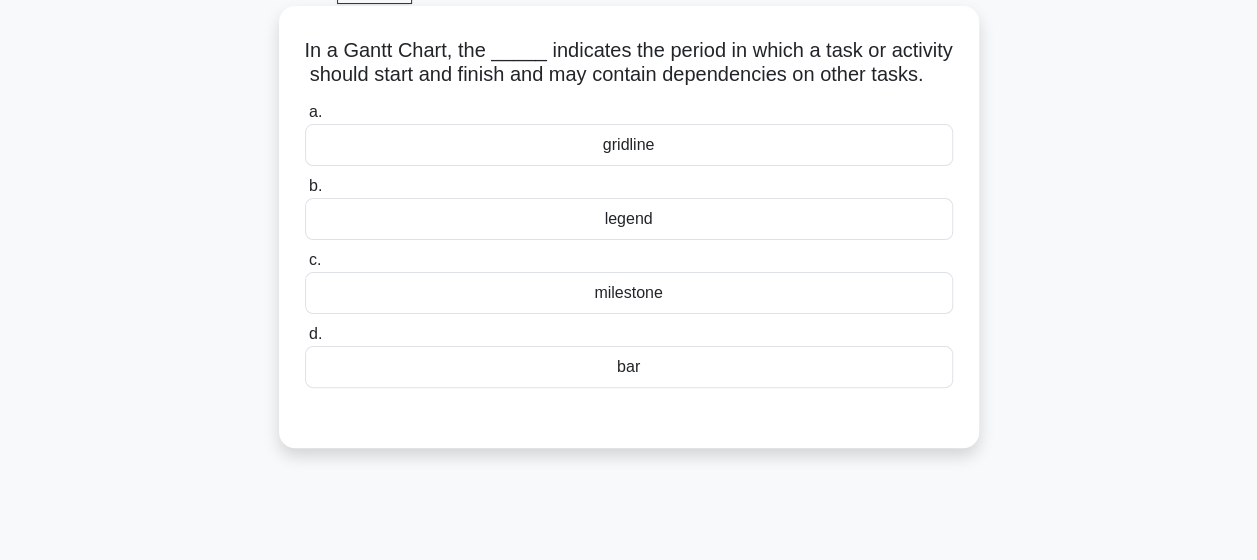 click on "bar" at bounding box center [629, 367] 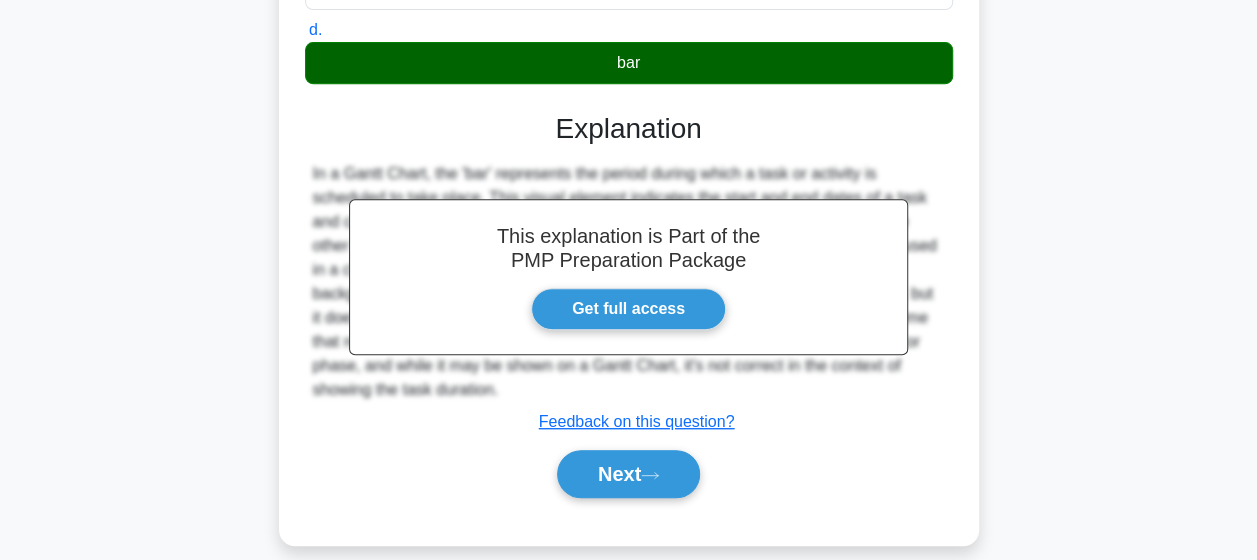 scroll, scrollTop: 520, scrollLeft: 0, axis: vertical 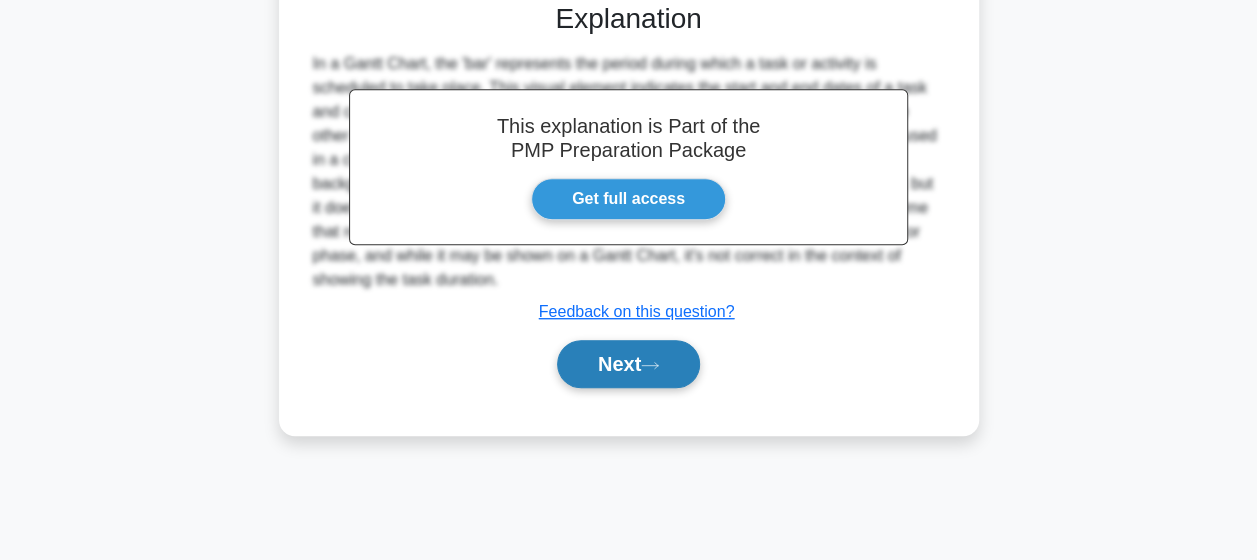 click on "Next" at bounding box center (628, 364) 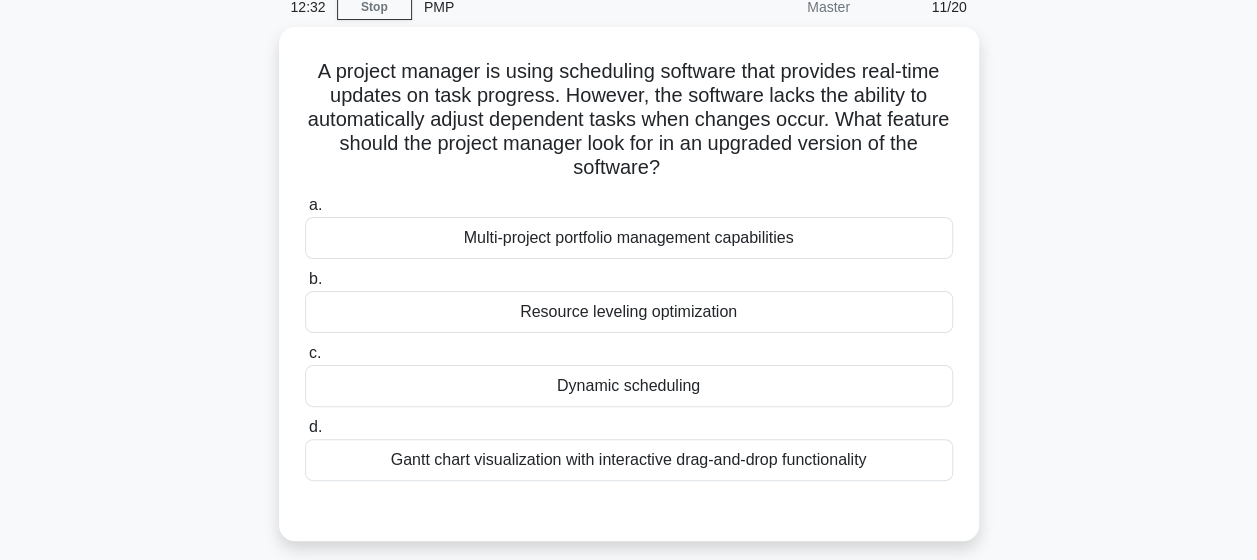 scroll, scrollTop: 88, scrollLeft: 0, axis: vertical 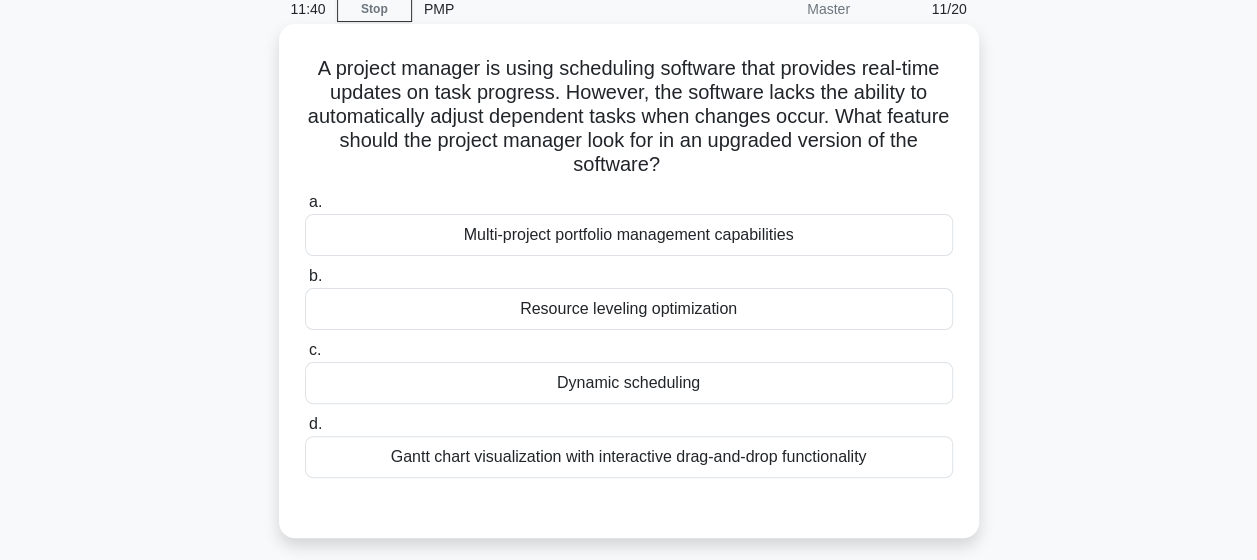 click on "Dynamic scheduling" at bounding box center [629, 383] 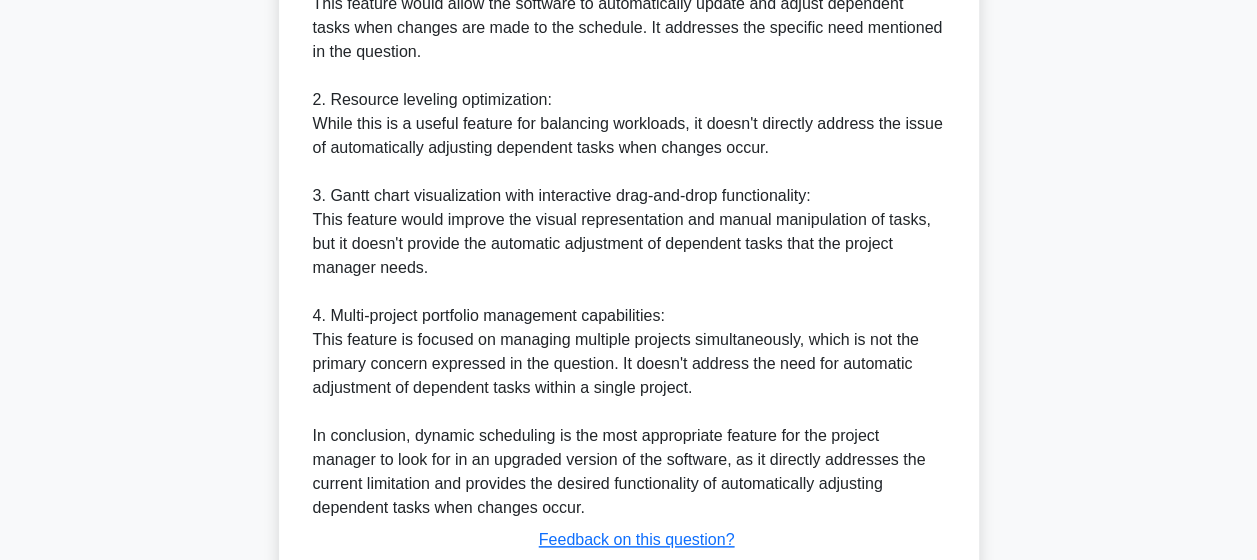 scroll, scrollTop: 1006, scrollLeft: 0, axis: vertical 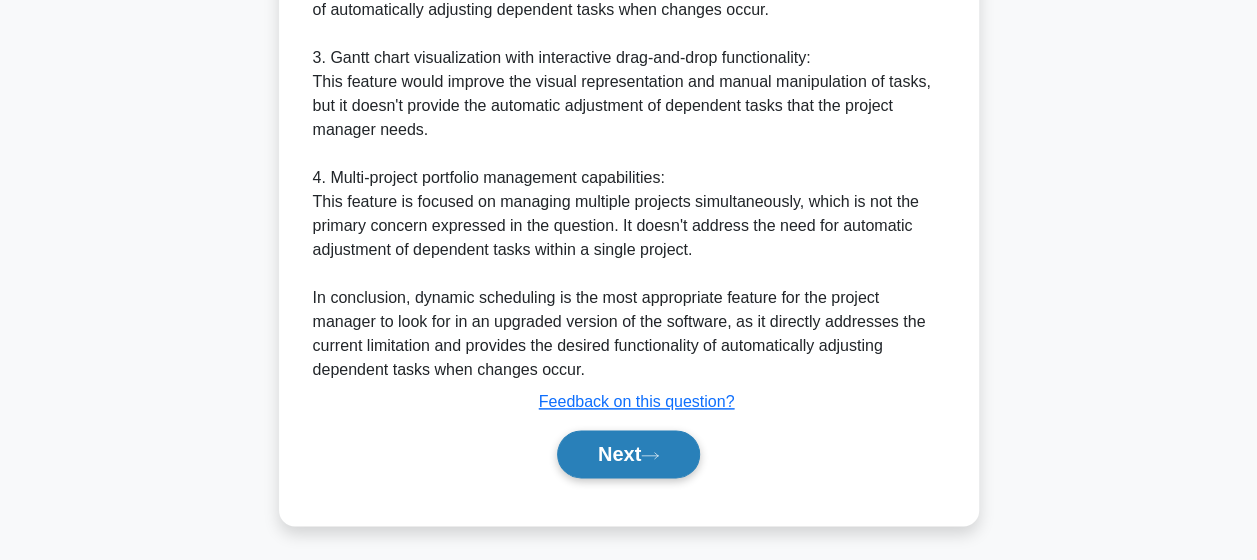 click on "Next" at bounding box center [628, 454] 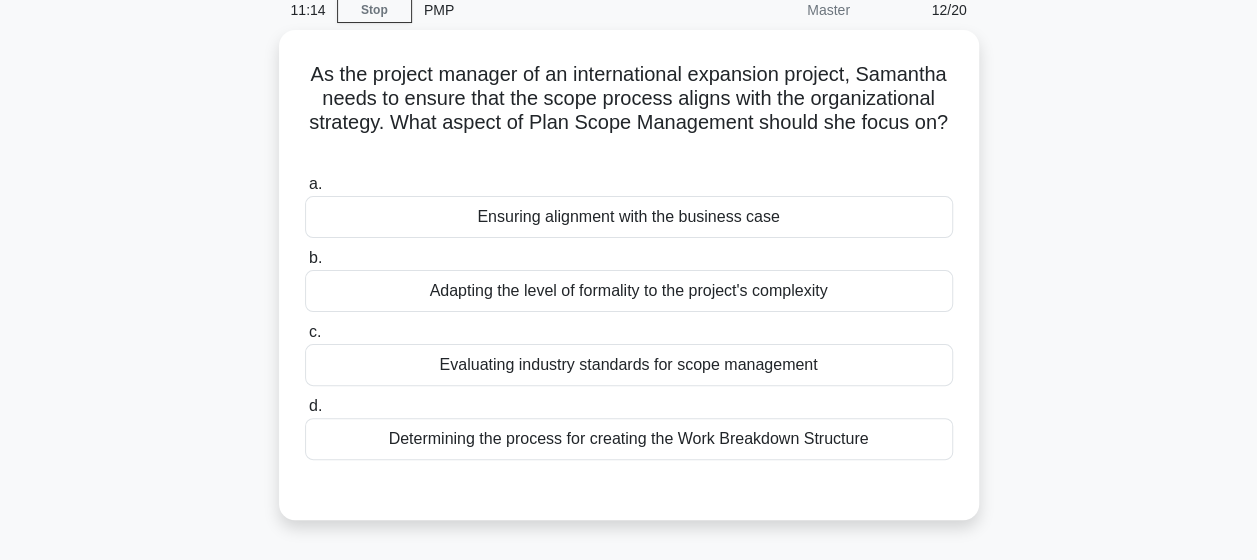scroll, scrollTop: 88, scrollLeft: 0, axis: vertical 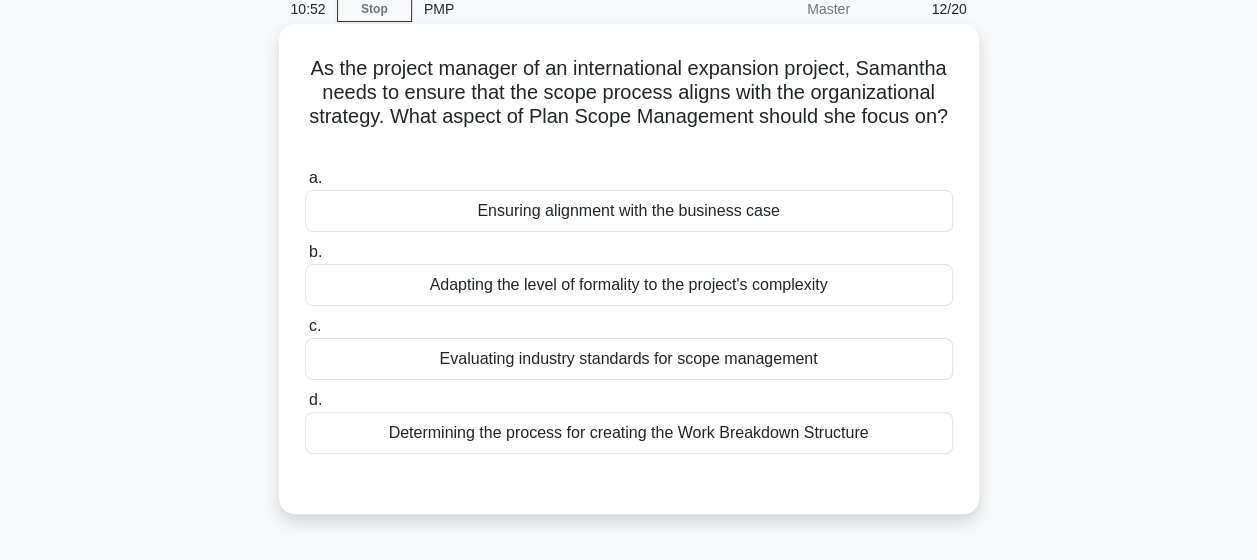 click on "Ensuring alignment with the business case" at bounding box center [629, 211] 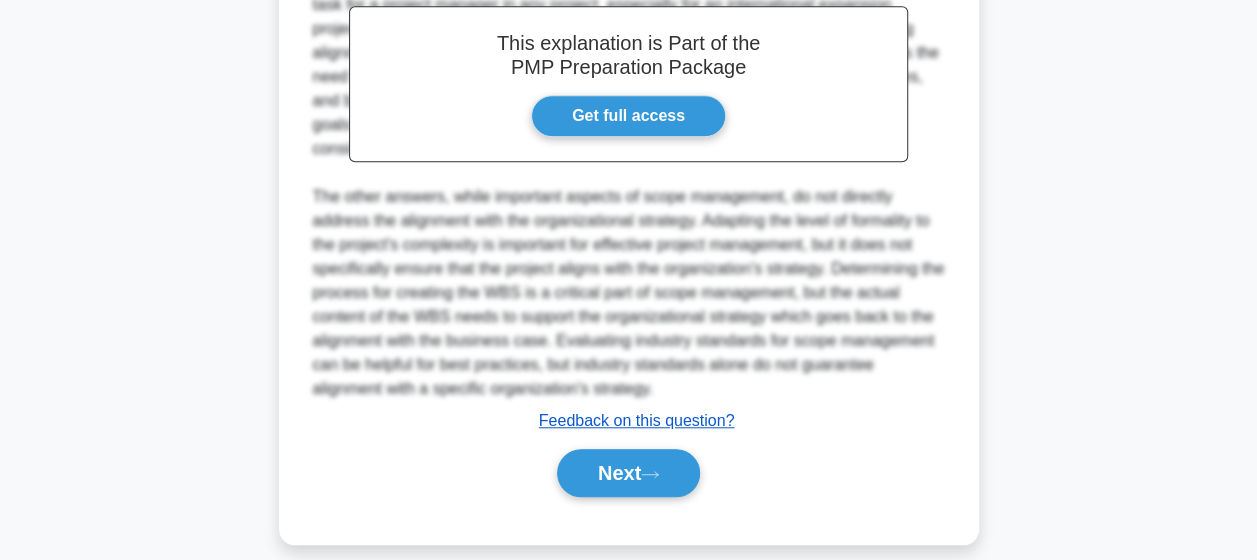 scroll, scrollTop: 656, scrollLeft: 0, axis: vertical 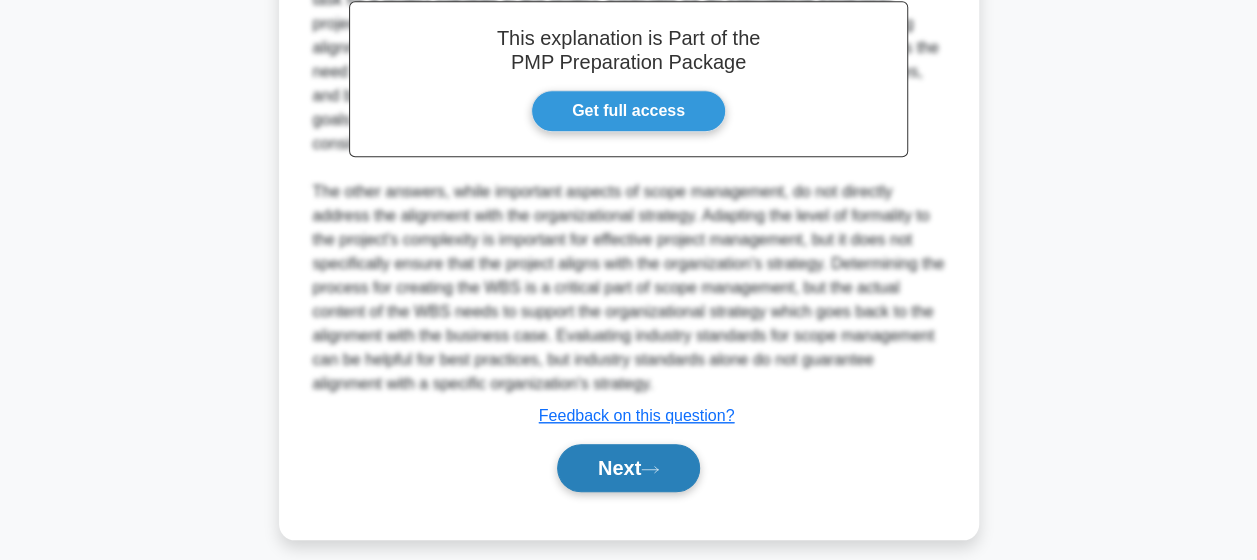 click on "Next" at bounding box center (628, 468) 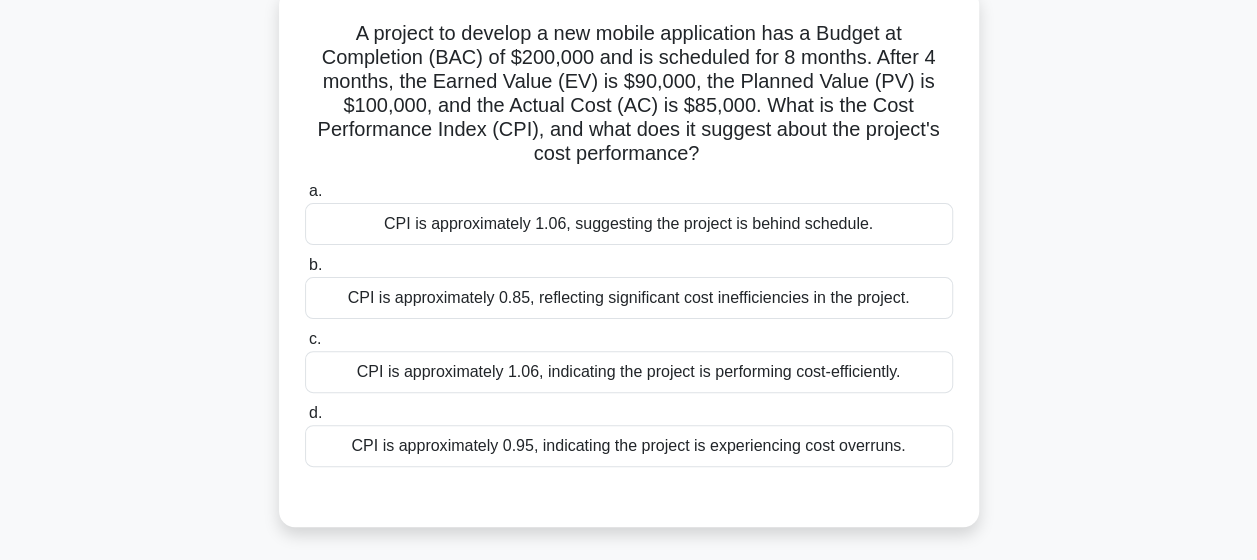 scroll, scrollTop: 131, scrollLeft: 0, axis: vertical 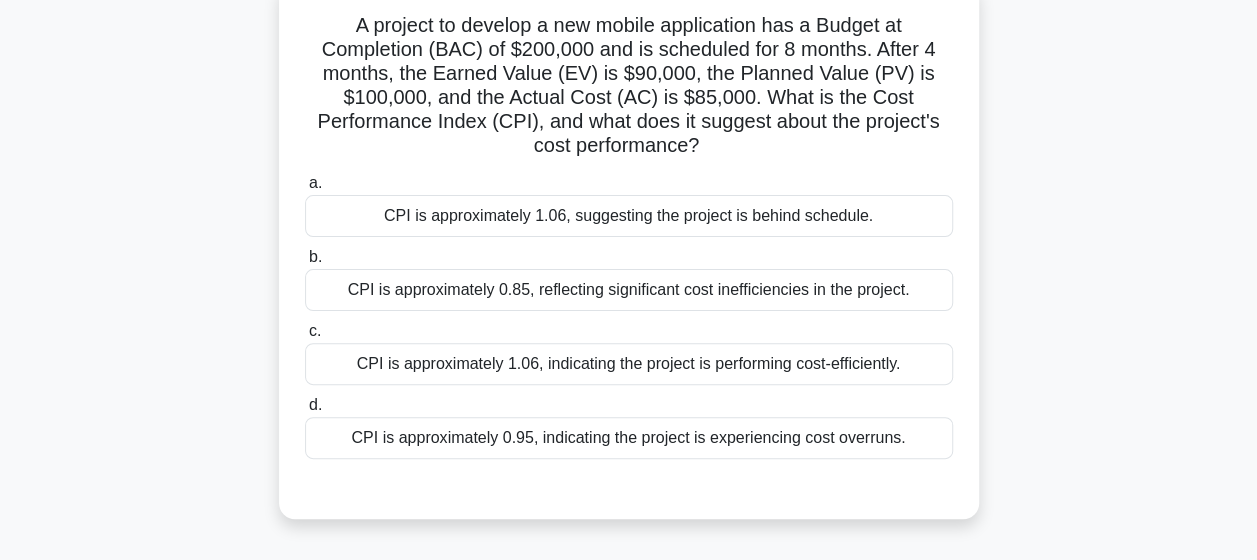 click on "CPI is approximately 1.06, indicating the project is performing cost-efficiently." at bounding box center (629, 364) 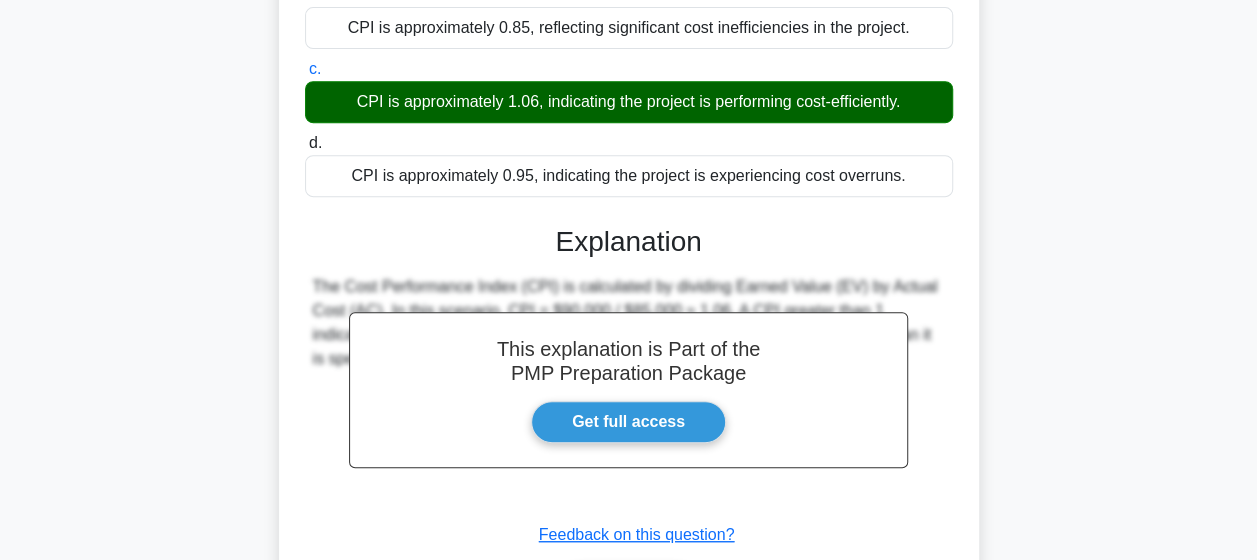scroll, scrollTop: 526, scrollLeft: 0, axis: vertical 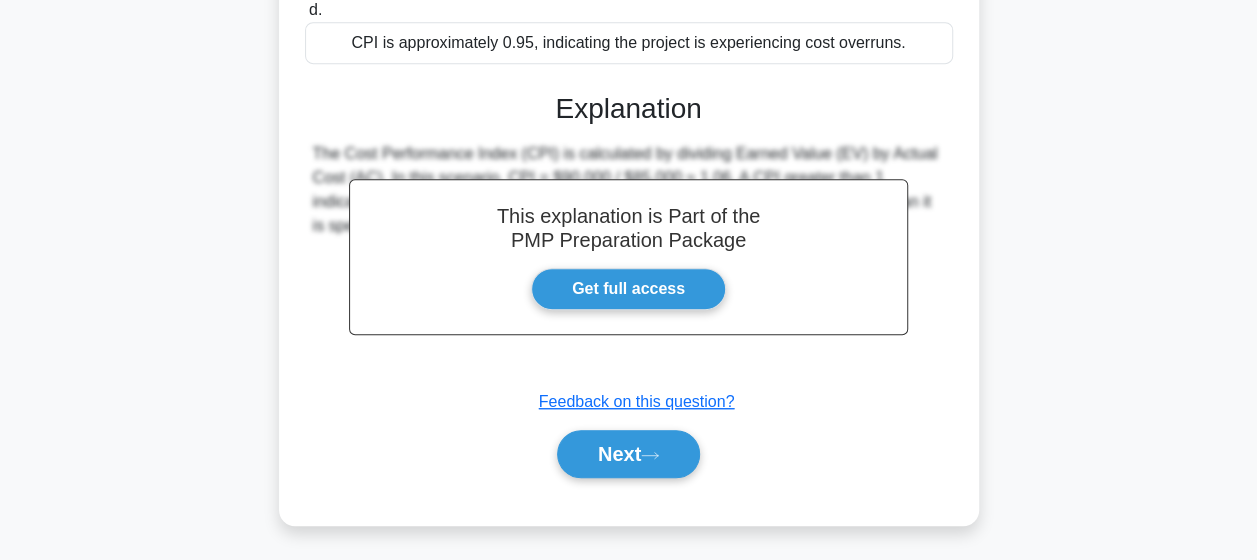 click on "Next" at bounding box center (629, 454) 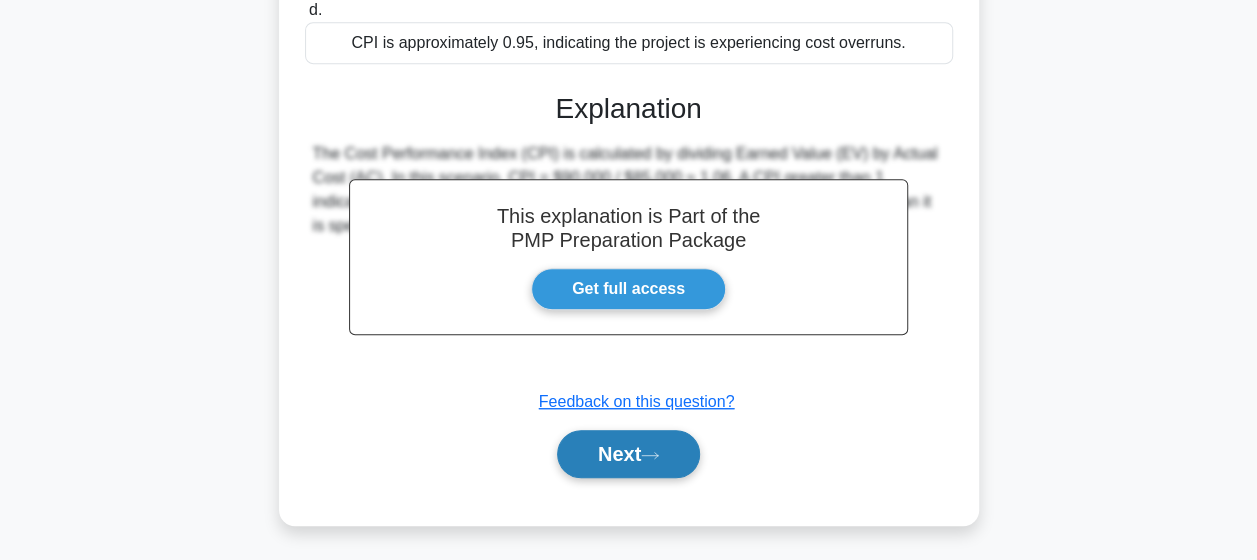 click on "Next" at bounding box center (628, 454) 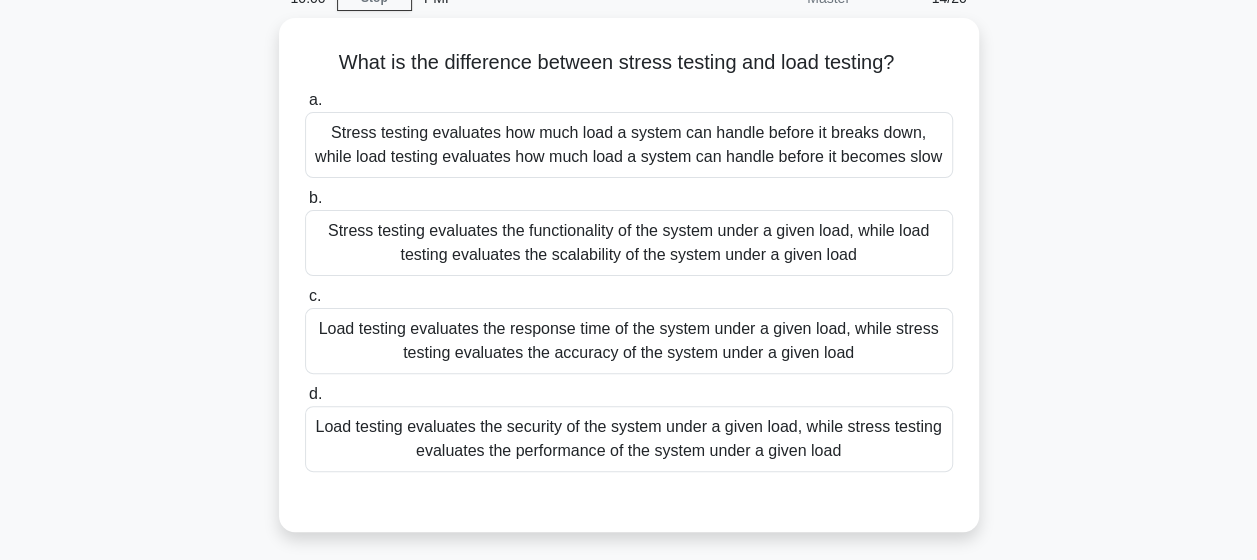 scroll, scrollTop: 101, scrollLeft: 0, axis: vertical 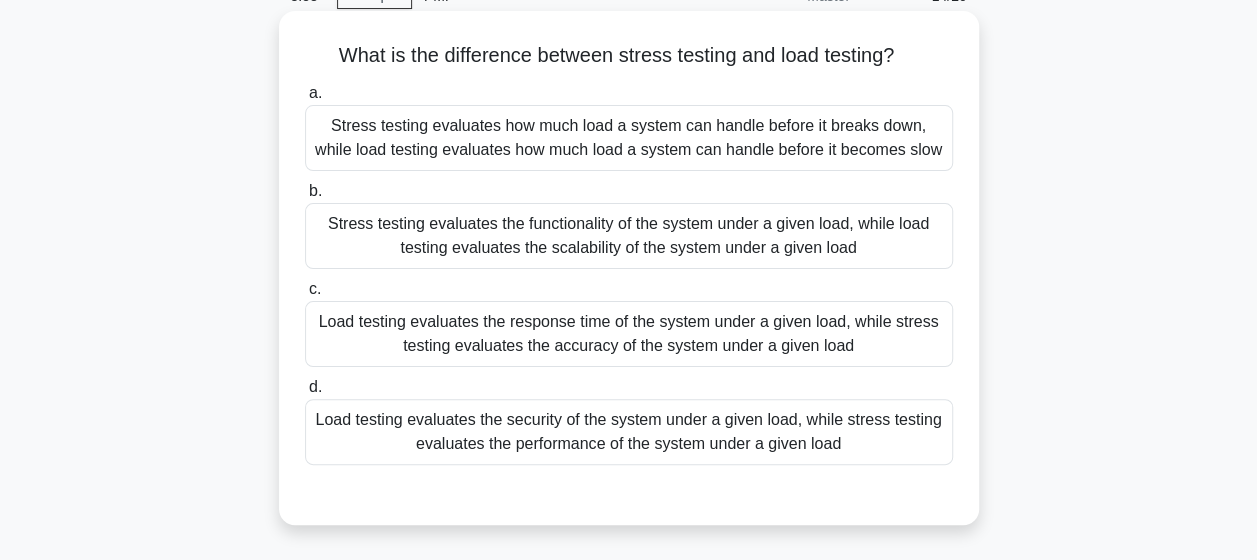 click on "Load testing evaluates the security of the system under a given load, while stress testing evaluates the performance of the system under a given load" at bounding box center [629, 432] 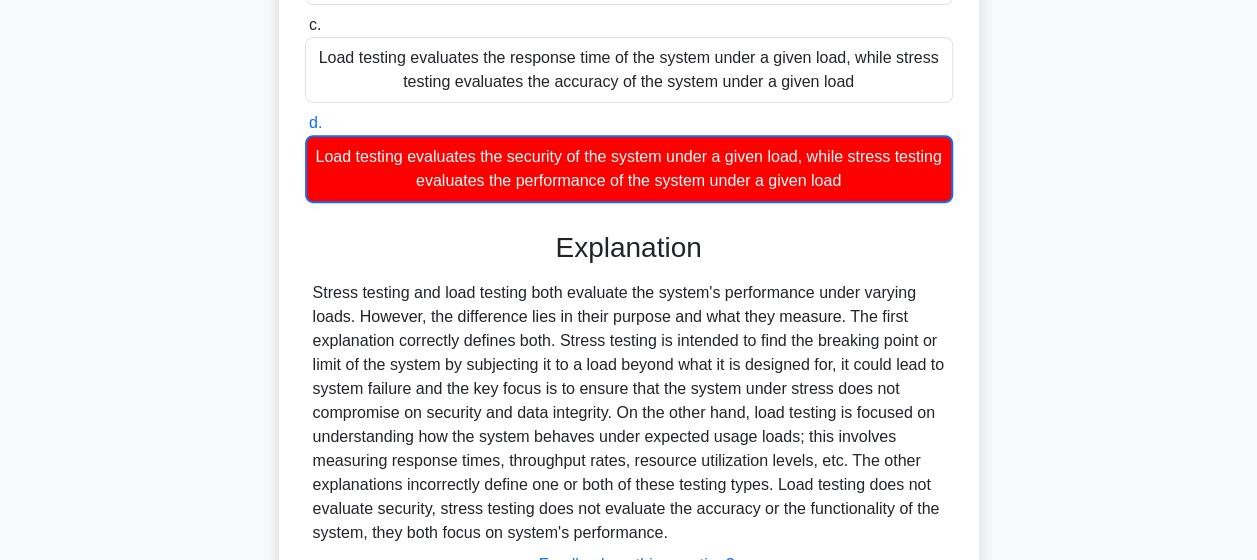 scroll, scrollTop: 553, scrollLeft: 0, axis: vertical 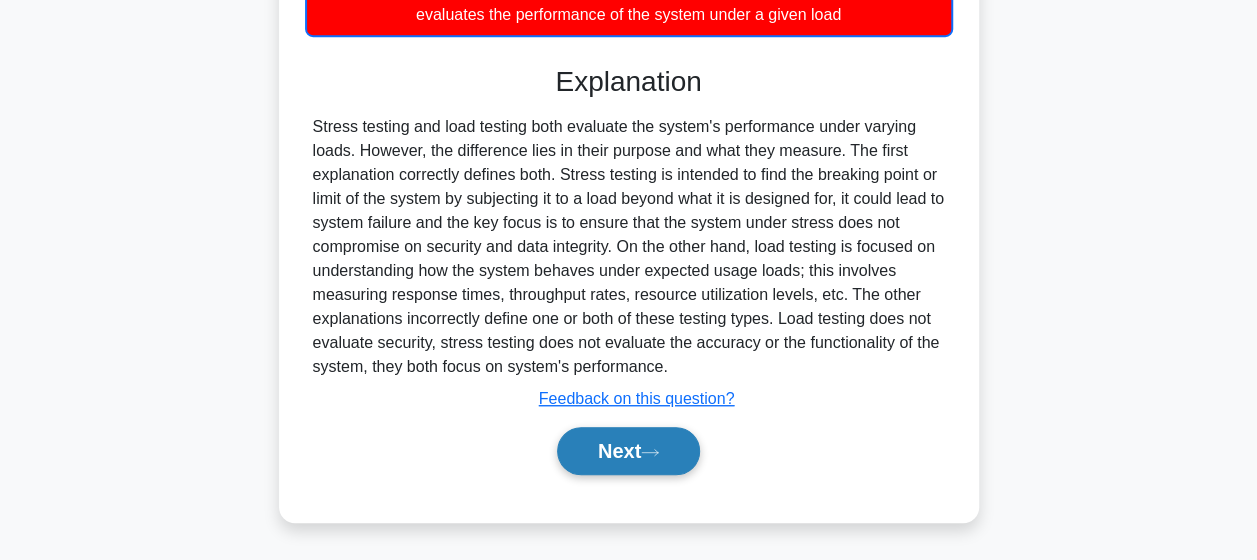 click on "Next" at bounding box center [628, 451] 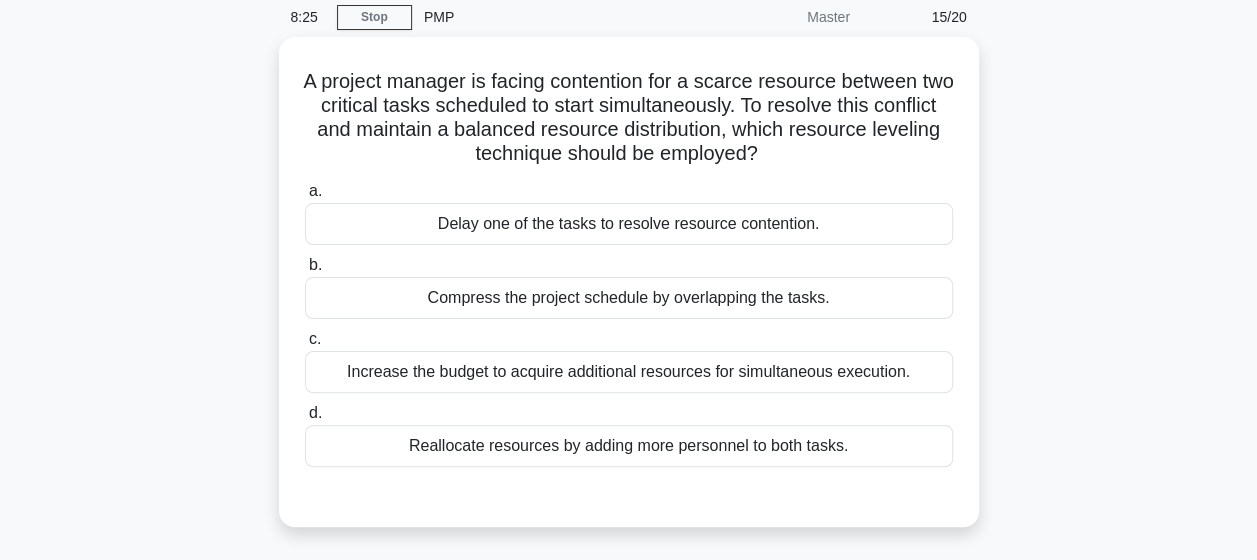 scroll, scrollTop: 82, scrollLeft: 0, axis: vertical 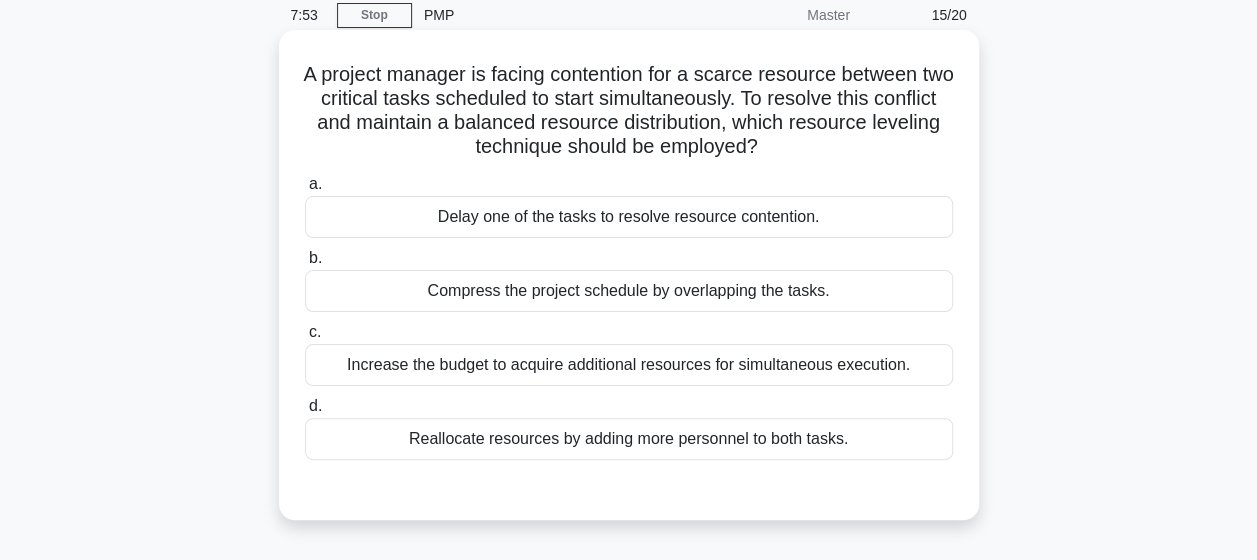 click on "Delay one of the tasks to resolve resource contention." at bounding box center (629, 217) 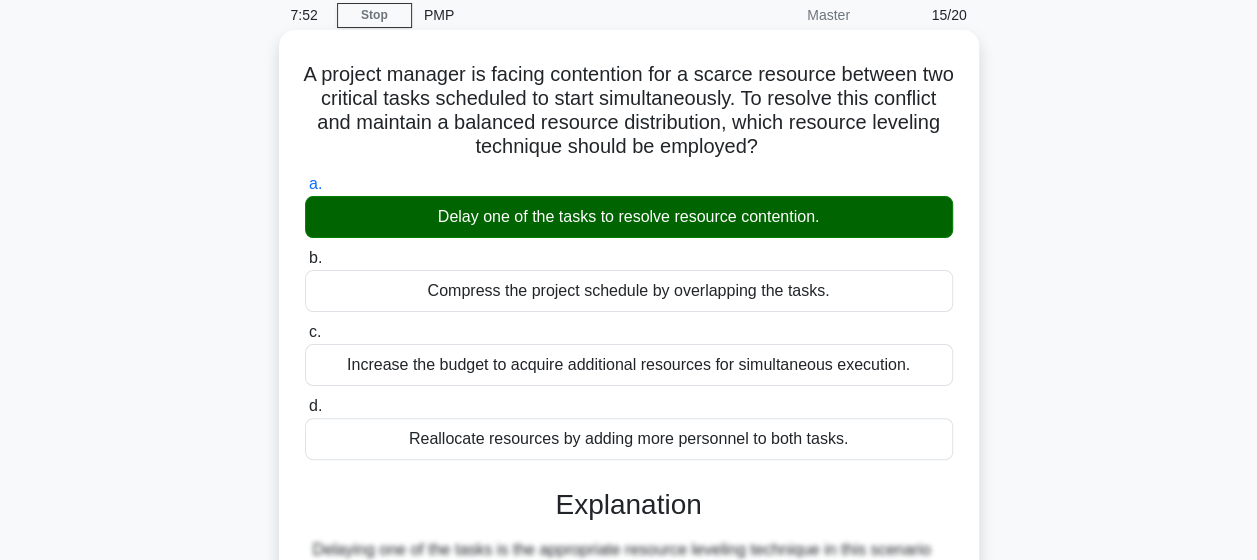 scroll, scrollTop: 520, scrollLeft: 0, axis: vertical 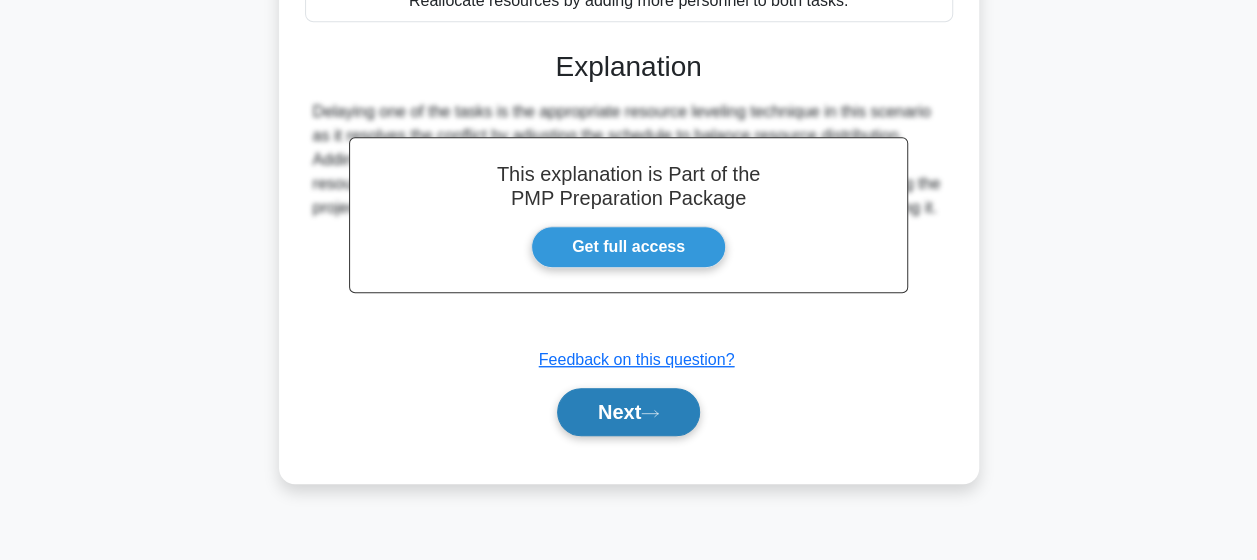 click on "Next" at bounding box center [628, 412] 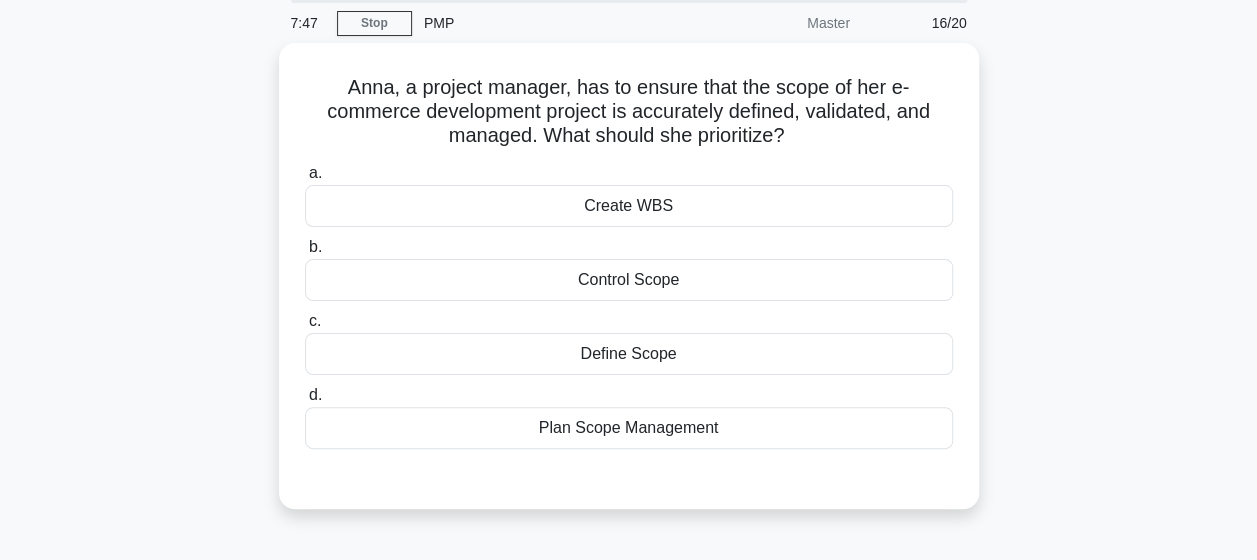 scroll, scrollTop: 72, scrollLeft: 0, axis: vertical 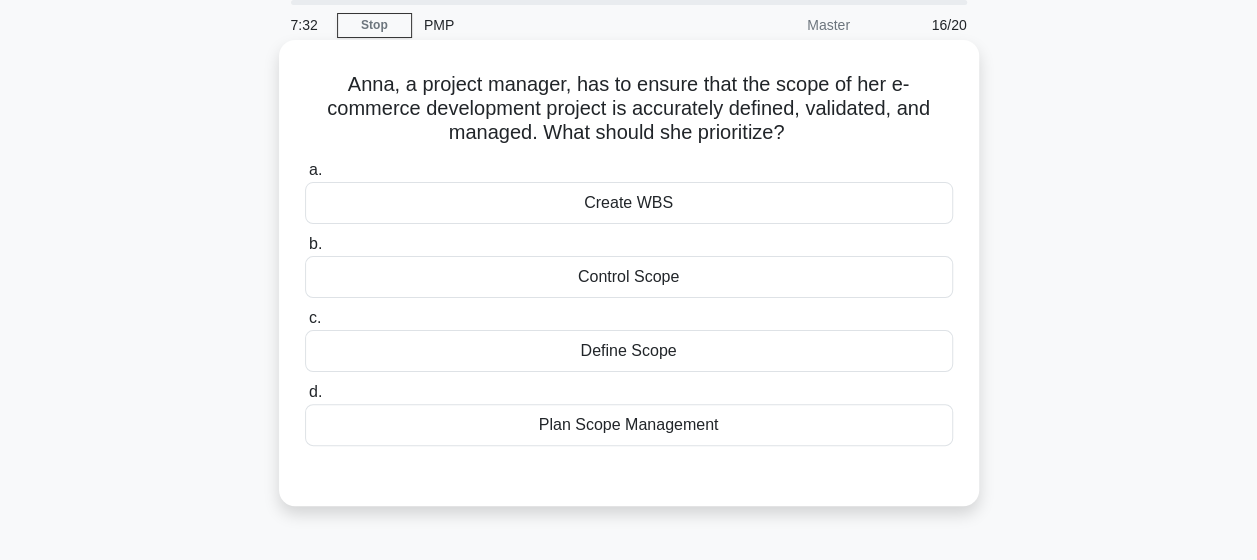 click on "Define Scope" at bounding box center [629, 351] 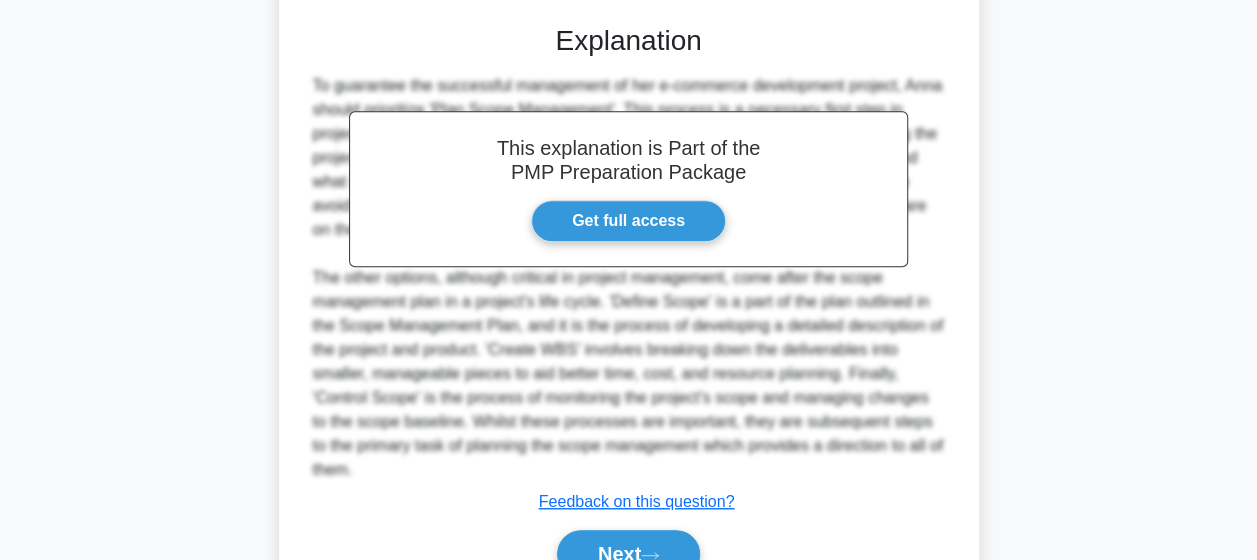 scroll, scrollTop: 625, scrollLeft: 0, axis: vertical 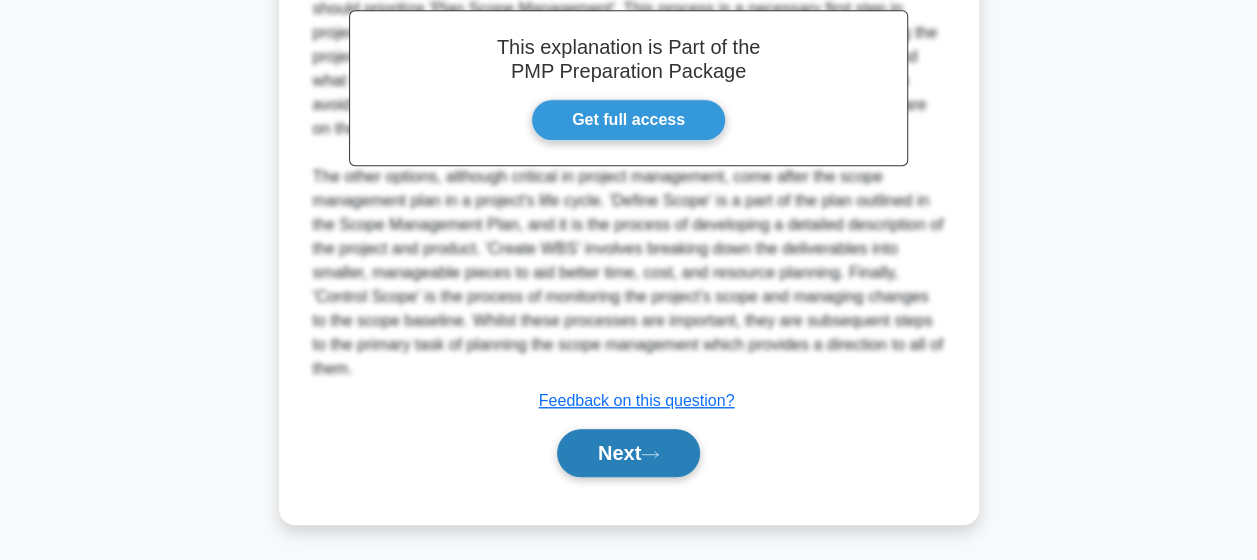 click on "Next" at bounding box center [628, 453] 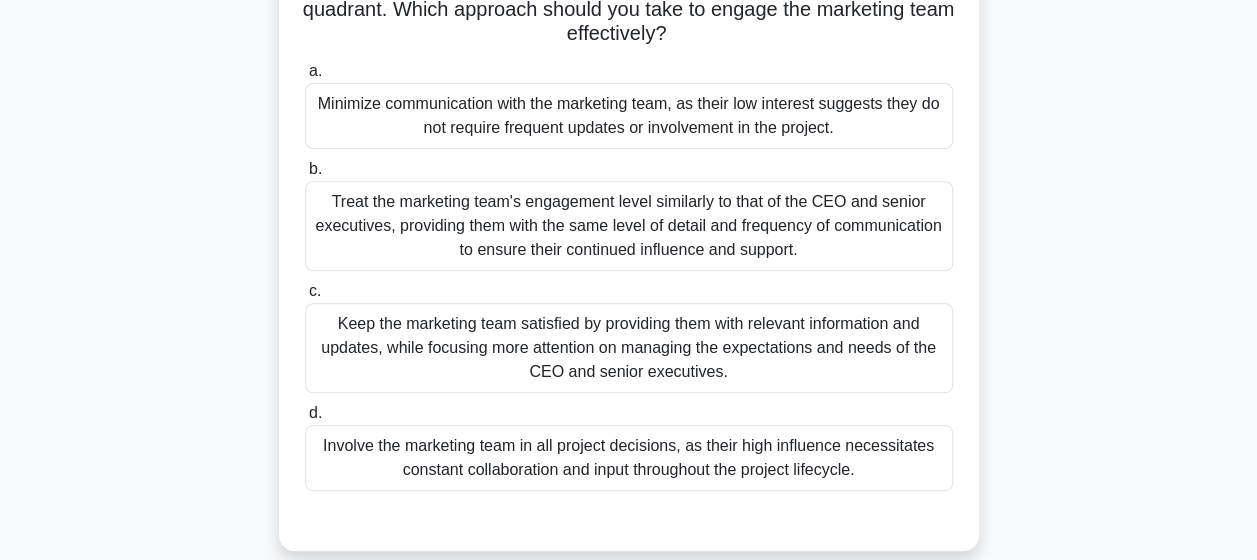 scroll, scrollTop: 322, scrollLeft: 0, axis: vertical 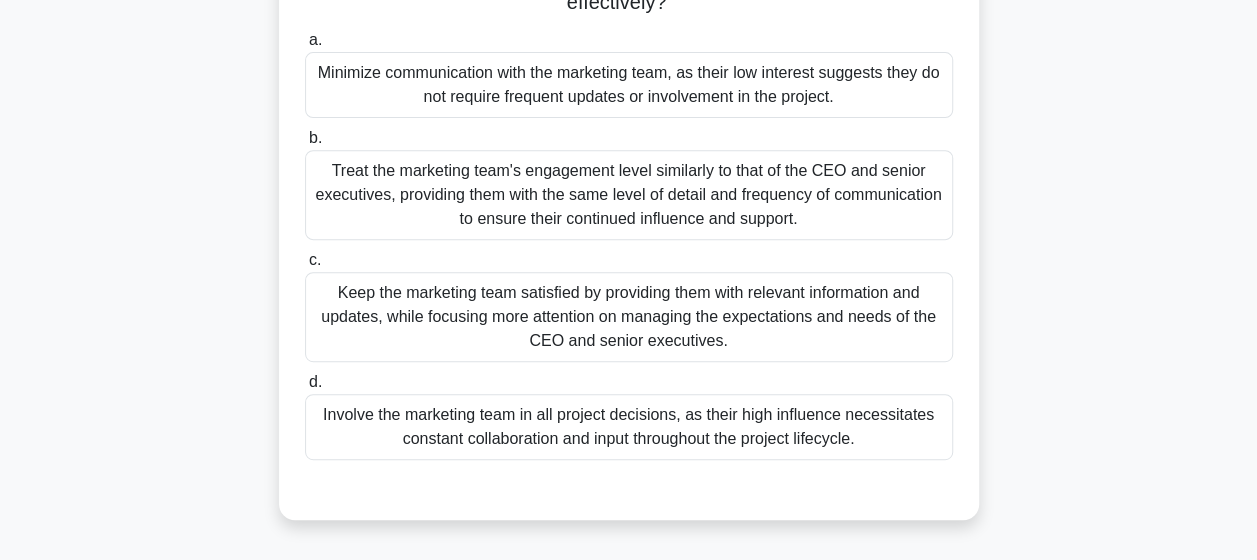 click on "Treat the marketing team's engagement level similarly to that of the CEO and senior executives, providing them with the same level of detail and frequency of communication to ensure their continued influence and support." at bounding box center [629, 195] 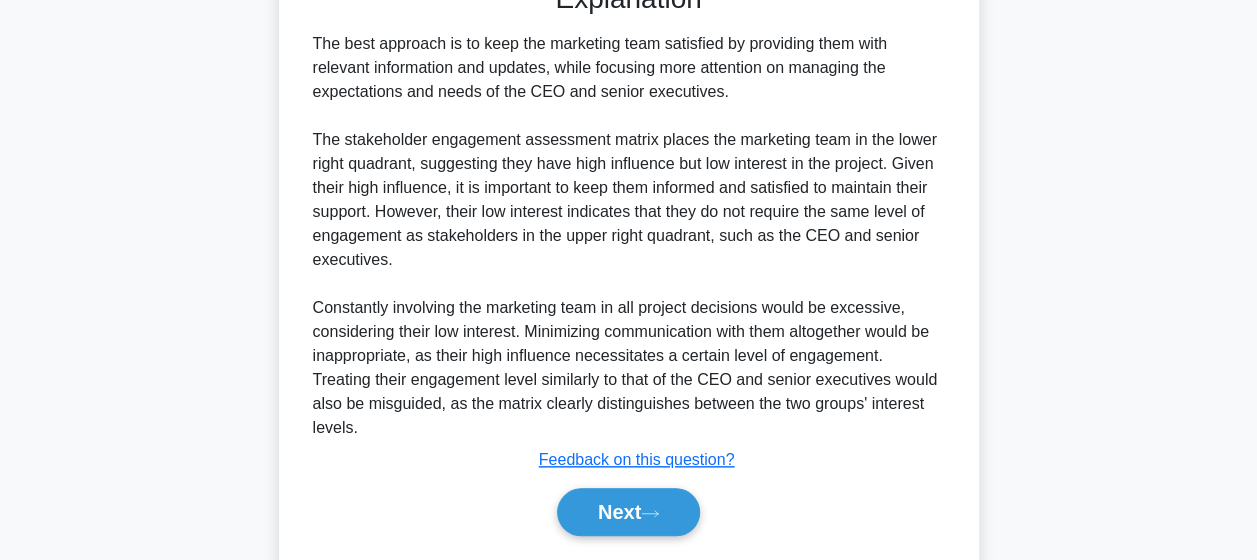 scroll, scrollTop: 865, scrollLeft: 0, axis: vertical 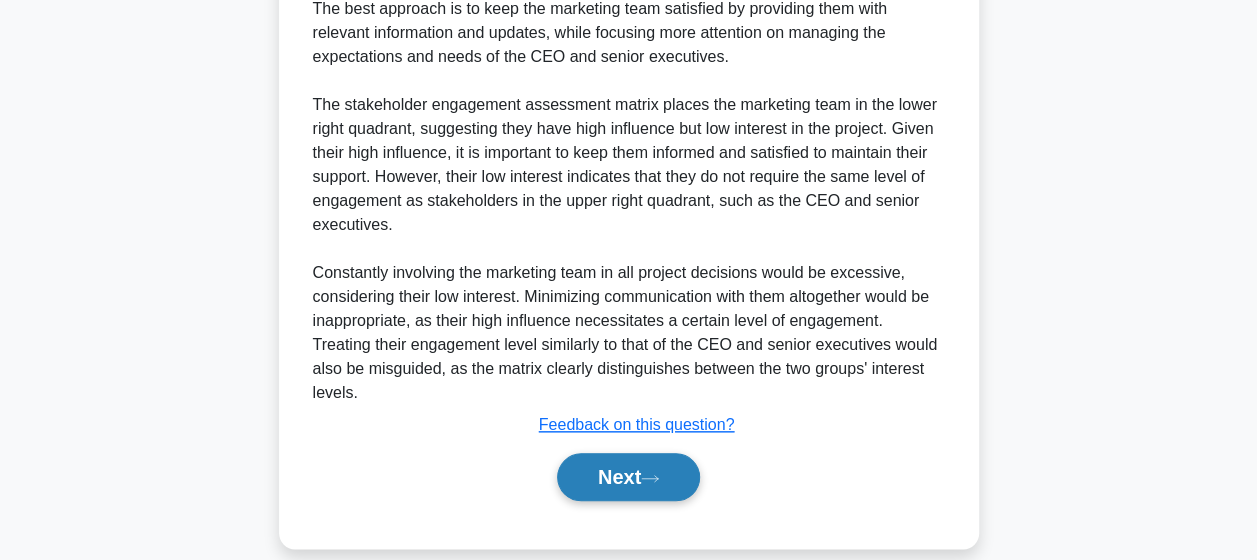click on "Next" at bounding box center [628, 477] 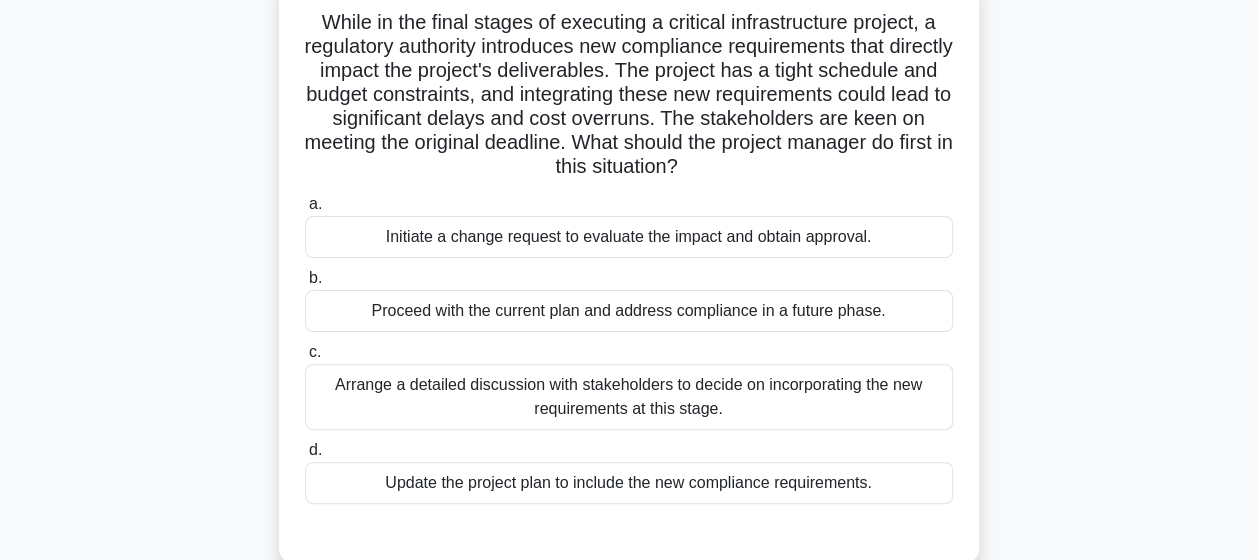 scroll, scrollTop: 142, scrollLeft: 0, axis: vertical 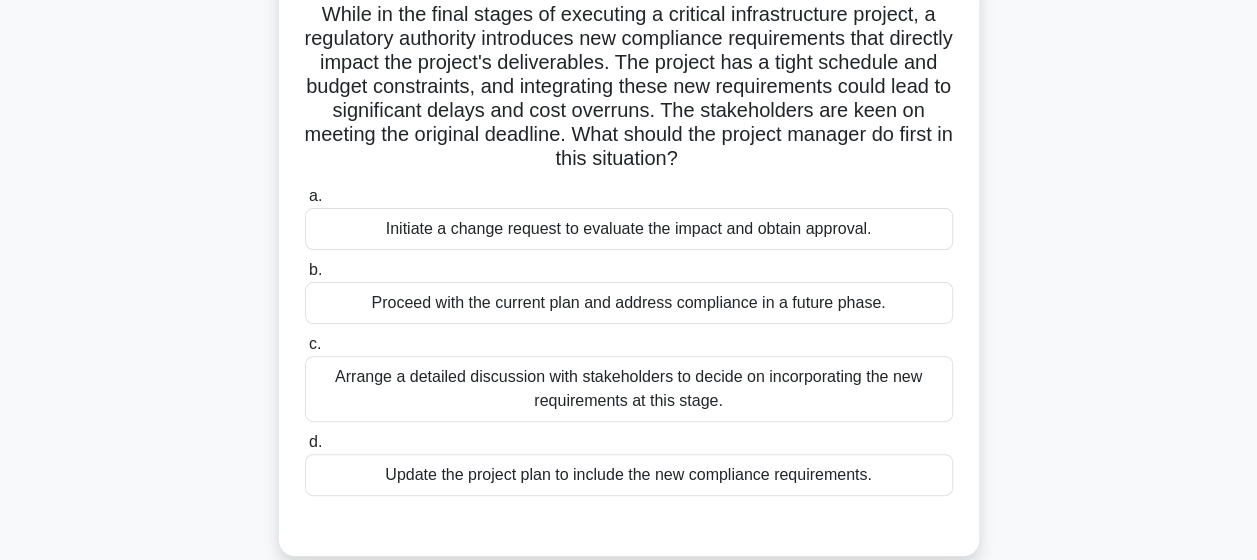 click on "Initiate a change request to evaluate the impact and obtain approval." at bounding box center (629, 229) 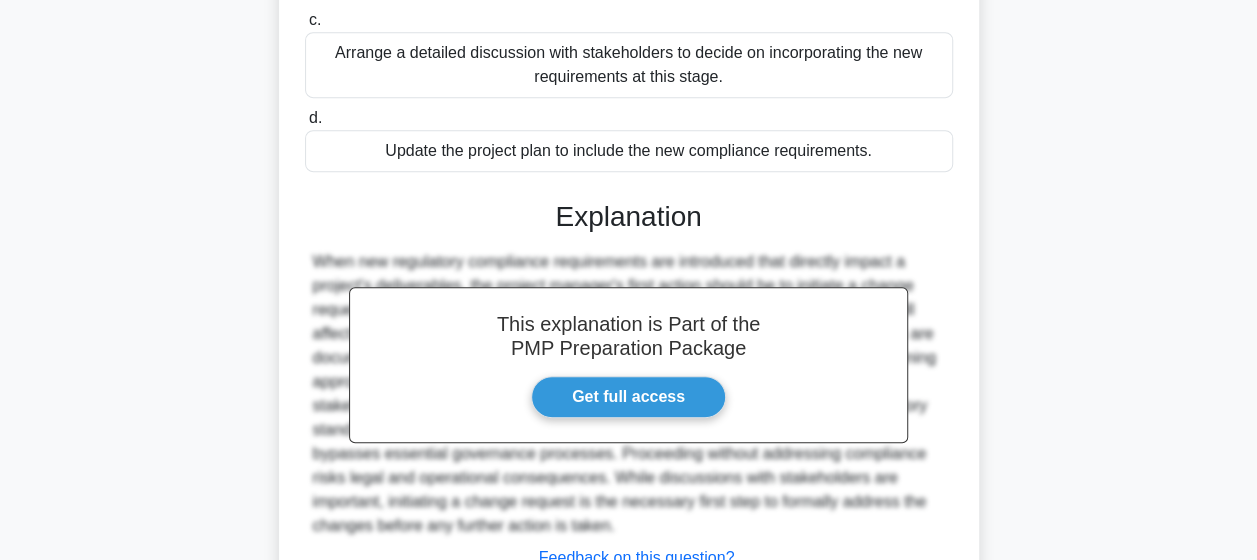 scroll, scrollTop: 622, scrollLeft: 0, axis: vertical 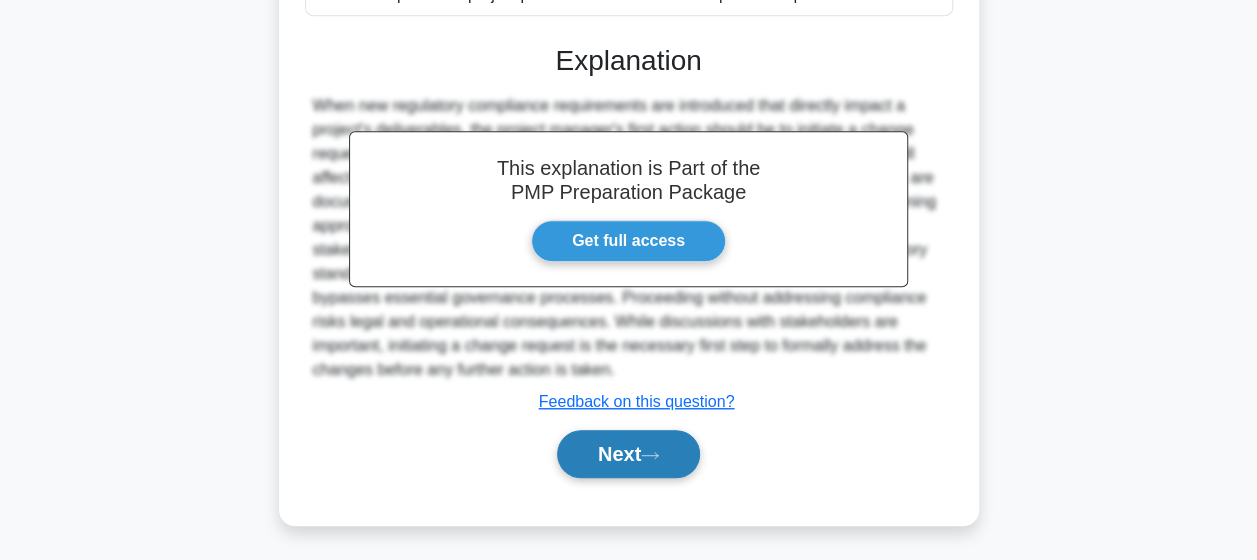 click on "Next" at bounding box center (628, 454) 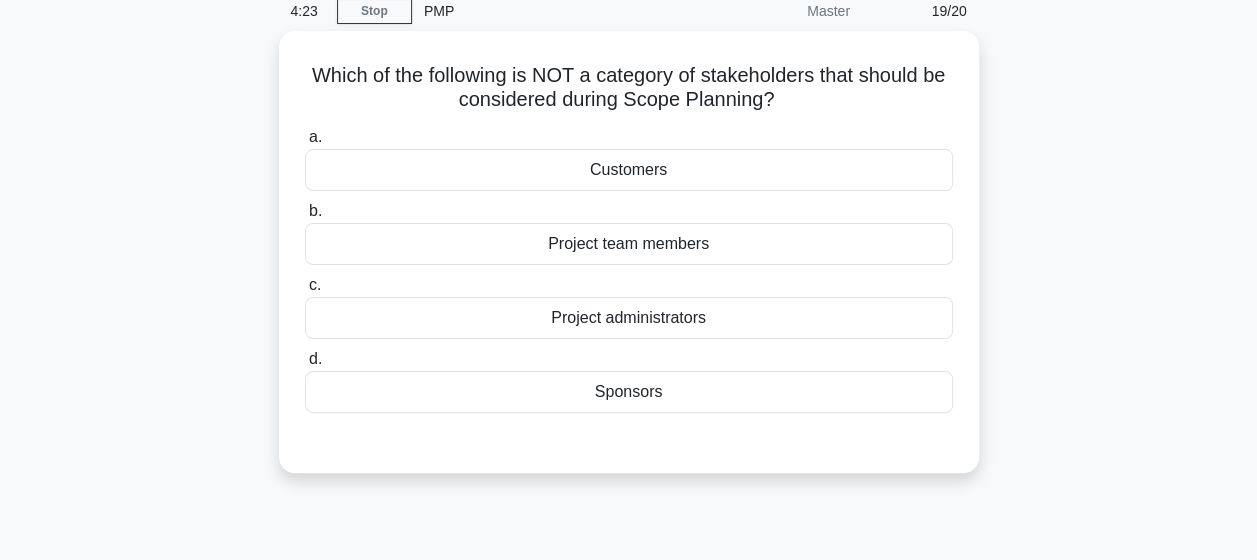 scroll, scrollTop: 88, scrollLeft: 0, axis: vertical 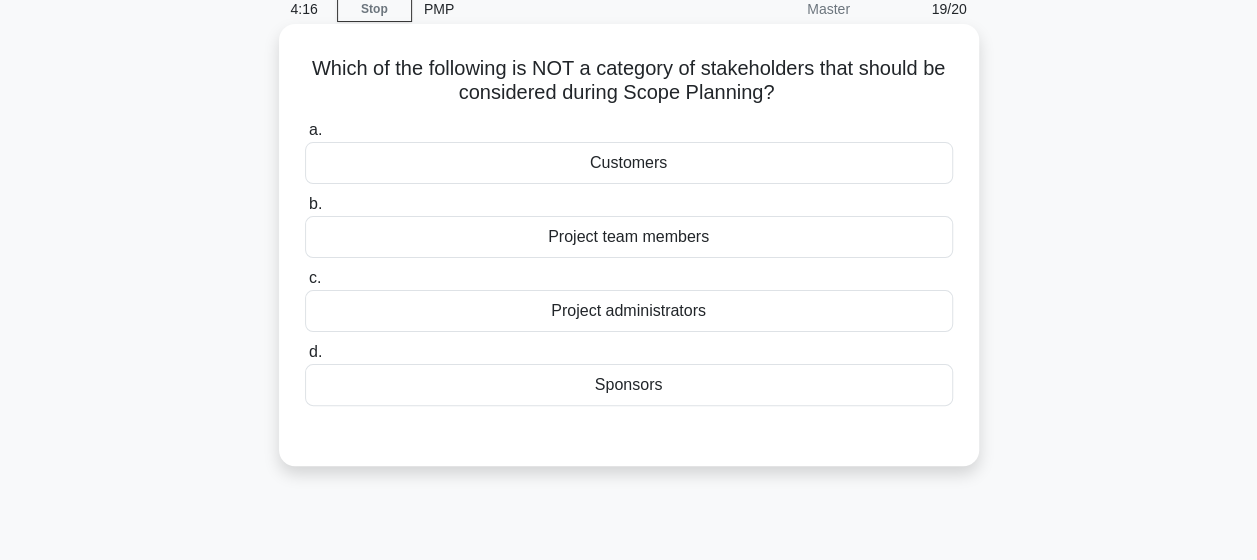 click on "Sponsors" at bounding box center [629, 385] 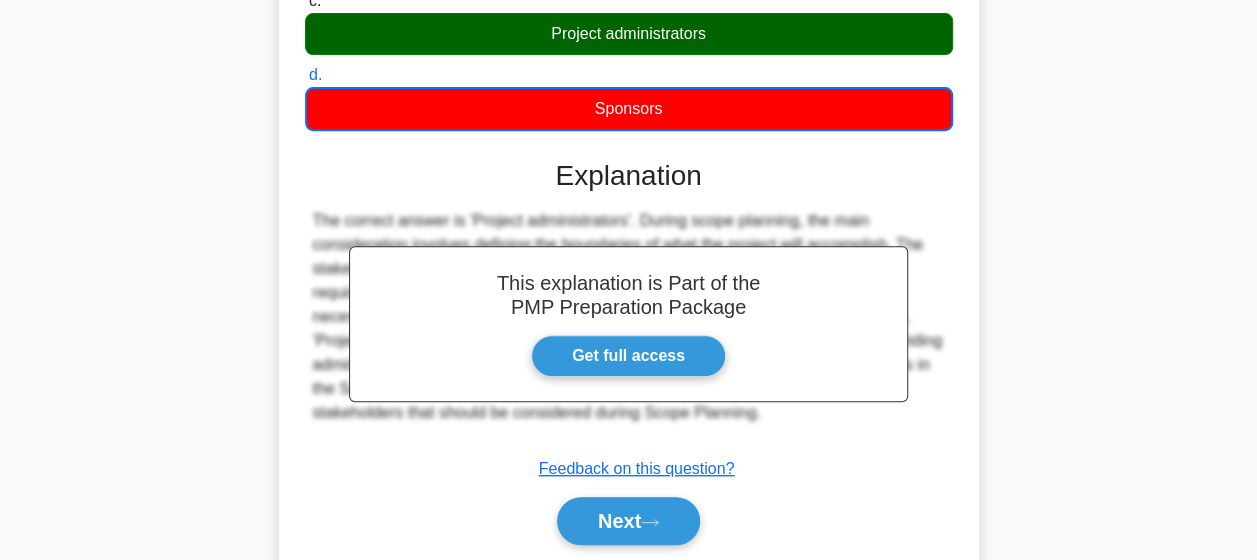 scroll, scrollTop: 520, scrollLeft: 0, axis: vertical 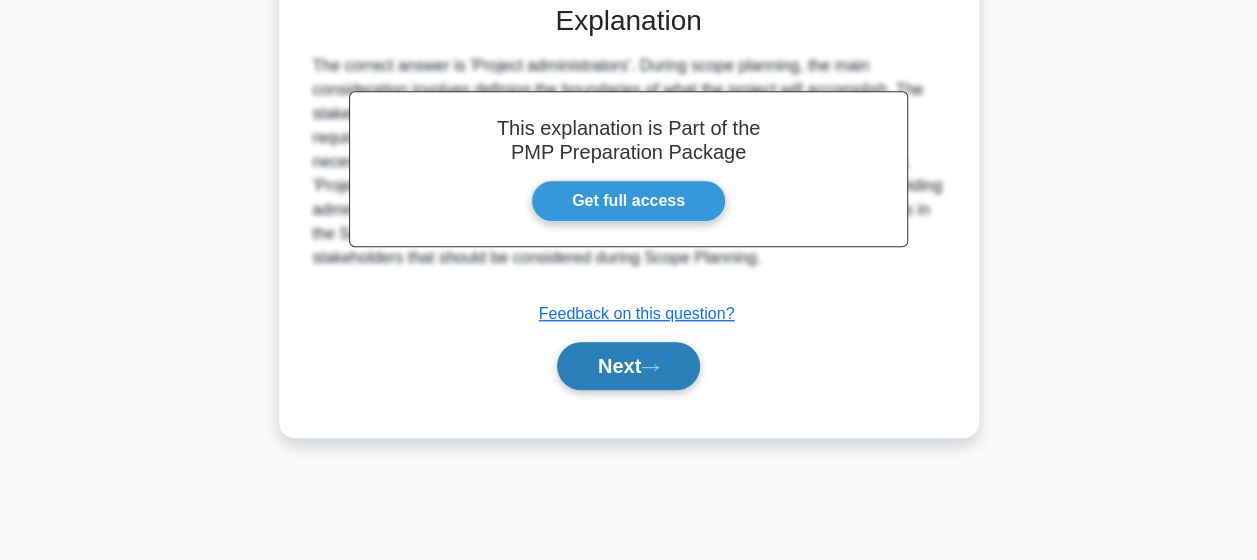 click on "Next" at bounding box center [628, 366] 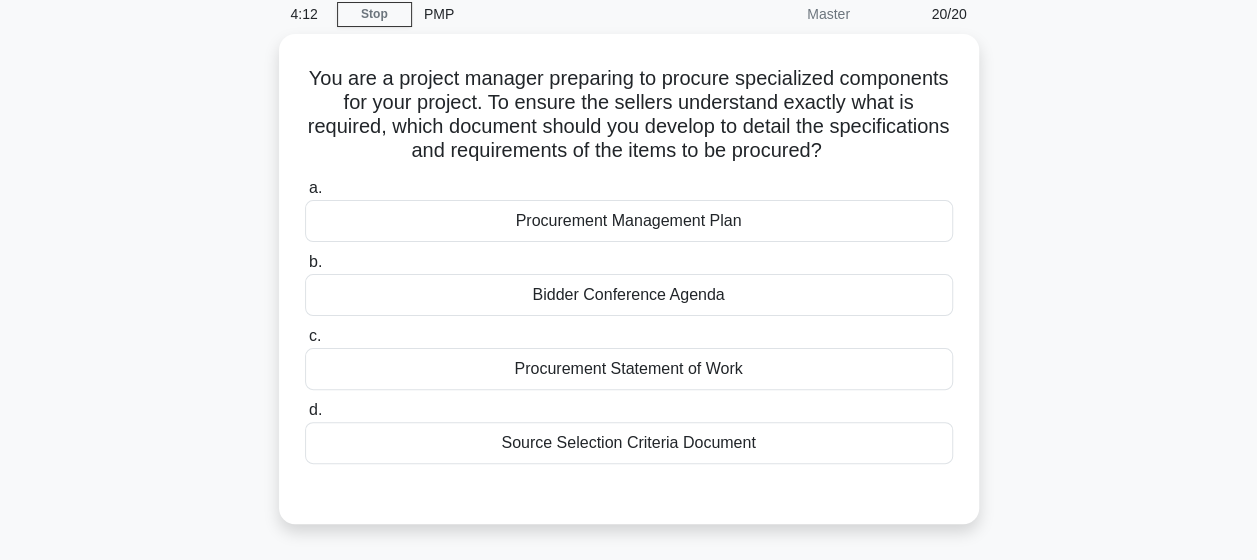 scroll, scrollTop: 88, scrollLeft: 0, axis: vertical 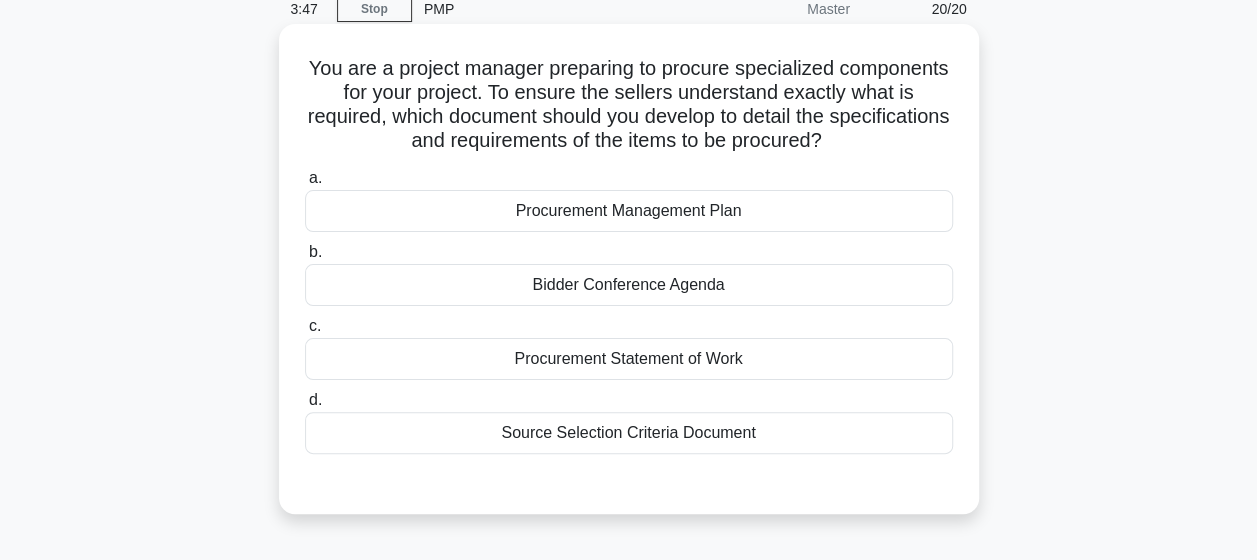 click on "Bidder Conference Agenda" at bounding box center (629, 285) 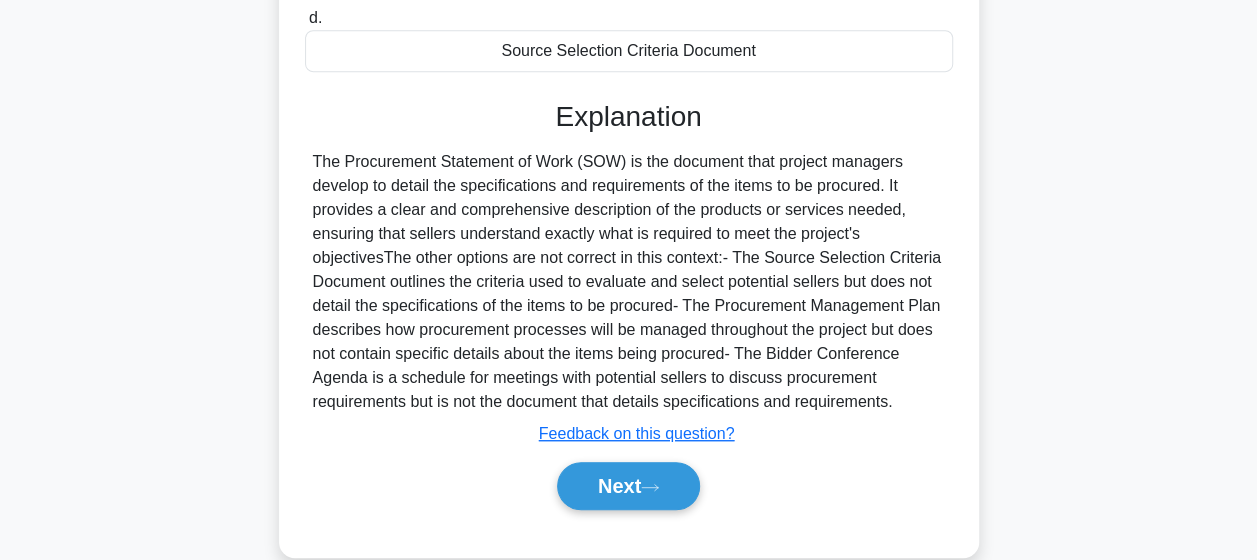 scroll, scrollTop: 474, scrollLeft: 0, axis: vertical 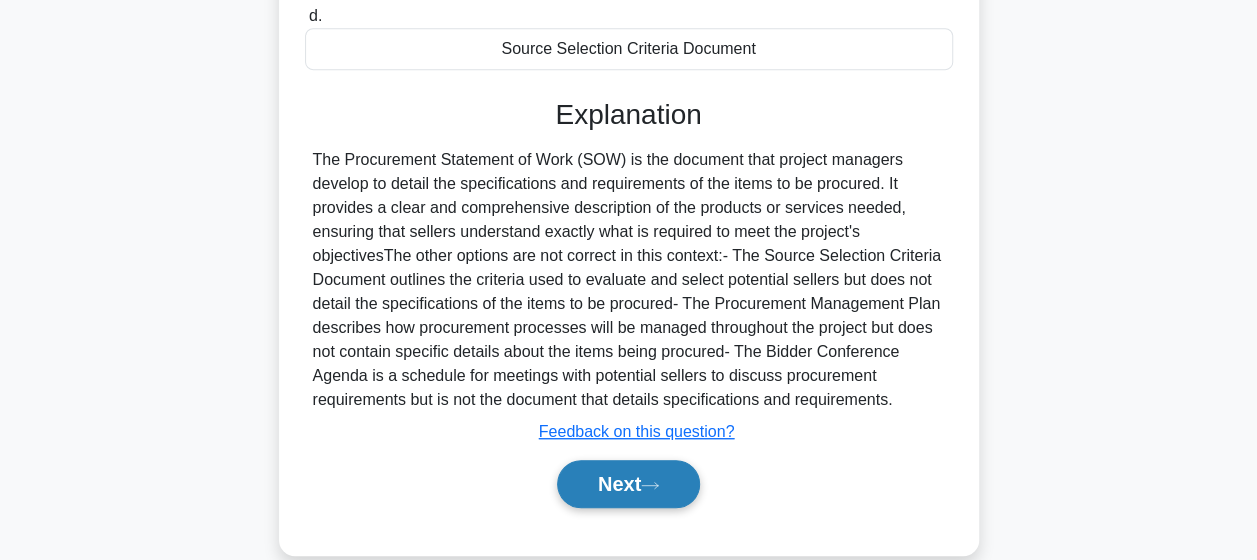 click on "Next" at bounding box center [628, 484] 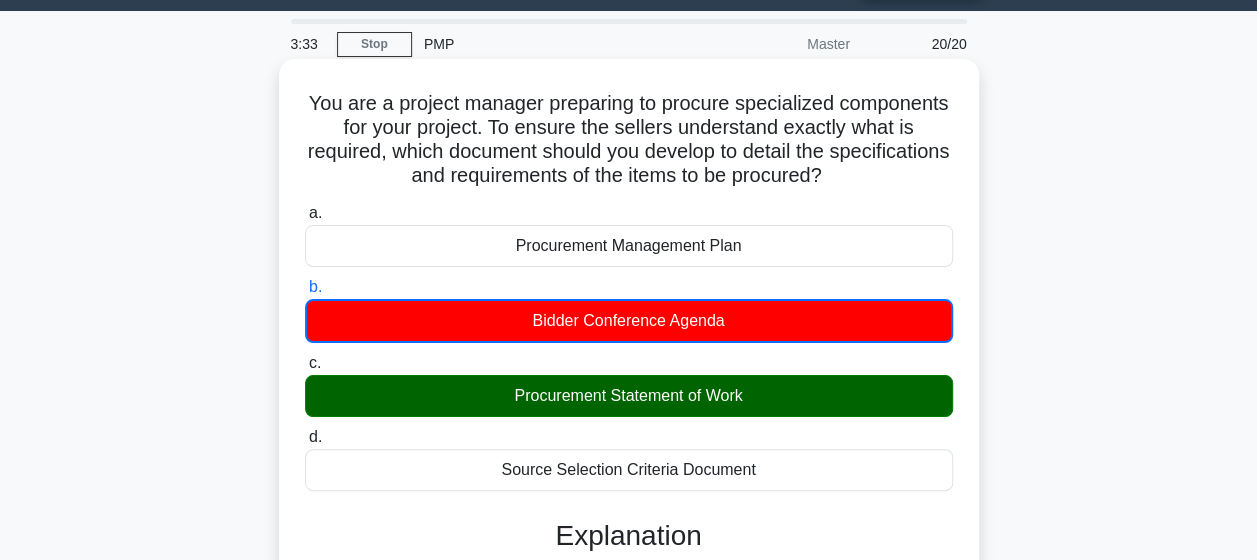 scroll, scrollTop: 49, scrollLeft: 0, axis: vertical 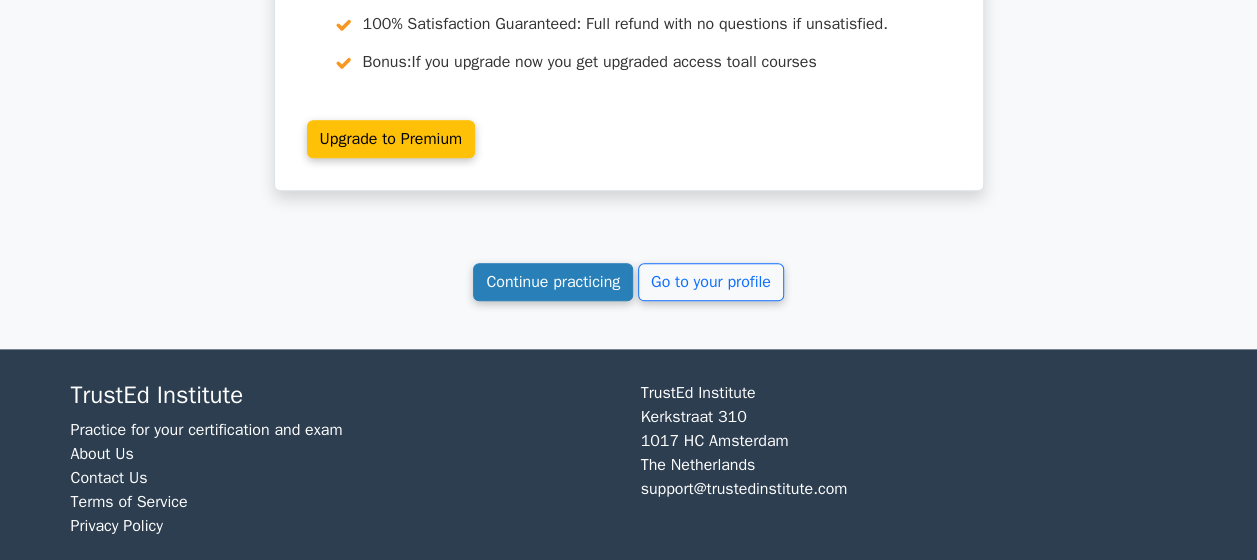 click on "Continue practicing" at bounding box center [553, 282] 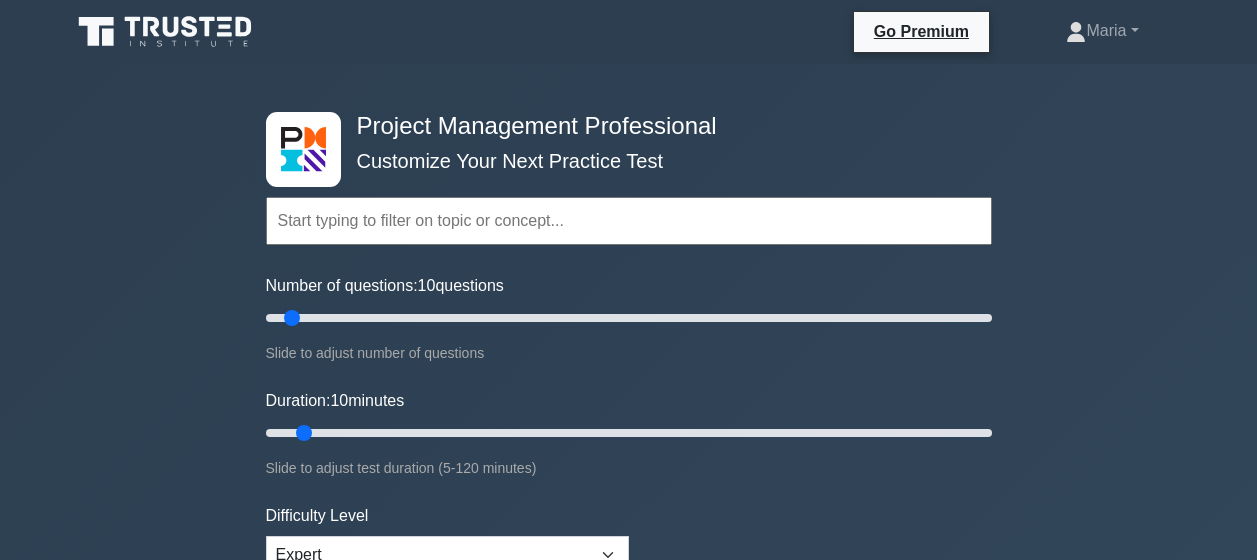 scroll, scrollTop: 0, scrollLeft: 0, axis: both 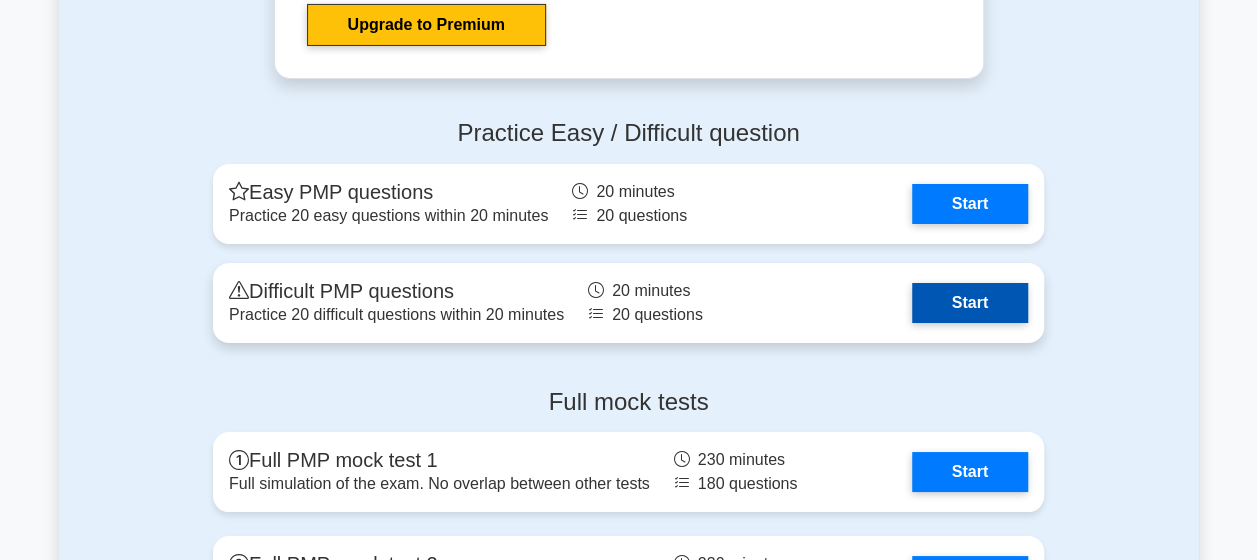 click on "Start" at bounding box center (970, 303) 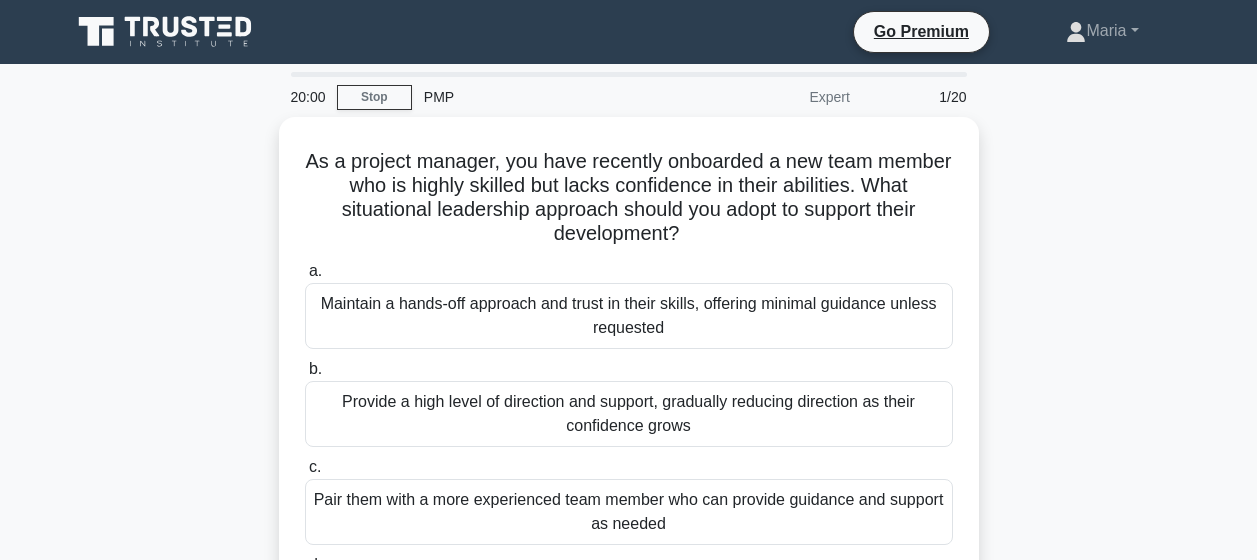 scroll, scrollTop: 0, scrollLeft: 0, axis: both 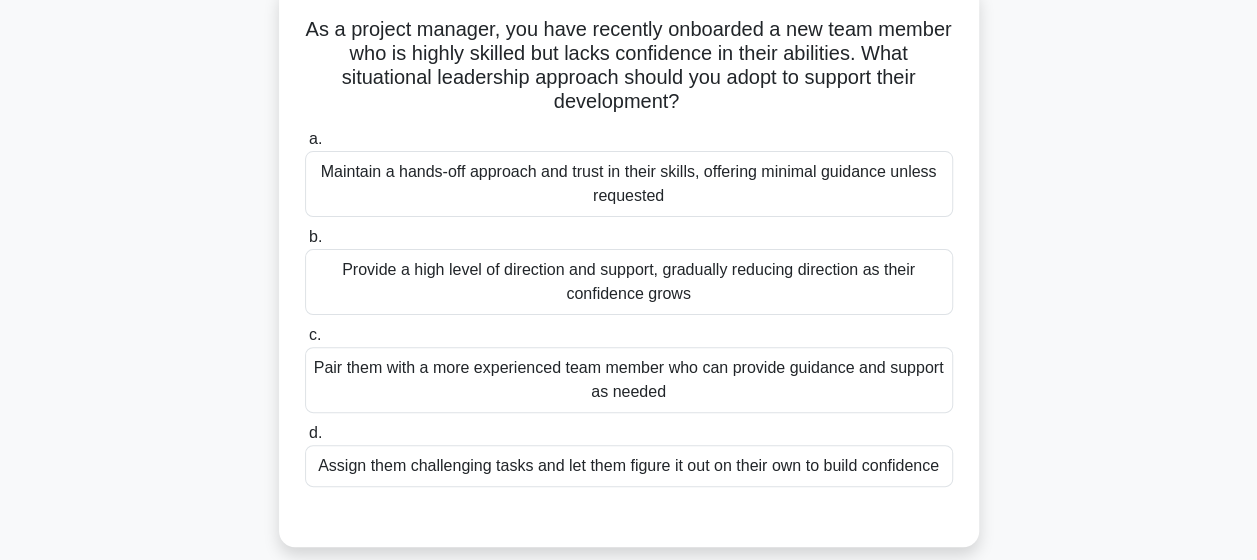 click on "Provide a high level of direction and support, gradually reducing direction as their confidence grows" at bounding box center (629, 282) 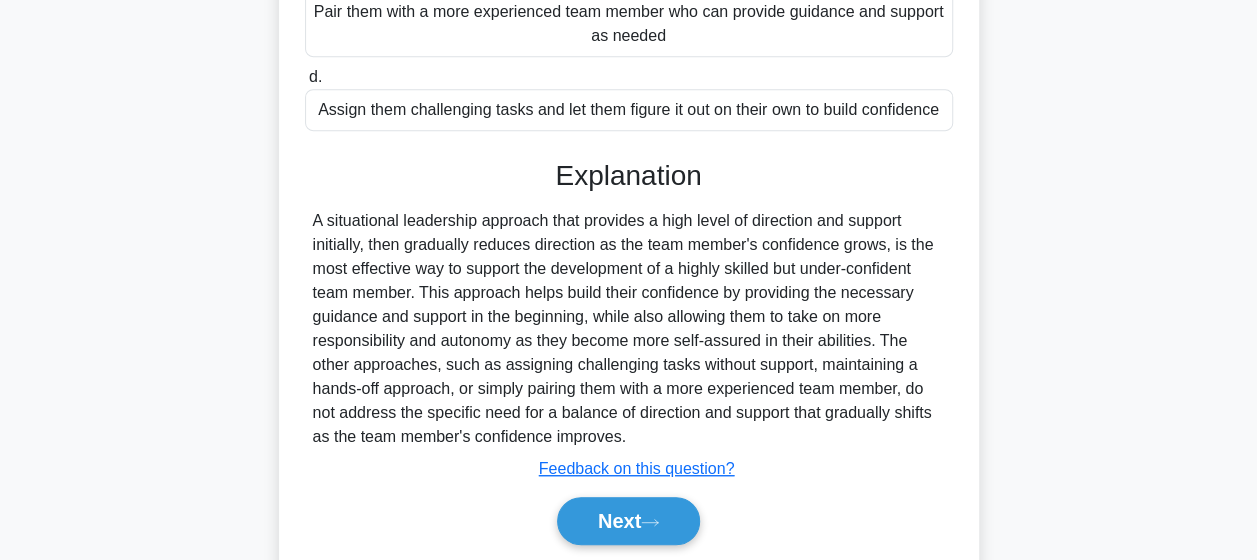 scroll, scrollTop: 511, scrollLeft: 0, axis: vertical 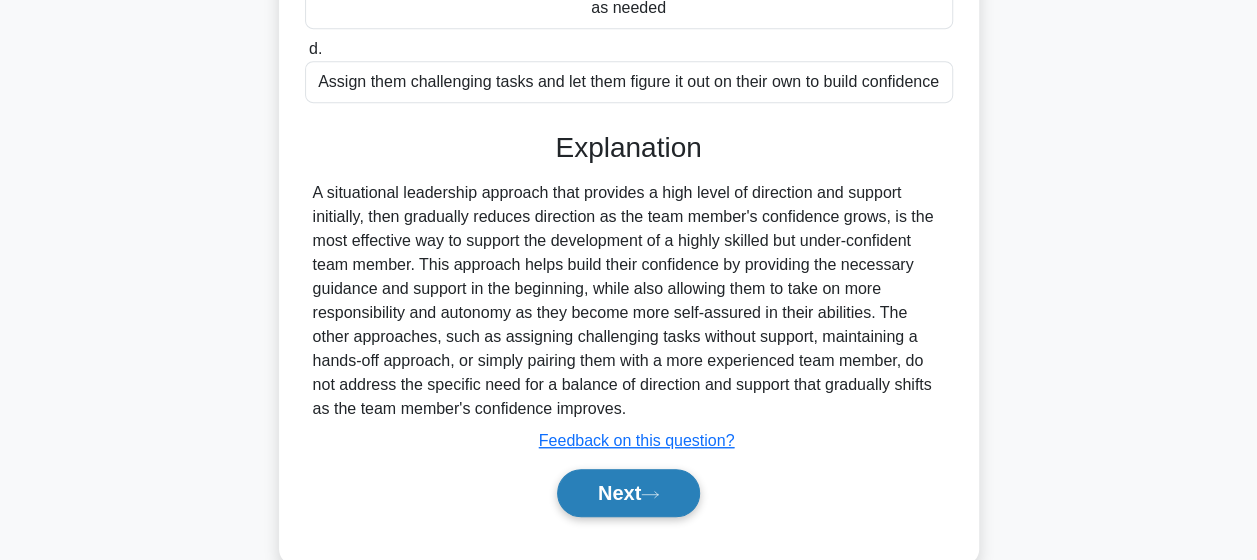 click on "Next" at bounding box center [628, 493] 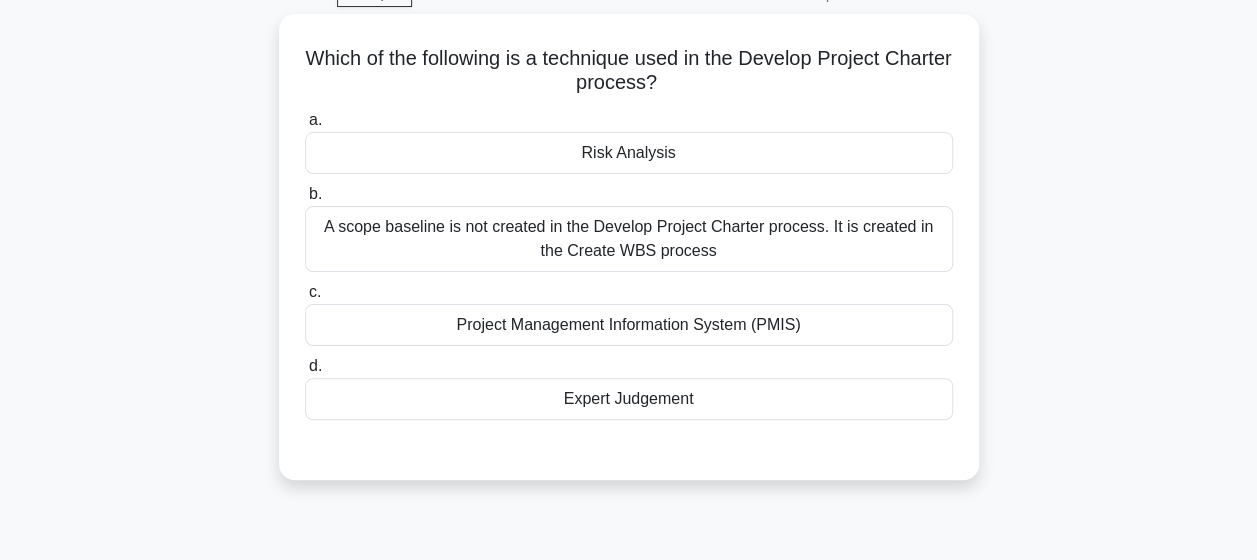 scroll, scrollTop: 102, scrollLeft: 0, axis: vertical 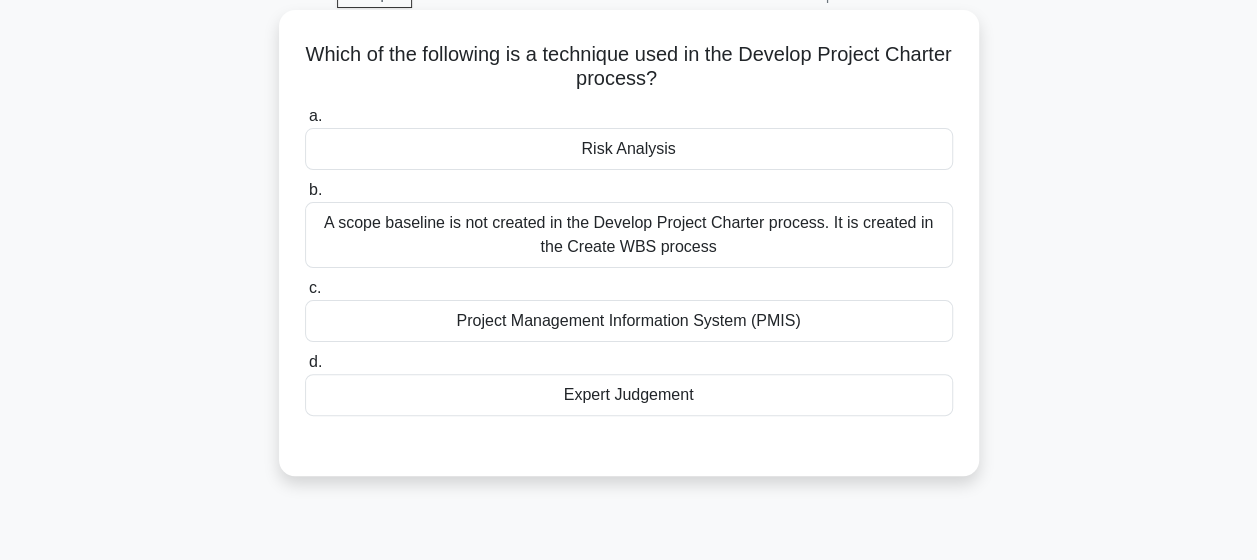click on "Project Management Information System (PMIS)" at bounding box center (629, 321) 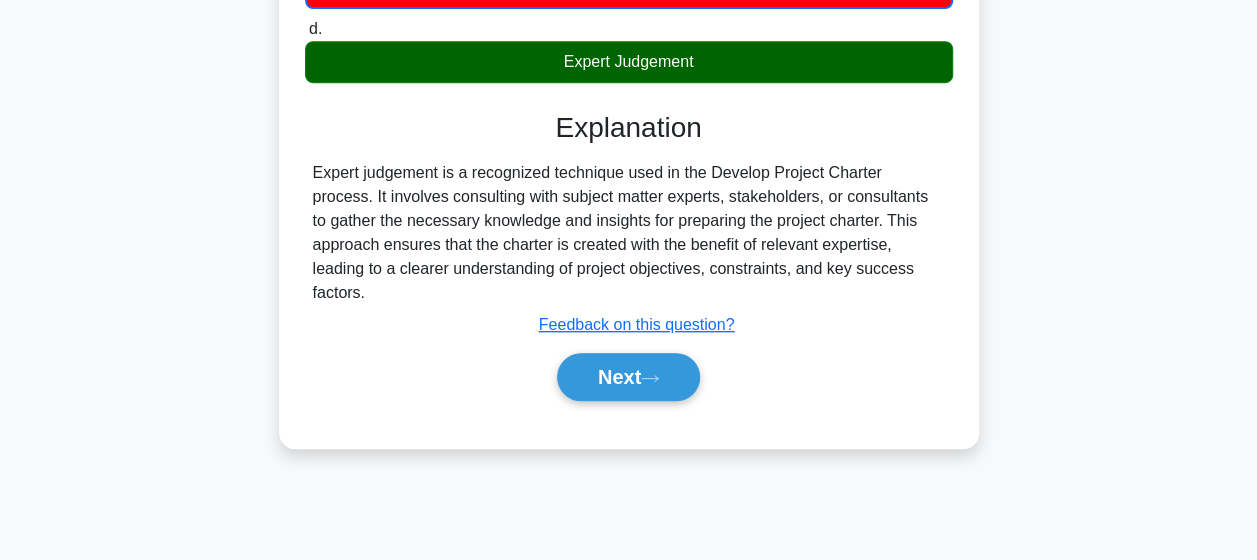 scroll, scrollTop: 446, scrollLeft: 0, axis: vertical 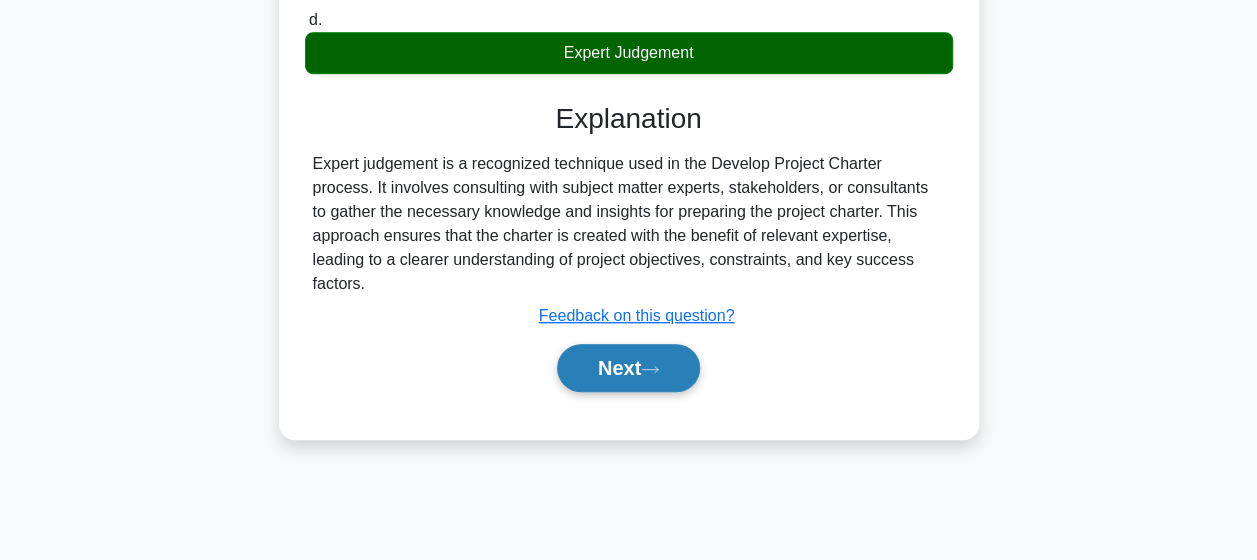 click on "Next" at bounding box center [628, 368] 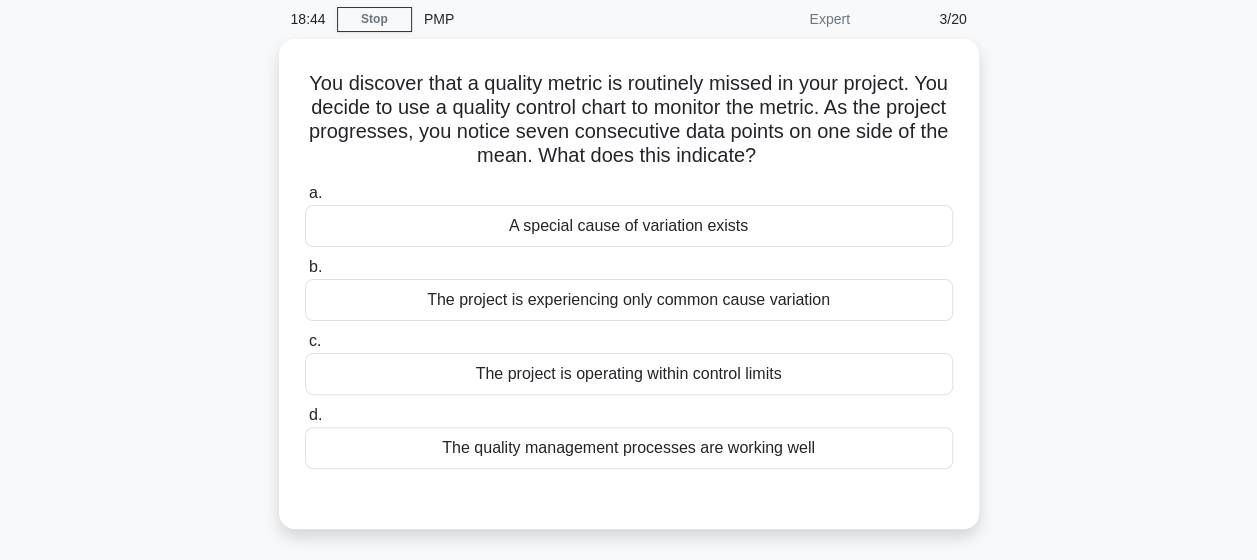 scroll, scrollTop: 76, scrollLeft: 0, axis: vertical 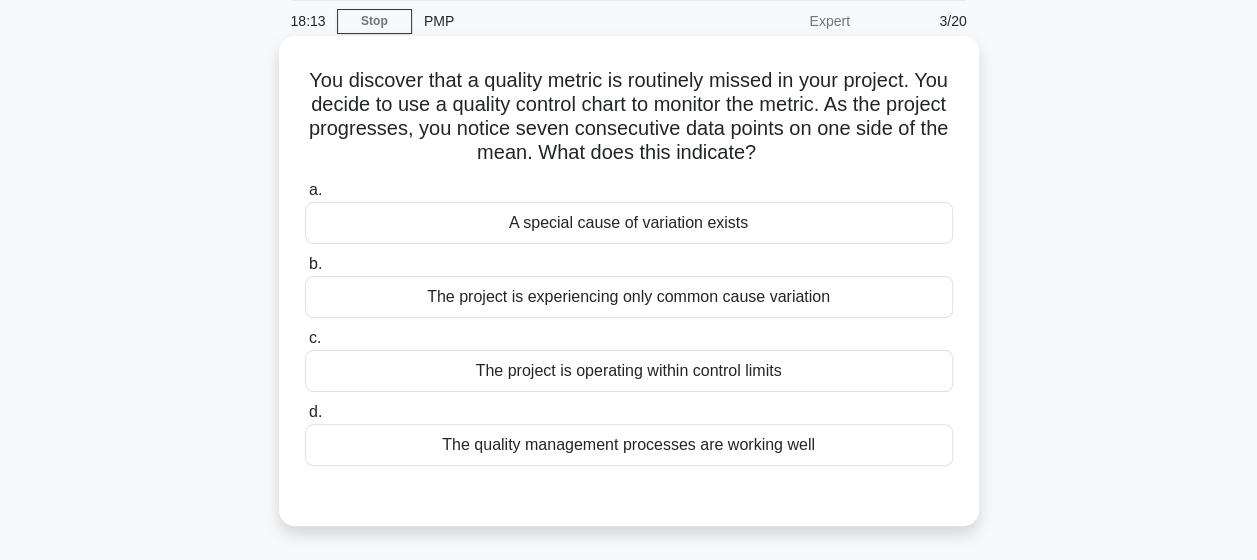 click on "A special cause of variation exists" at bounding box center (629, 223) 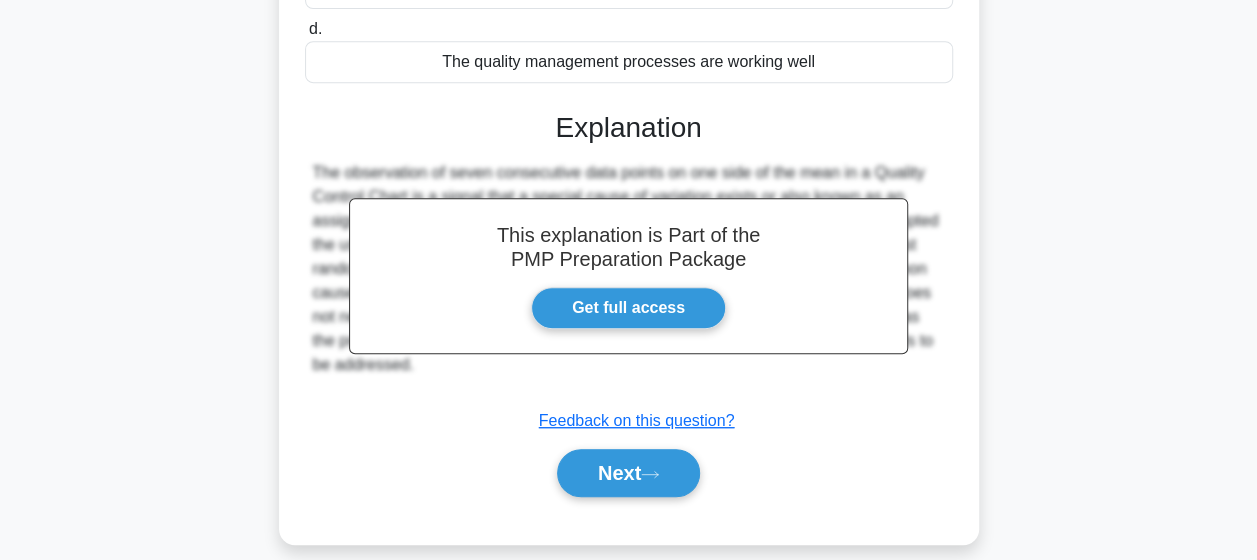 scroll, scrollTop: 460, scrollLeft: 0, axis: vertical 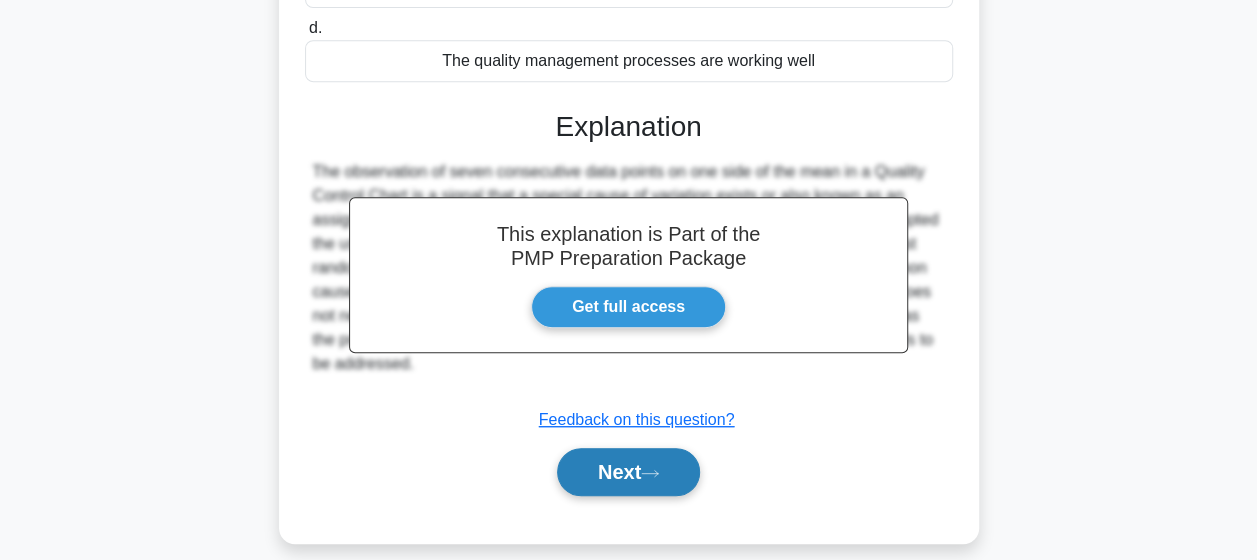 click on "Next" at bounding box center (628, 472) 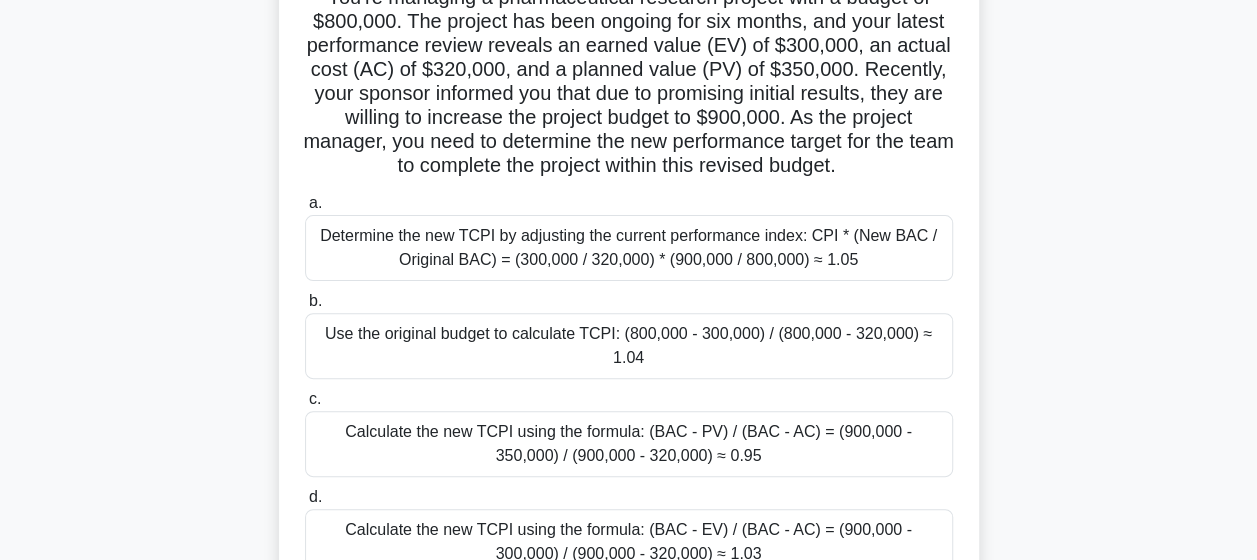 scroll, scrollTop: 175, scrollLeft: 0, axis: vertical 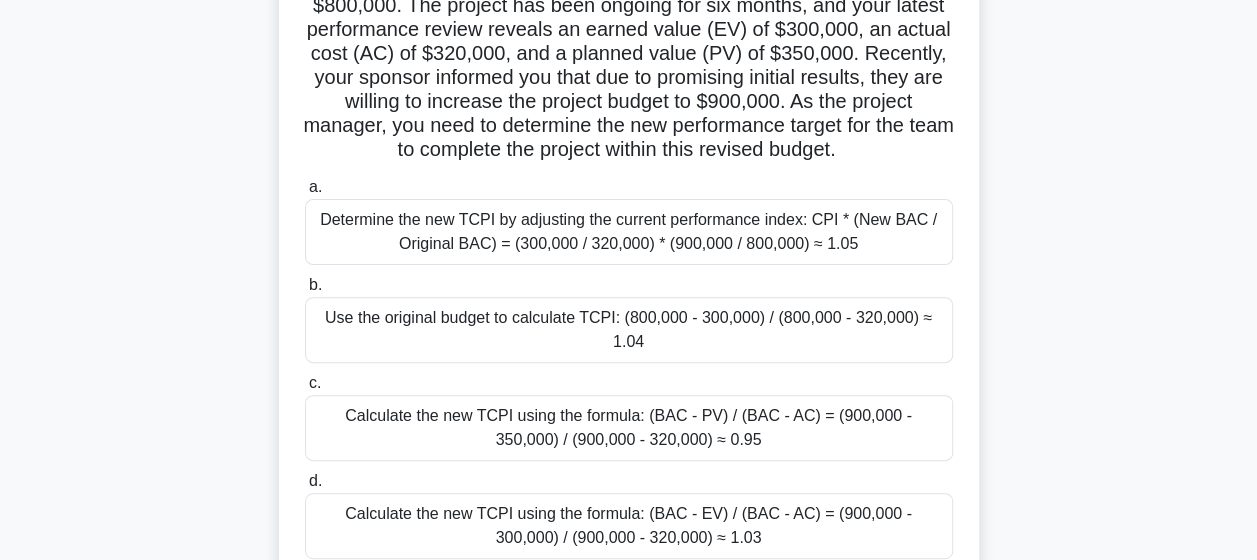 click on "Determine the new TCPI by adjusting the current performance index: CPI * (New BAC / Original BAC) = (300,000 / 320,000) * (900,000 / 800,000) ≈ 1.05" at bounding box center (629, 232) 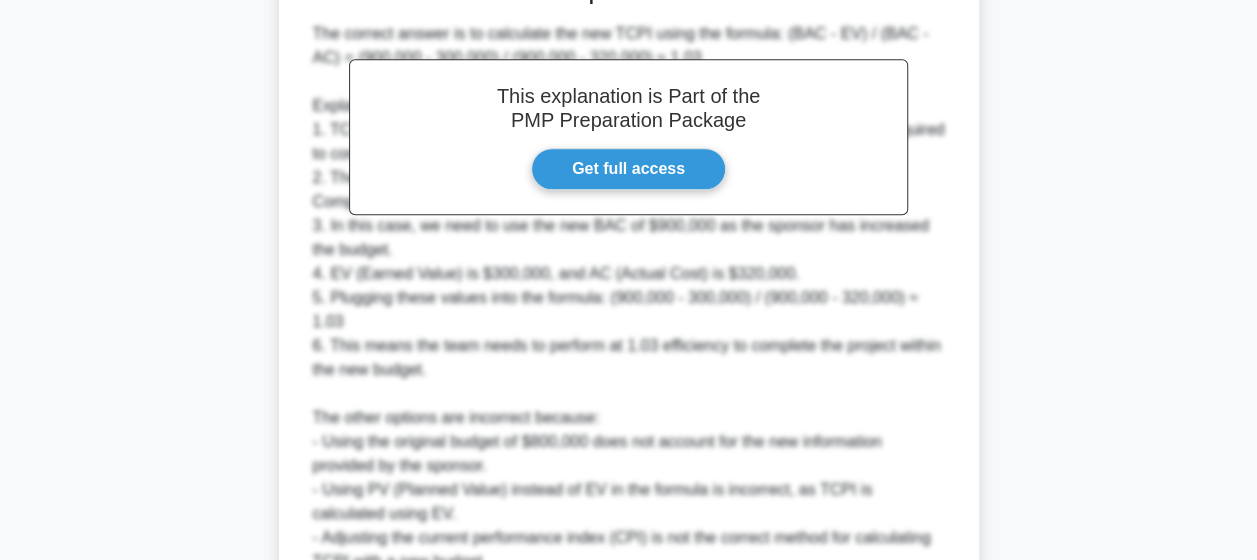 scroll, scrollTop: 819, scrollLeft: 0, axis: vertical 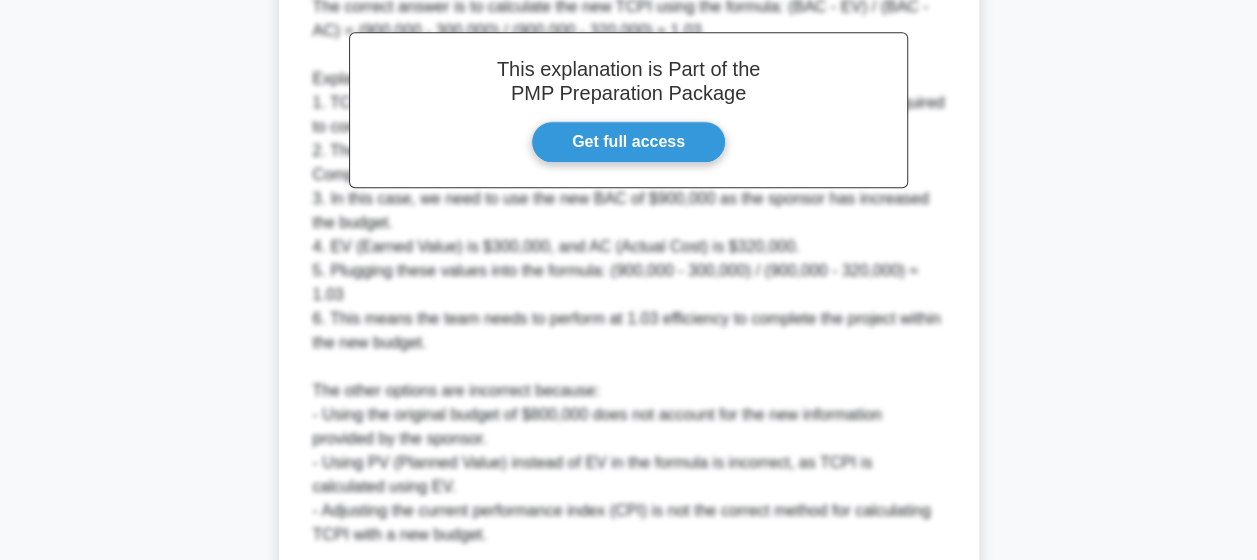 click on "Next" at bounding box center [628, 619] 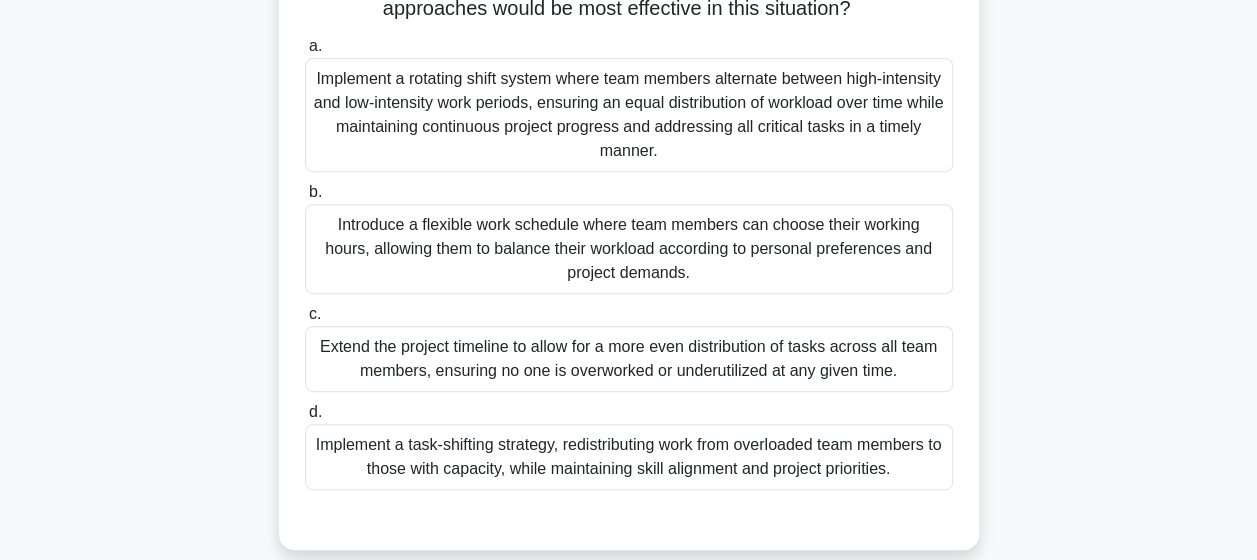 scroll, scrollTop: 315, scrollLeft: 0, axis: vertical 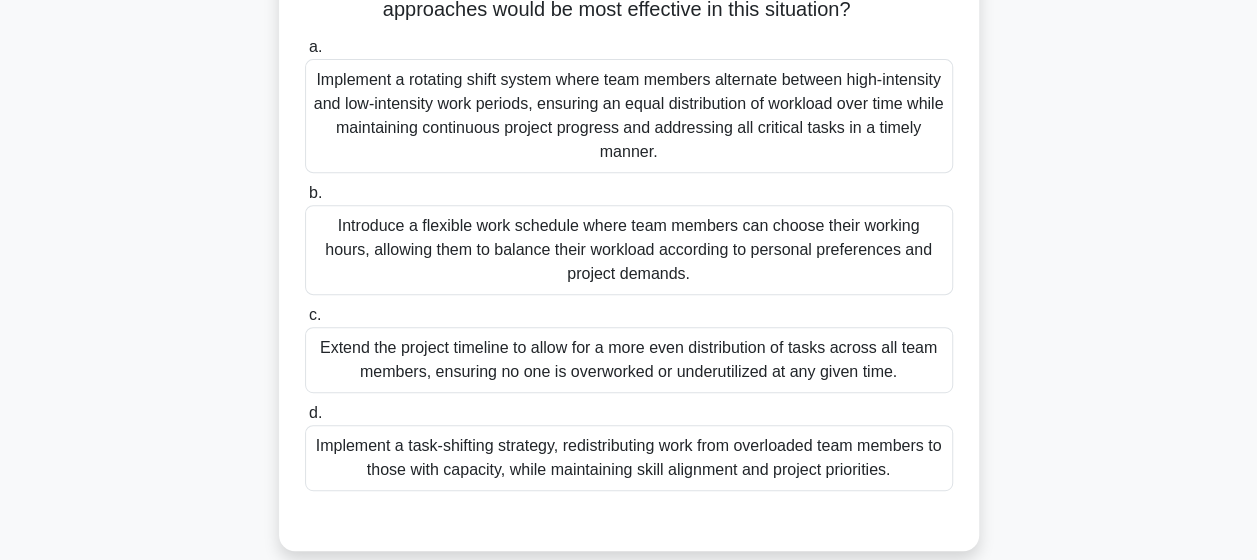 click on "Implement a task-shifting strategy, redistributing work from overloaded team members to those with capacity, while maintaining skill alignment and project priorities." at bounding box center [629, 458] 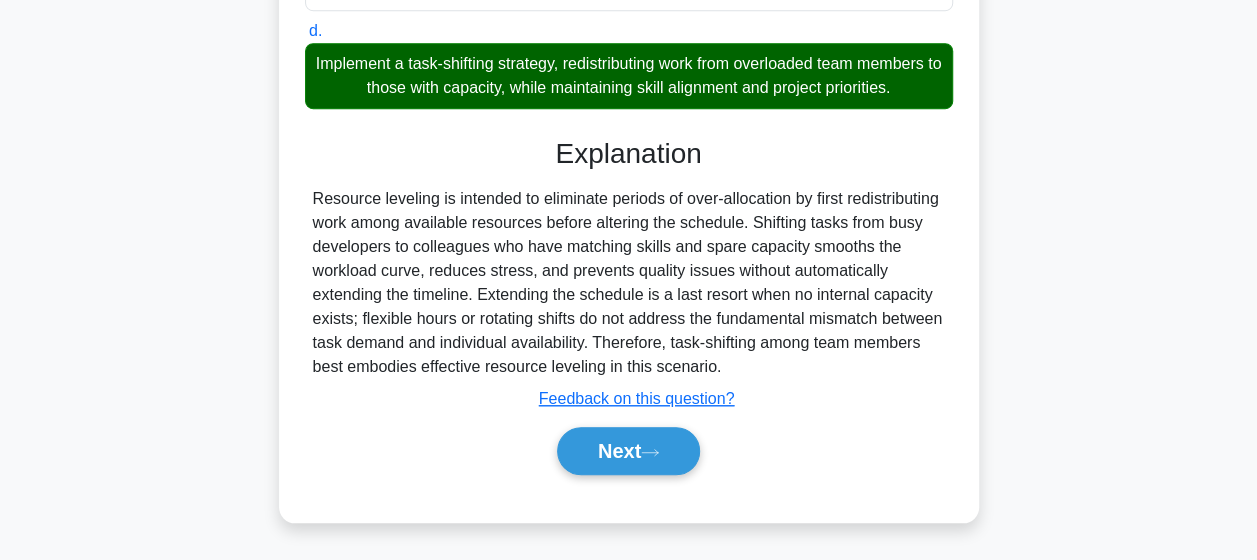 scroll, scrollTop: 718, scrollLeft: 0, axis: vertical 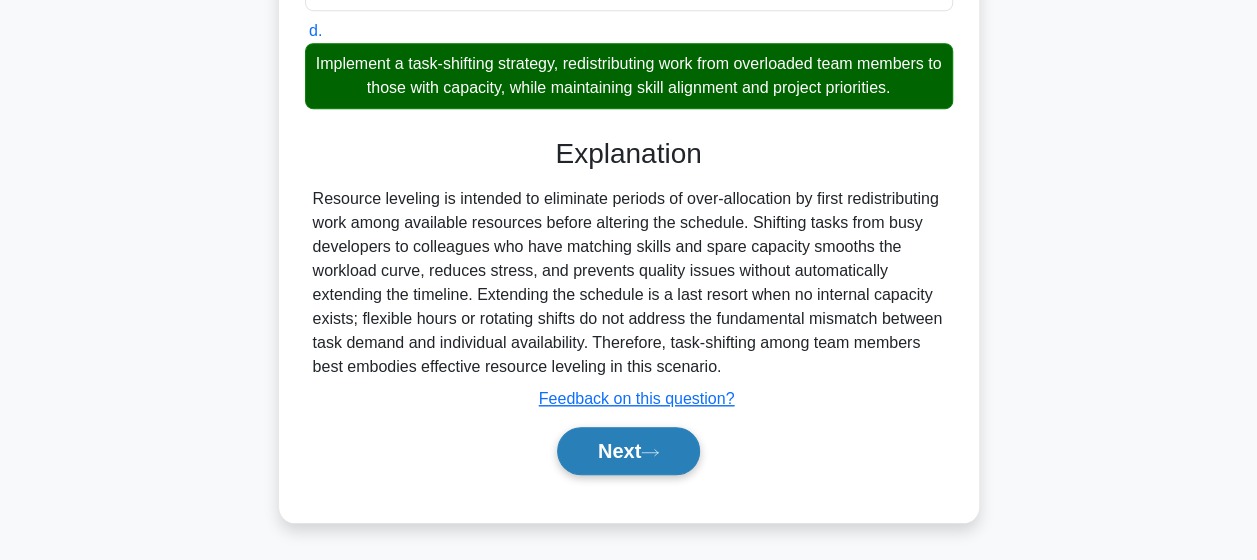 click on "Next" at bounding box center [628, 451] 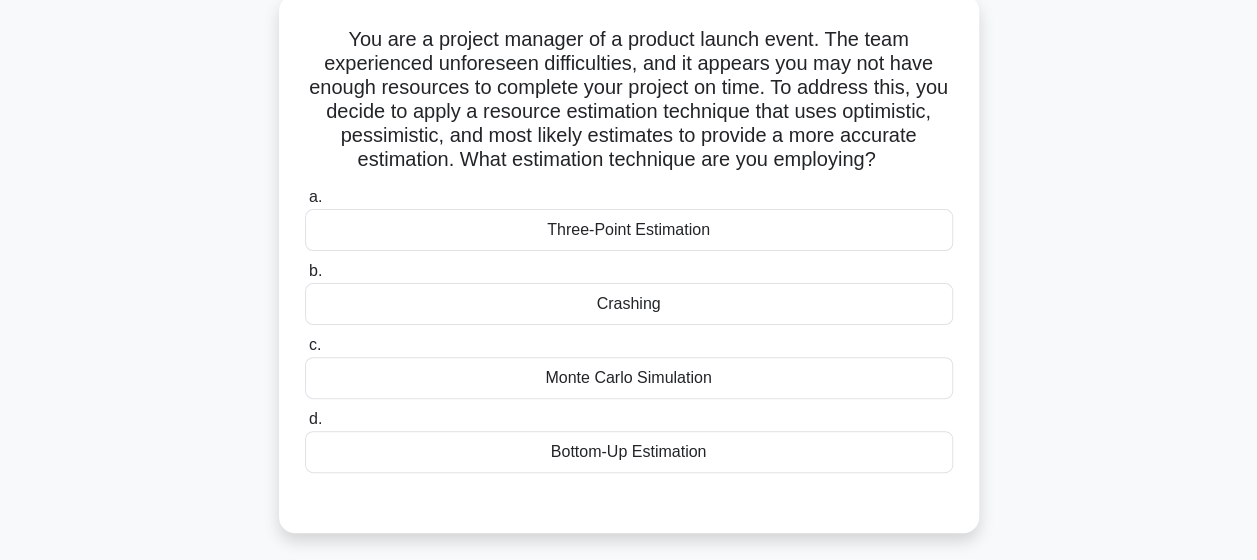 scroll, scrollTop: 124, scrollLeft: 0, axis: vertical 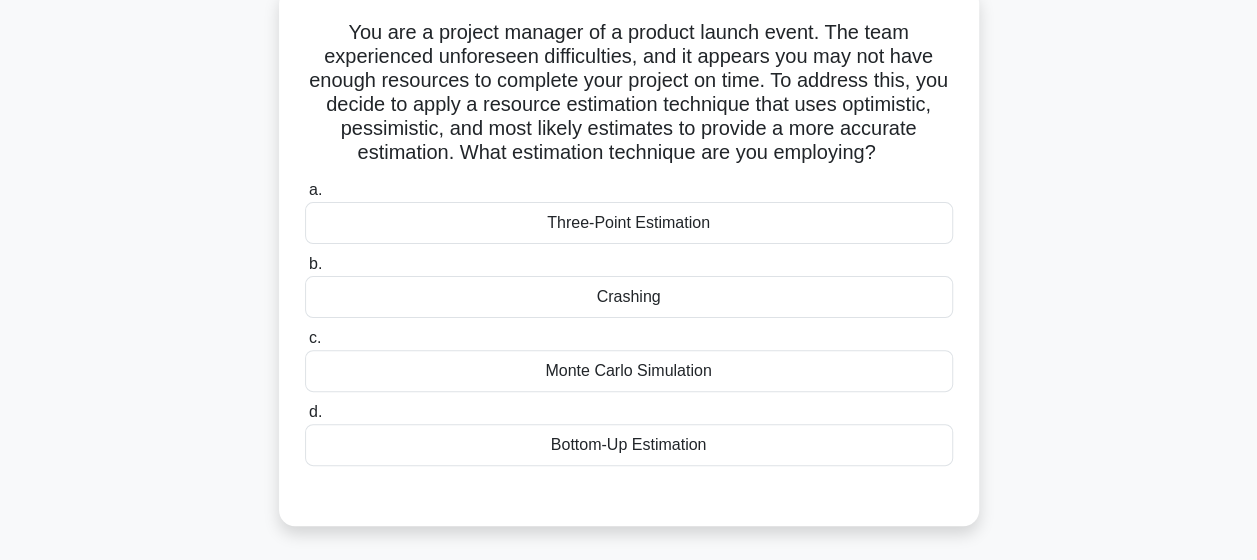 click on "Three-Point Estimation" at bounding box center (629, 223) 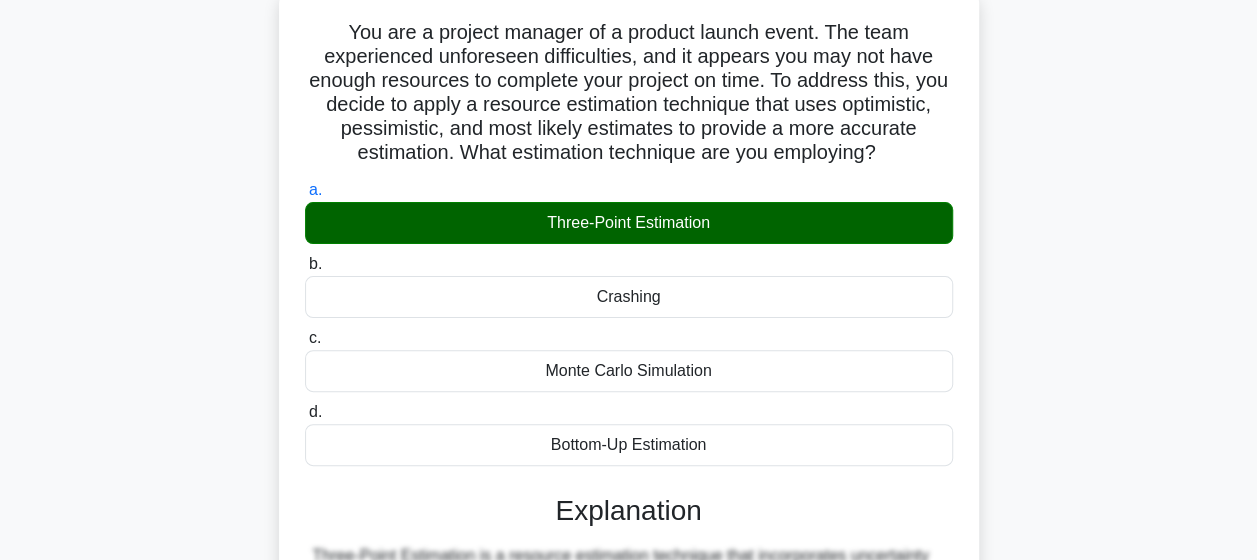 scroll, scrollTop: 526, scrollLeft: 0, axis: vertical 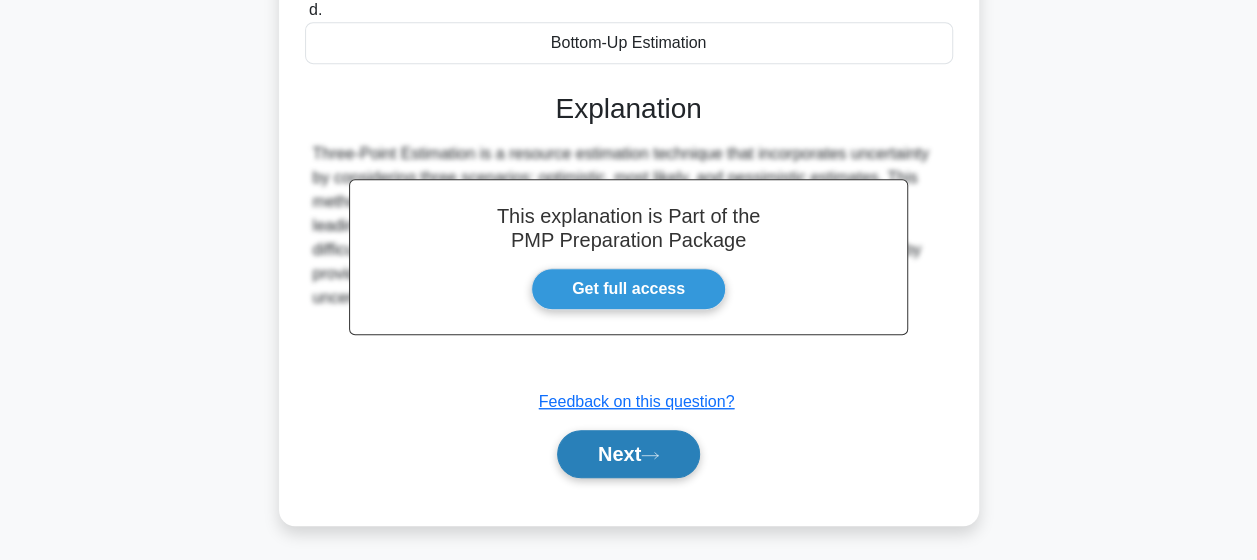 click on "Next" at bounding box center (628, 454) 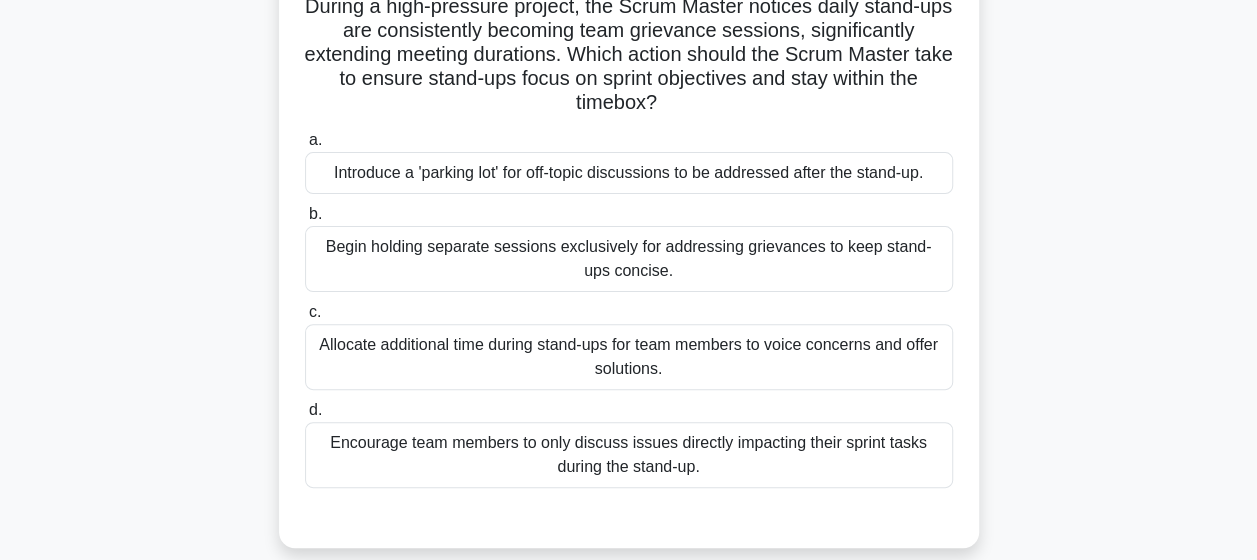 scroll, scrollTop: 151, scrollLeft: 0, axis: vertical 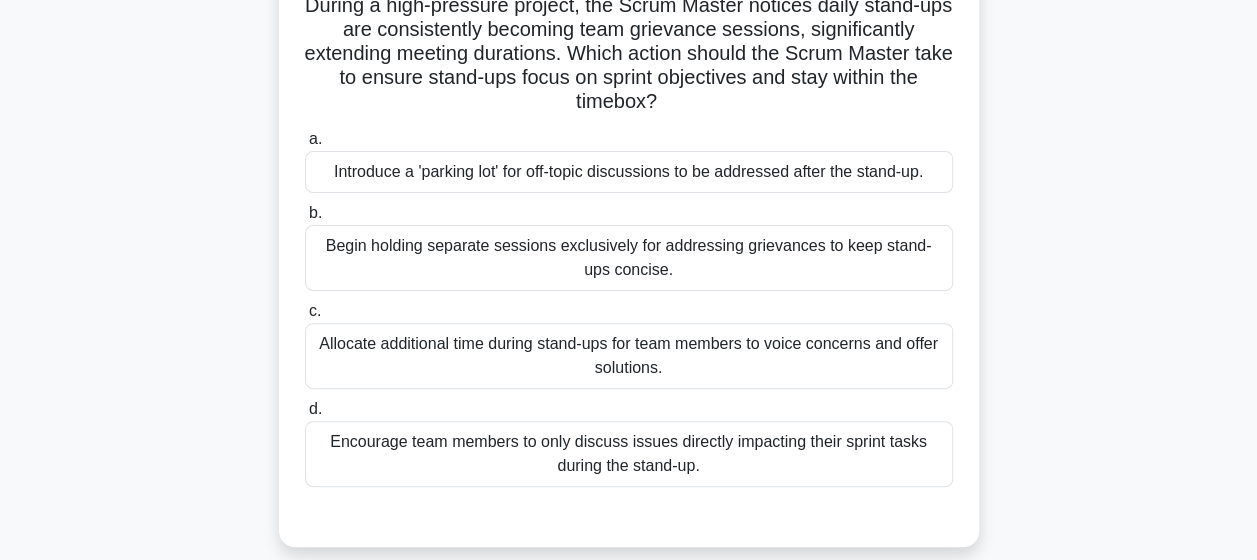 click on "Introduce a 'parking lot' for off-topic discussions to be addressed after the stand-up." at bounding box center [629, 172] 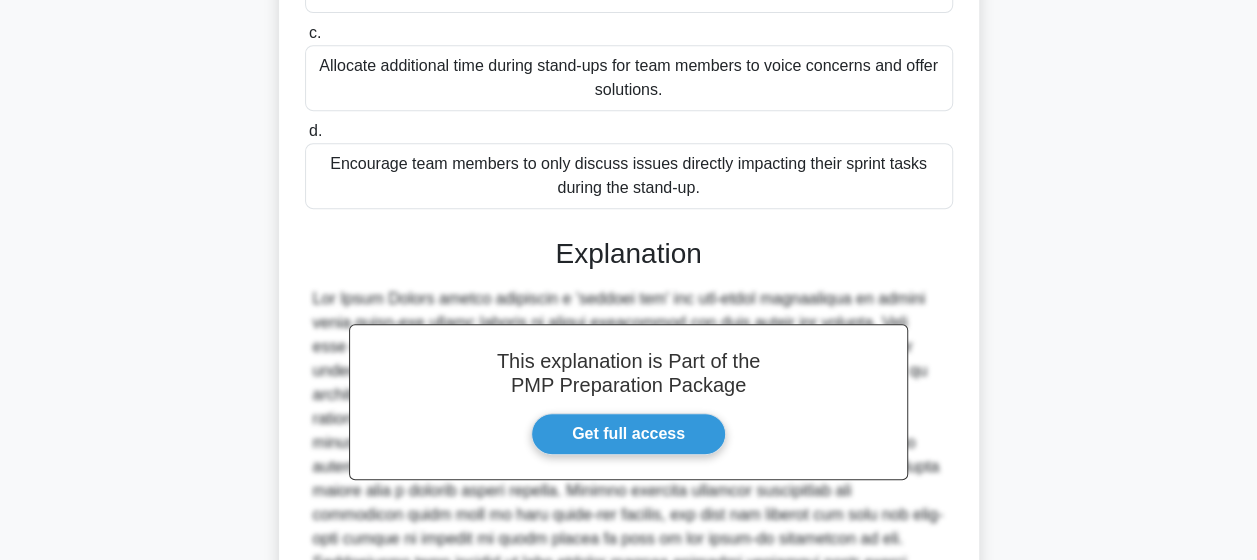 scroll, scrollTop: 670, scrollLeft: 0, axis: vertical 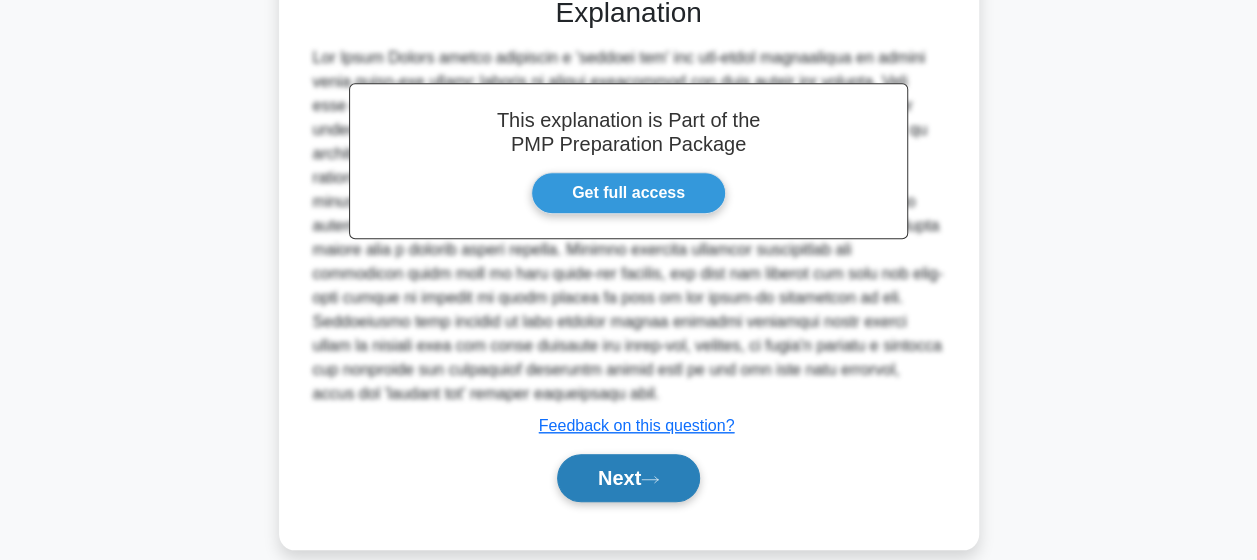 click on "Next" at bounding box center [628, 478] 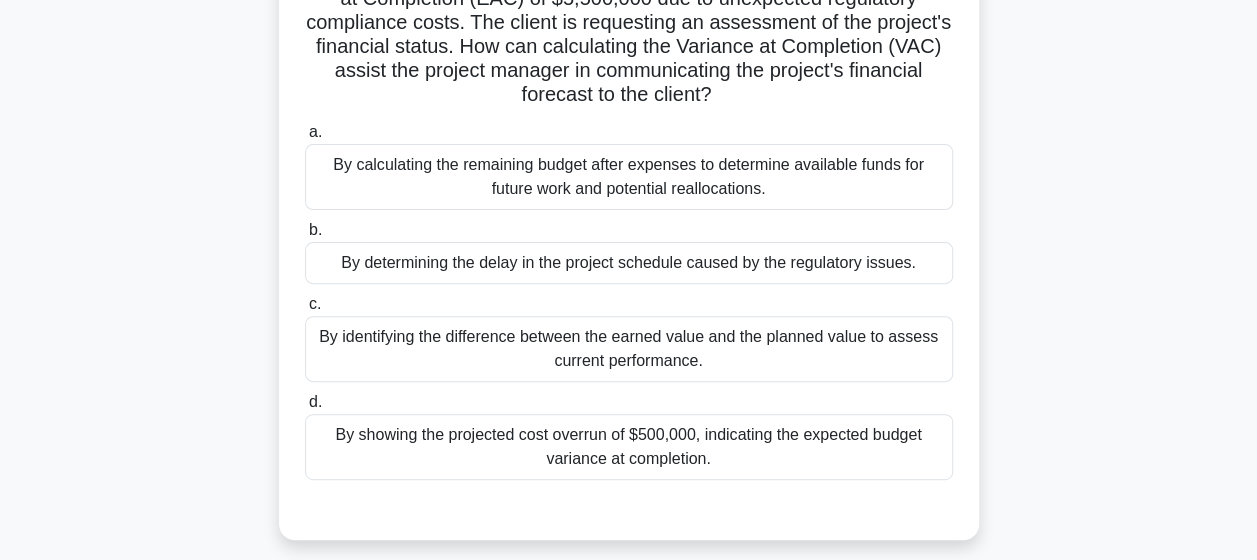 scroll, scrollTop: 202, scrollLeft: 0, axis: vertical 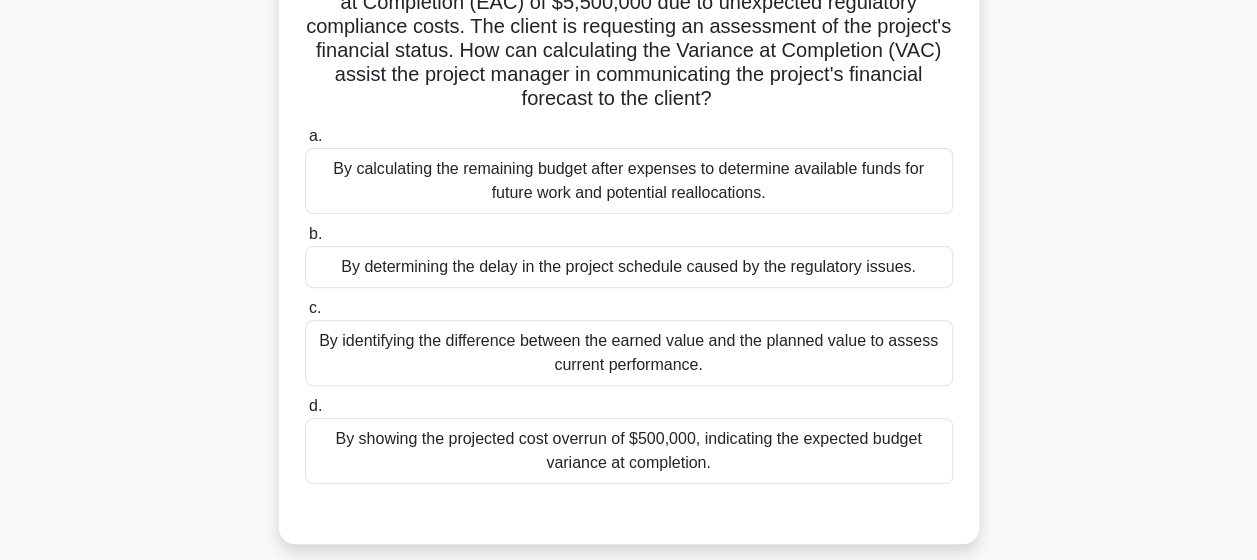 click on "By showing the projected cost overrun of $500,000, indicating the expected budget variance at completion." at bounding box center (629, 451) 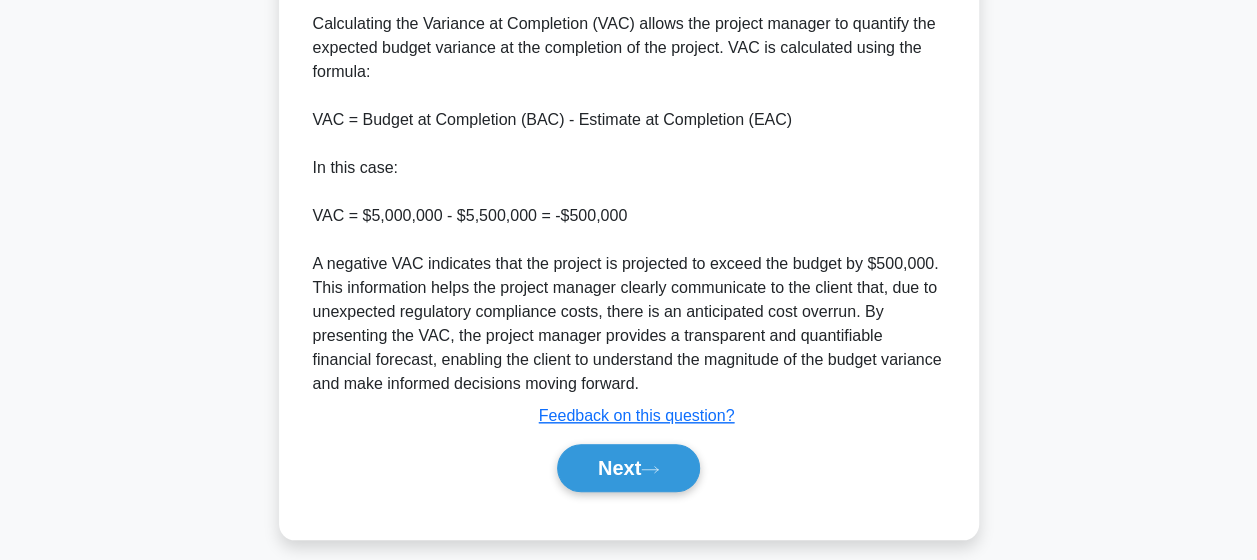 scroll, scrollTop: 766, scrollLeft: 0, axis: vertical 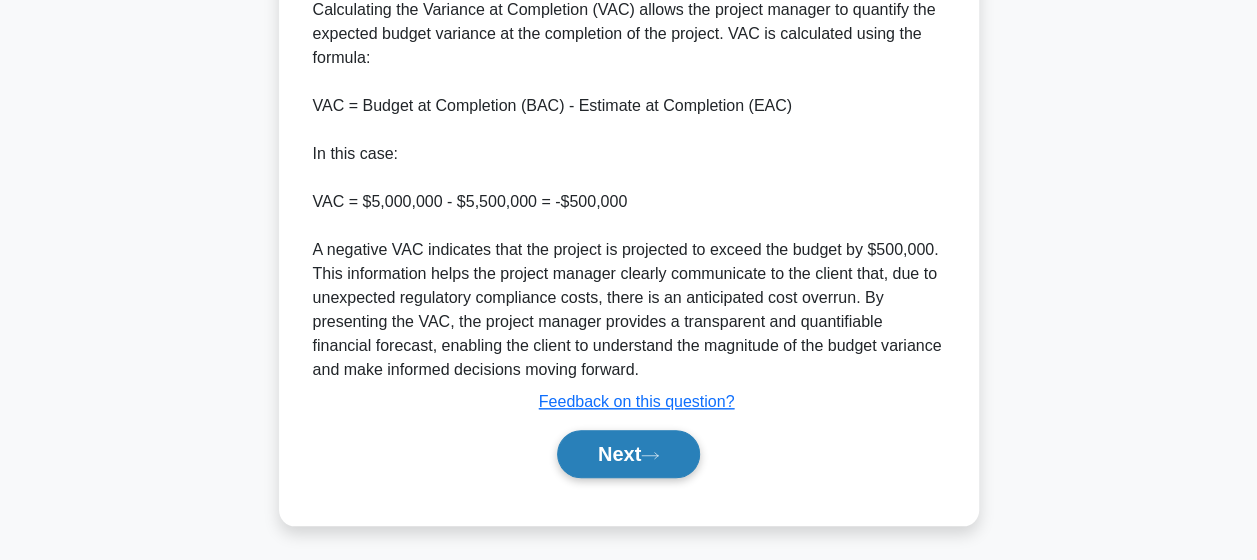 click on "Next" at bounding box center [628, 454] 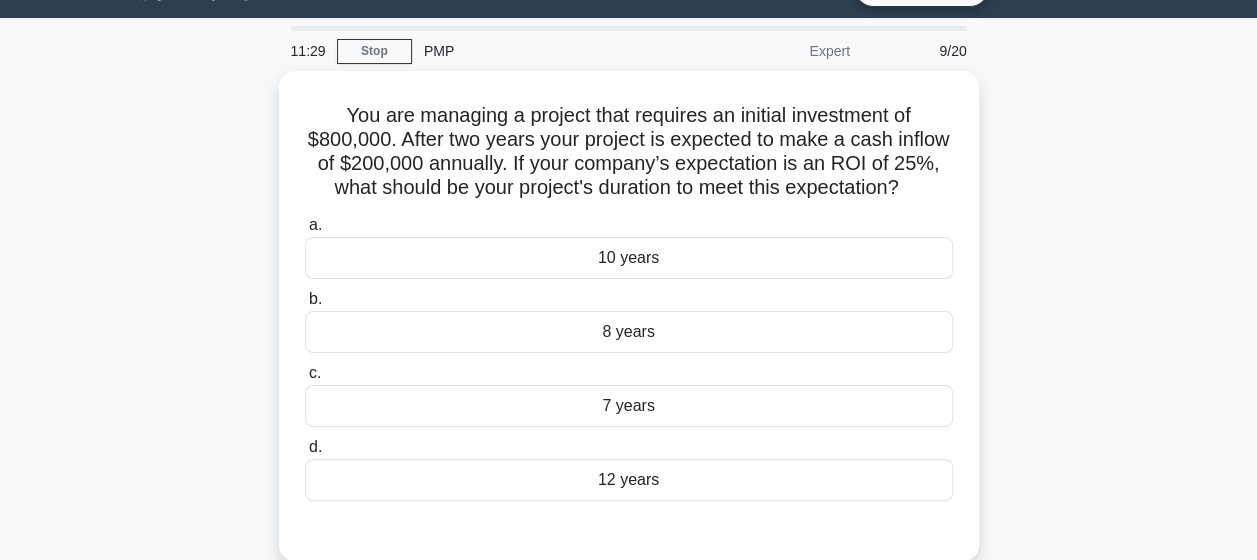 scroll, scrollTop: 112, scrollLeft: 0, axis: vertical 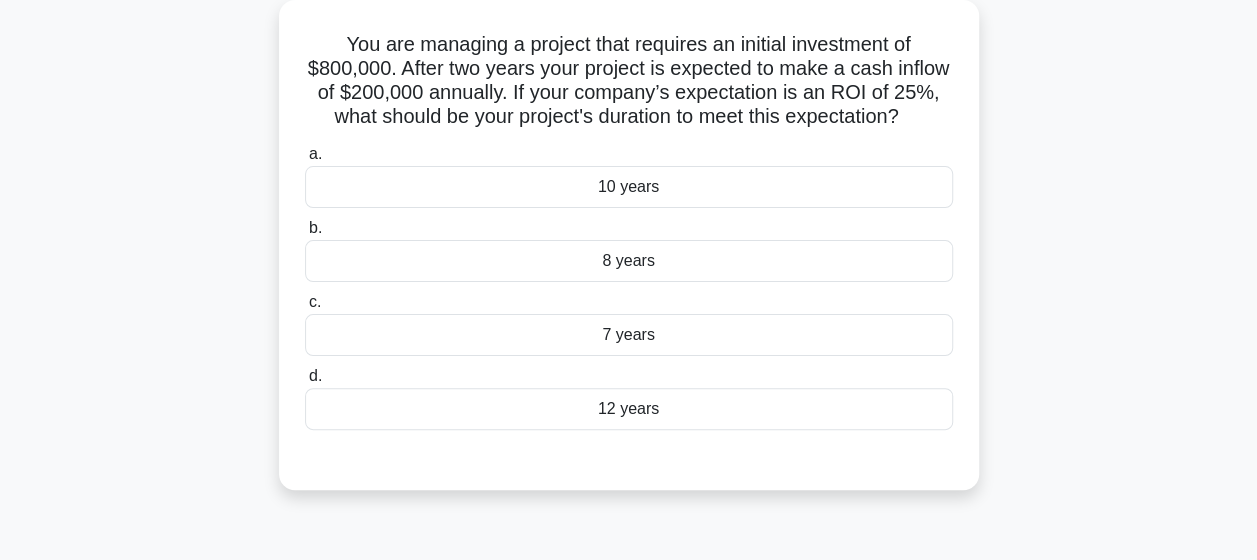 click on "10 years" at bounding box center [629, 187] 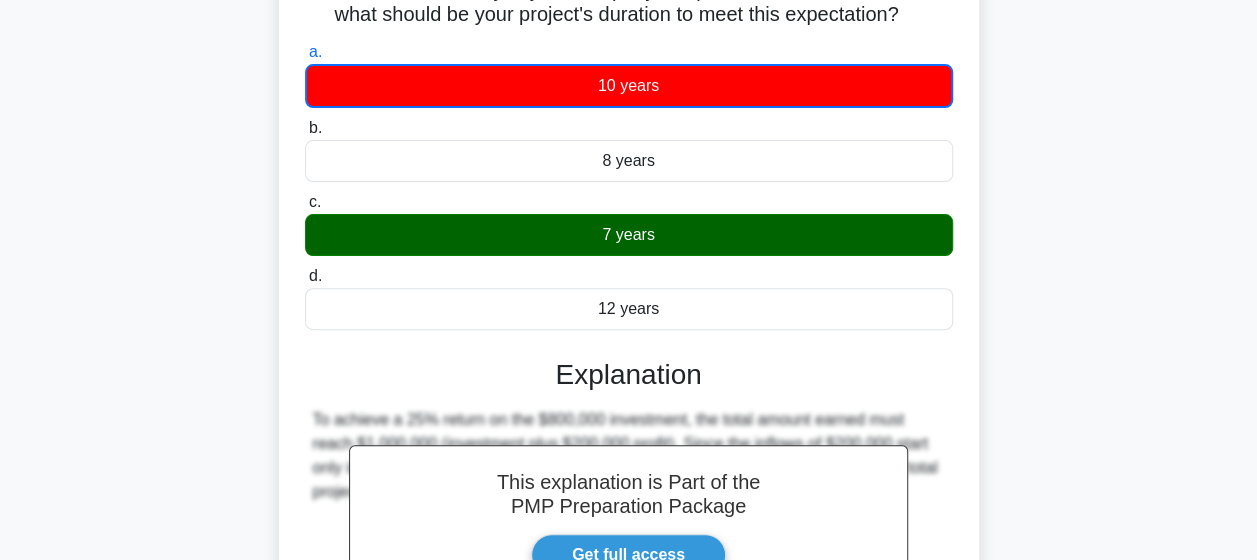 scroll, scrollTop: 520, scrollLeft: 0, axis: vertical 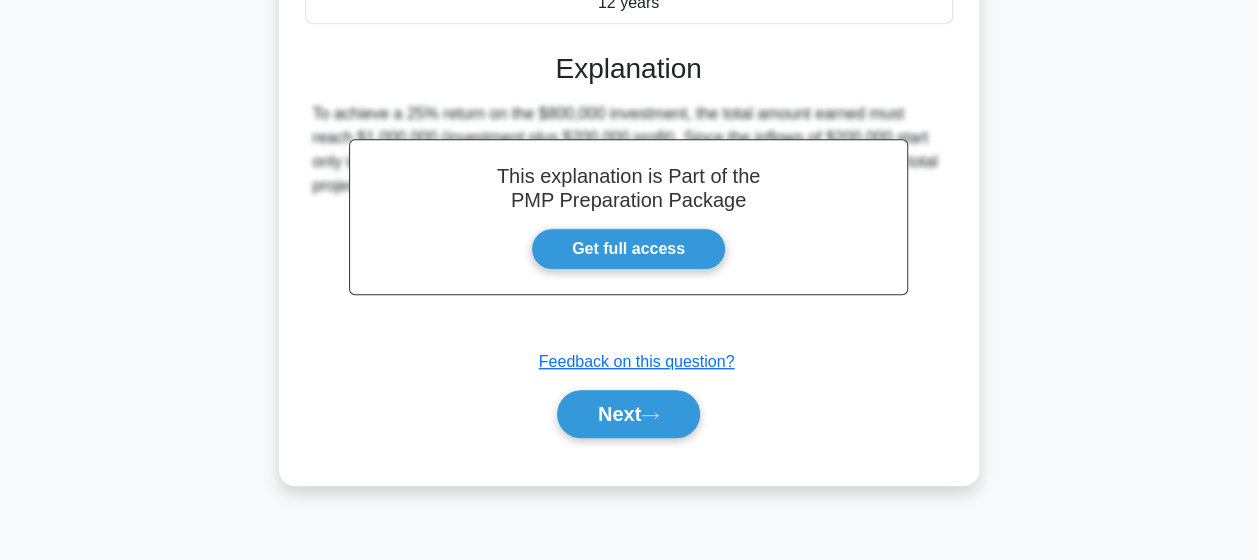 click on "Next" at bounding box center [629, 414] 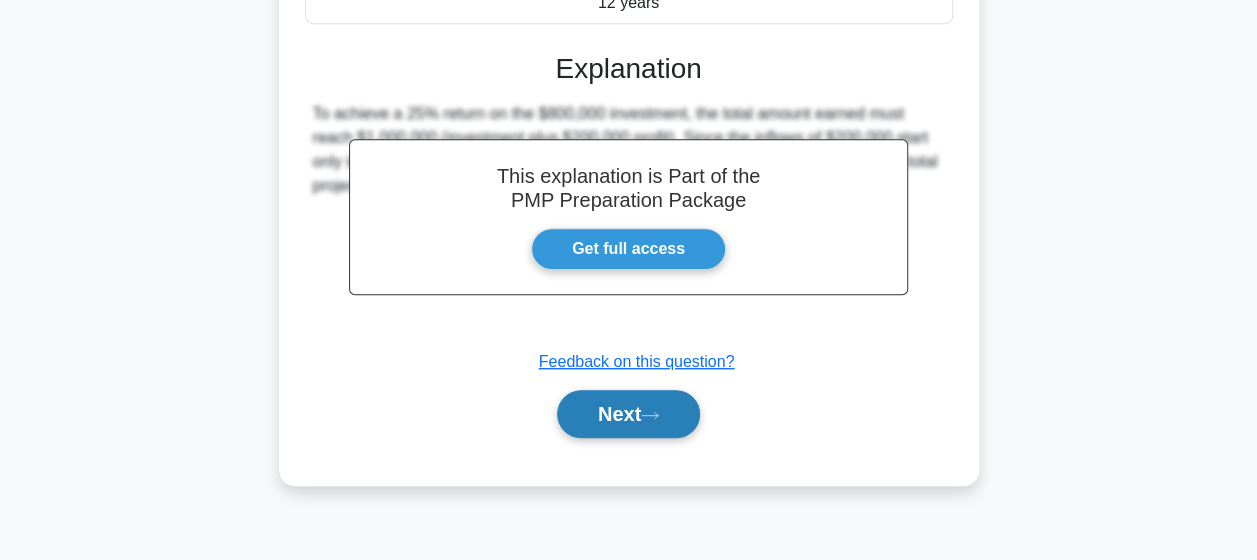 click on "Next" at bounding box center [628, 414] 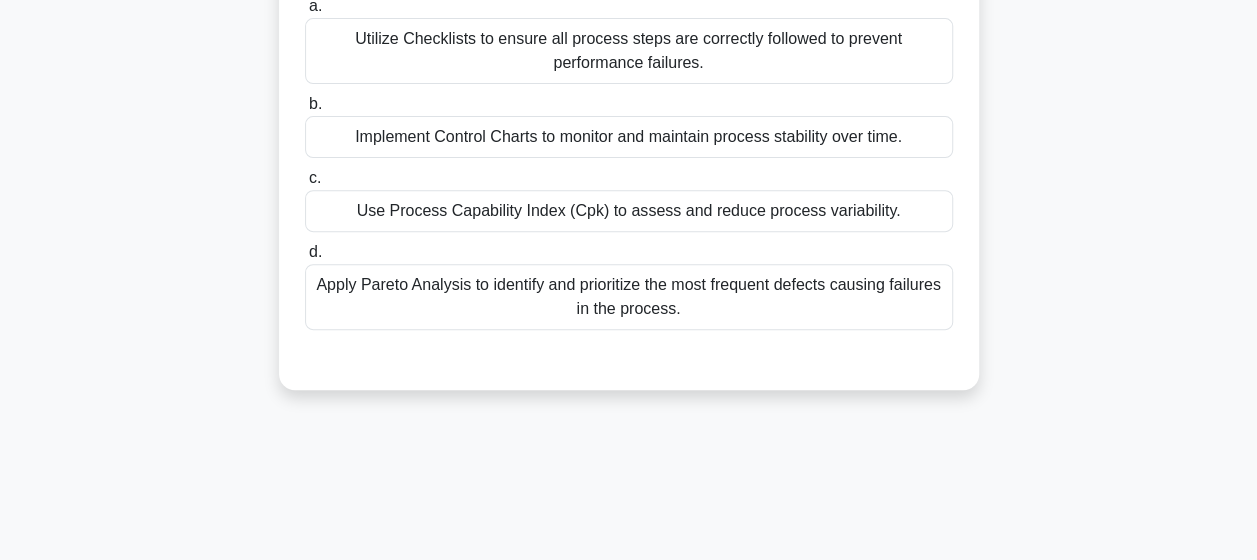 scroll, scrollTop: 302, scrollLeft: 0, axis: vertical 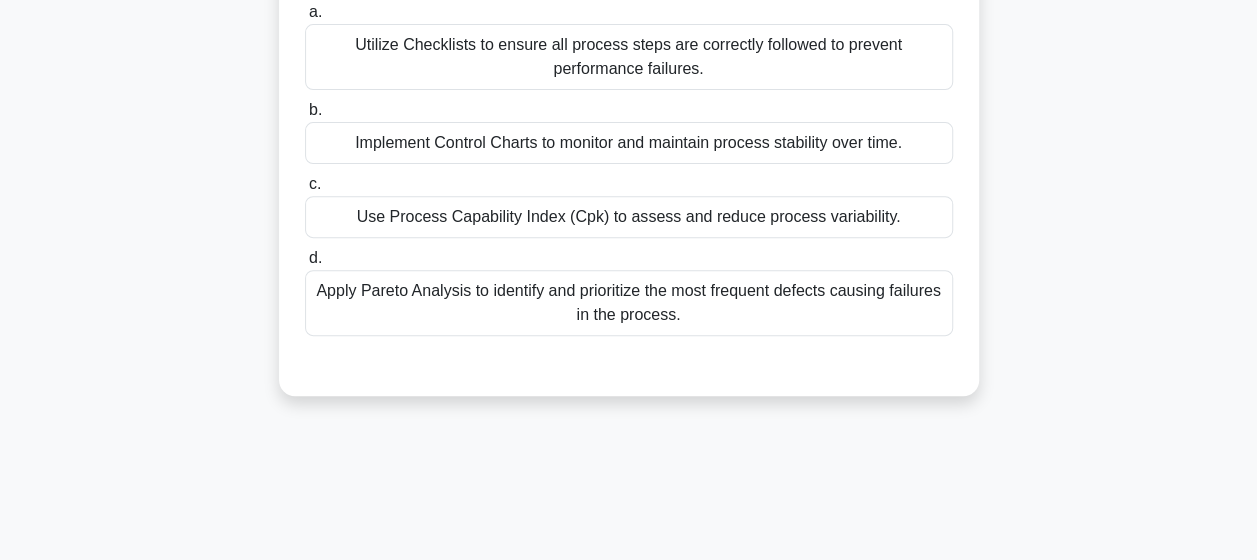 click on "Apply Pareto Analysis to identify and prioritize the most frequent defects causing failures in the process." at bounding box center [629, 303] 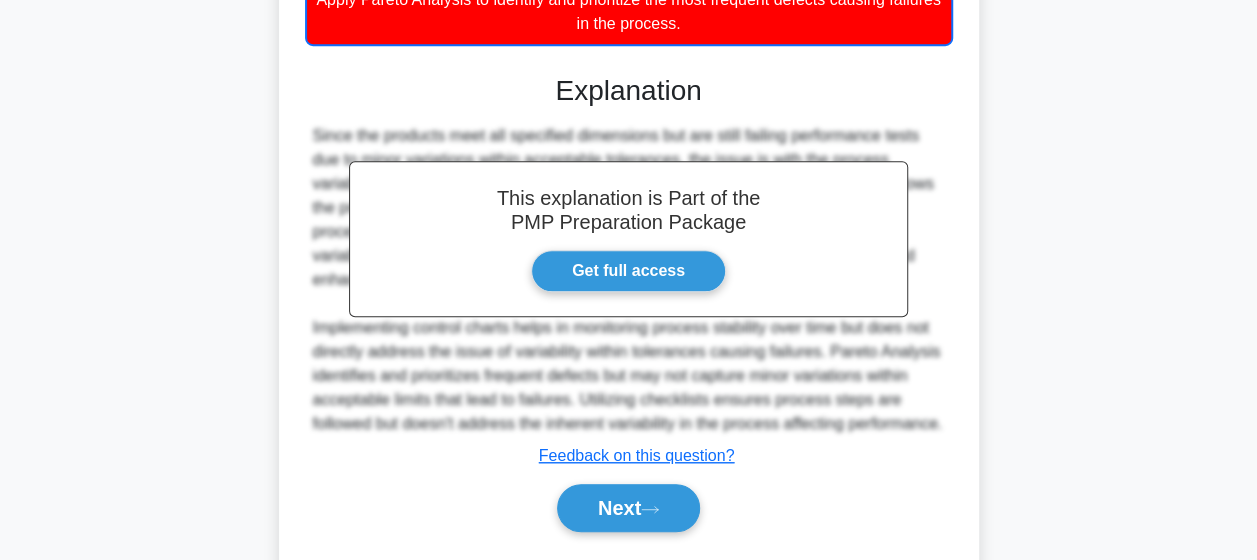 scroll, scrollTop: 596, scrollLeft: 0, axis: vertical 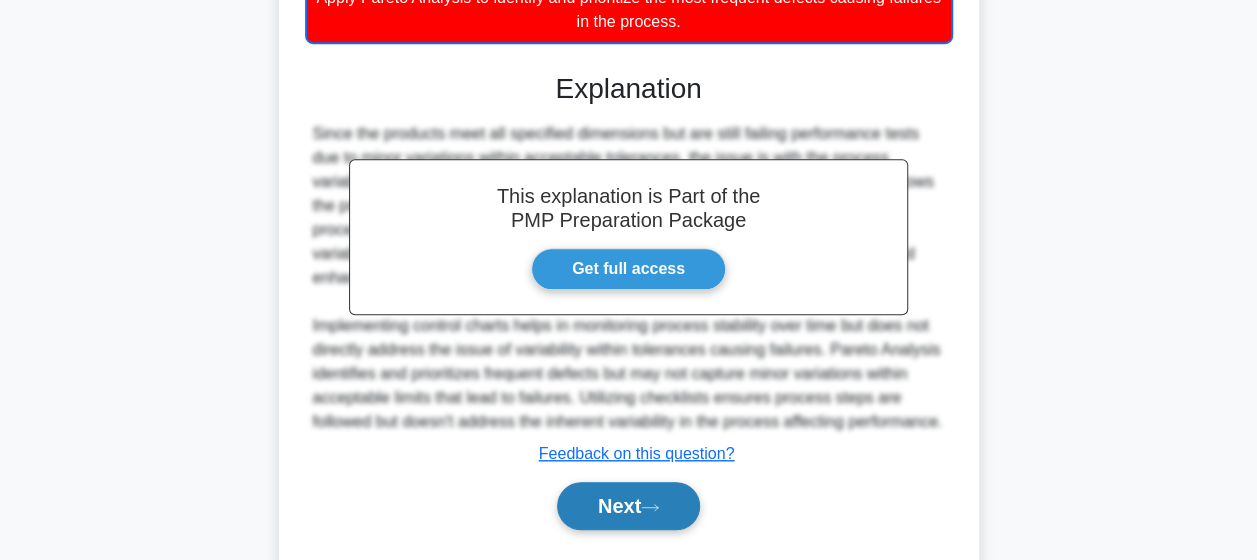 click on "Next" at bounding box center (628, 506) 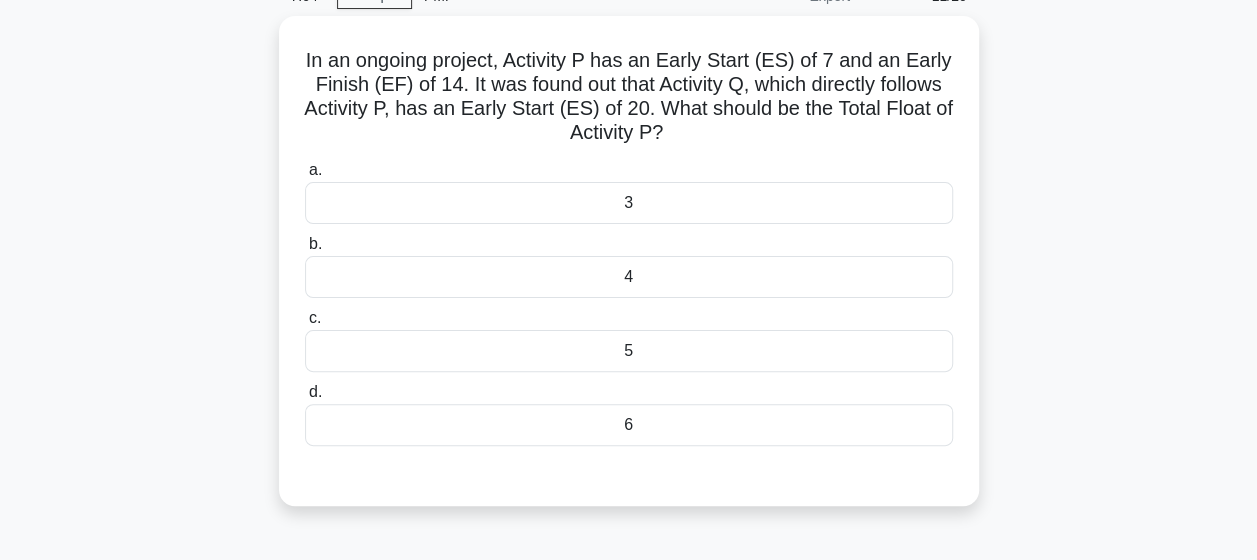 scroll, scrollTop: 105, scrollLeft: 0, axis: vertical 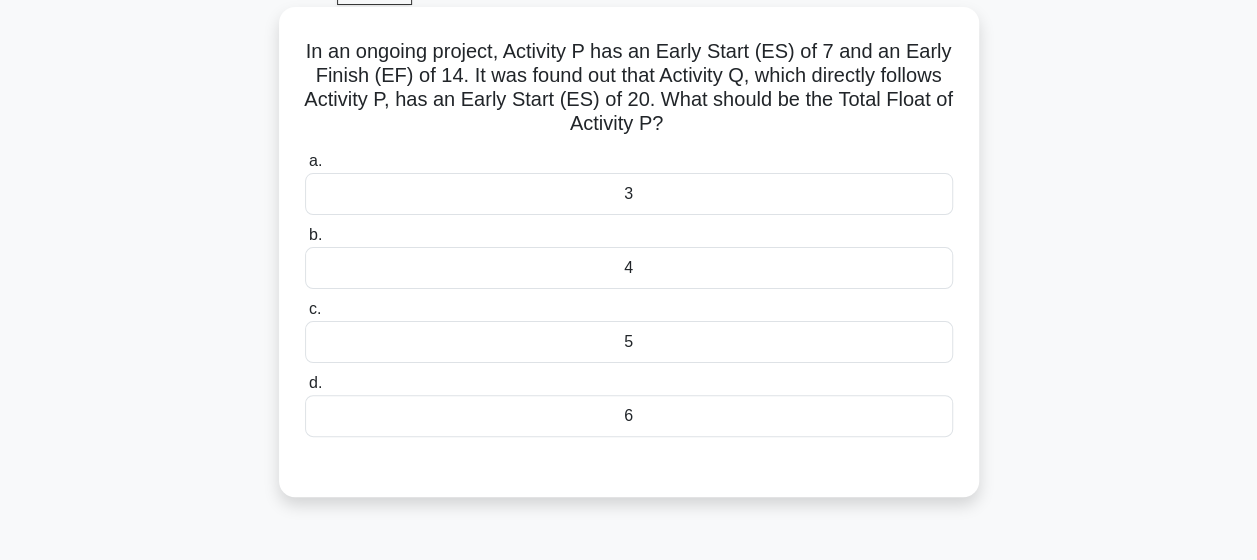 click on "3" at bounding box center (629, 194) 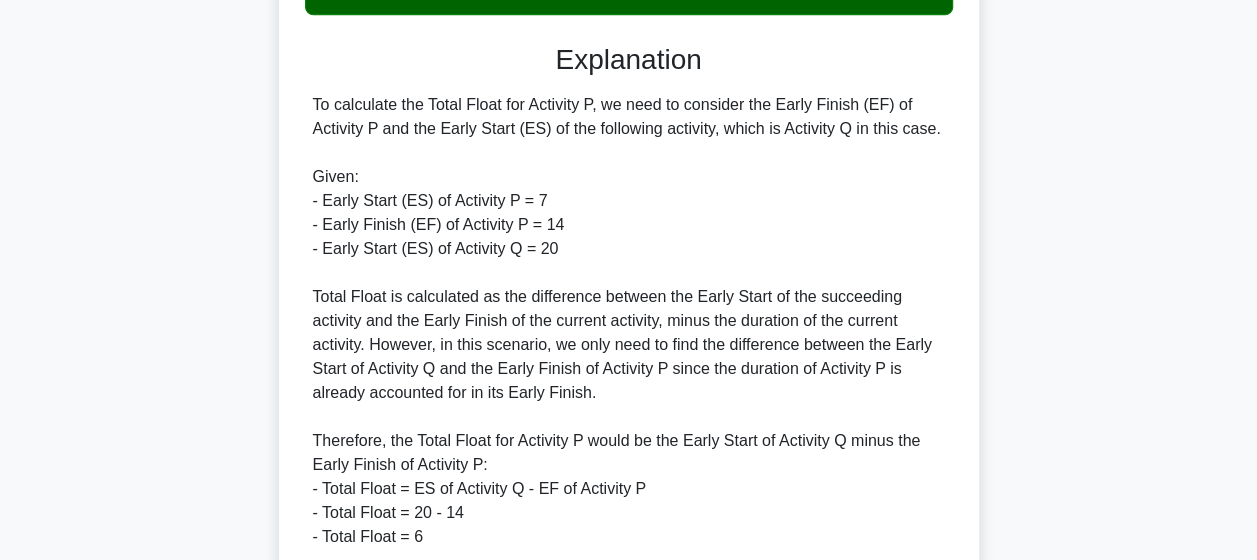 scroll, scrollTop: 525, scrollLeft: 0, axis: vertical 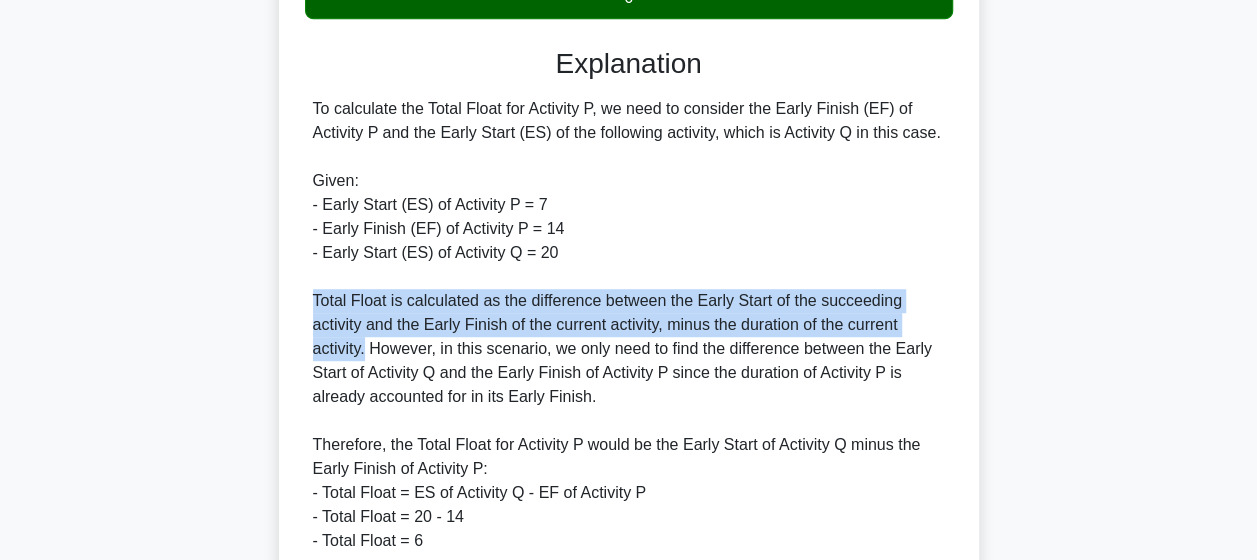 drag, startPoint x: 311, startPoint y: 300, endPoint x: 365, endPoint y: 342, distance: 68.41052 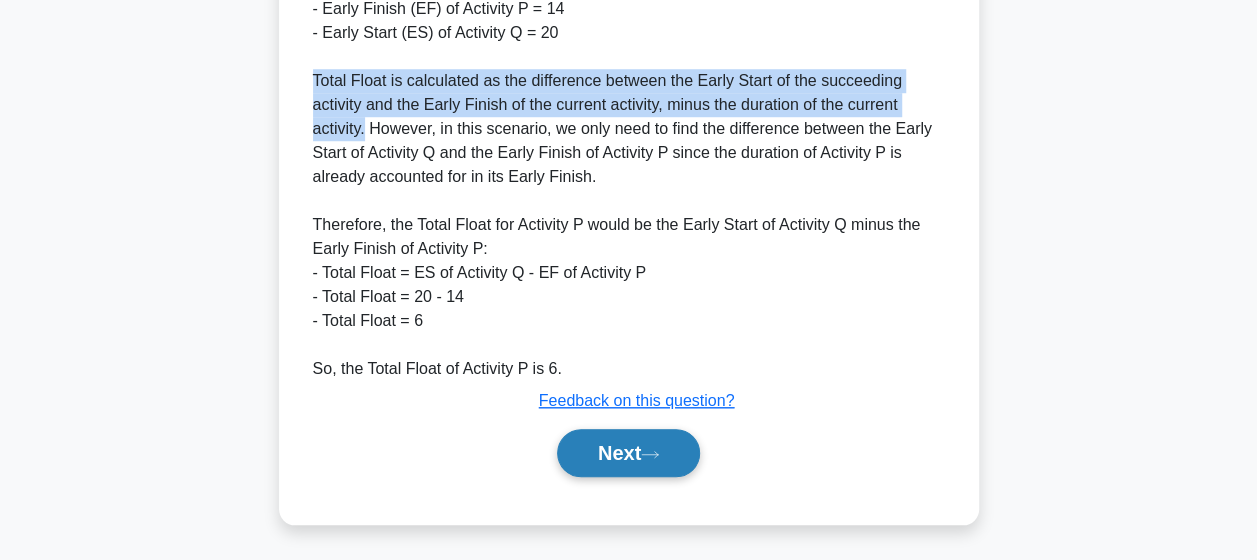 click on "Next" at bounding box center (628, 453) 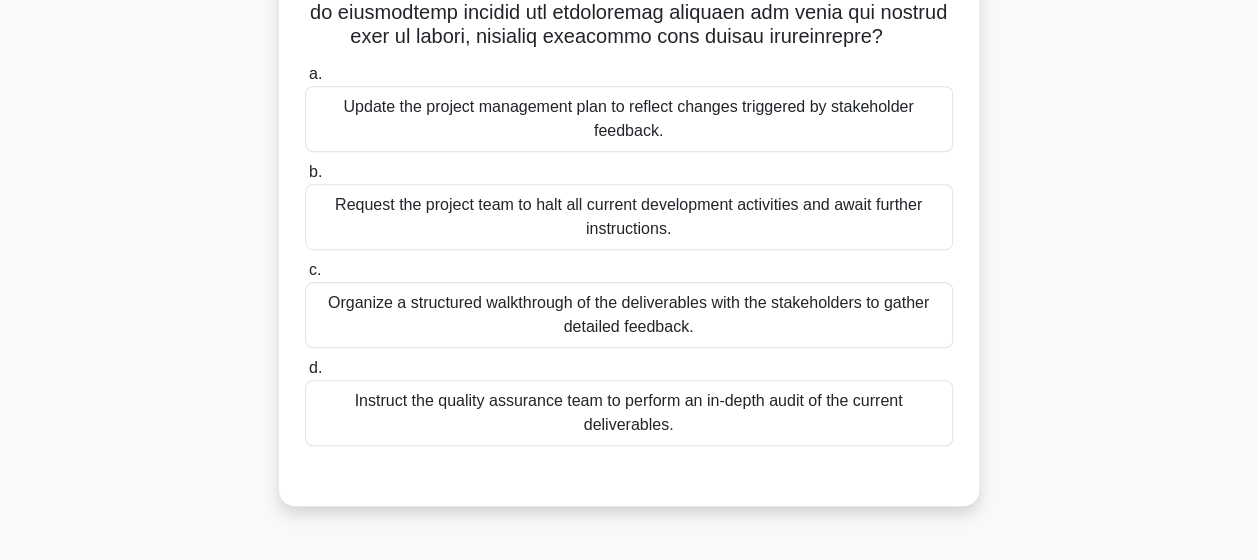 scroll, scrollTop: 516, scrollLeft: 0, axis: vertical 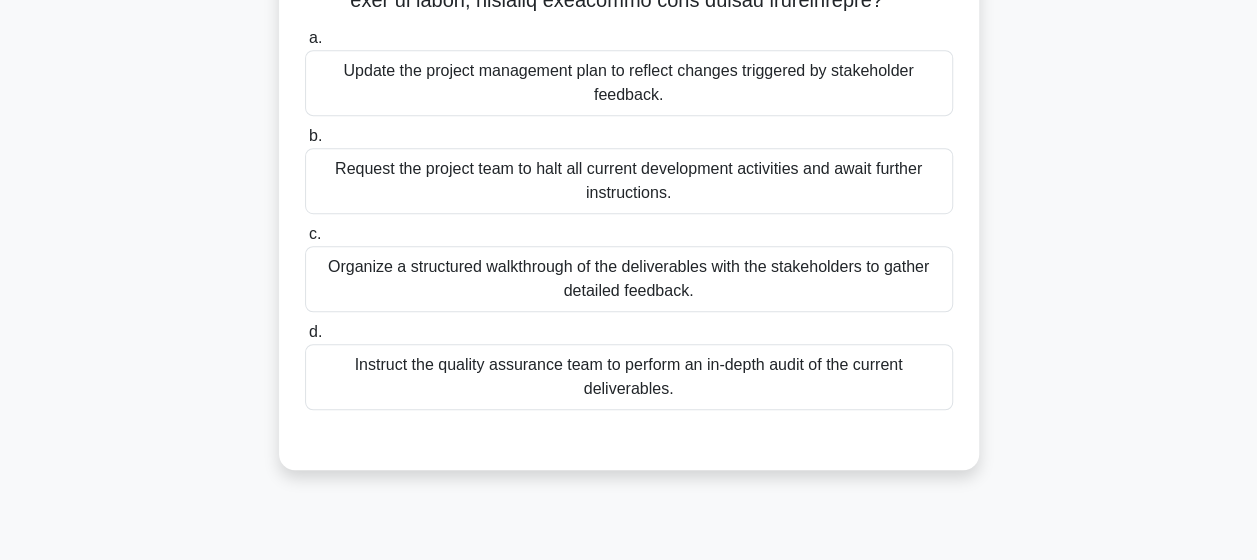 click on "Organize a structured walkthrough of the deliverables with the stakeholders to gather detailed feedback." at bounding box center (629, 279) 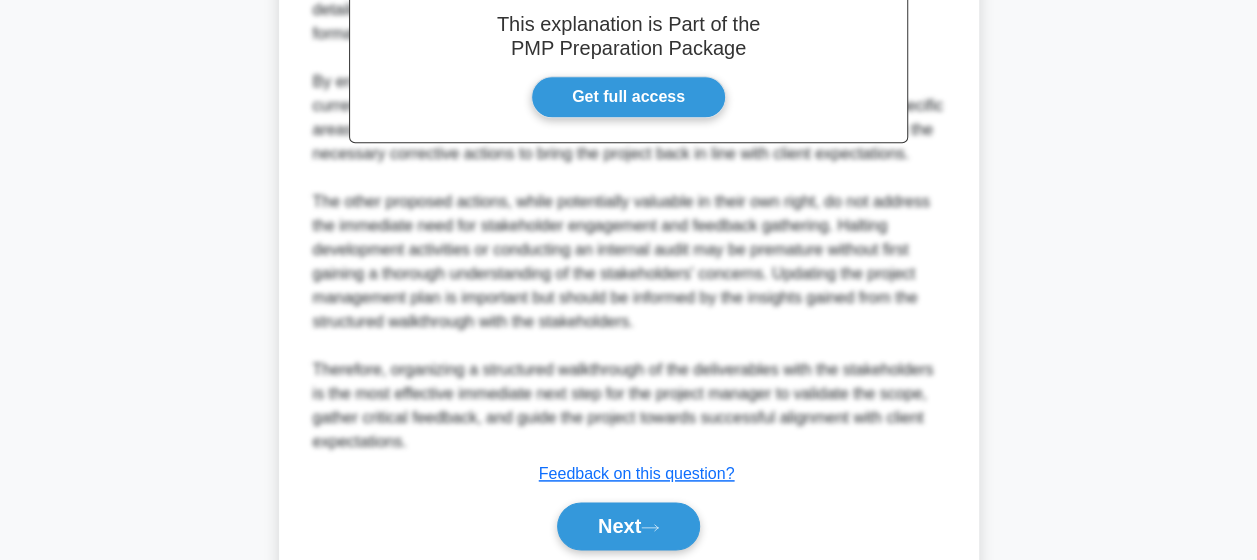 scroll, scrollTop: 1056, scrollLeft: 0, axis: vertical 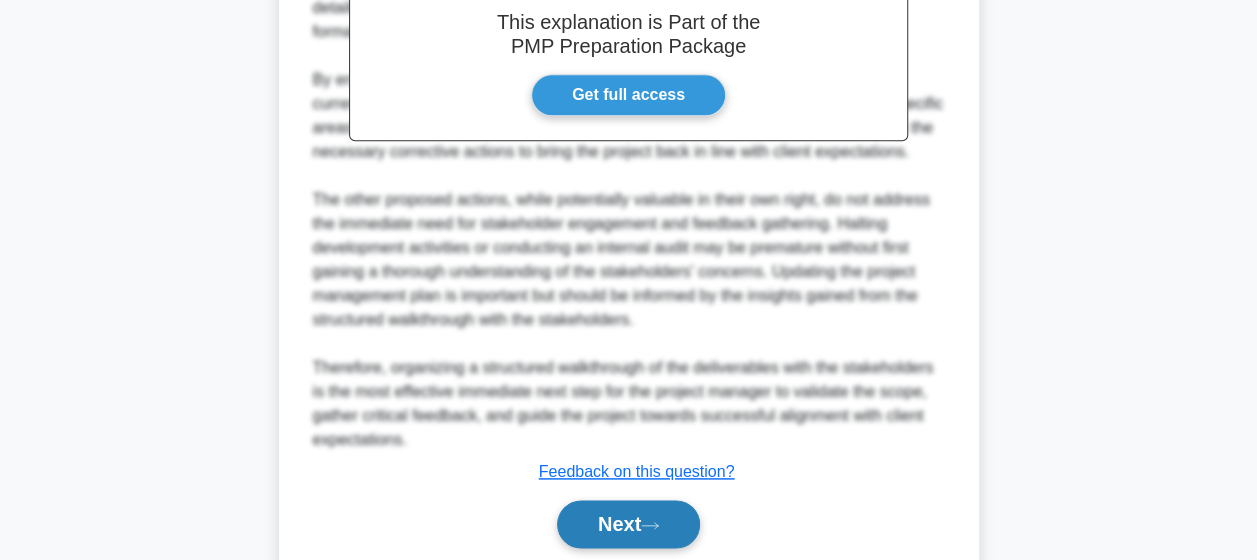 click on "Next" at bounding box center (628, 524) 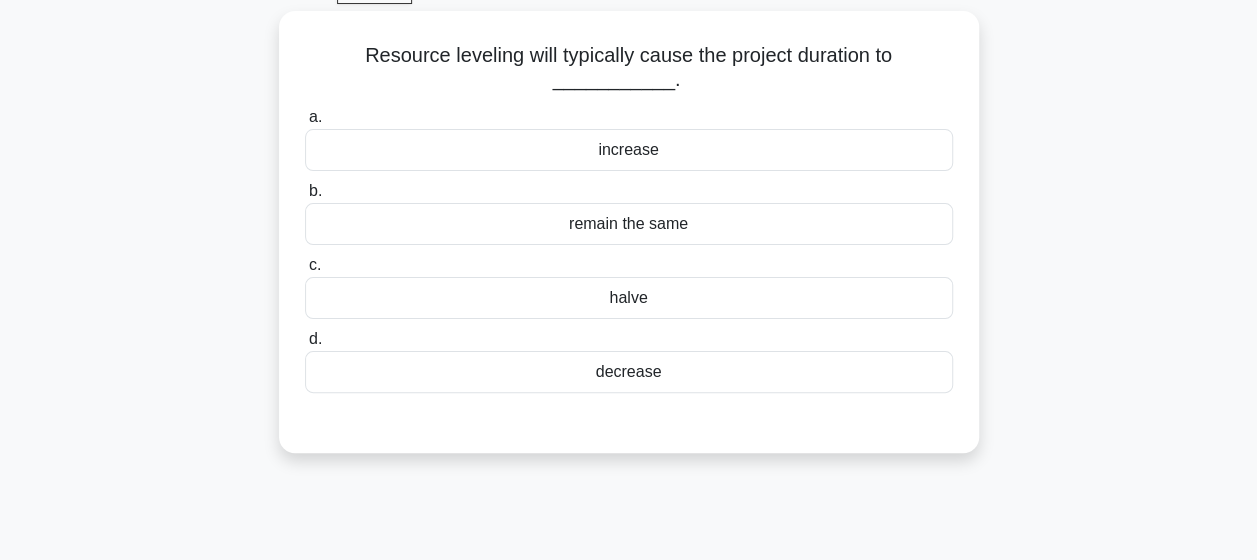 scroll, scrollTop: 0, scrollLeft: 0, axis: both 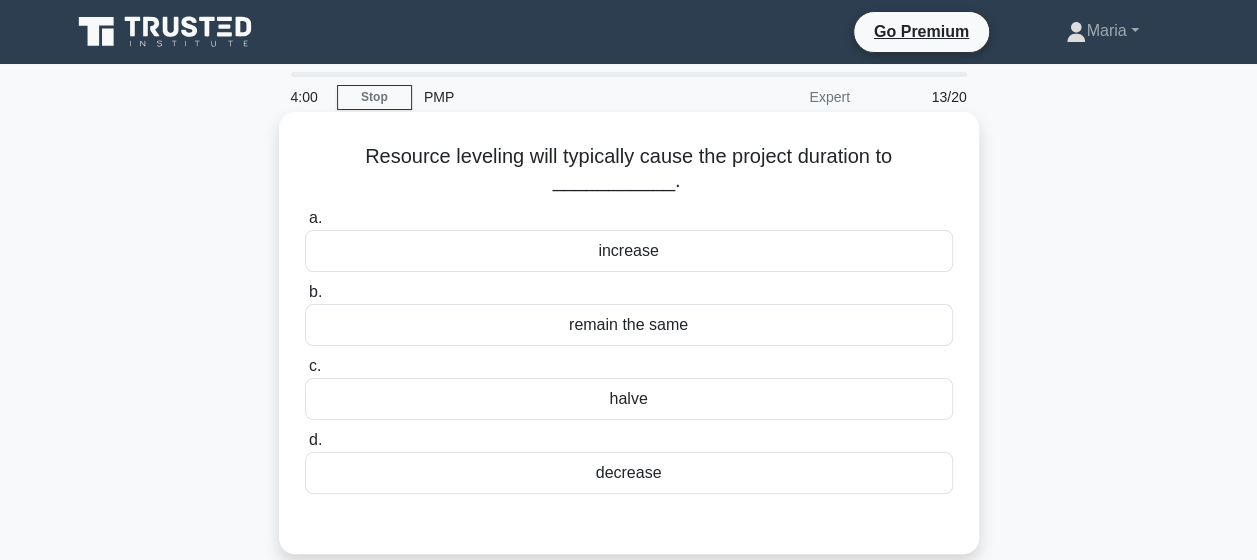 click on "increase" at bounding box center (629, 251) 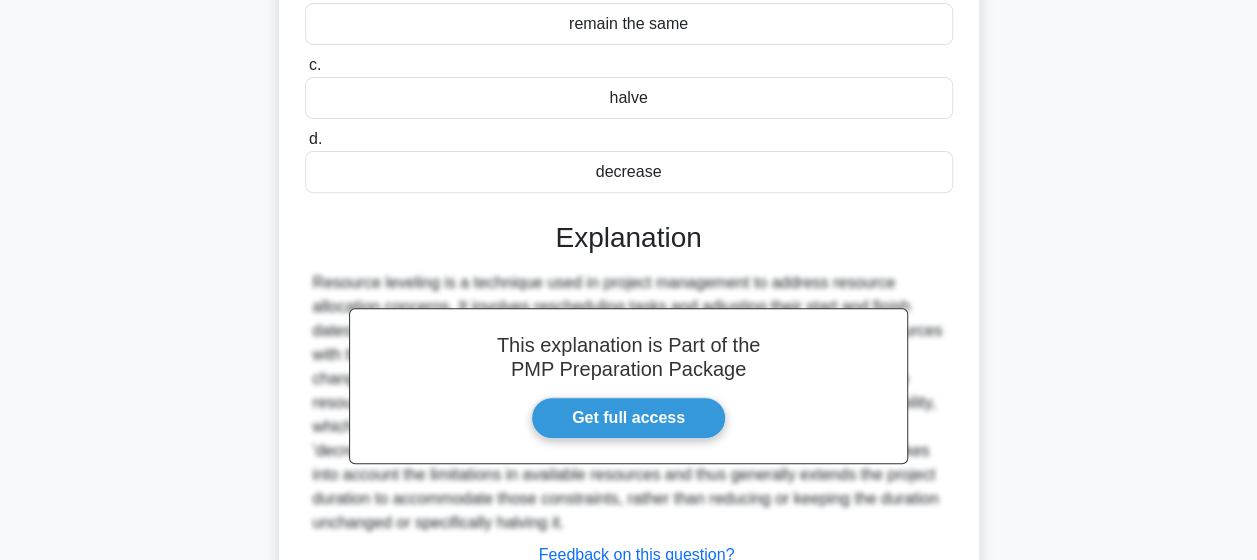 scroll, scrollTop: 520, scrollLeft: 0, axis: vertical 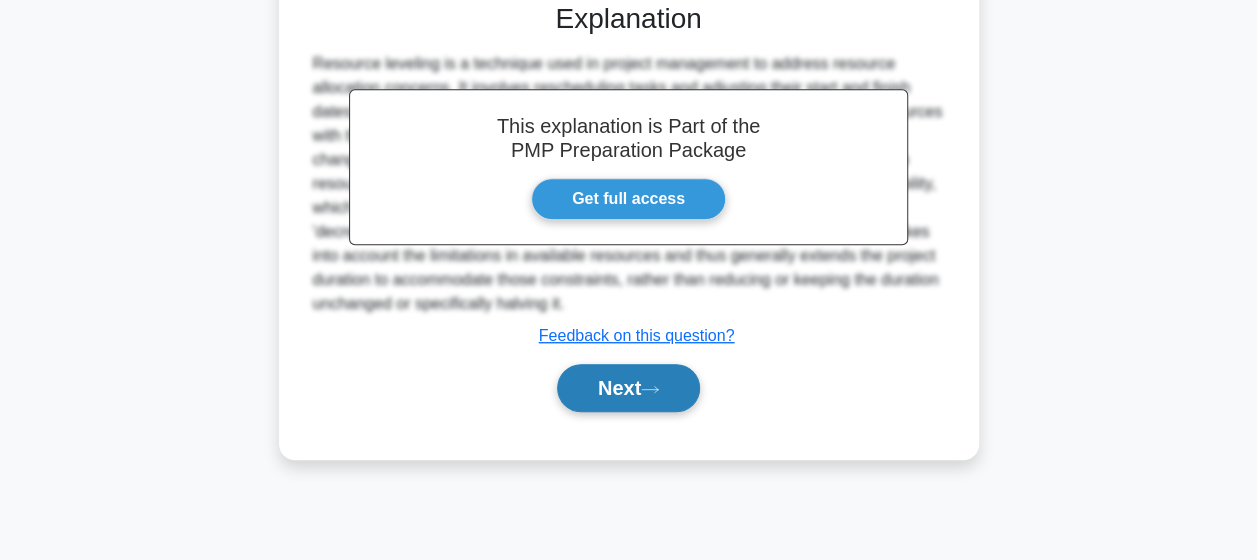 click on "Next" at bounding box center [628, 388] 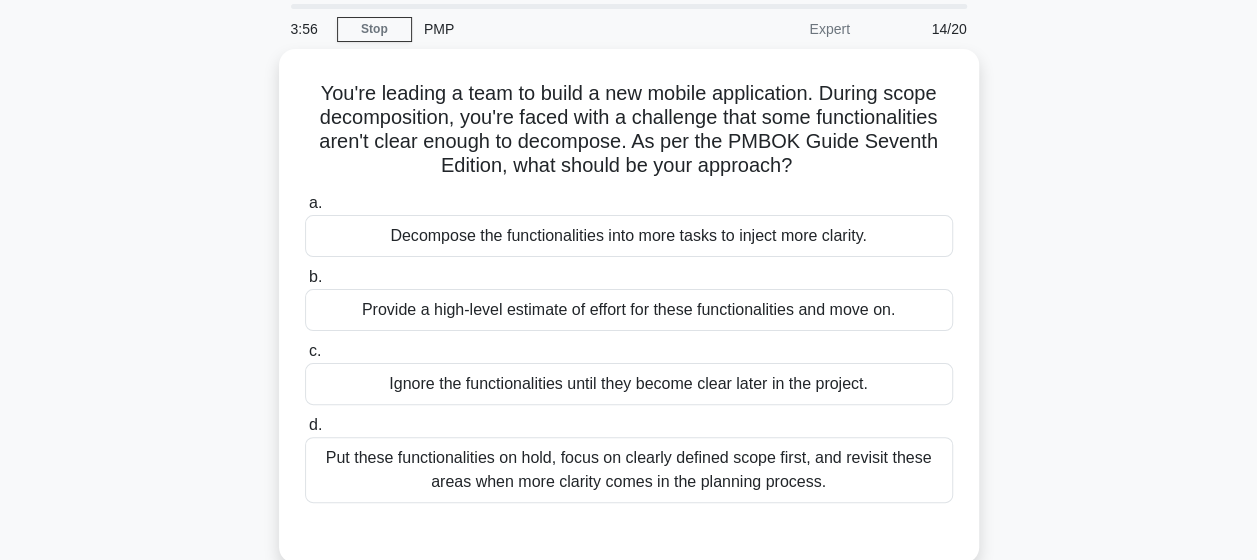 scroll, scrollTop: 71, scrollLeft: 0, axis: vertical 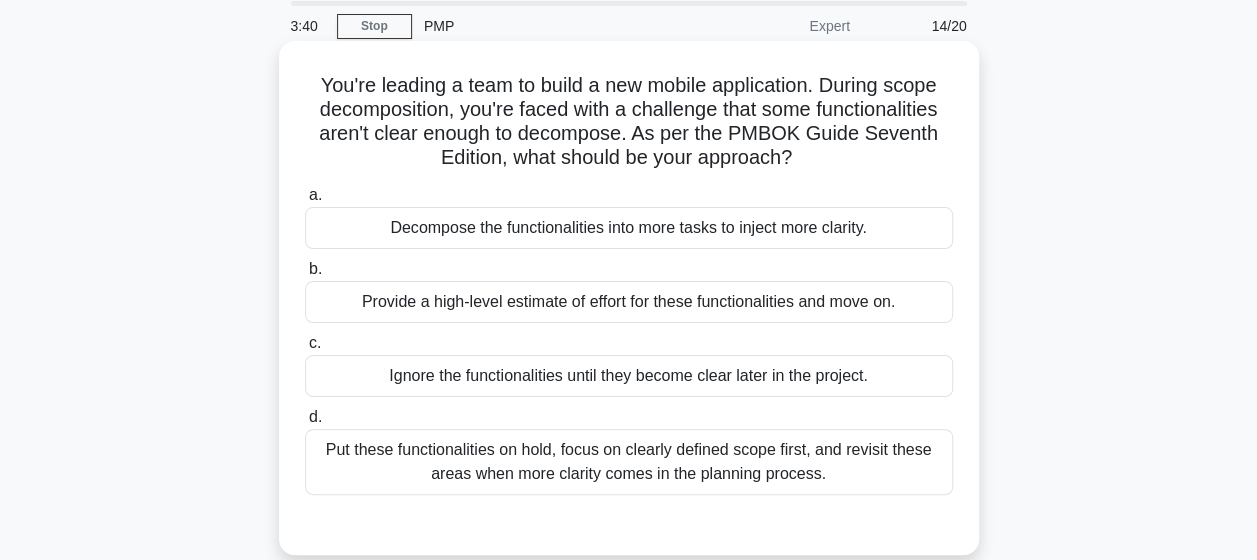 click on "Decompose the functionalities into more tasks to inject more clarity." at bounding box center (629, 228) 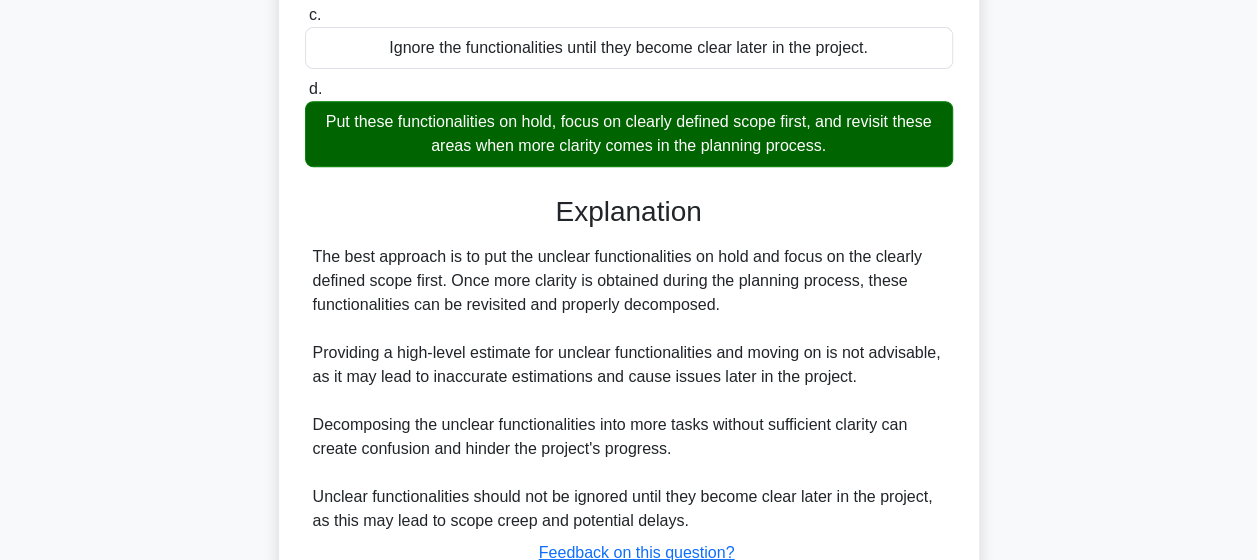 scroll, scrollTop: 553, scrollLeft: 0, axis: vertical 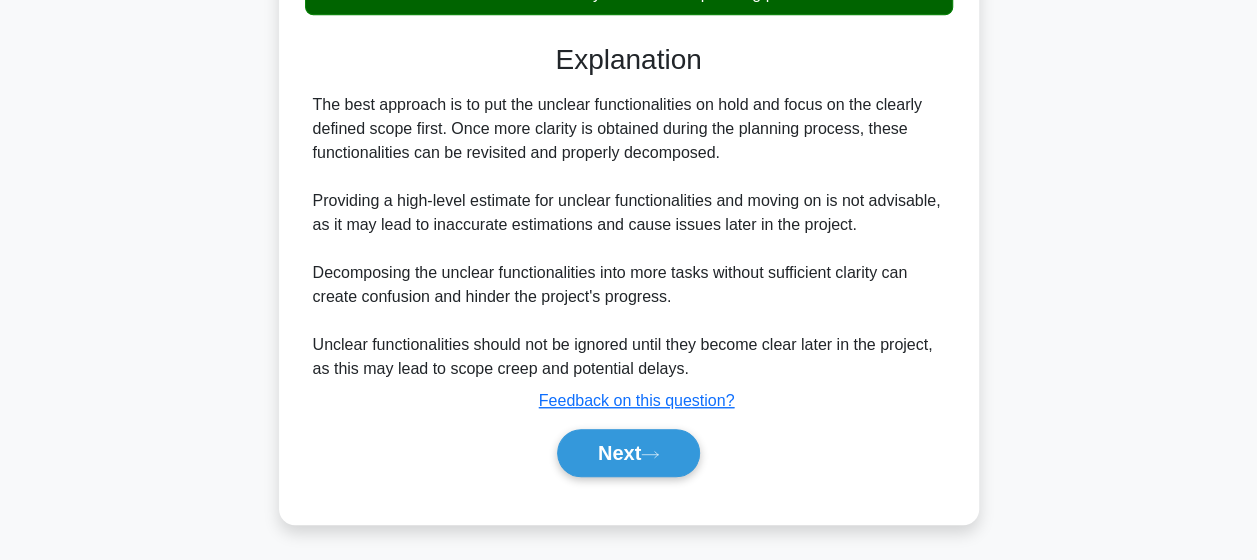 click on "Next" at bounding box center [629, 453] 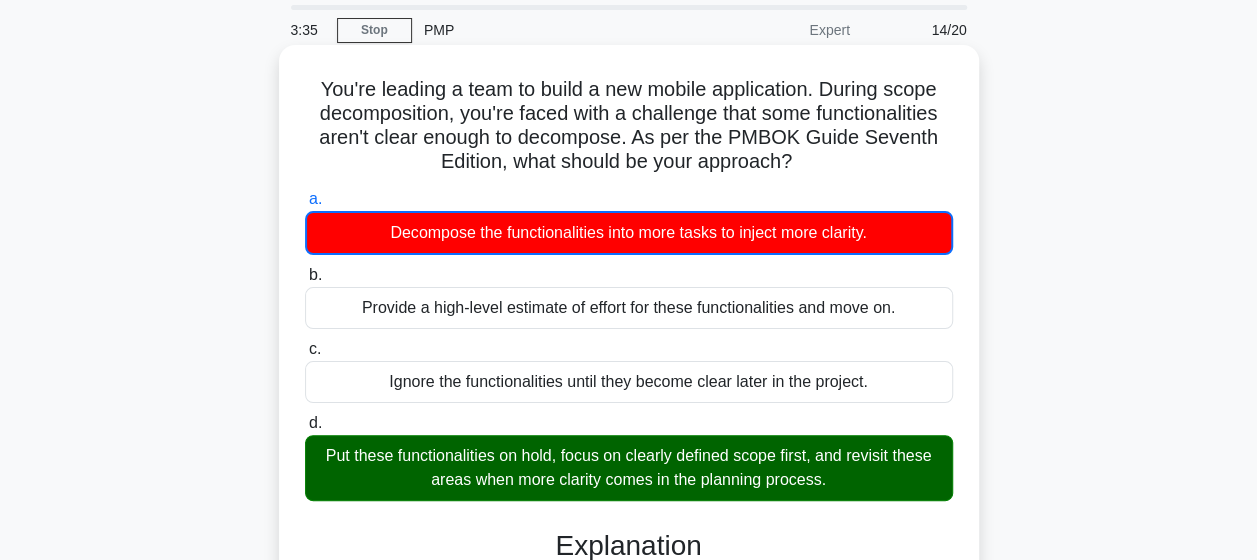 scroll, scrollTop: 46, scrollLeft: 0, axis: vertical 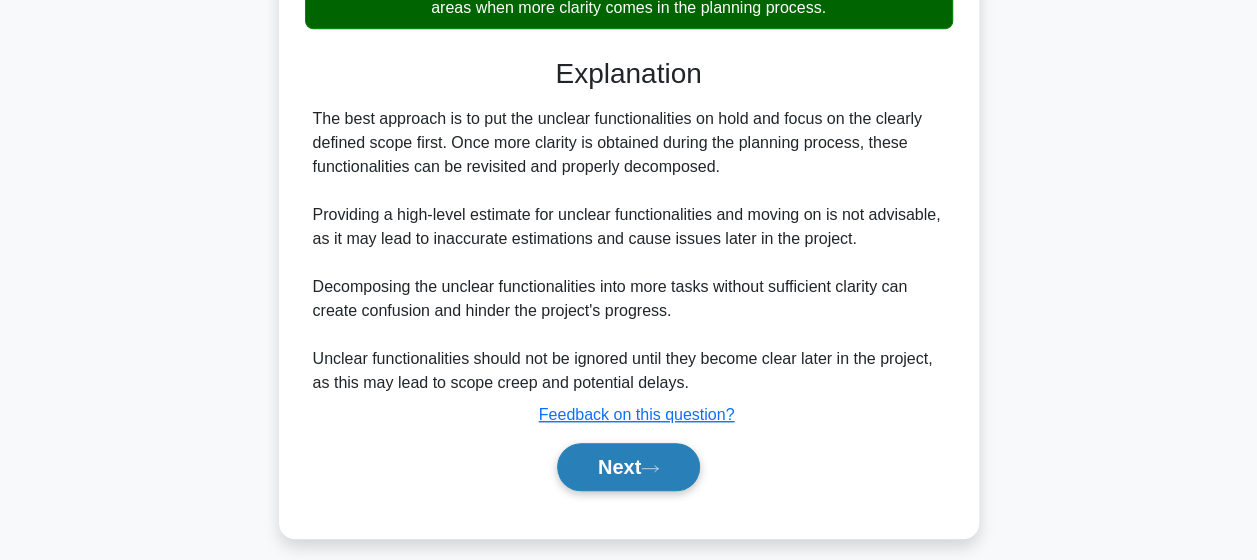 click on "Next" at bounding box center [628, 467] 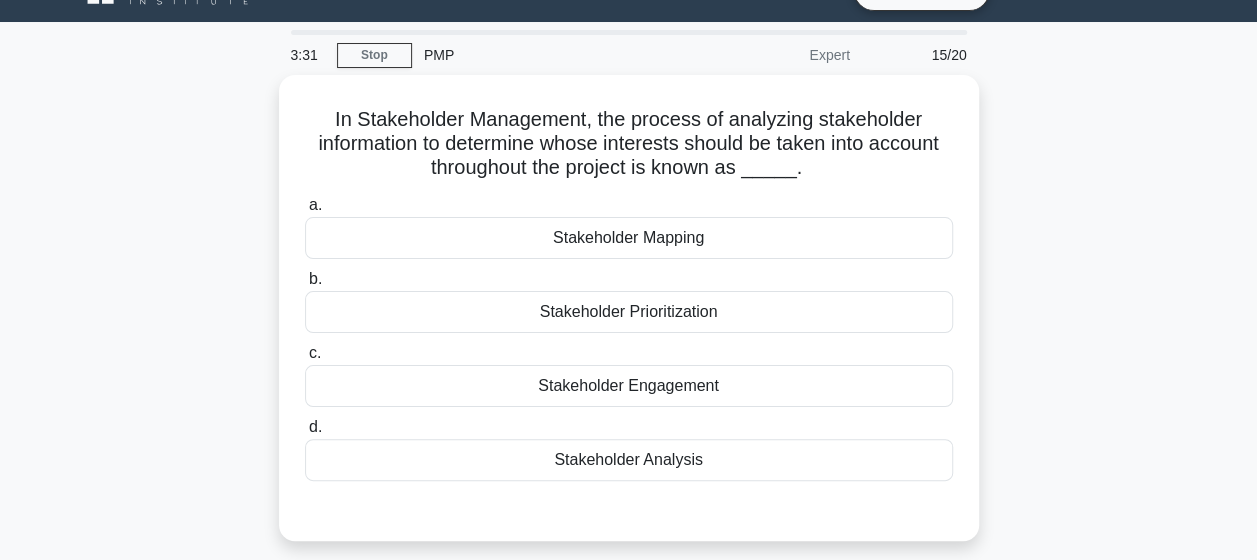 scroll, scrollTop: 40, scrollLeft: 0, axis: vertical 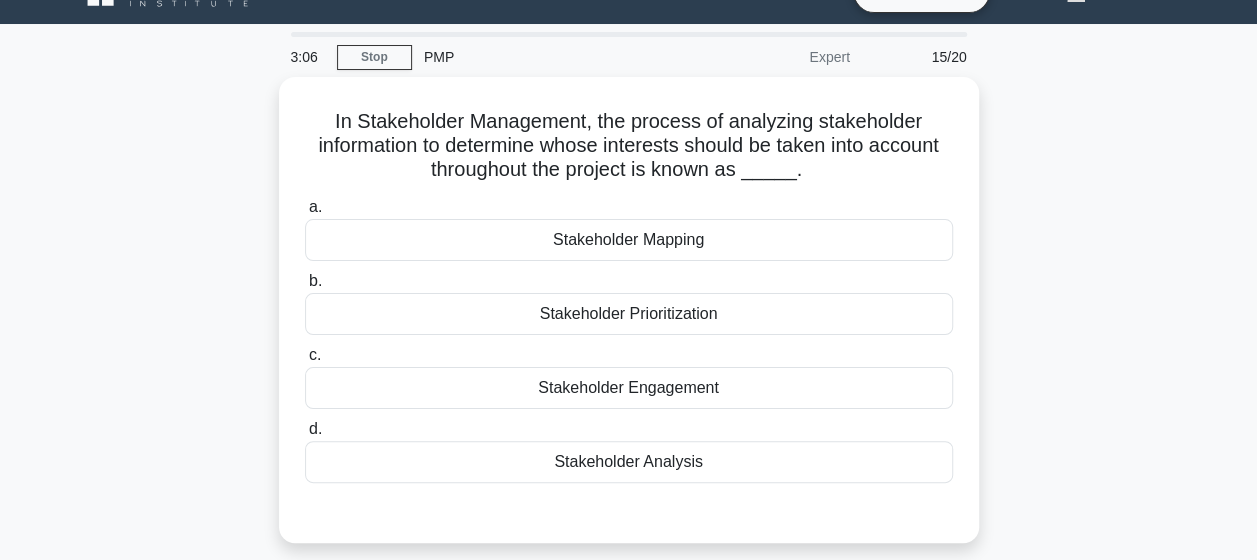 click on "Stakeholder Analysis" at bounding box center (629, 462) 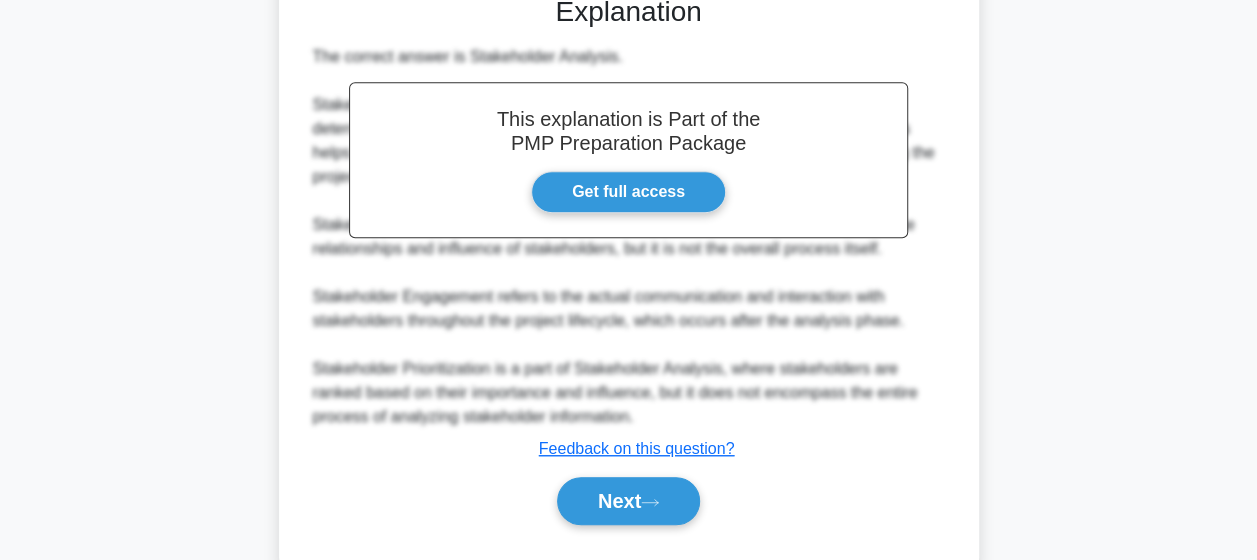 scroll, scrollTop: 564, scrollLeft: 0, axis: vertical 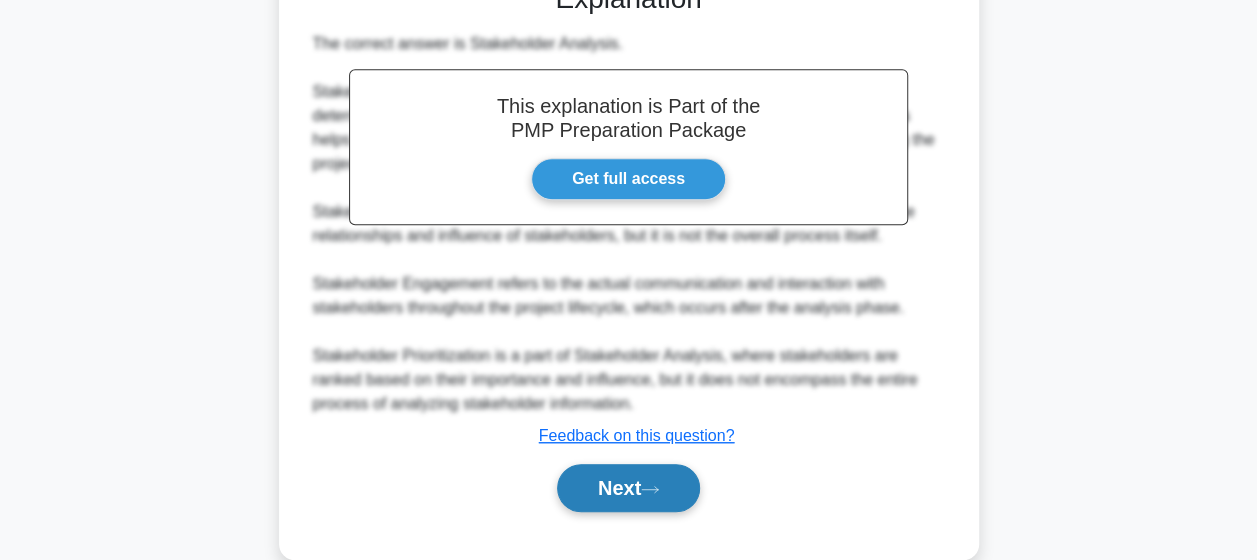click on "Next" at bounding box center [628, 488] 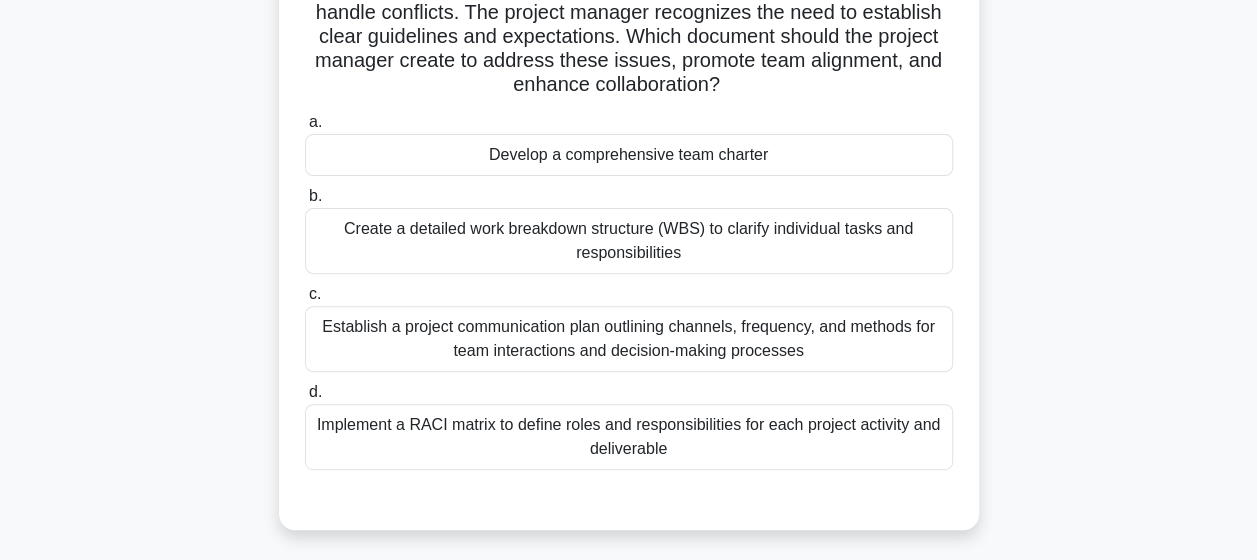 scroll, scrollTop: 227, scrollLeft: 0, axis: vertical 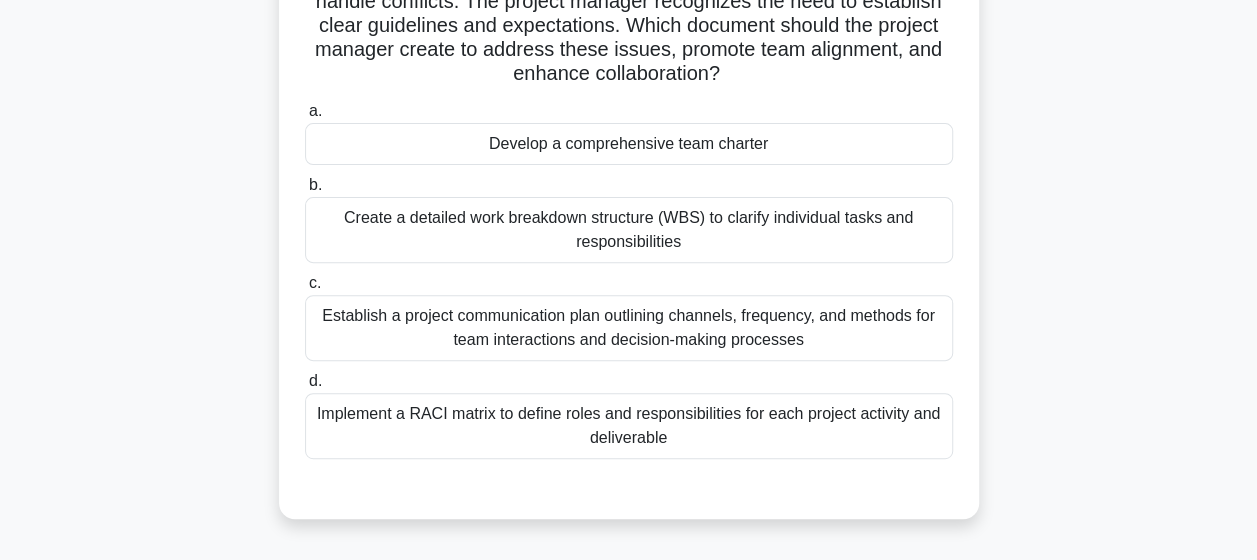 click on "Develop a comprehensive team charter" at bounding box center [629, 144] 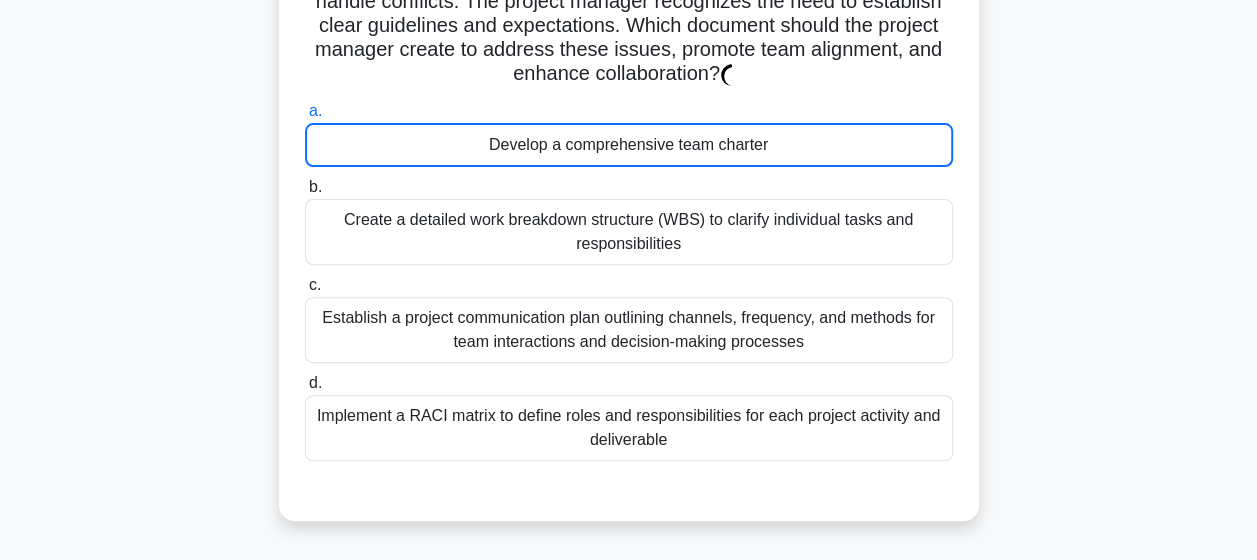 click on "Develop a comprehensive team charter" at bounding box center [629, 145] 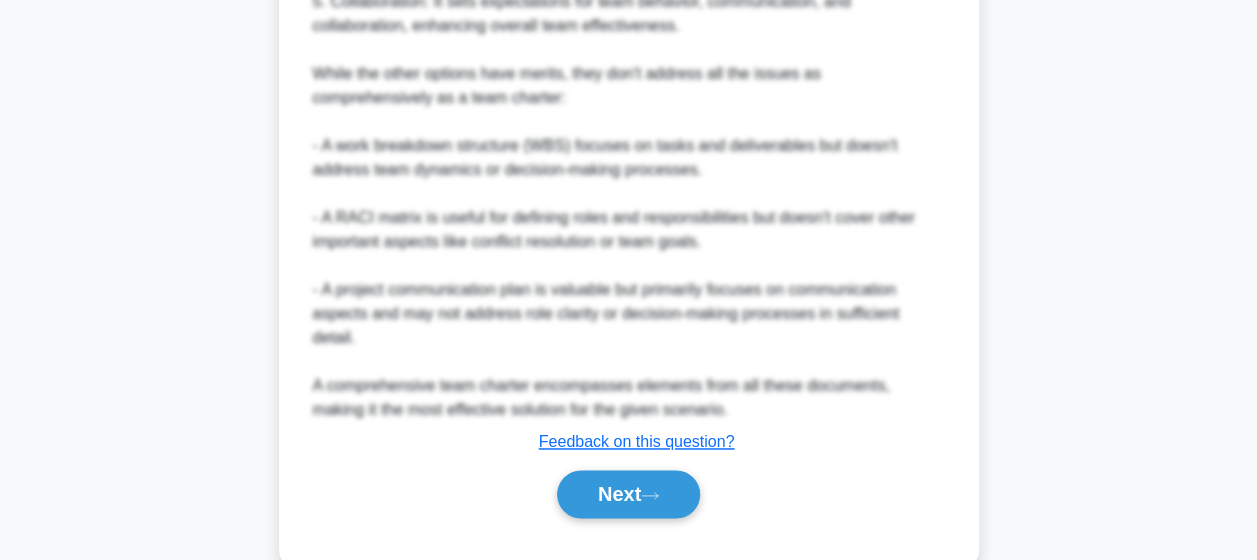 scroll, scrollTop: 1318, scrollLeft: 0, axis: vertical 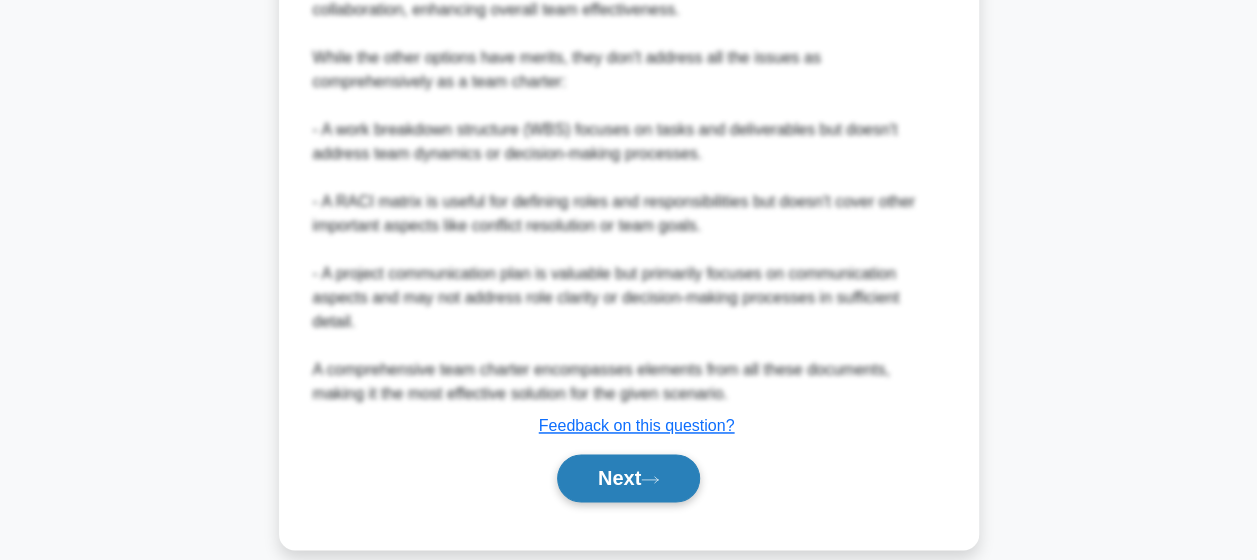 click on "Next" at bounding box center [628, 478] 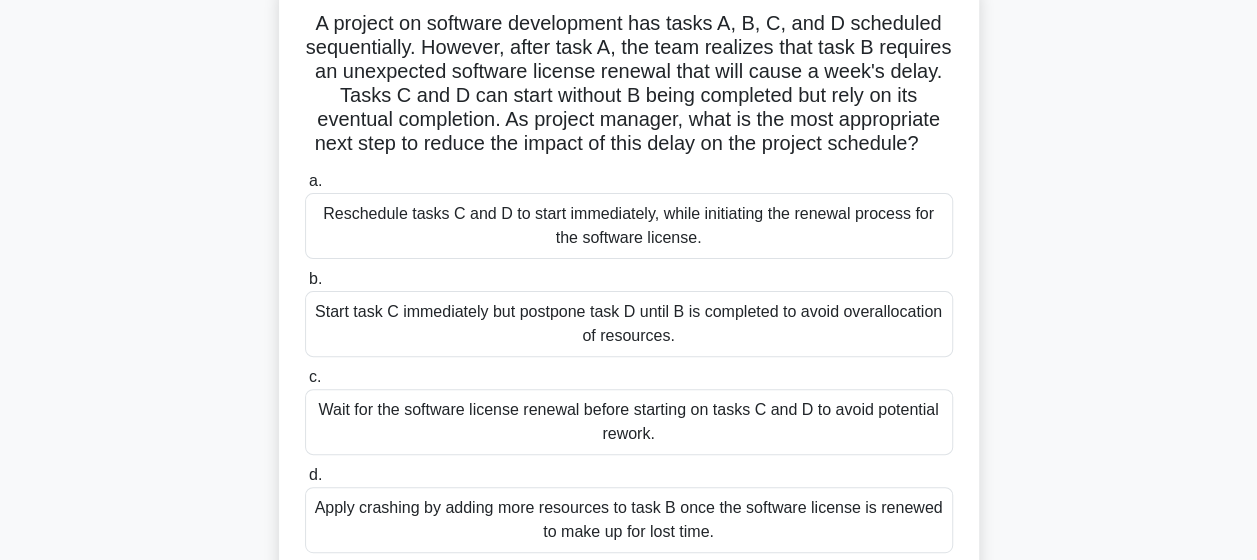 scroll, scrollTop: 152, scrollLeft: 0, axis: vertical 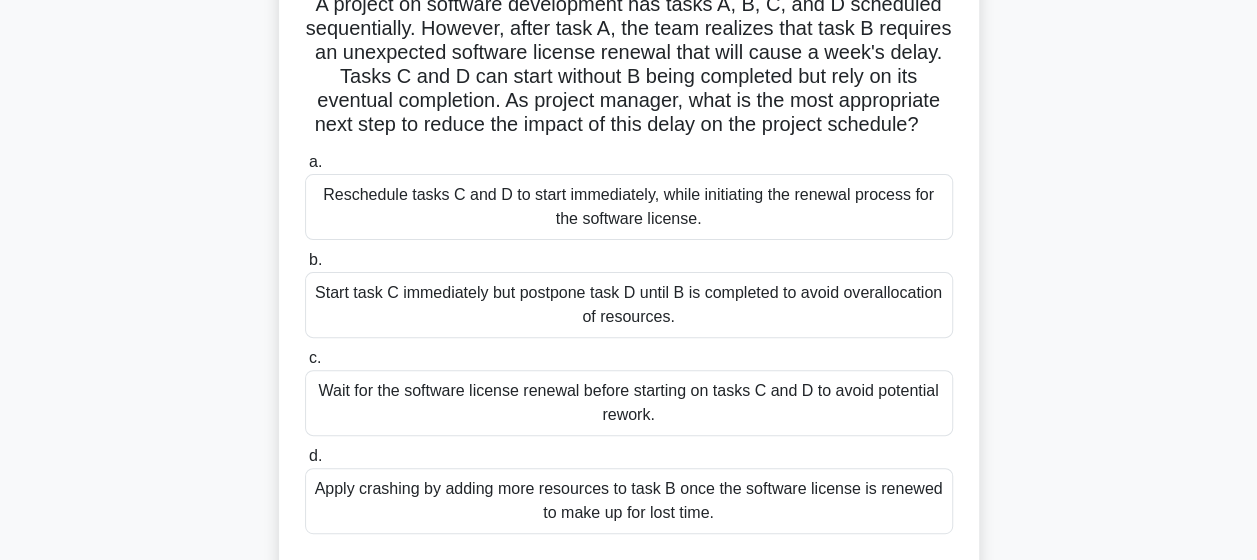click on "Reschedule tasks C and D to start immediately, while initiating the renewal process for the software license." at bounding box center (629, 207) 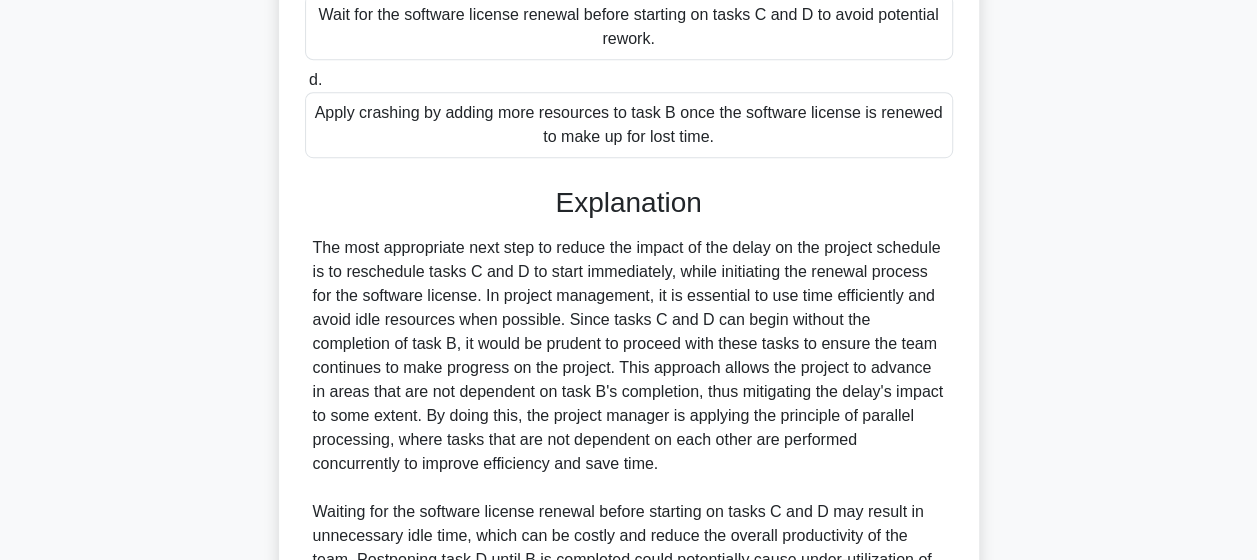 scroll, scrollTop: 838, scrollLeft: 0, axis: vertical 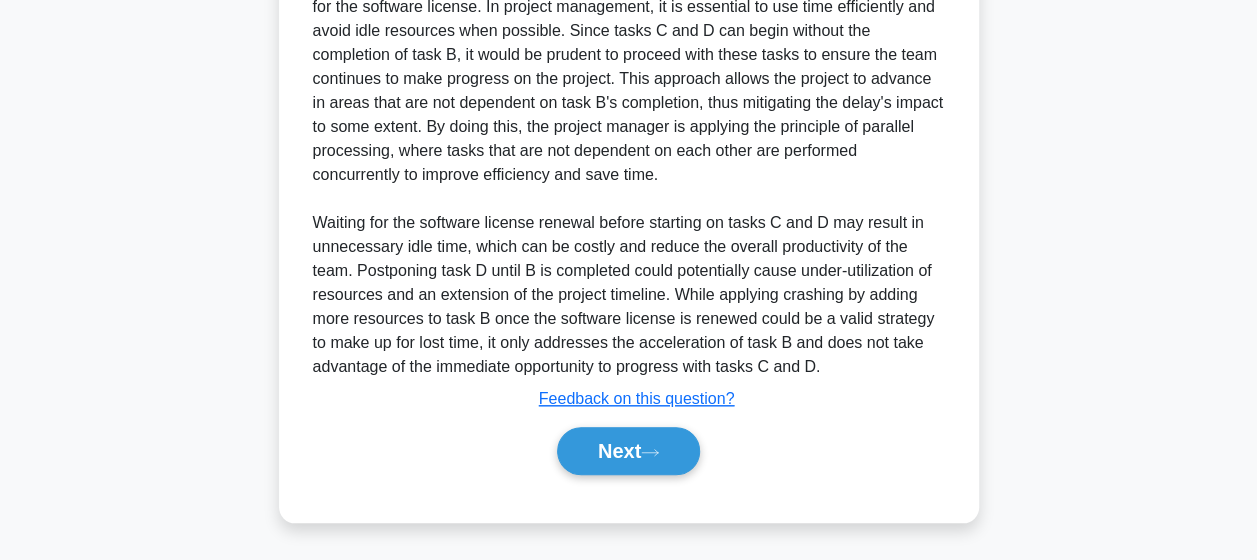 click on "Next" at bounding box center (629, 451) 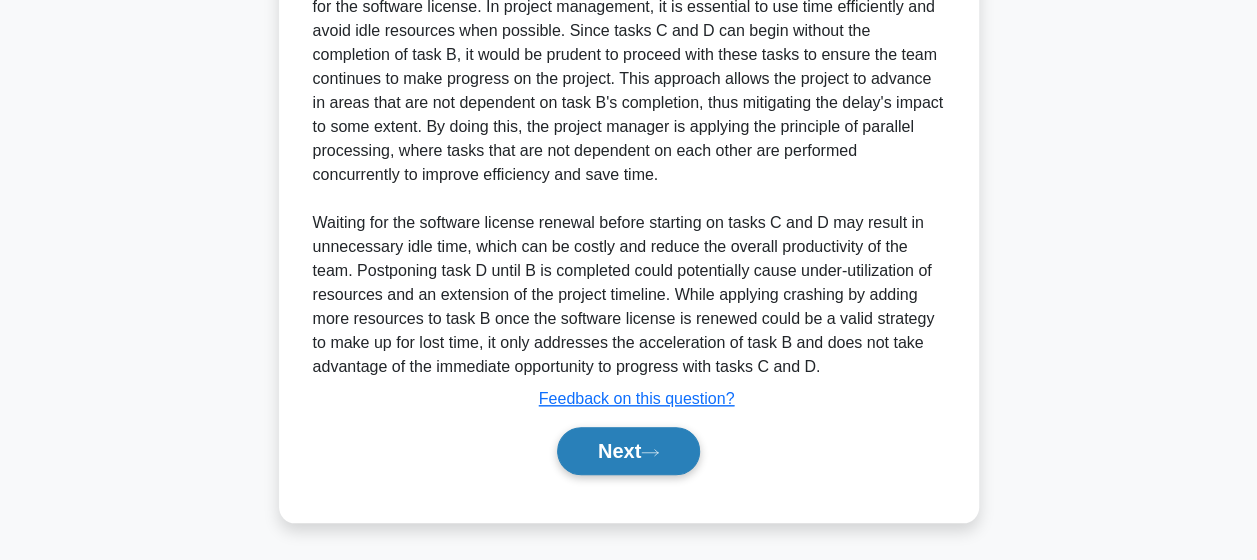 click on "Next" at bounding box center (628, 451) 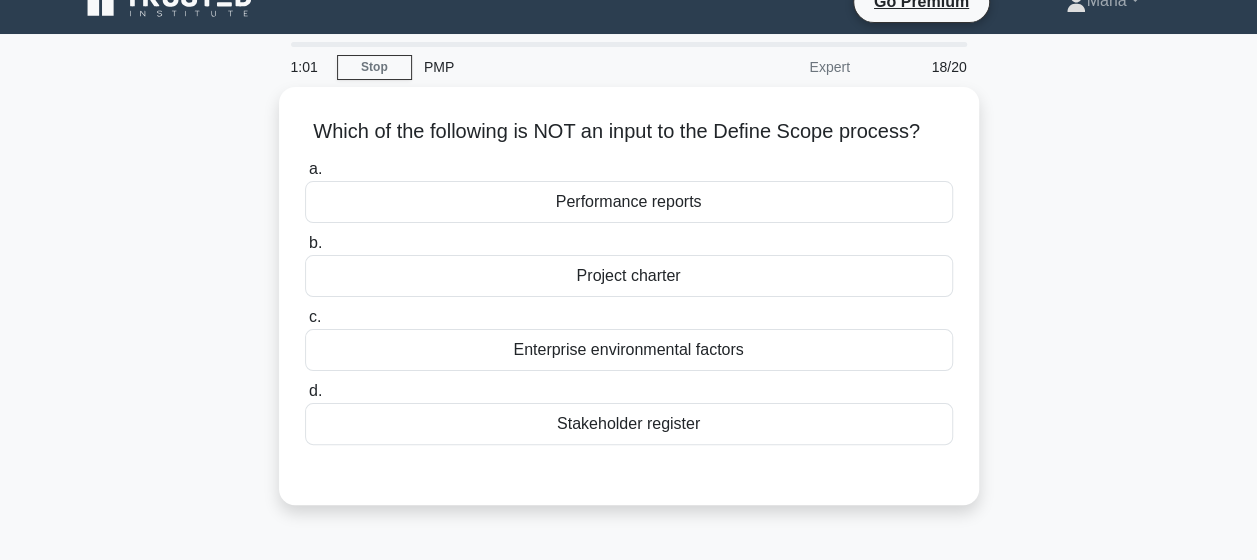 scroll, scrollTop: 30, scrollLeft: 0, axis: vertical 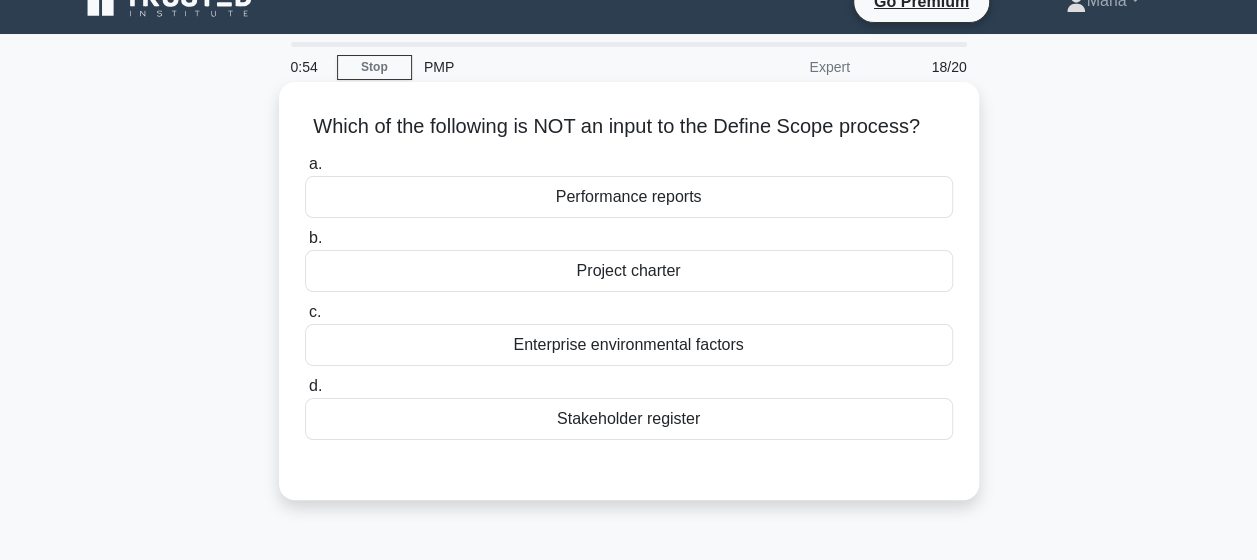 click on "Performance reports" at bounding box center (629, 197) 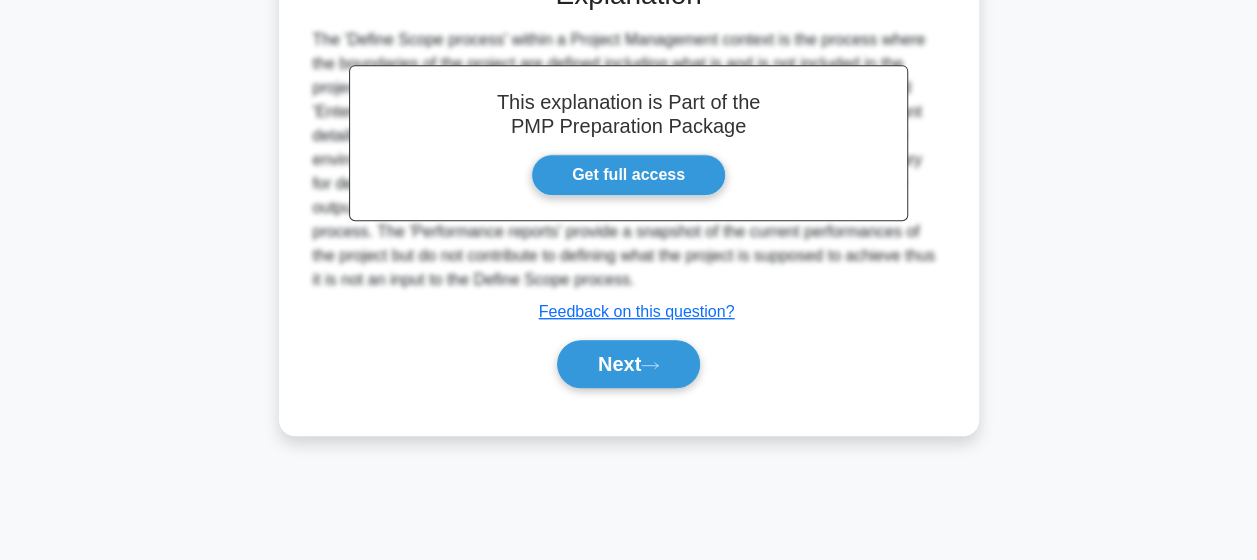 scroll, scrollTop: 520, scrollLeft: 0, axis: vertical 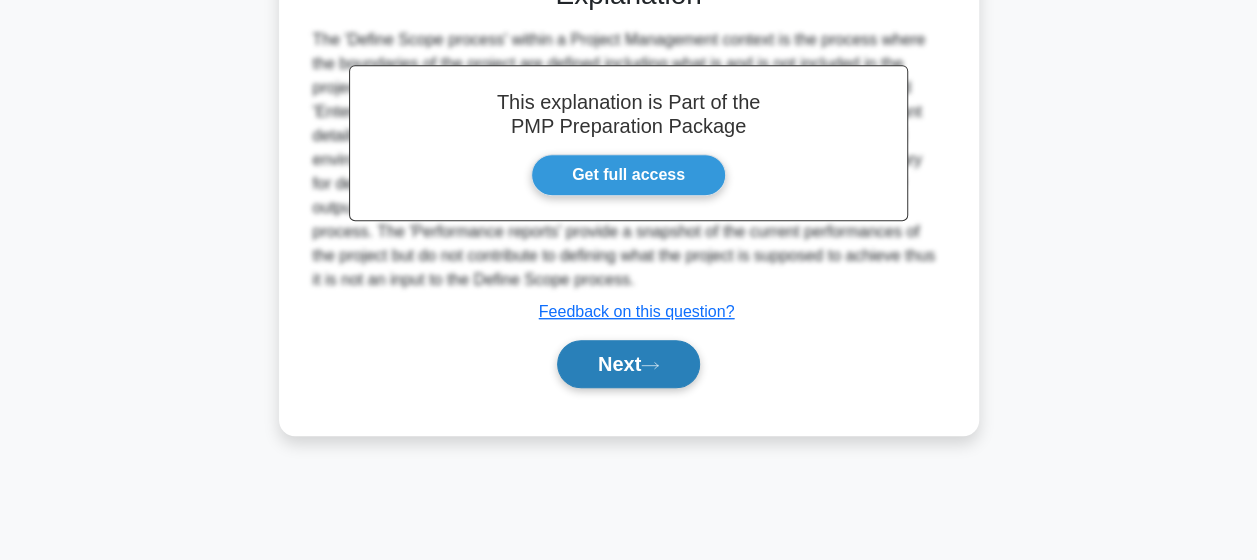 click on "Next" at bounding box center (628, 364) 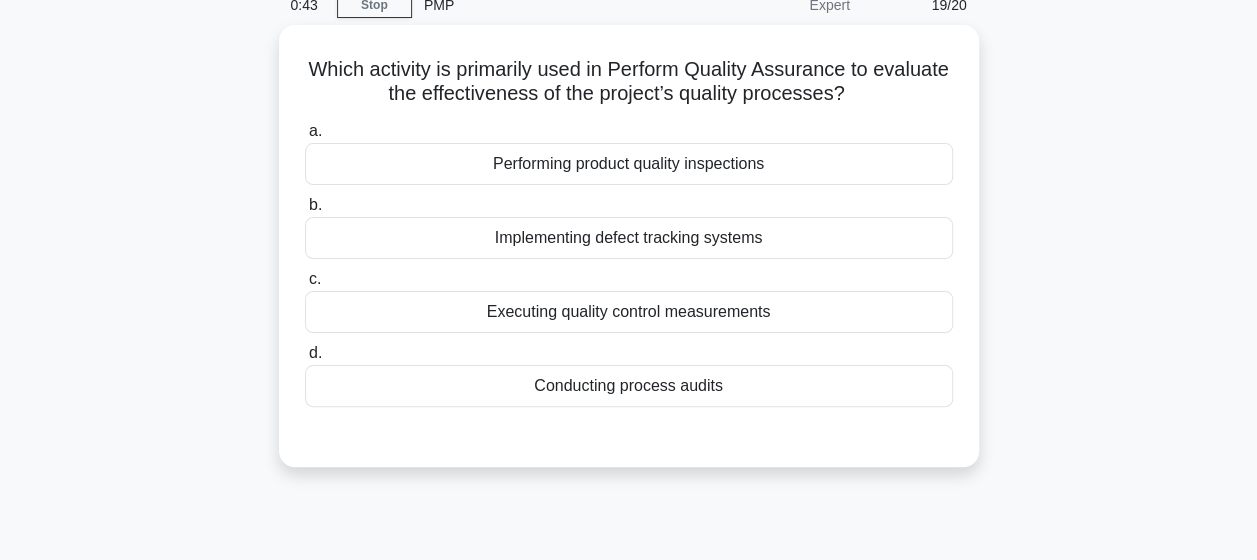scroll, scrollTop: 94, scrollLeft: 0, axis: vertical 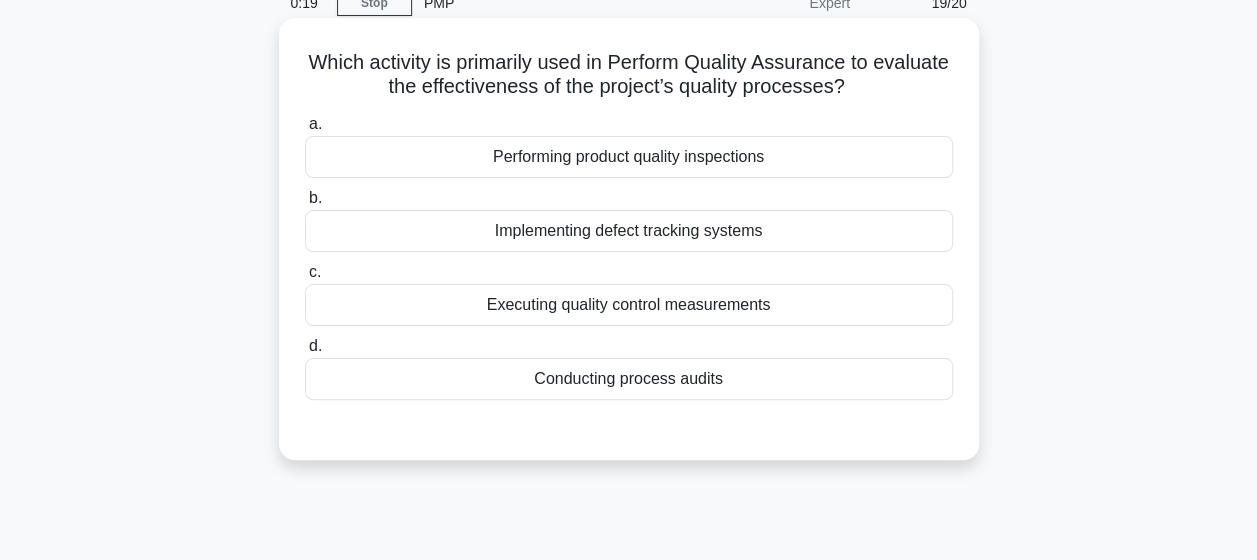 click on "Performing product quality inspections" at bounding box center [629, 157] 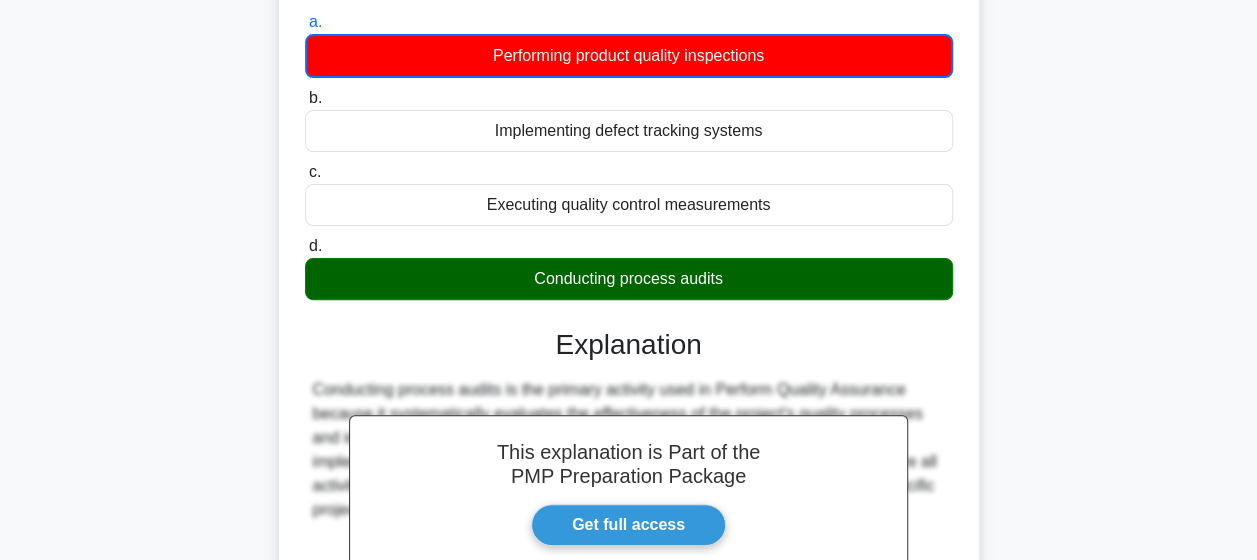 scroll, scrollTop: 520, scrollLeft: 0, axis: vertical 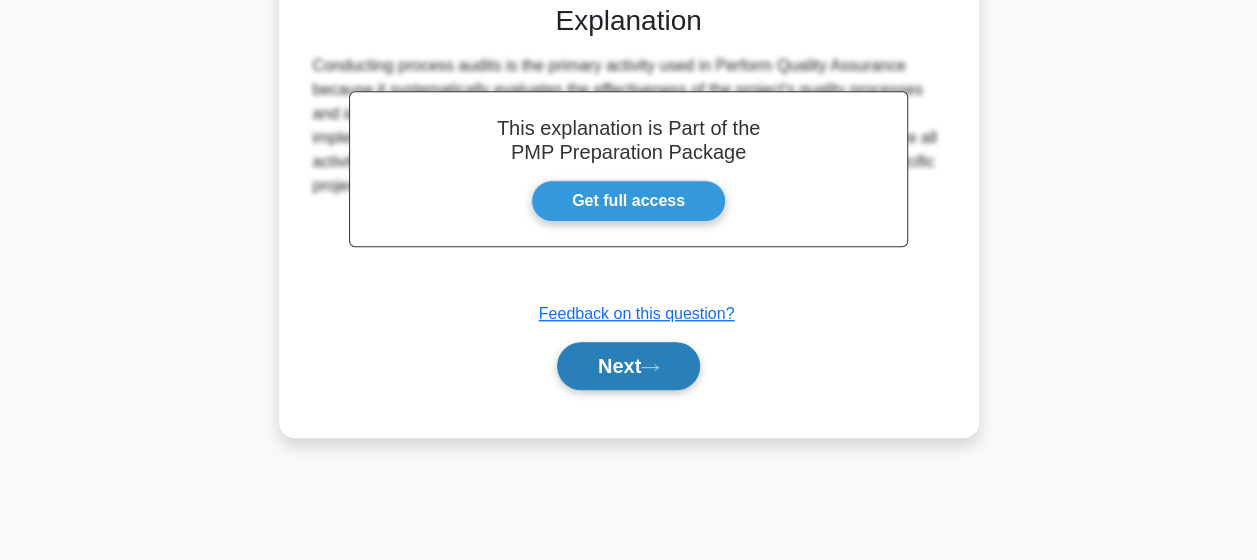 click on "Next" at bounding box center (628, 366) 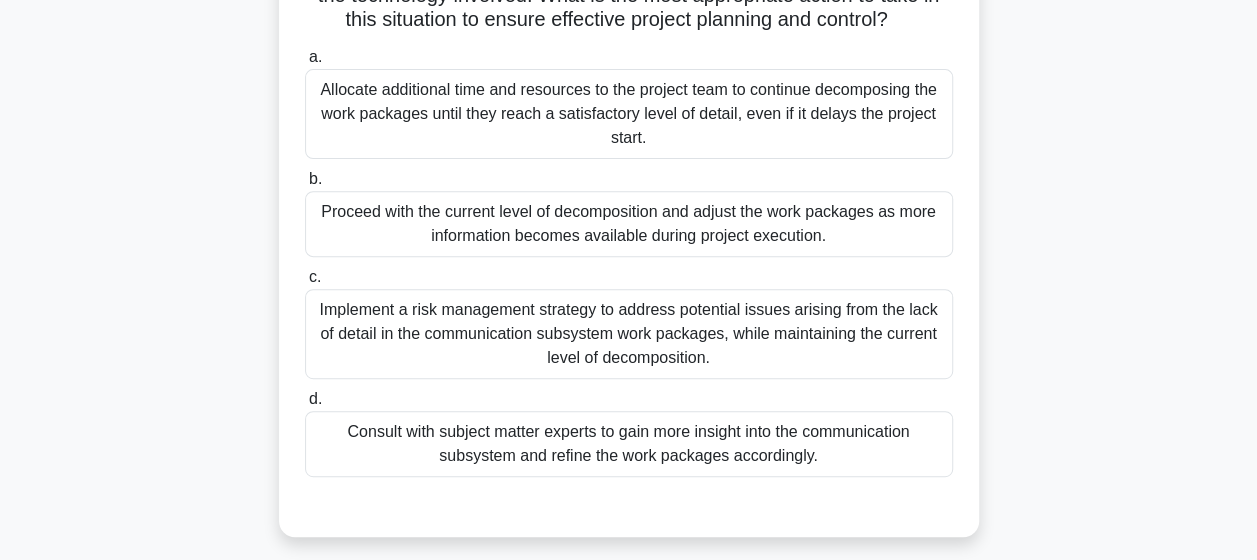 scroll, scrollTop: 306, scrollLeft: 0, axis: vertical 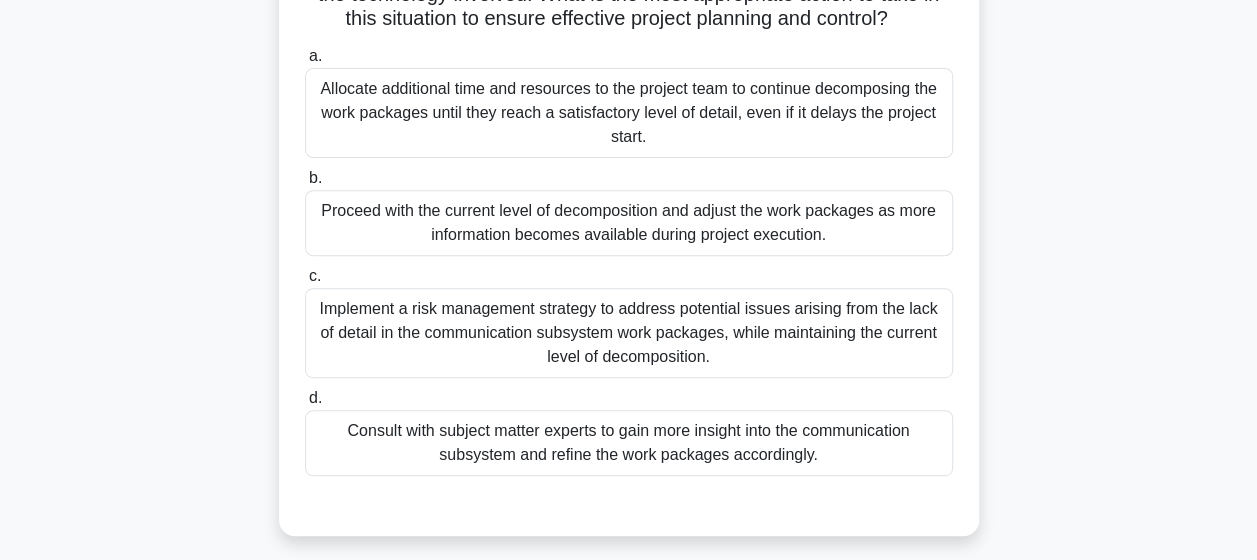 click on "Allocate additional time and resources to the project team to continue decomposing the work packages until they reach a satisfactory level of detail, even if it delays the project start." at bounding box center [629, 113] 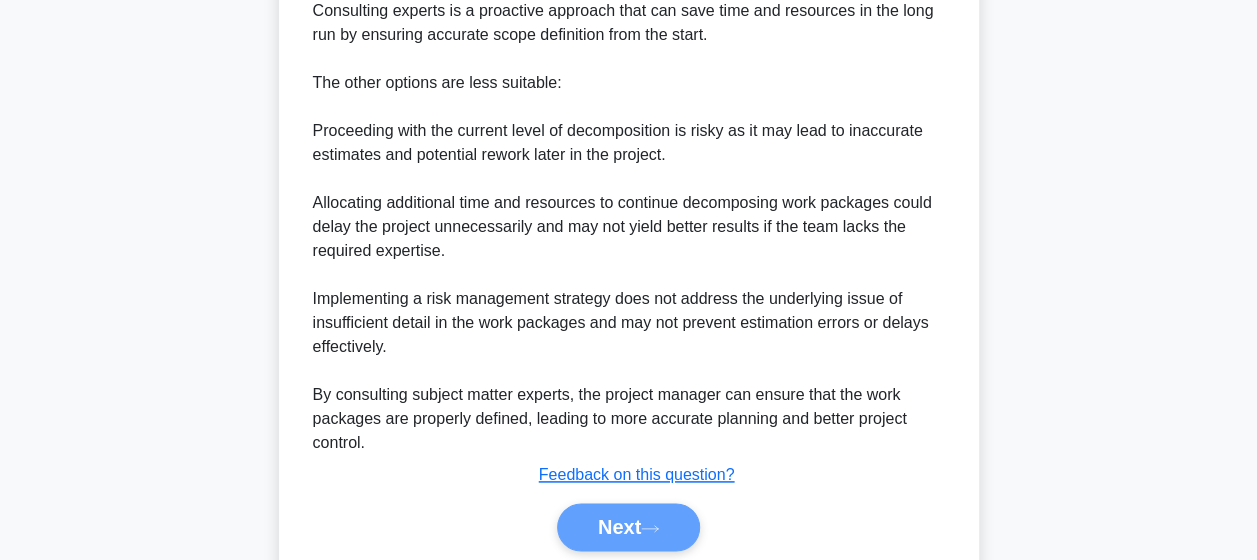 scroll, scrollTop: 1109, scrollLeft: 0, axis: vertical 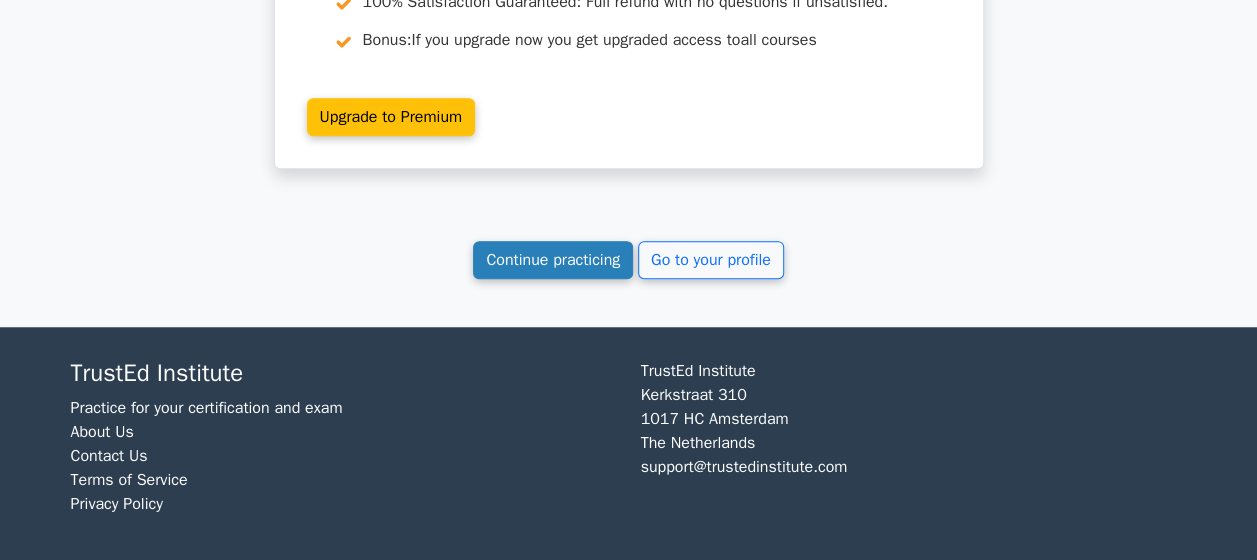 click on "Continue practicing" at bounding box center (553, 260) 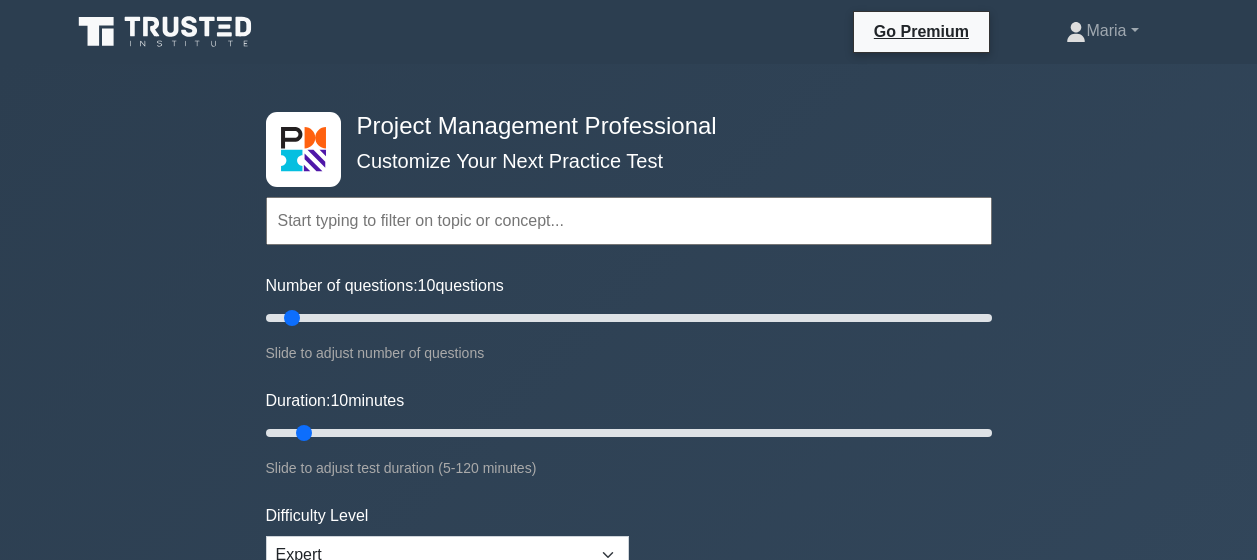 scroll, scrollTop: 0, scrollLeft: 0, axis: both 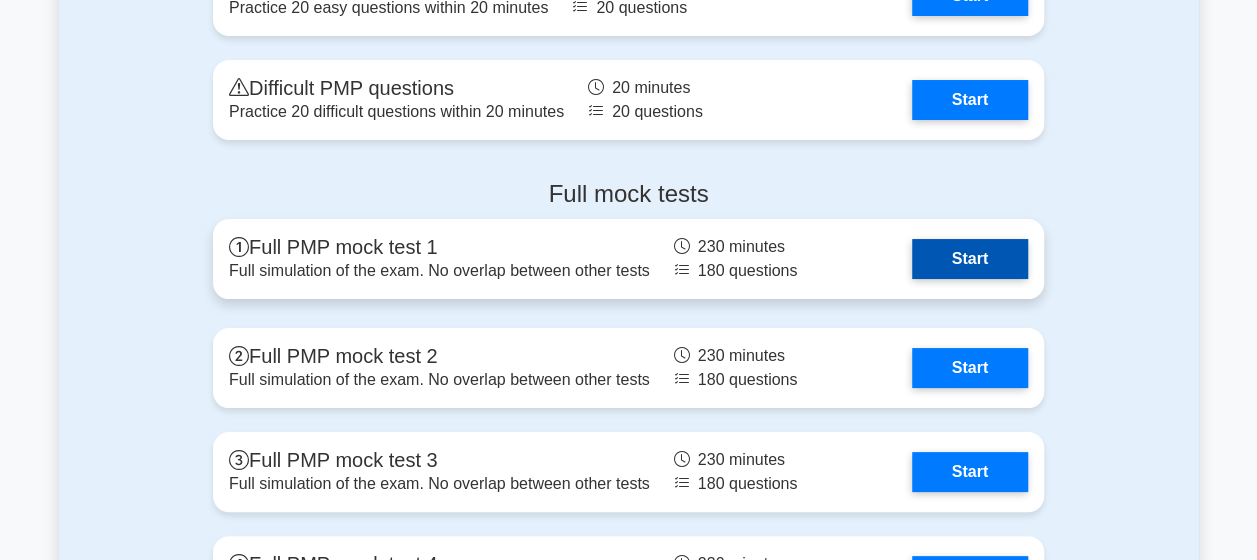 click on "Start" at bounding box center [970, 259] 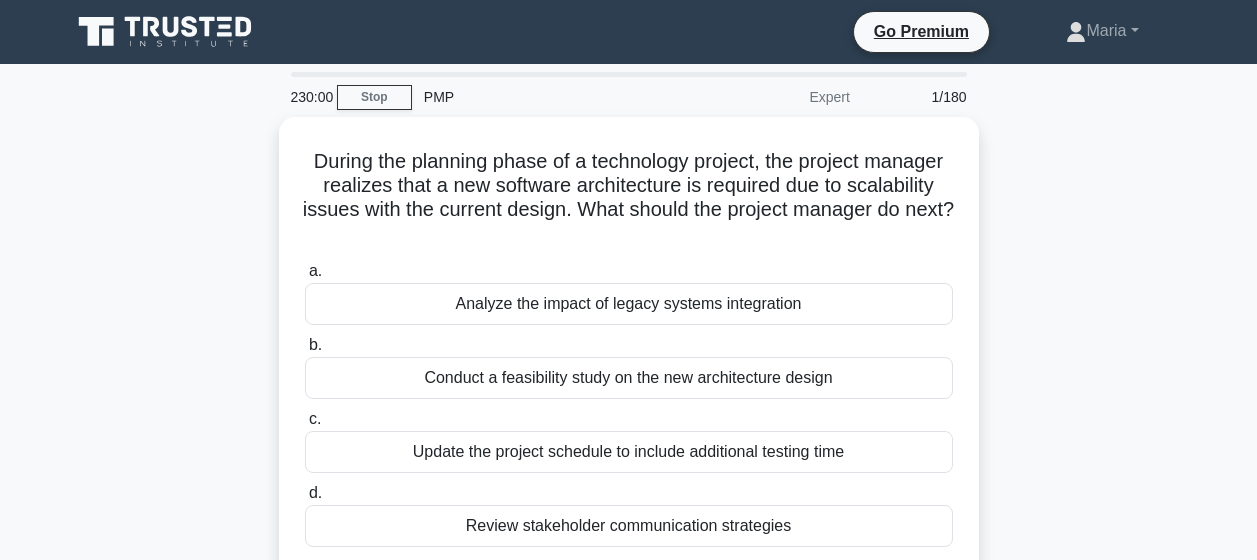 scroll, scrollTop: 0, scrollLeft: 0, axis: both 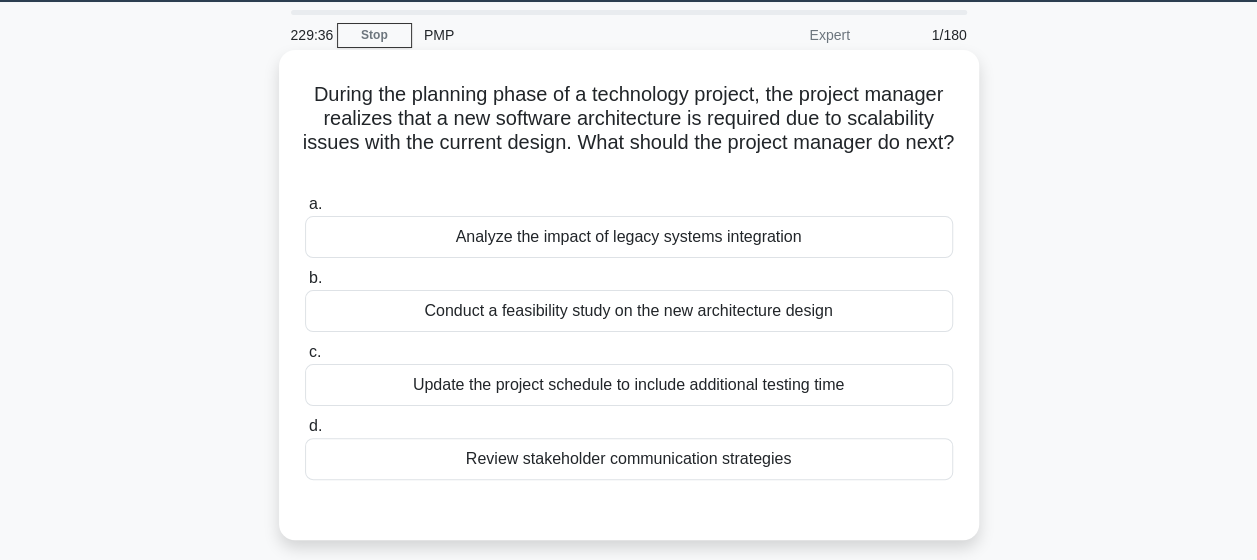 click on "Conduct a feasibility study on the new architecture design" at bounding box center [629, 311] 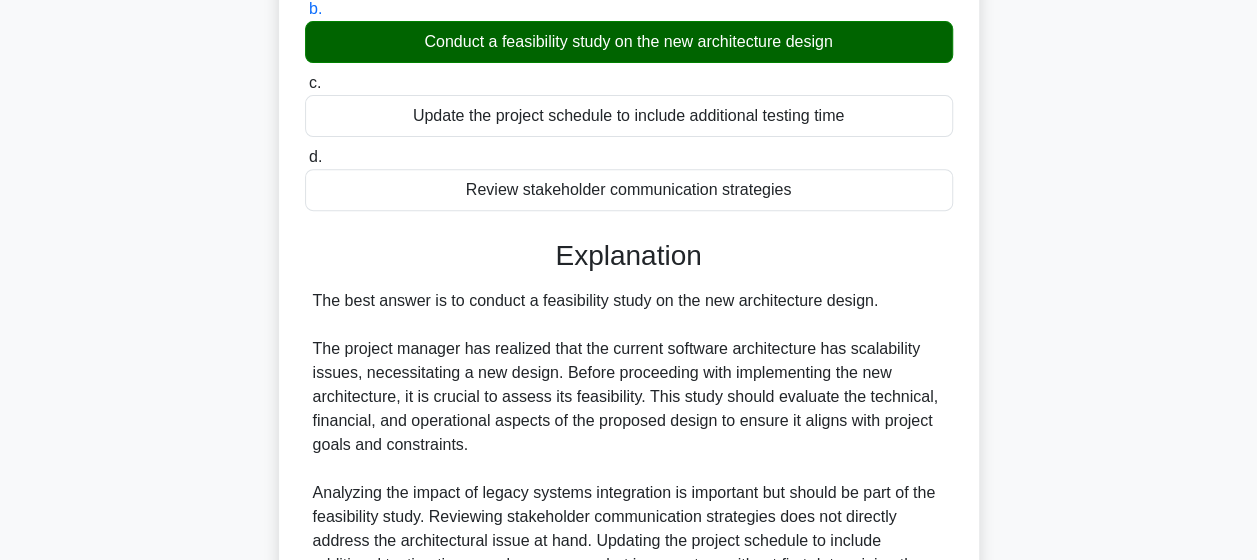 scroll, scrollTop: 524, scrollLeft: 0, axis: vertical 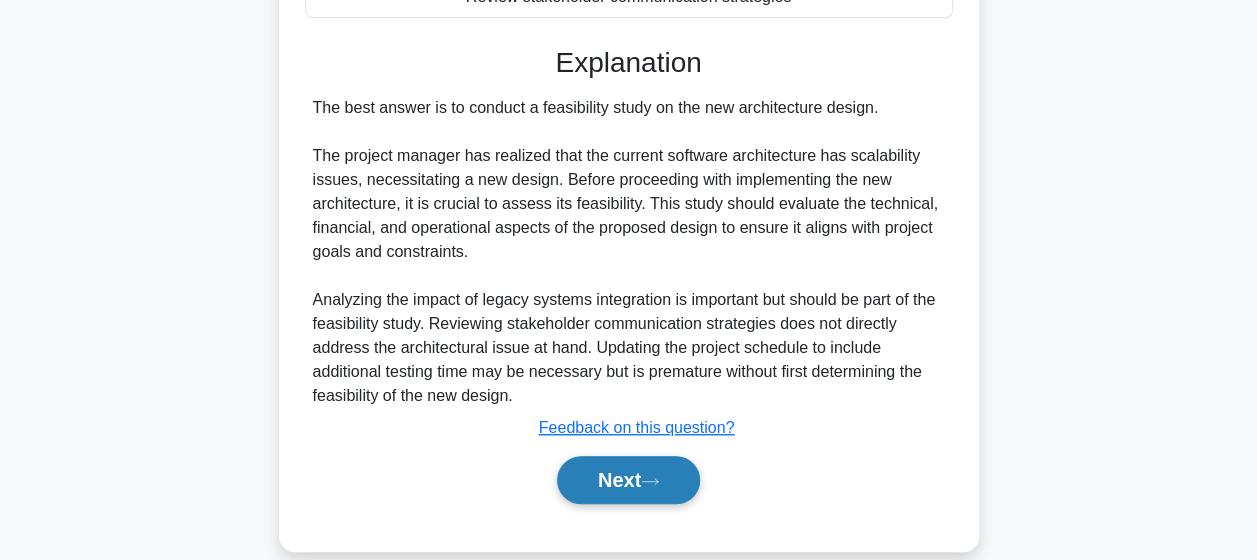 click on "Next" at bounding box center [628, 480] 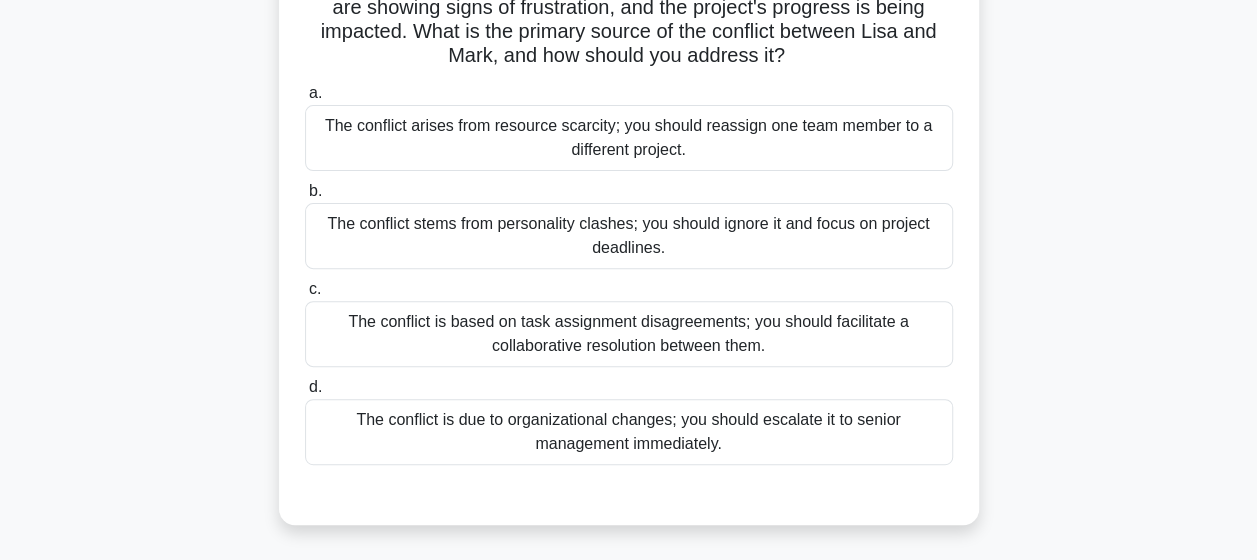 scroll, scrollTop: 250, scrollLeft: 0, axis: vertical 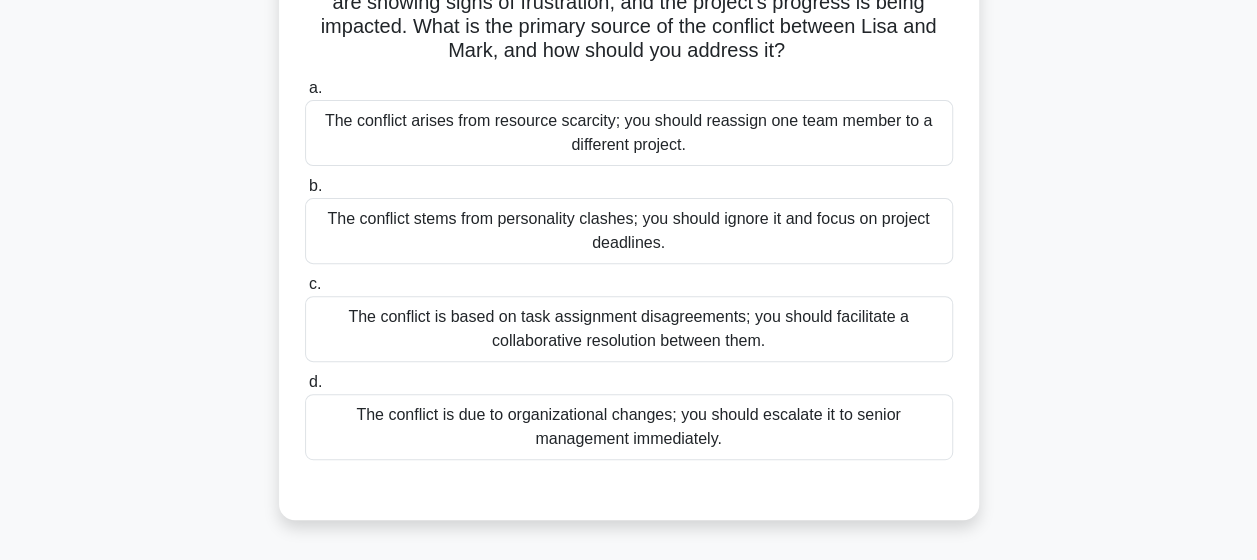 click on "The conflict is based on task assignment disagreements; you should facilitate a collaborative resolution between them." at bounding box center (629, 329) 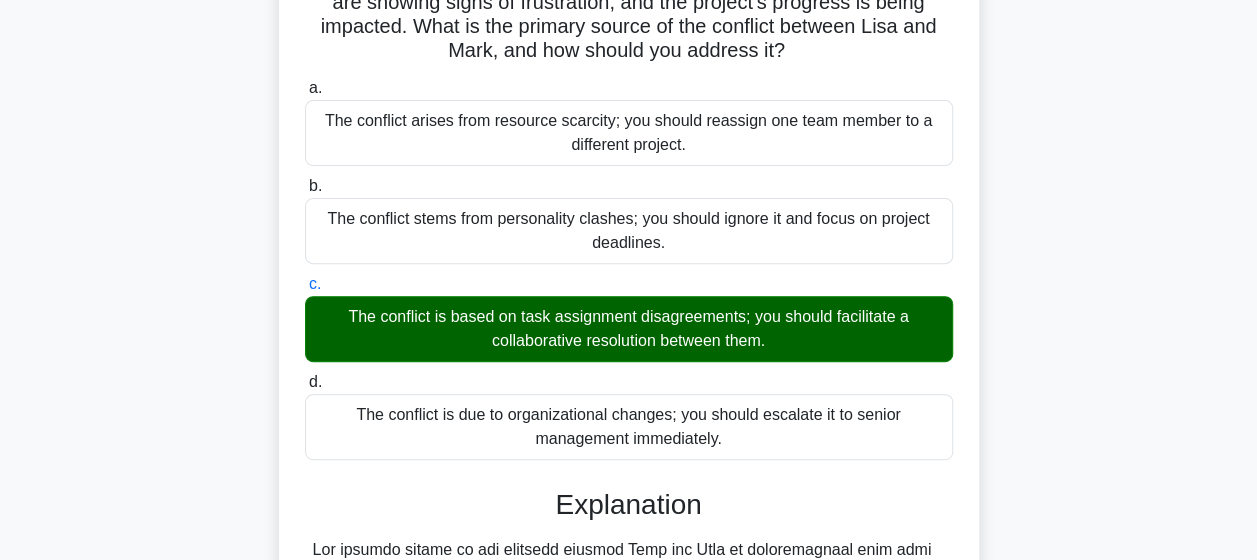 scroll, scrollTop: 718, scrollLeft: 0, axis: vertical 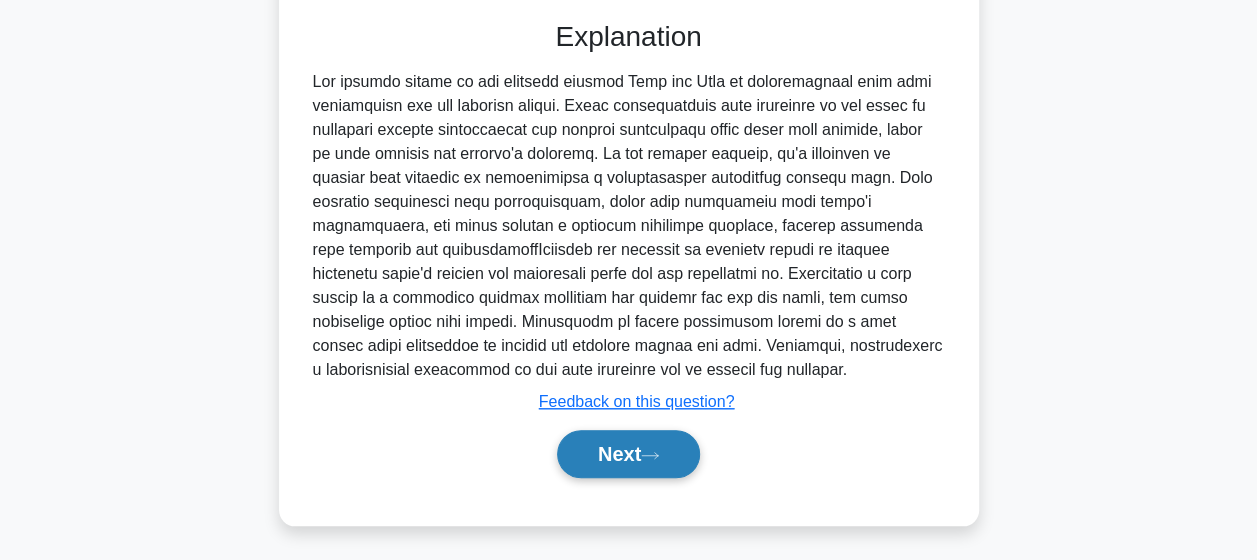 click on "Next" at bounding box center [628, 454] 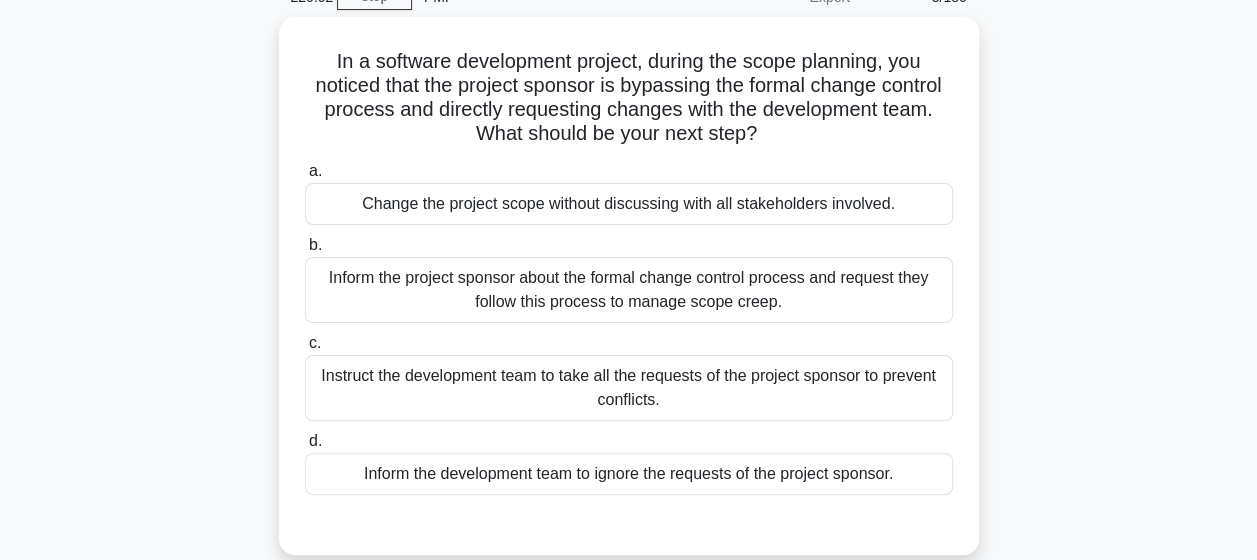 scroll, scrollTop: 102, scrollLeft: 0, axis: vertical 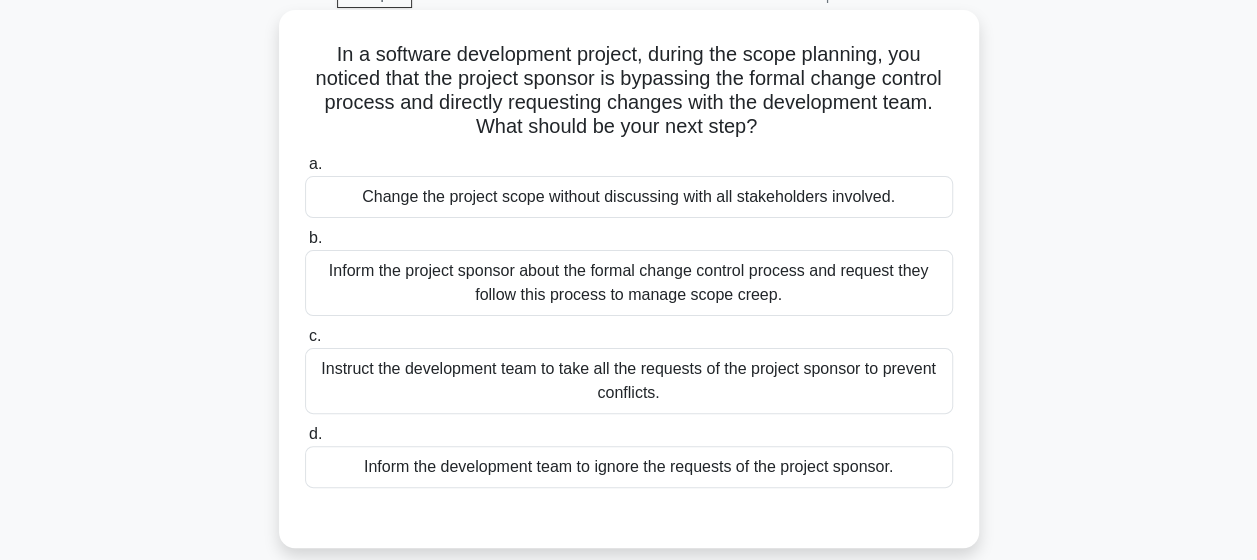 click on "Inform the project sponsor about the formal change control process and request they follow this process to manage scope creep." at bounding box center (629, 283) 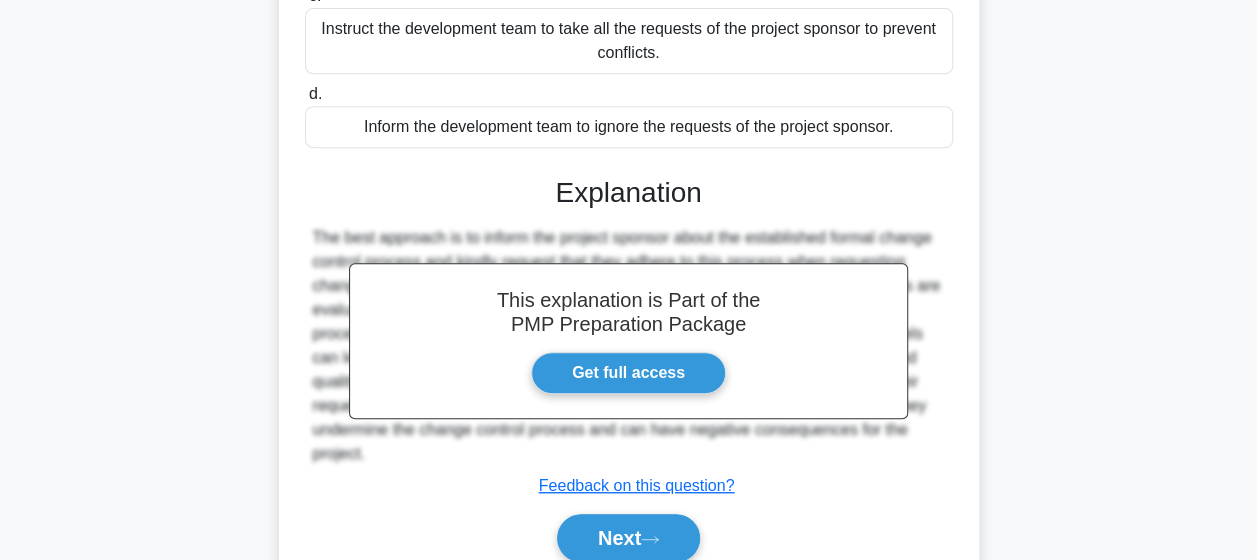 scroll, scrollTop: 526, scrollLeft: 0, axis: vertical 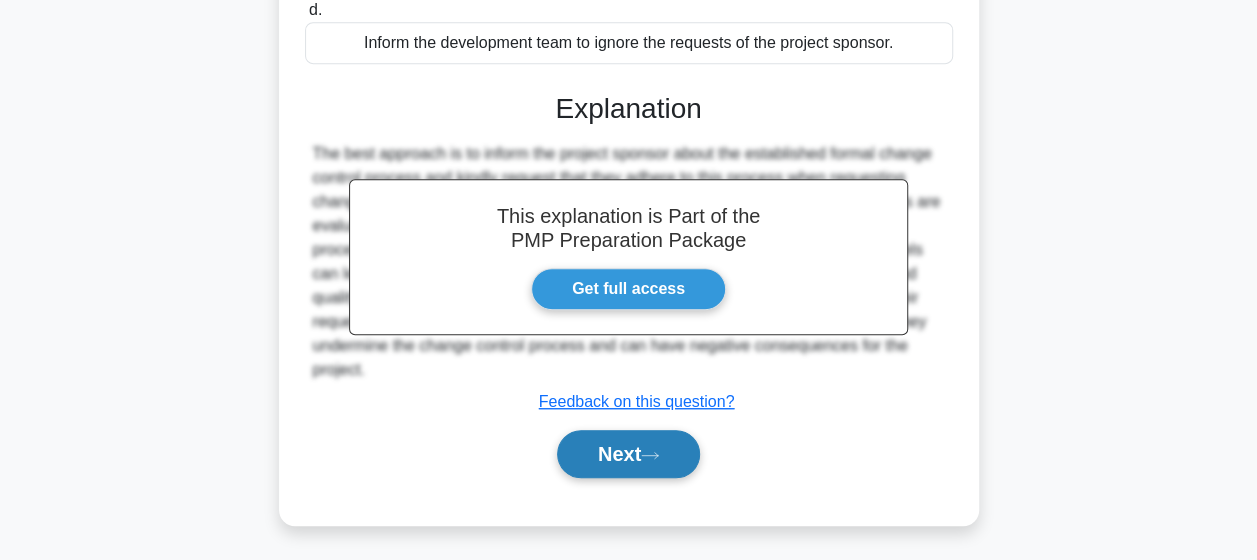 click on "Next" at bounding box center [628, 454] 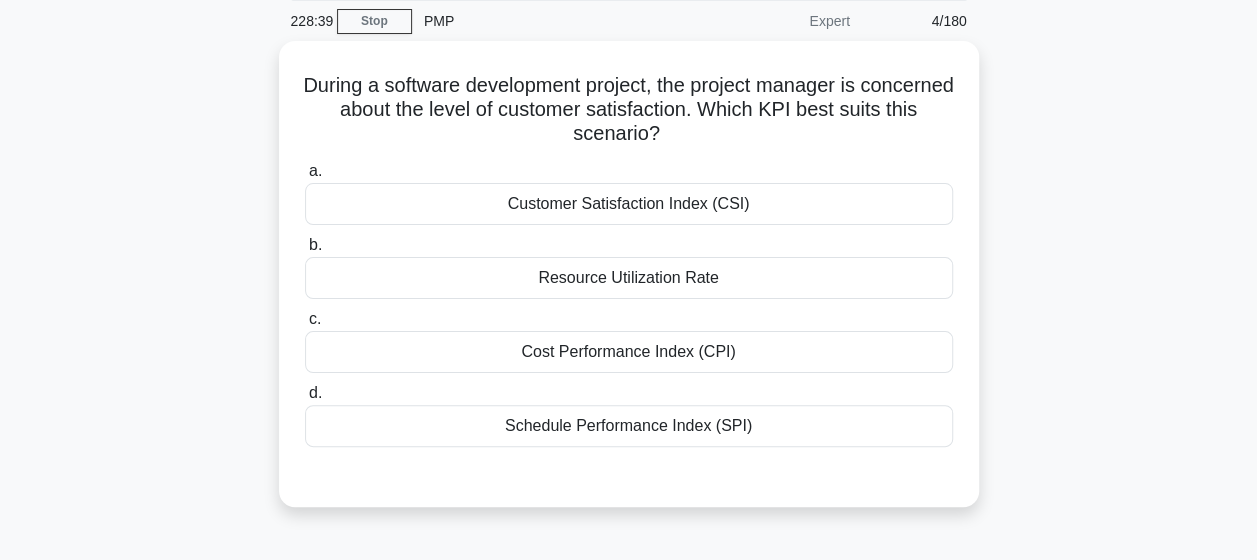scroll, scrollTop: 74, scrollLeft: 0, axis: vertical 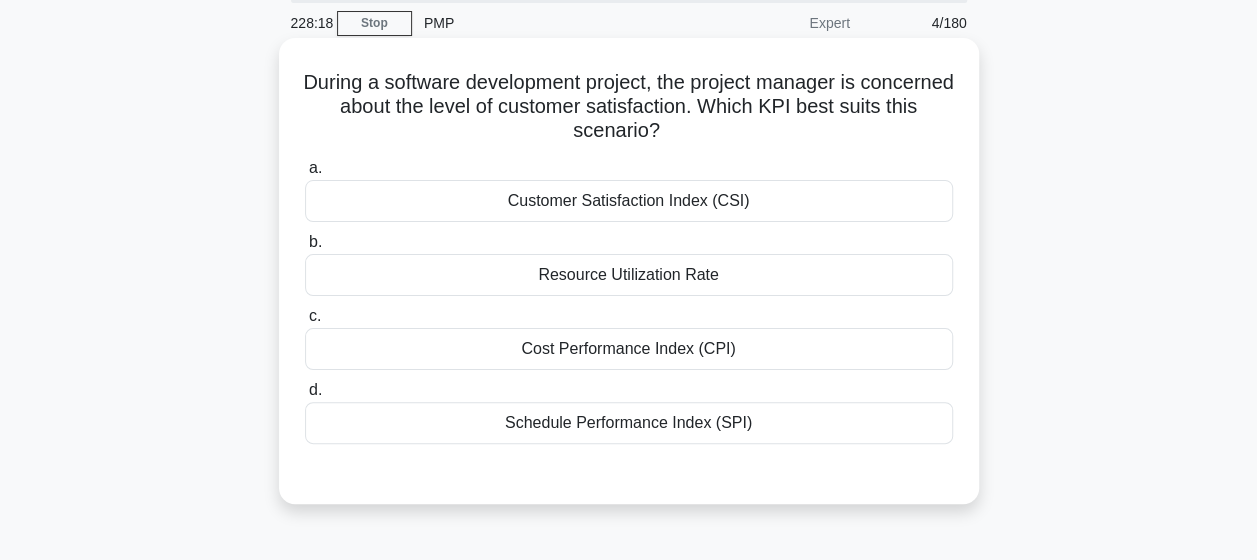 click on "Customer Satisfaction Index (CSI)" at bounding box center (629, 201) 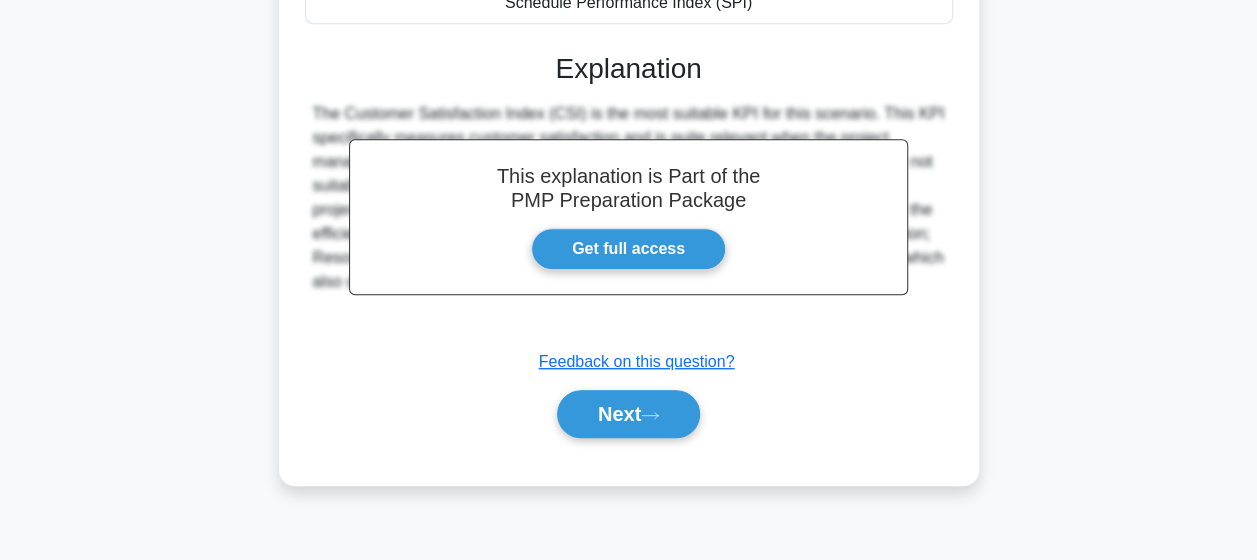 scroll, scrollTop: 500, scrollLeft: 0, axis: vertical 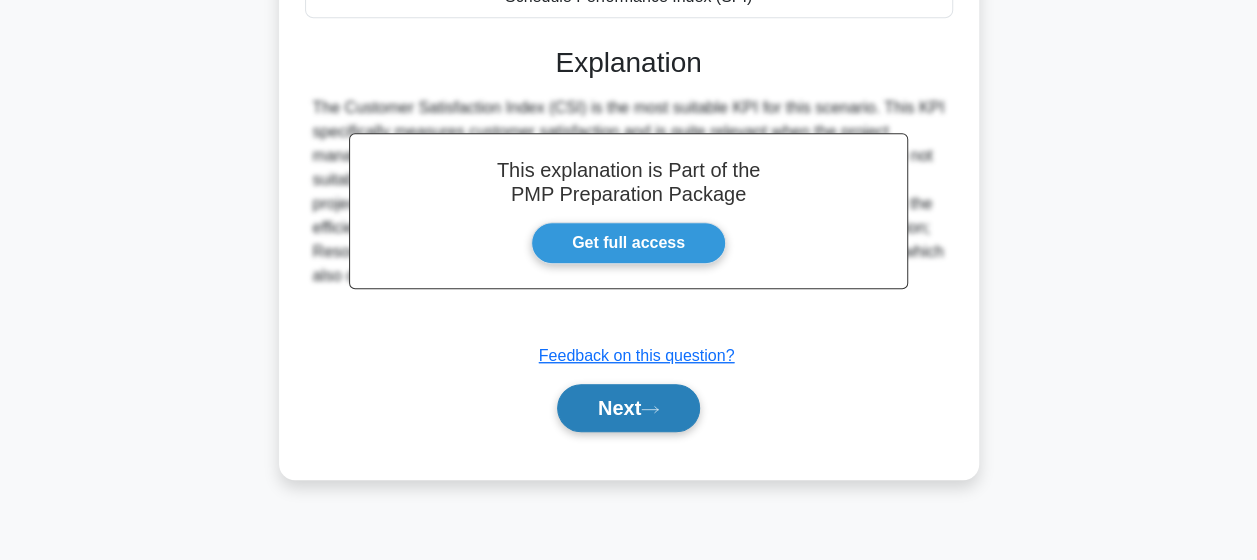 click on "Next" at bounding box center (628, 408) 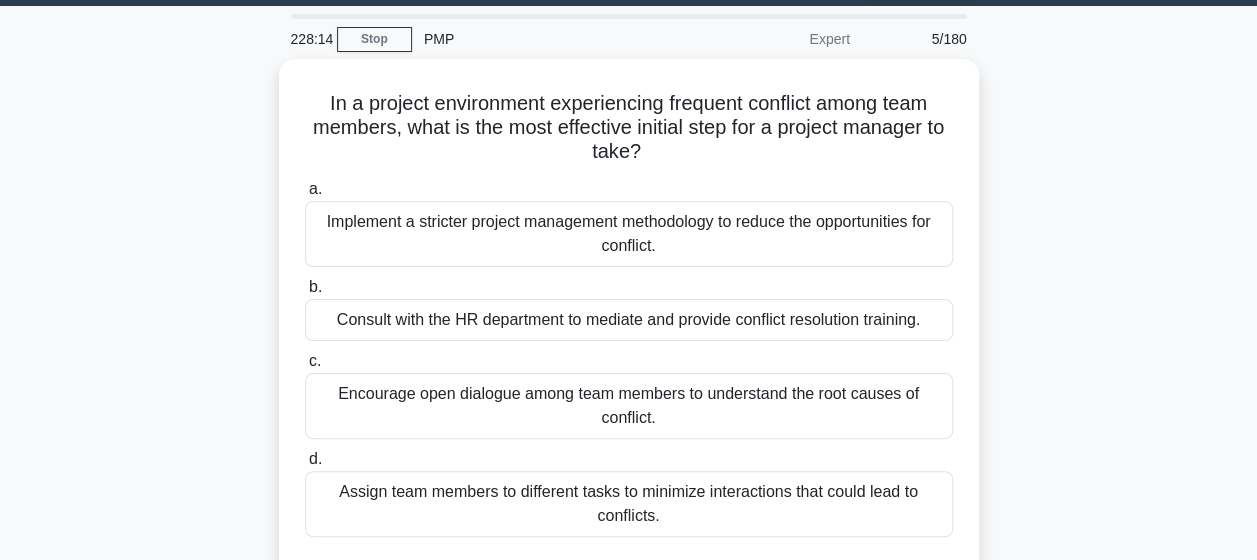 scroll, scrollTop: 71, scrollLeft: 0, axis: vertical 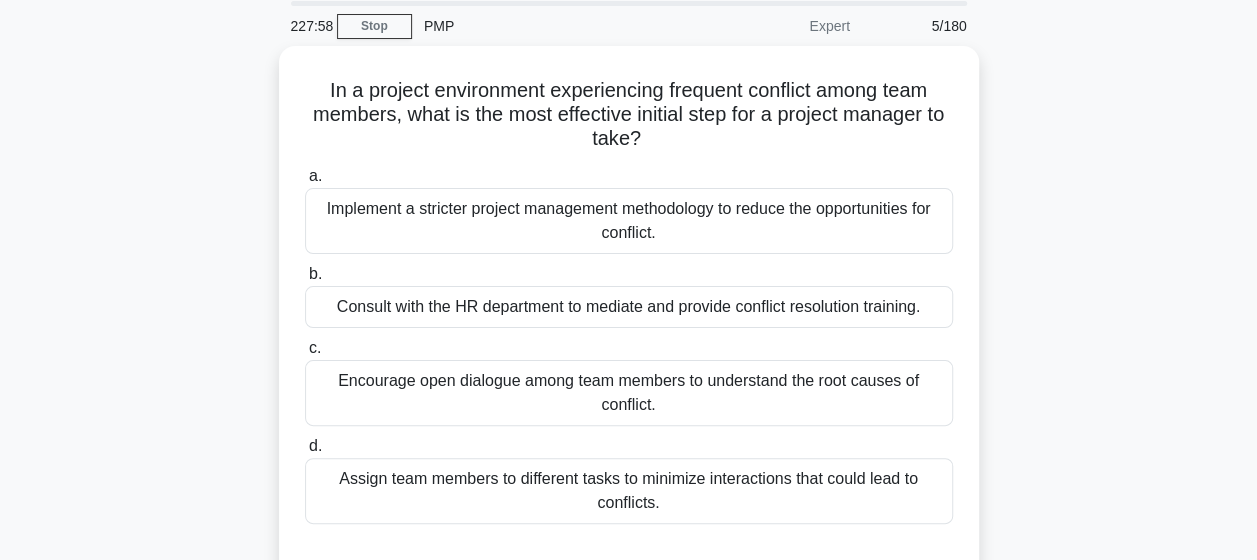 click on "Encourage open dialogue among team members to understand the root causes of conflict." at bounding box center [629, 393] 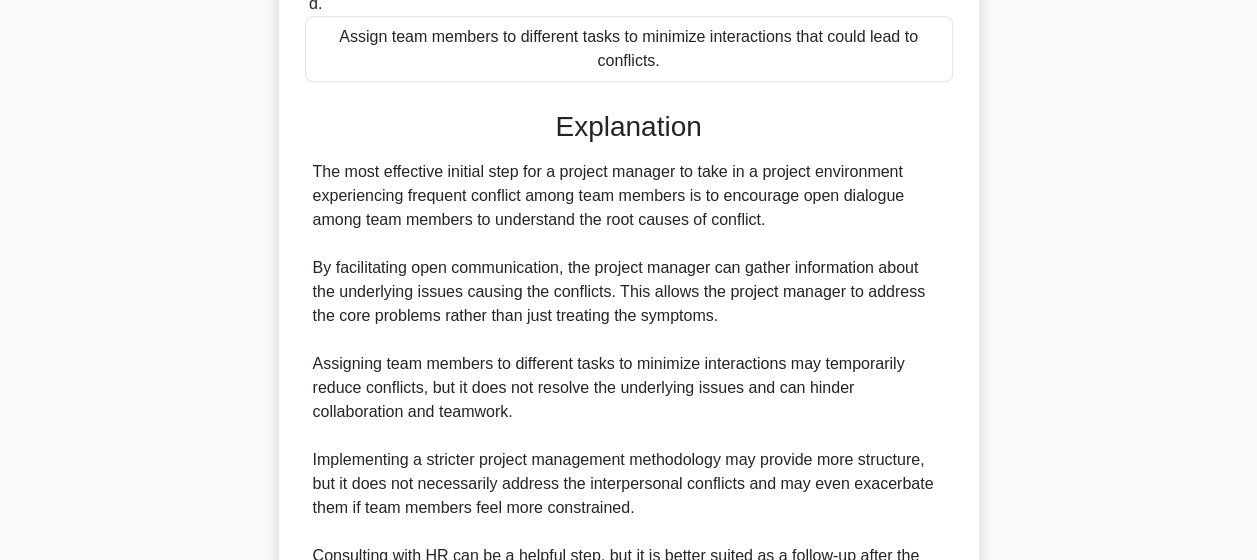 scroll, scrollTop: 766, scrollLeft: 0, axis: vertical 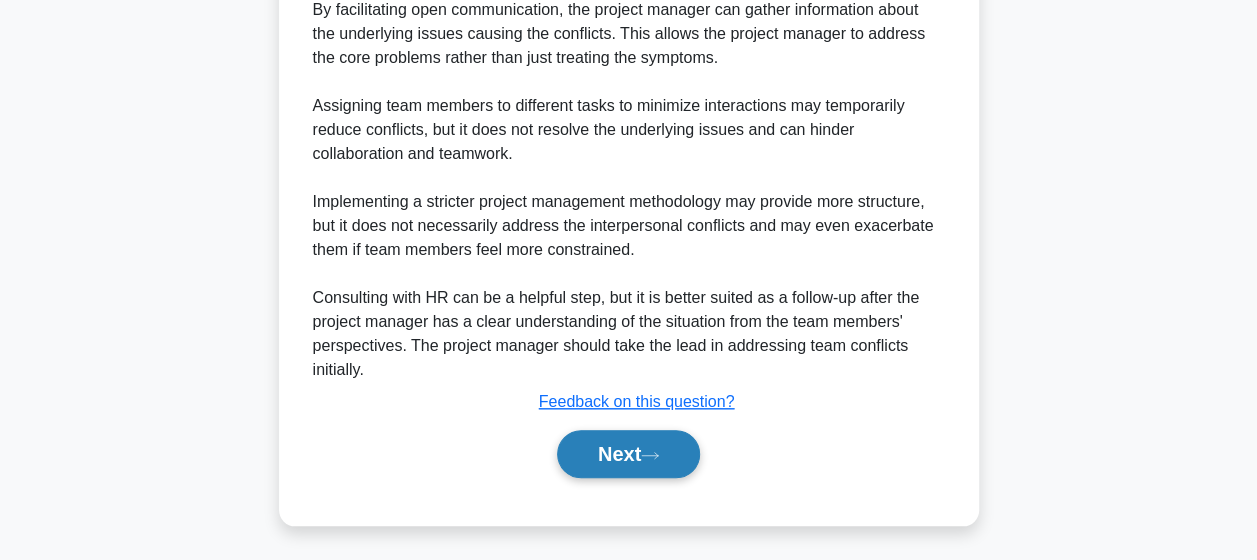 click on "Next" at bounding box center [628, 454] 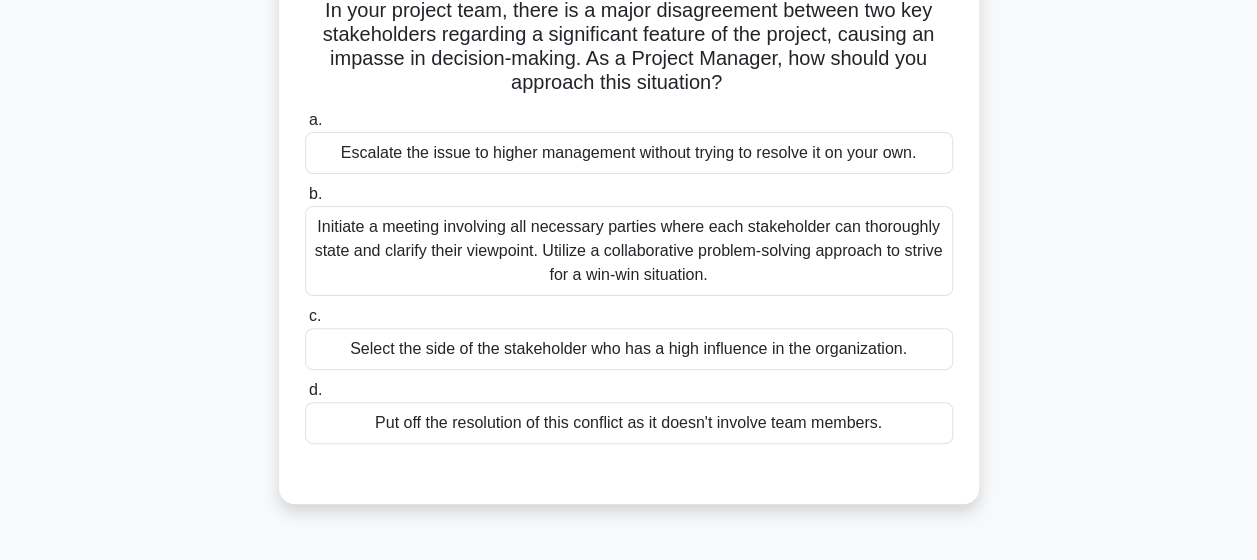 scroll, scrollTop: 154, scrollLeft: 0, axis: vertical 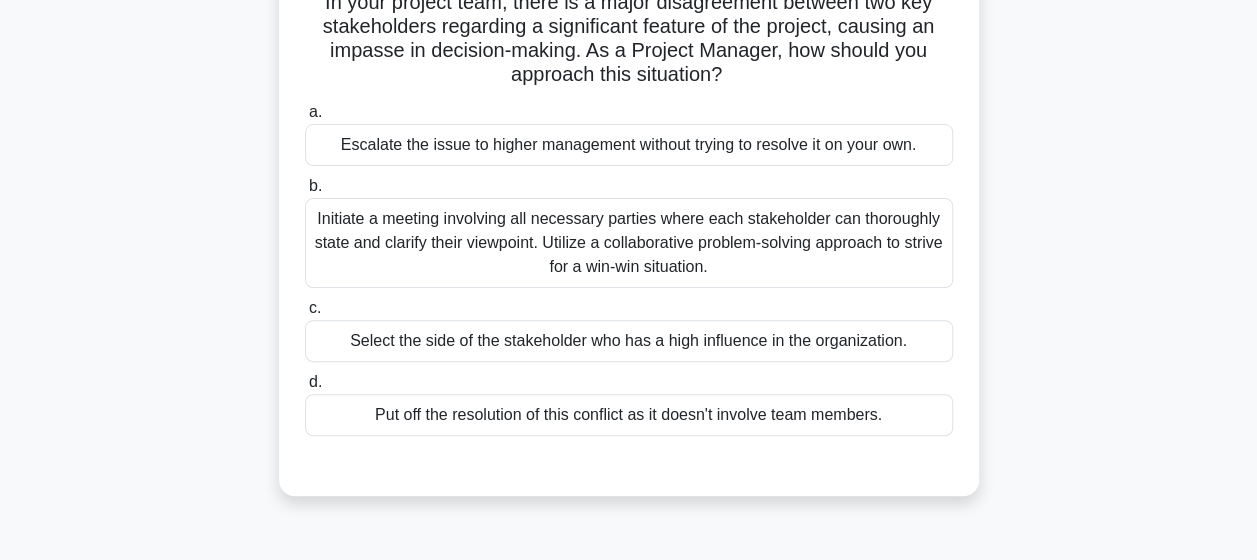 click on "Initiate a meeting involving all necessary parties where each stakeholder can thoroughly state and clarify their viewpoint. Utilize a collaborative problem-solving approach to strive for a win-win situation." at bounding box center (629, 243) 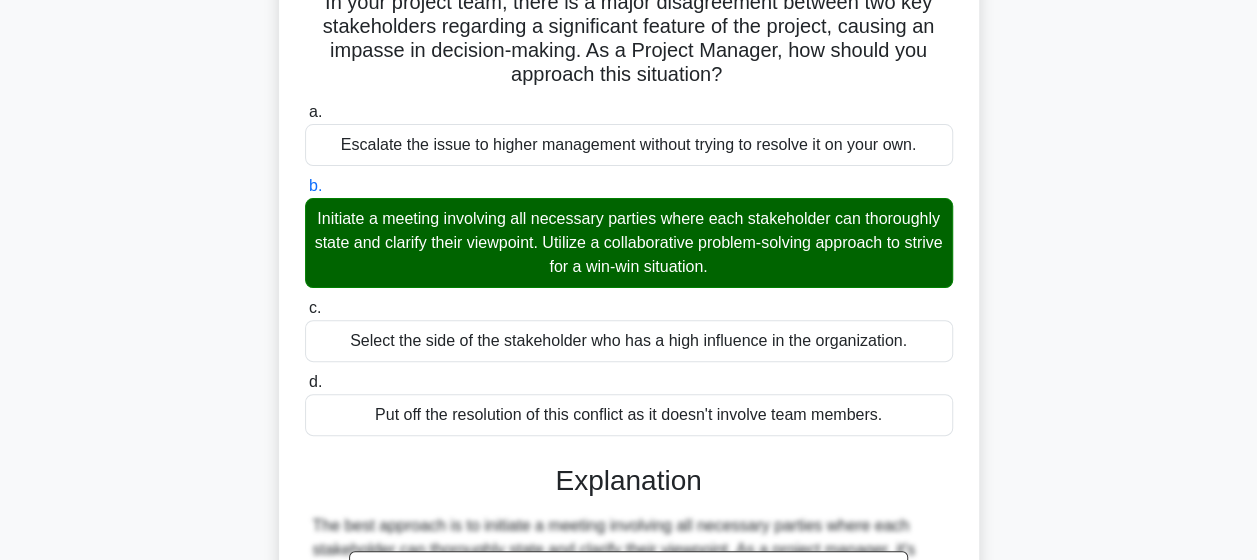 scroll, scrollTop: 598, scrollLeft: 0, axis: vertical 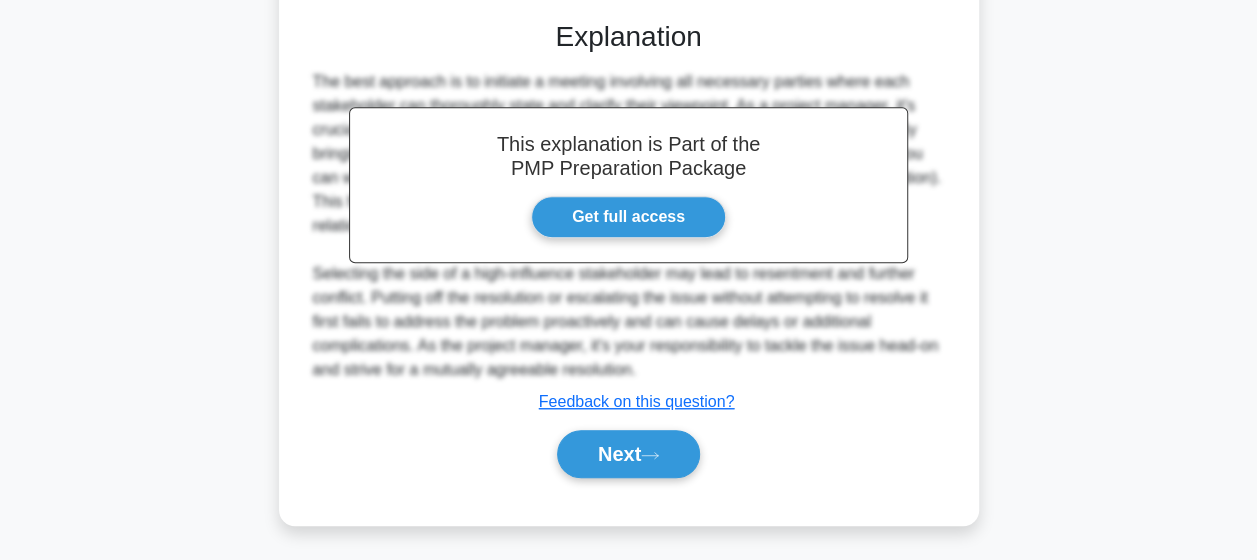 click on "Next" at bounding box center [629, 454] 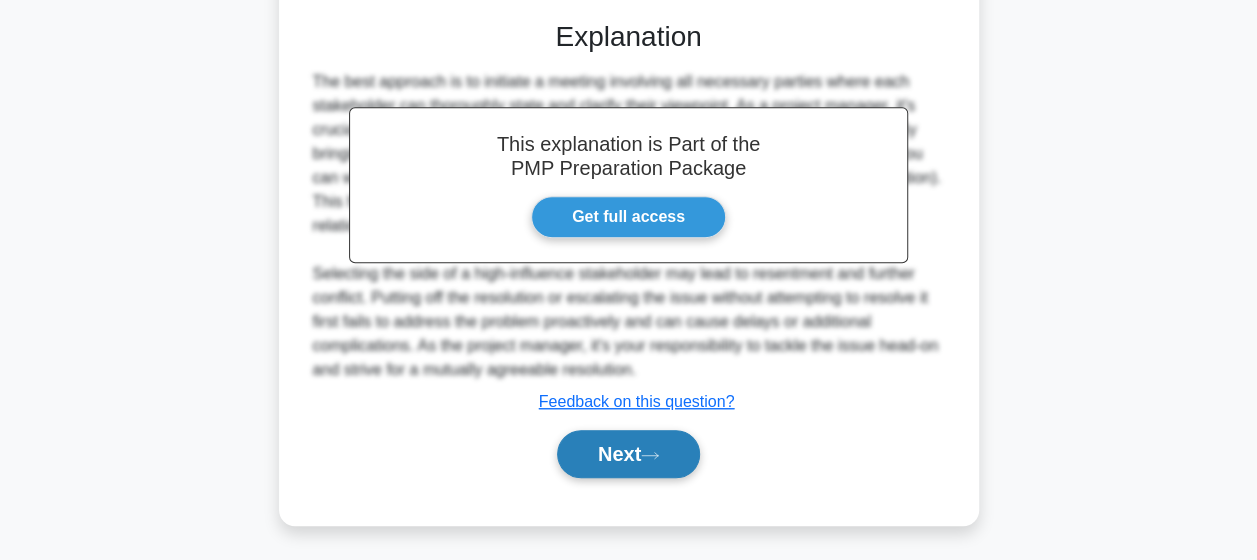 click on "Next" at bounding box center (628, 454) 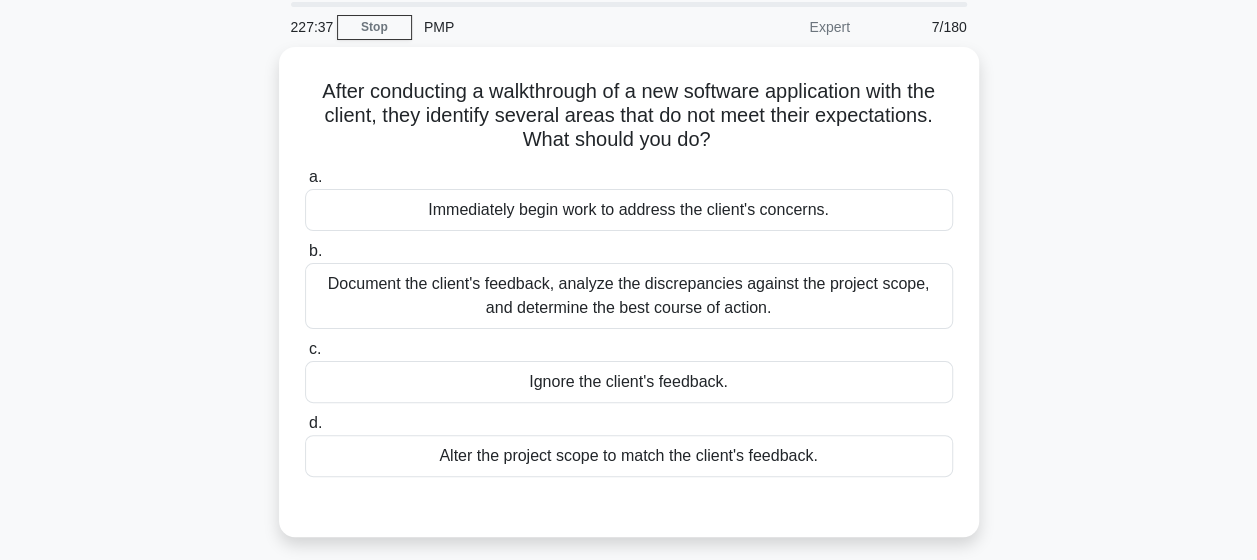 scroll, scrollTop: 64, scrollLeft: 0, axis: vertical 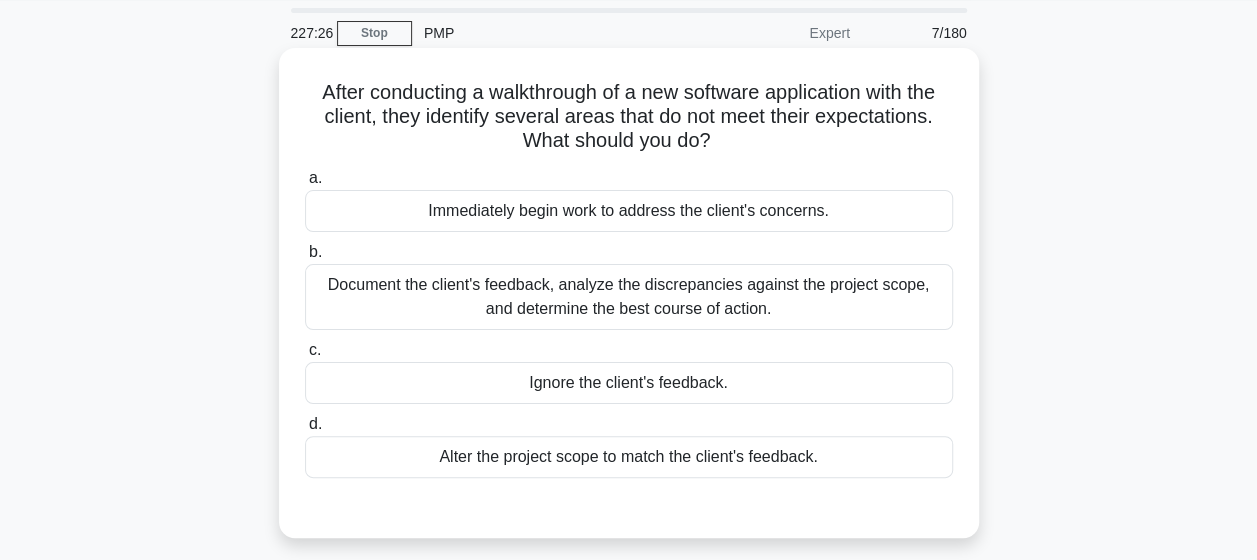 click on "Document the client's feedback, analyze the discrepancies against the project scope, and determine the best course of action." at bounding box center [629, 297] 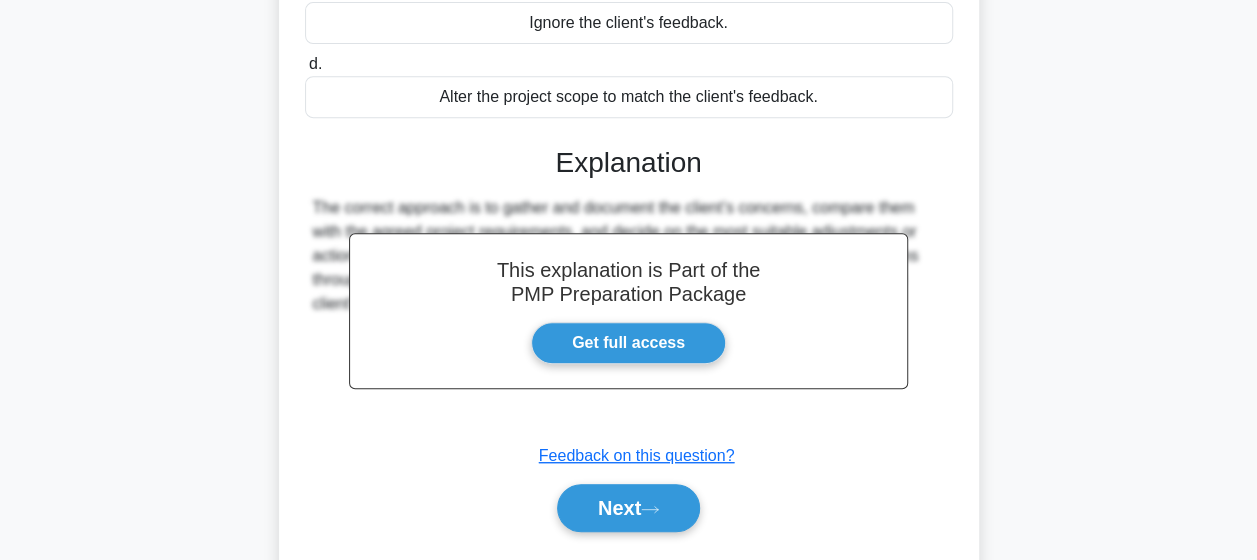 scroll, scrollTop: 520, scrollLeft: 0, axis: vertical 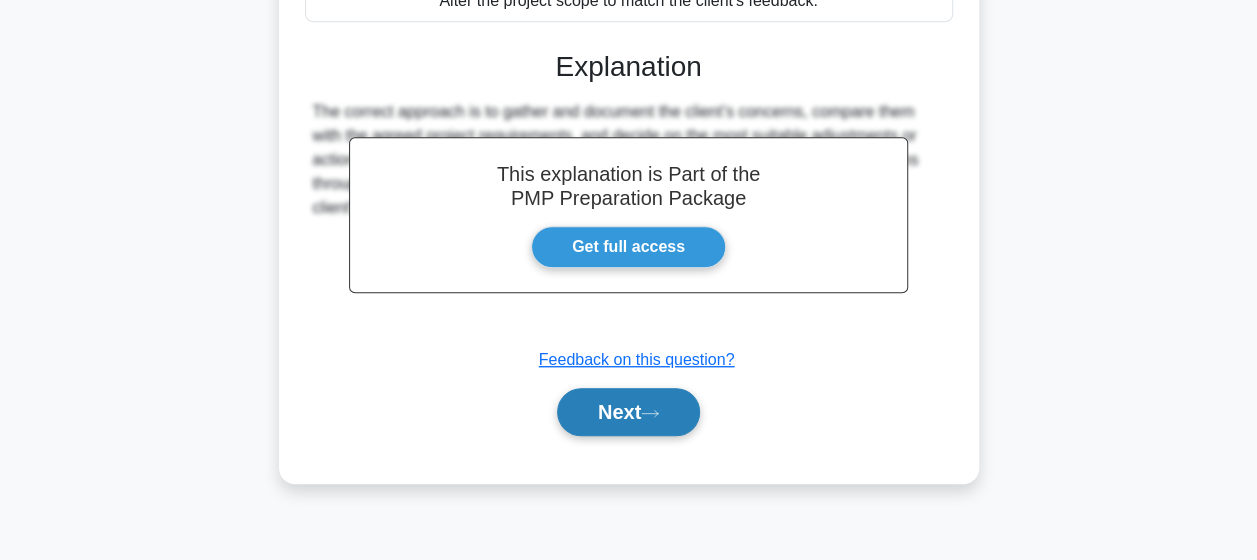 click on "Next" at bounding box center [628, 412] 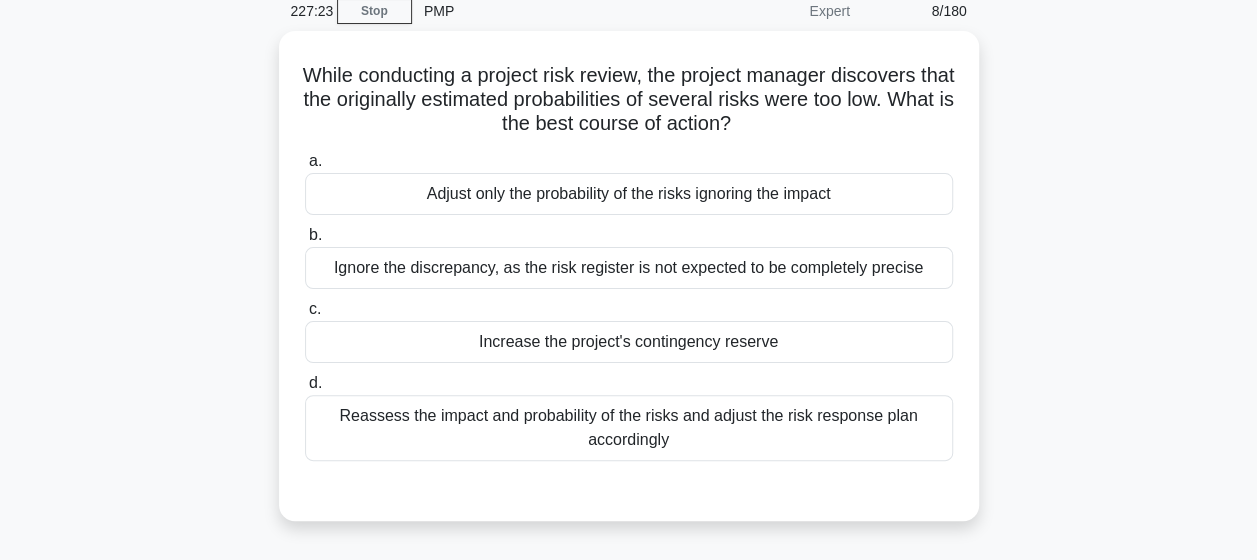 scroll, scrollTop: 84, scrollLeft: 0, axis: vertical 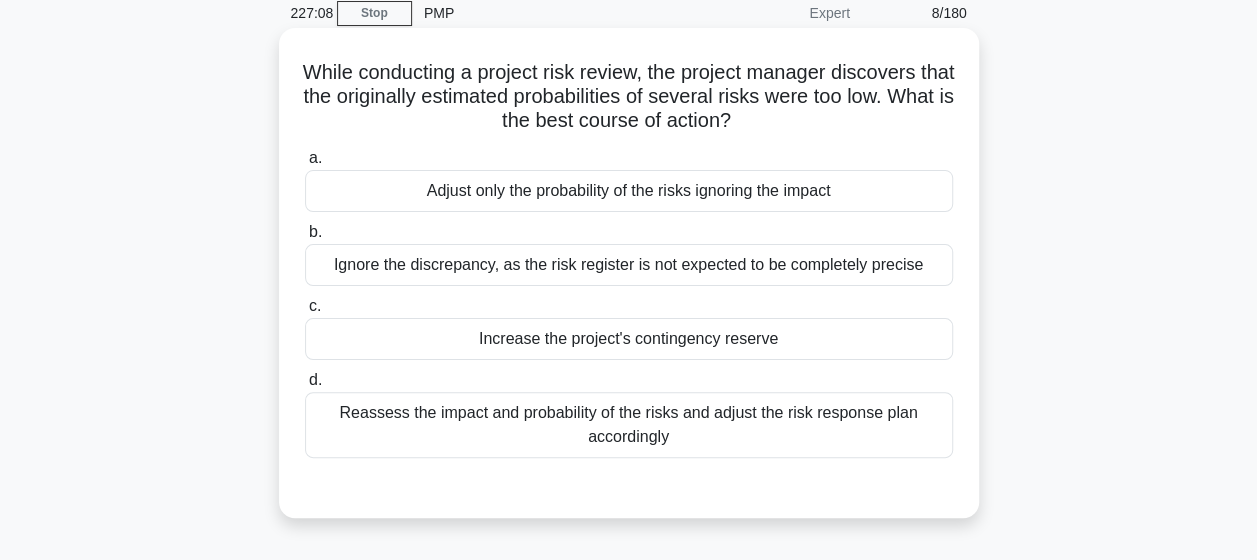 click on "Reassess the impact and probability of the risks and adjust the risk response plan accordingly" at bounding box center [629, 425] 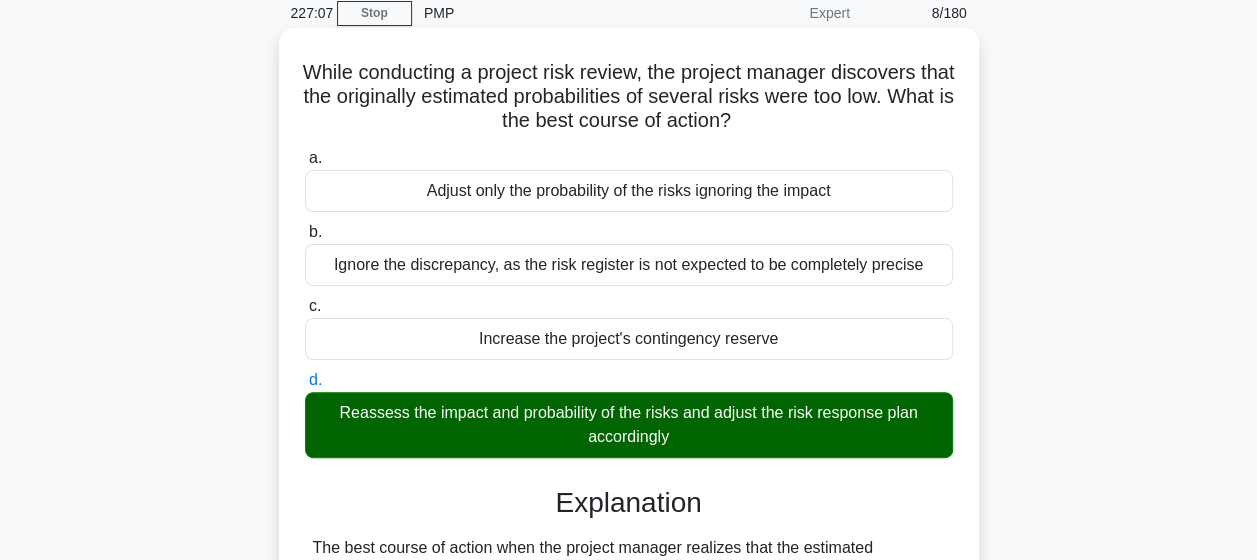 scroll, scrollTop: 520, scrollLeft: 0, axis: vertical 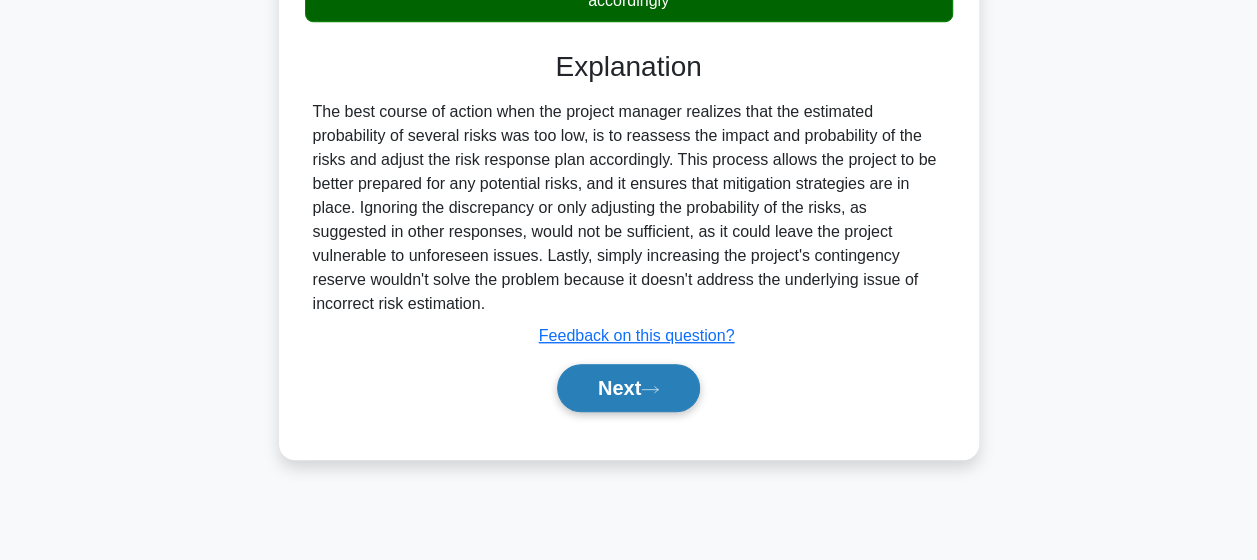 click on "Next" at bounding box center (628, 388) 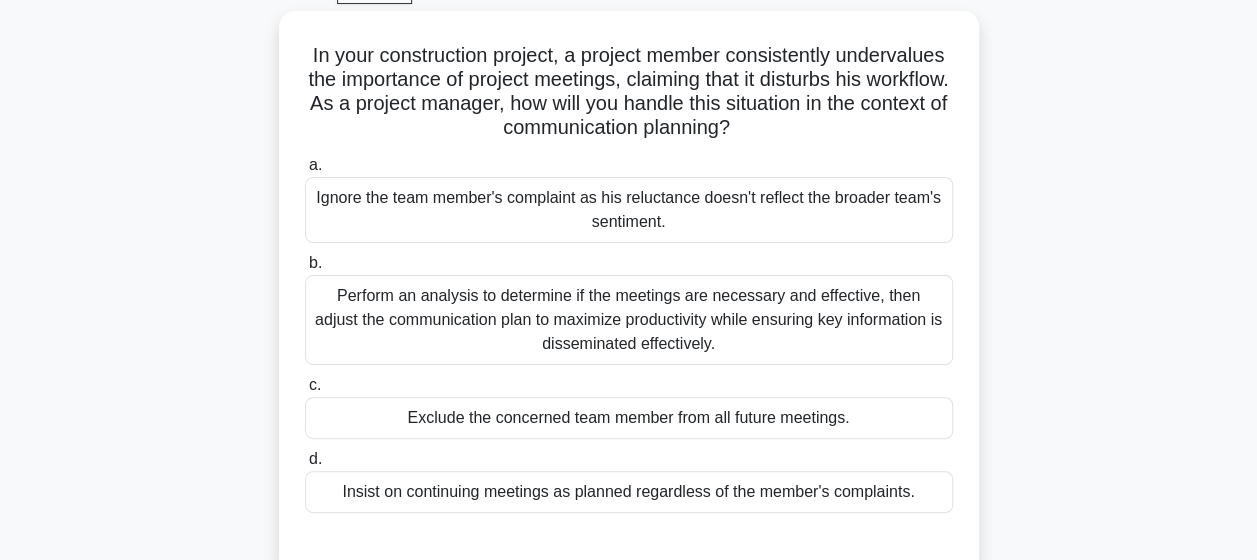 scroll, scrollTop: 106, scrollLeft: 0, axis: vertical 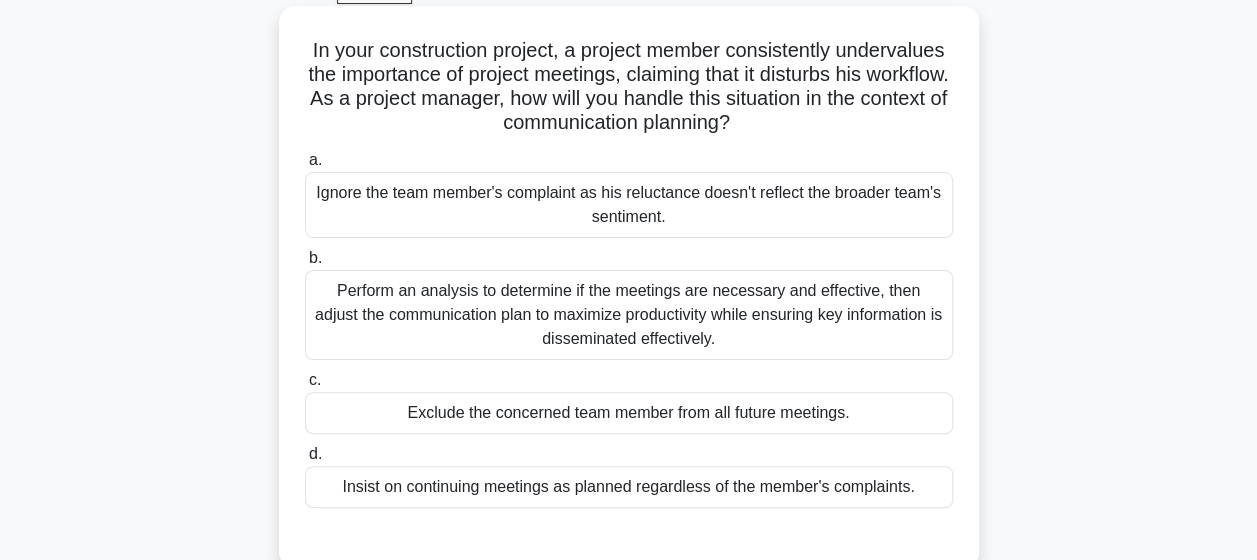 click on "Perform an analysis to determine if the meetings are necessary and effective, then adjust the communication plan to maximize productivity while ensuring key information is disseminated effectively." at bounding box center (629, 315) 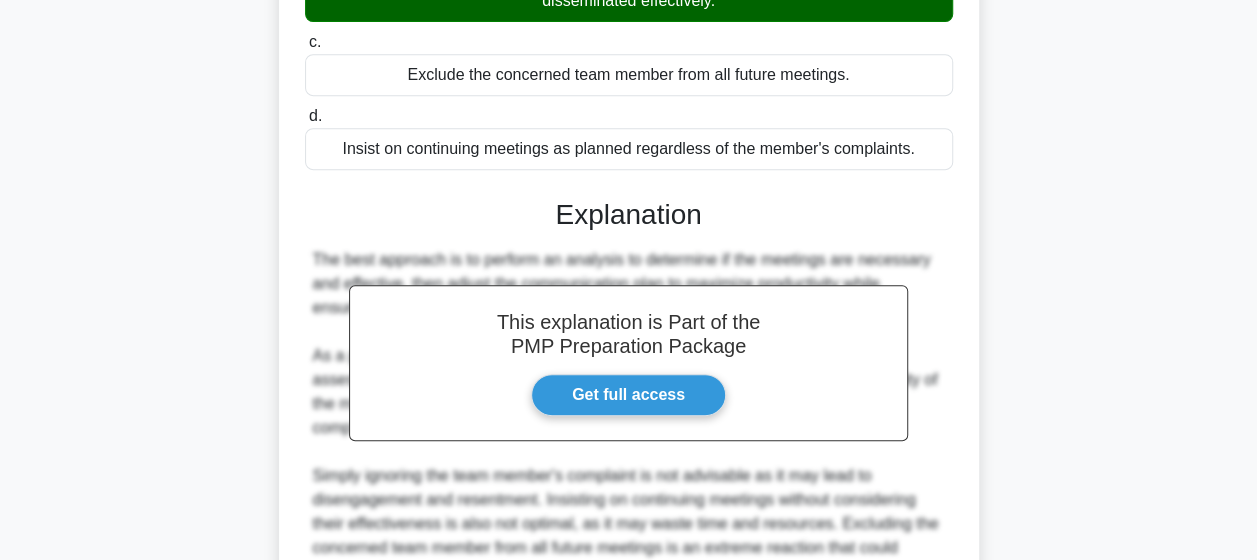 scroll, scrollTop: 742, scrollLeft: 0, axis: vertical 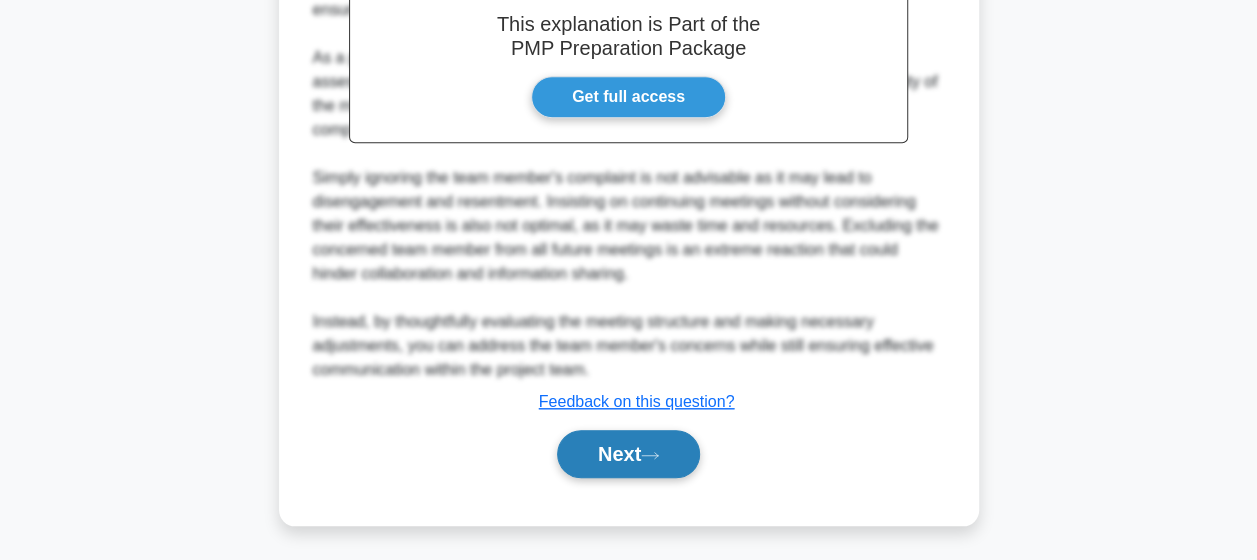 click on "Next" at bounding box center (628, 454) 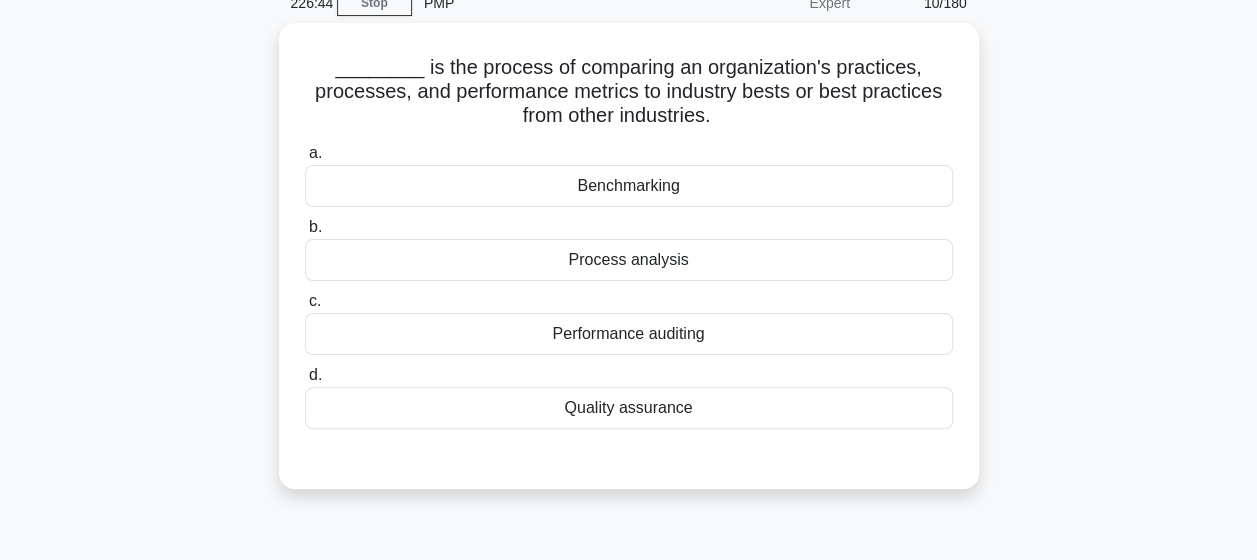 scroll, scrollTop: 94, scrollLeft: 0, axis: vertical 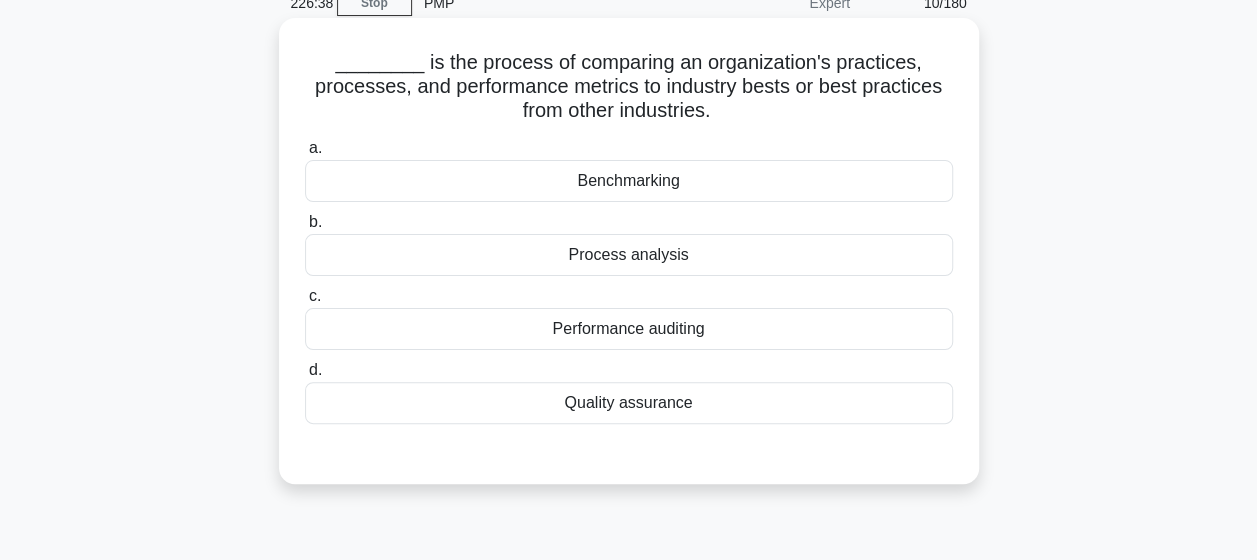 click on "Benchmarking" at bounding box center [629, 181] 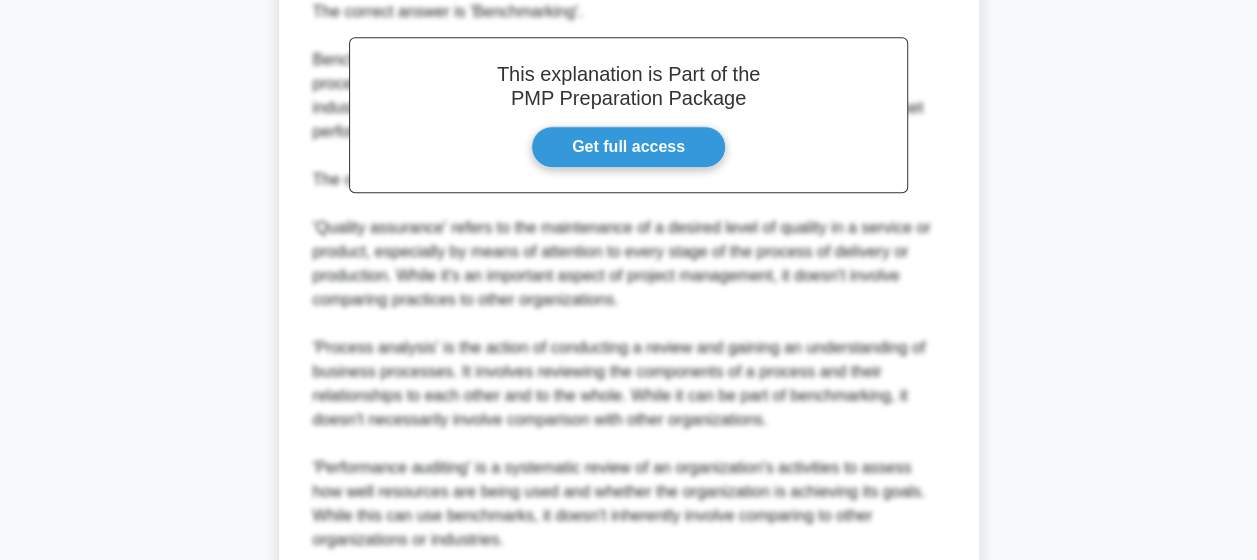 scroll, scrollTop: 766, scrollLeft: 0, axis: vertical 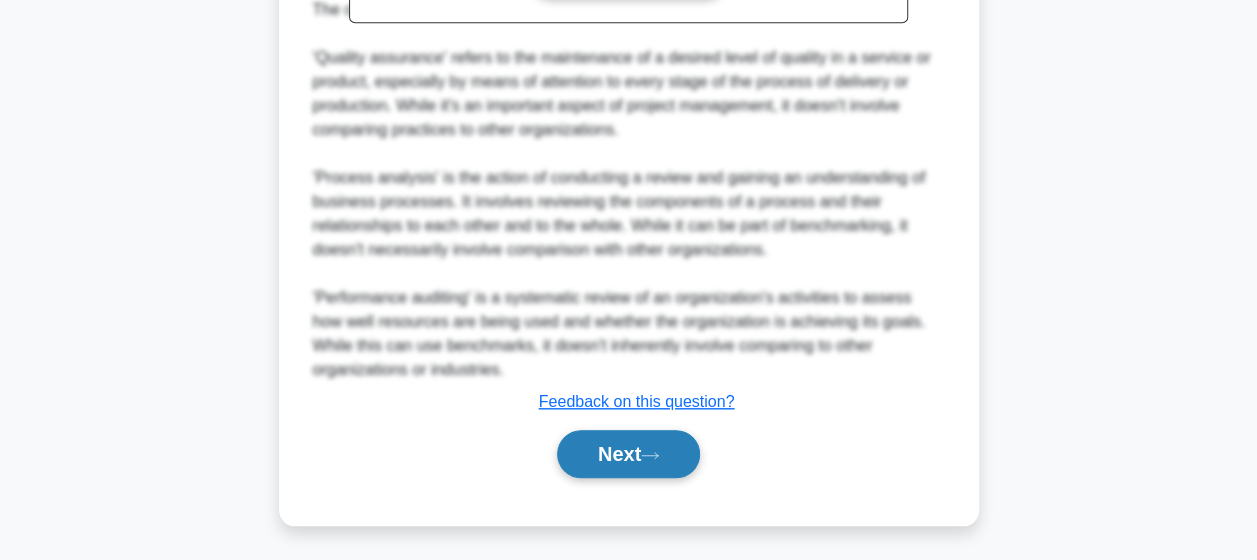 click on "Next" at bounding box center [628, 454] 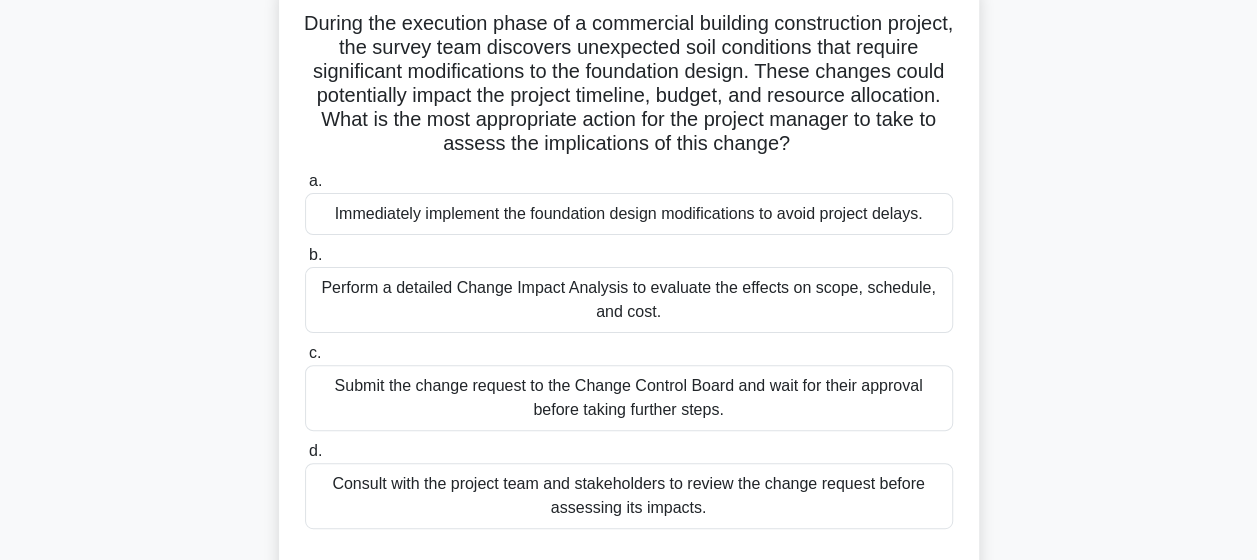 scroll, scrollTop: 139, scrollLeft: 0, axis: vertical 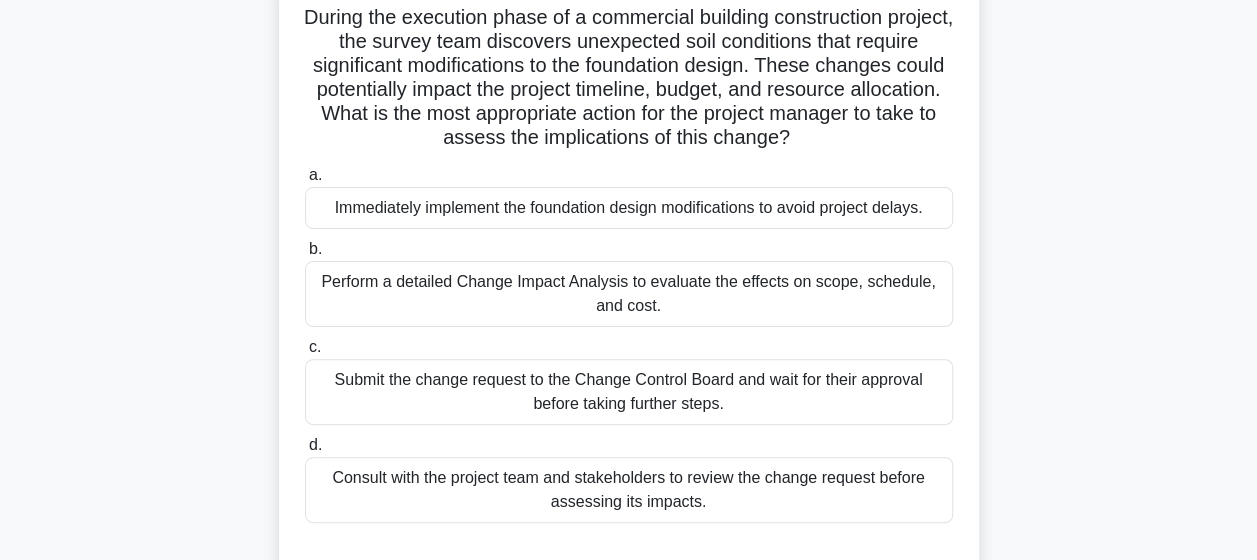 click on "Perform a detailed Change Impact Analysis to evaluate the effects on scope, schedule, and cost." at bounding box center [629, 294] 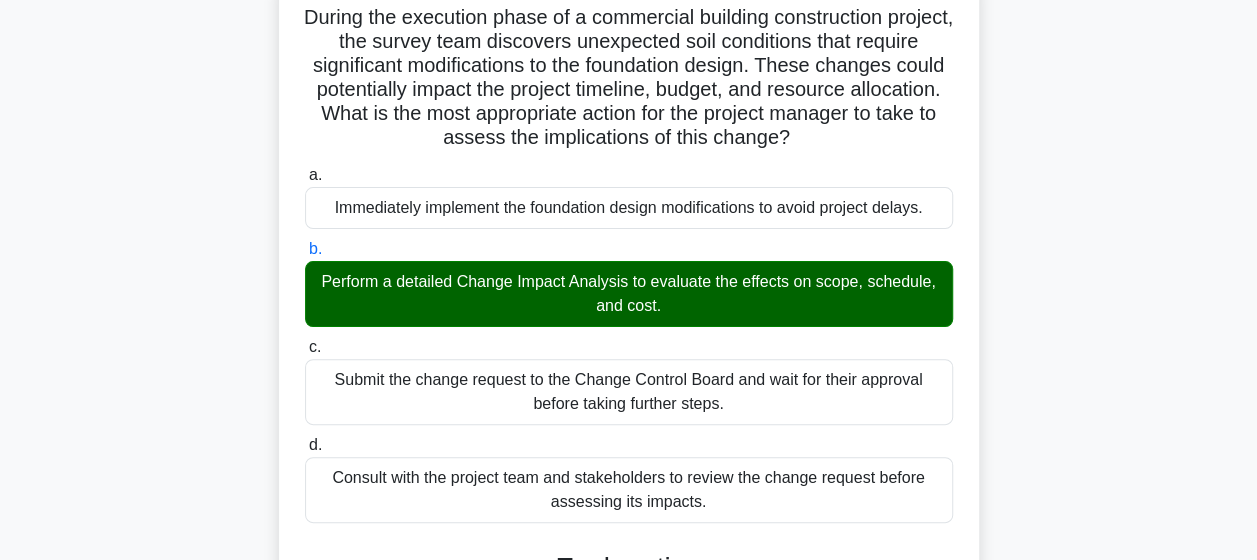 scroll, scrollTop: 520, scrollLeft: 0, axis: vertical 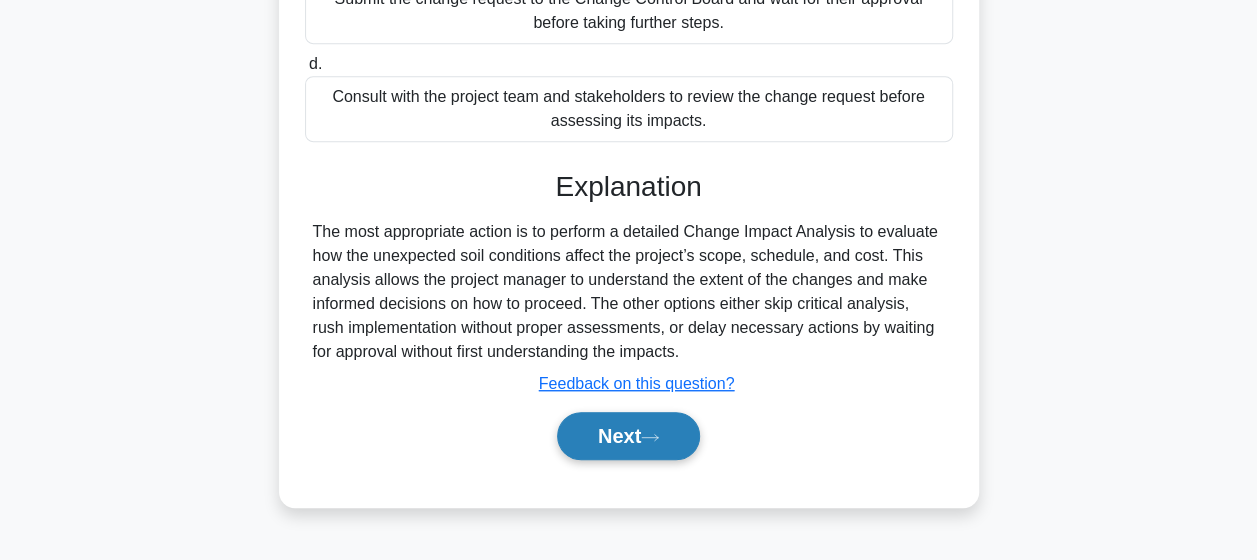 click on "Next" at bounding box center (628, 436) 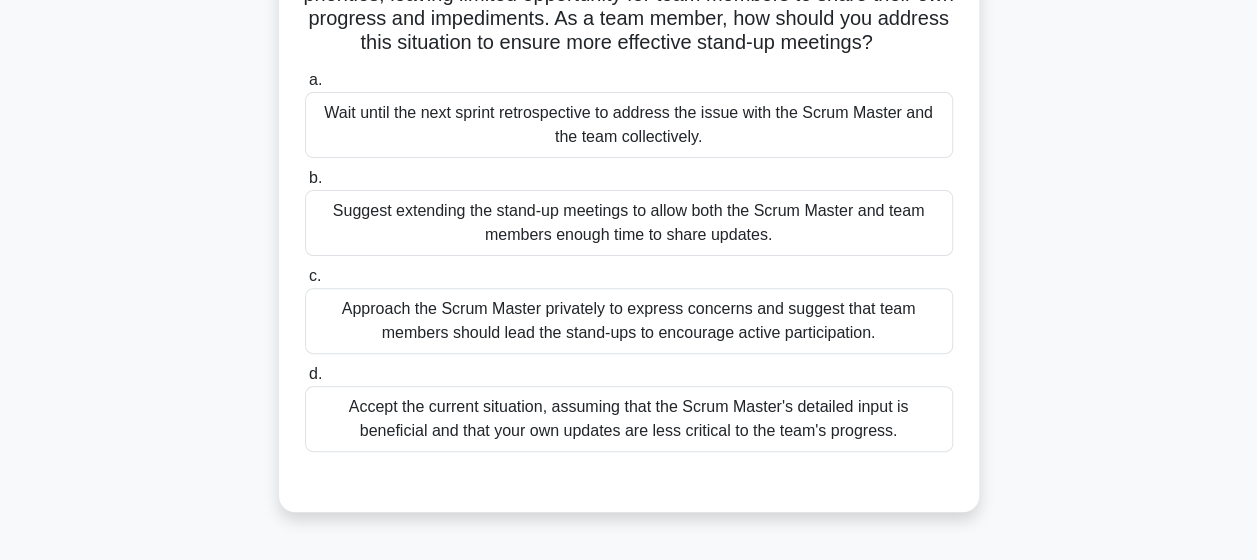 scroll, scrollTop: 212, scrollLeft: 0, axis: vertical 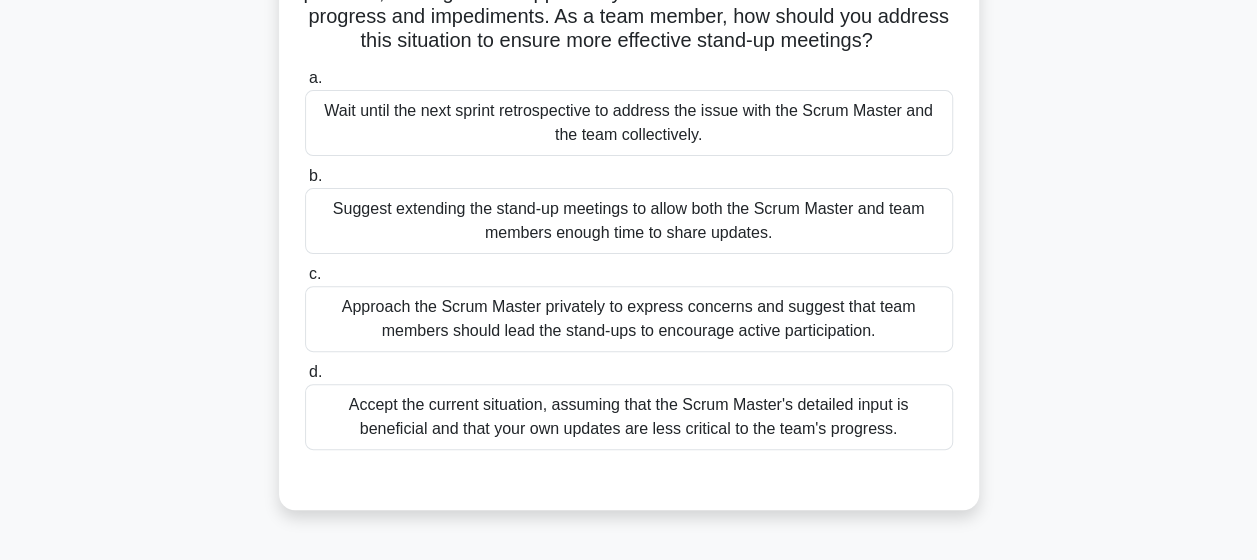 click on "Approach the Scrum Master privately to express concerns and suggest that team members should lead the stand-ups to encourage active participation." at bounding box center [629, 319] 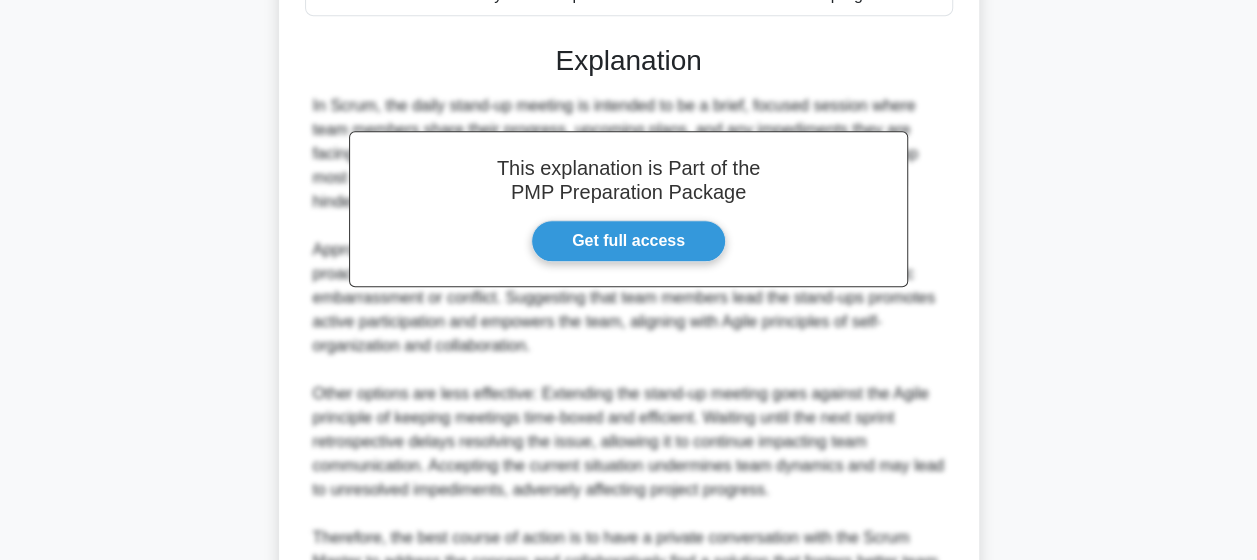 scroll, scrollTop: 862, scrollLeft: 0, axis: vertical 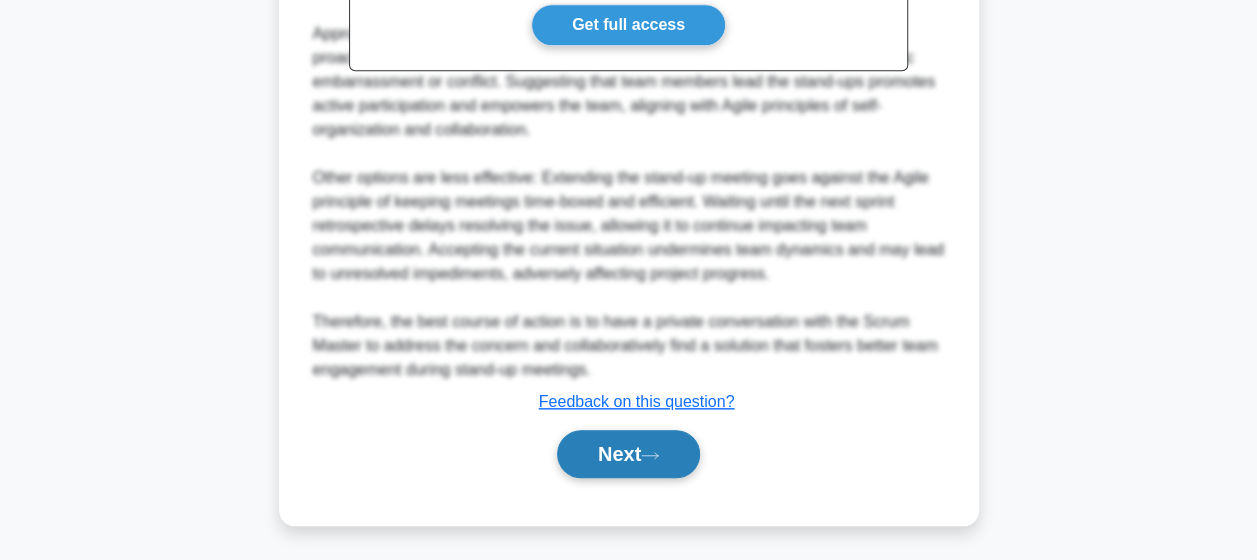 click on "Next" at bounding box center [628, 454] 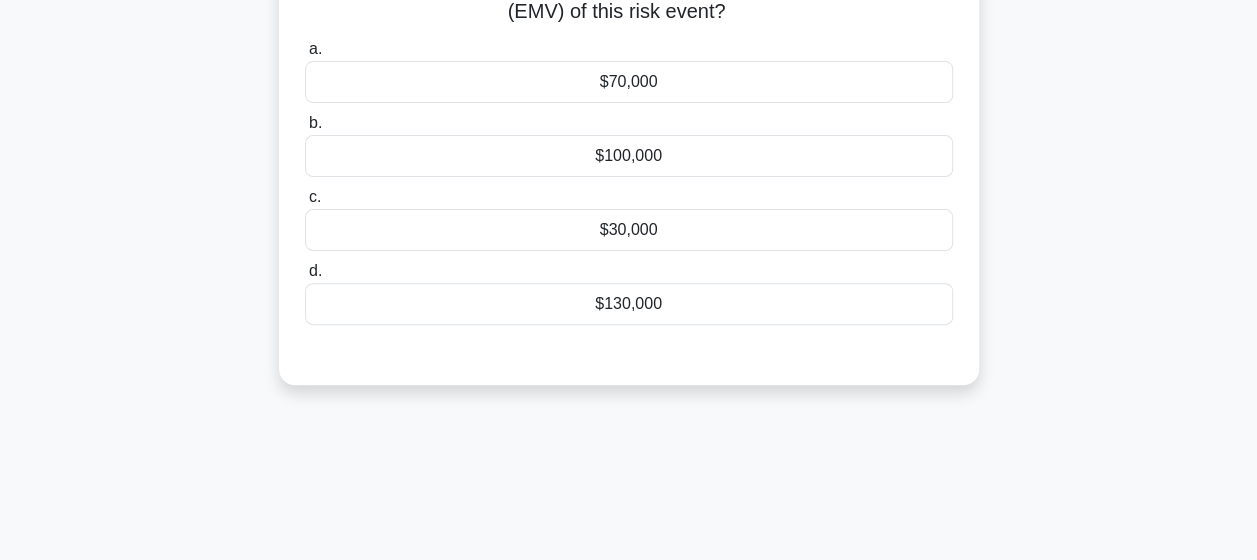 scroll, scrollTop: 102, scrollLeft: 0, axis: vertical 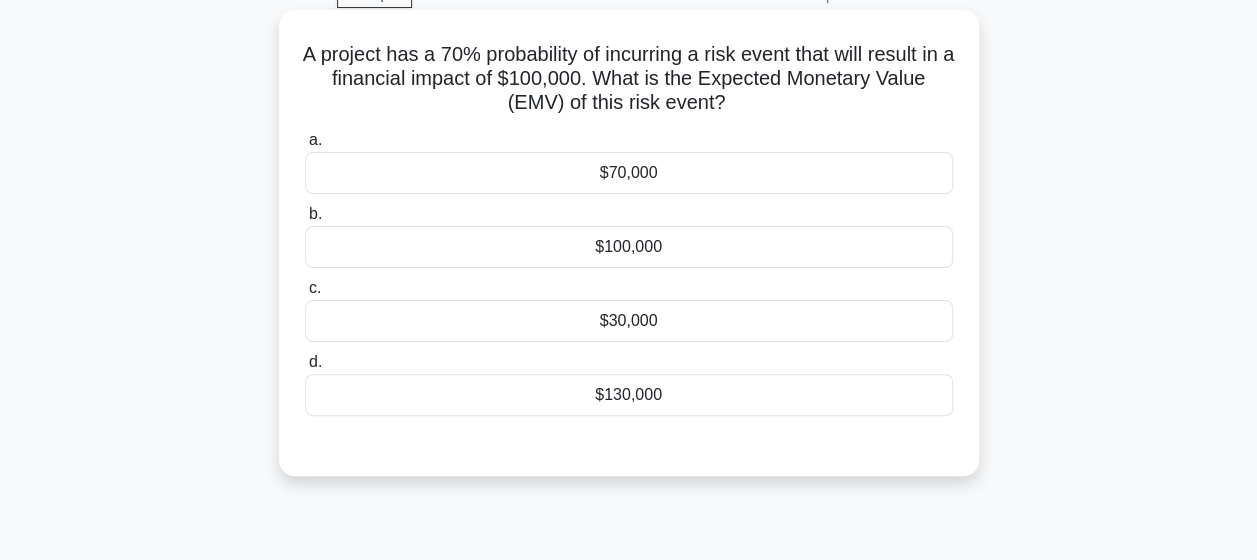click on "$70,000" at bounding box center [629, 173] 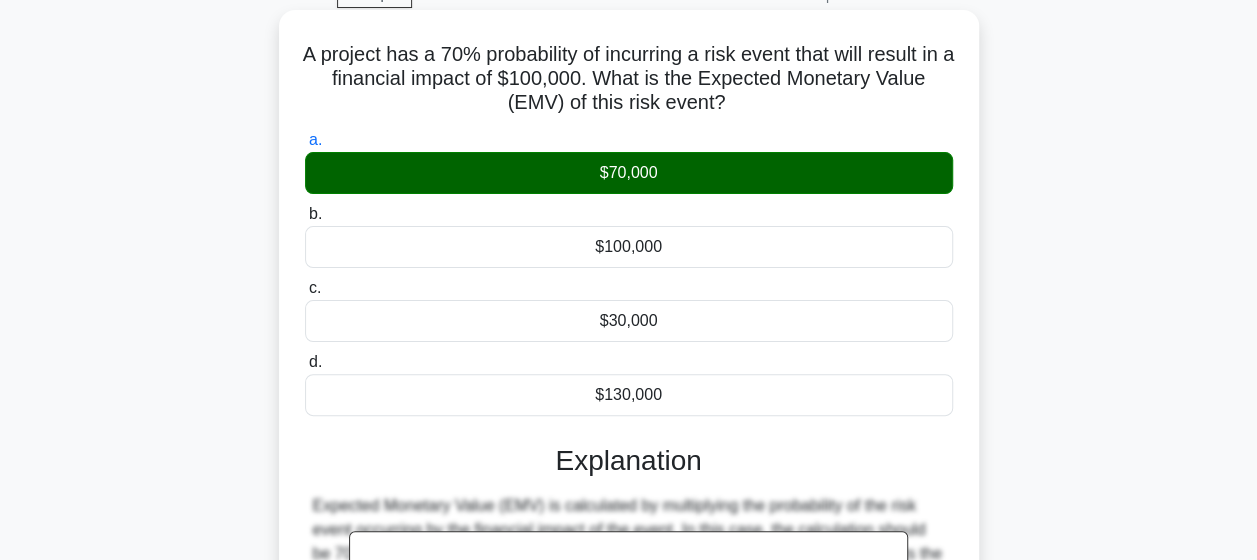 scroll, scrollTop: 526, scrollLeft: 0, axis: vertical 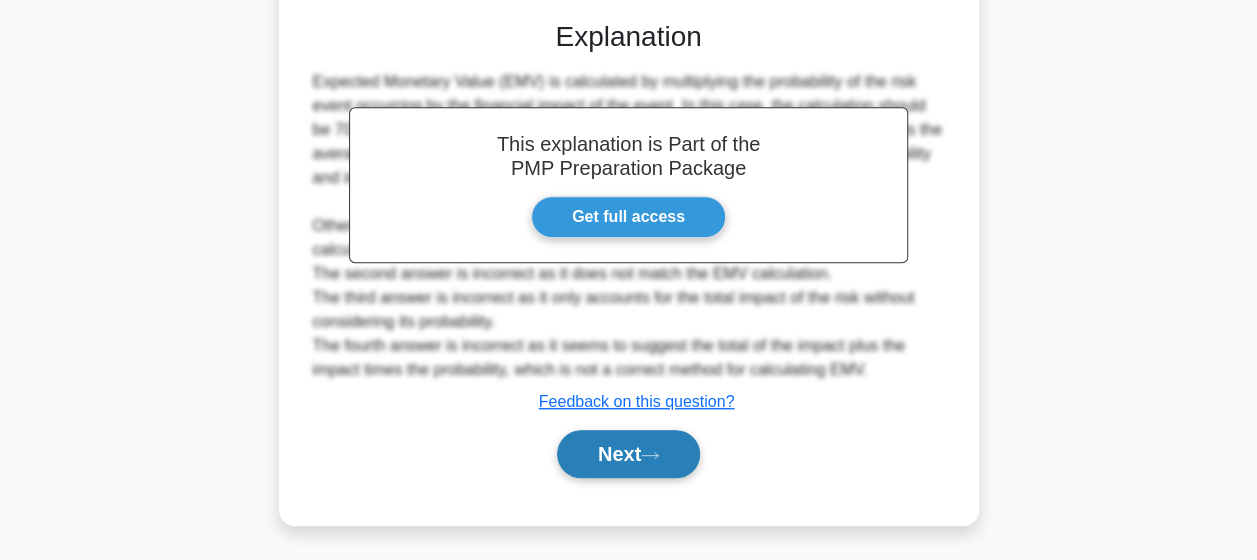 click on "Next" at bounding box center [628, 454] 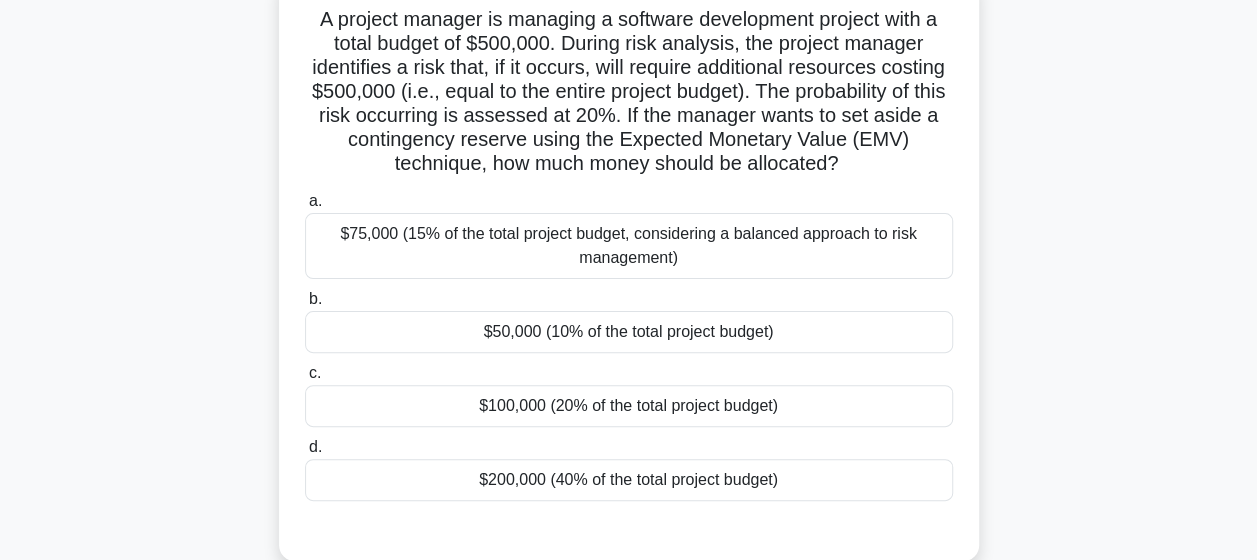 scroll, scrollTop: 142, scrollLeft: 0, axis: vertical 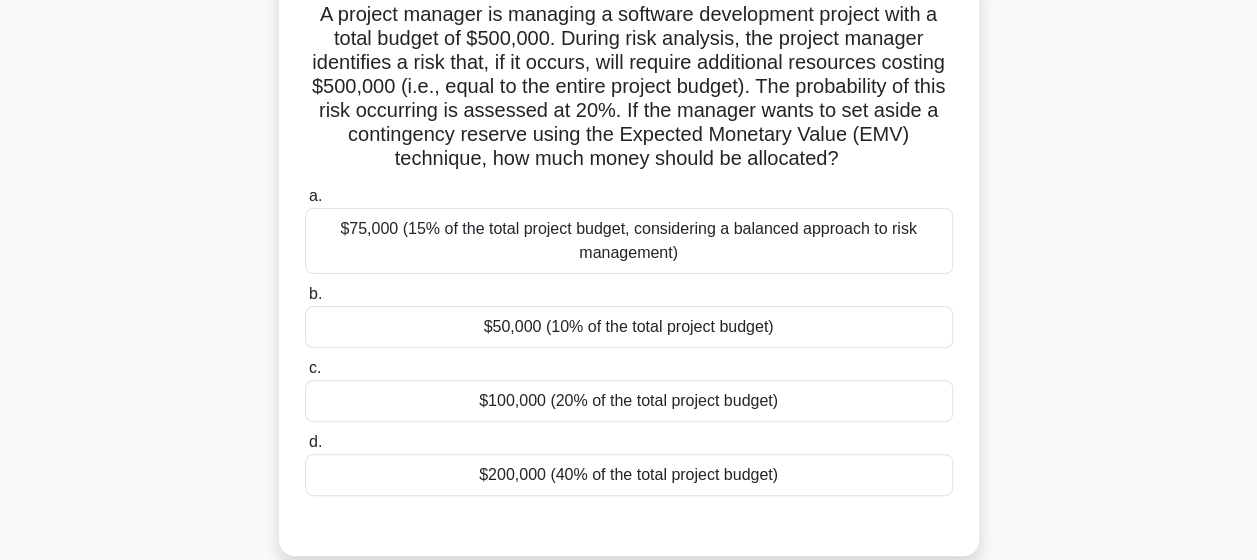 click on "$100,000 (20% of the total project budget)" at bounding box center [629, 401] 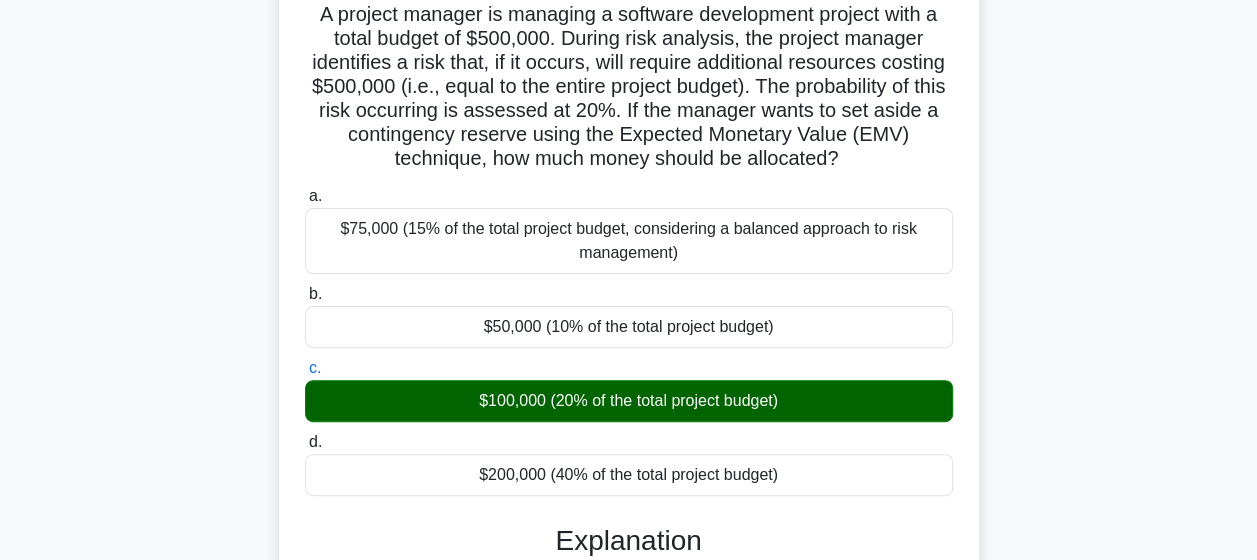 scroll, scrollTop: 520, scrollLeft: 0, axis: vertical 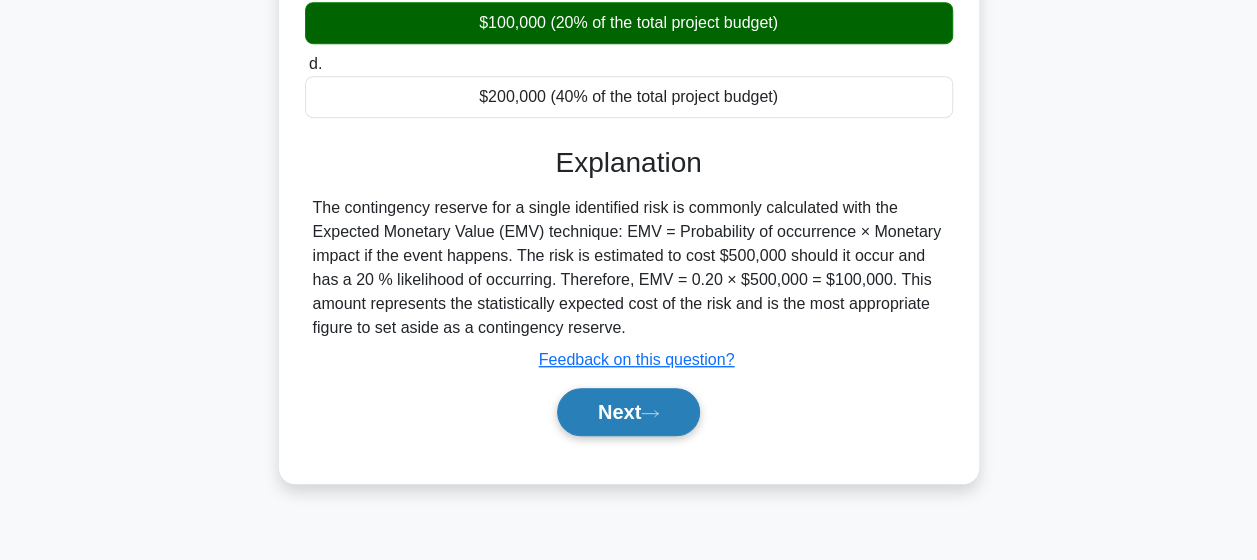 click on "Next" at bounding box center (628, 412) 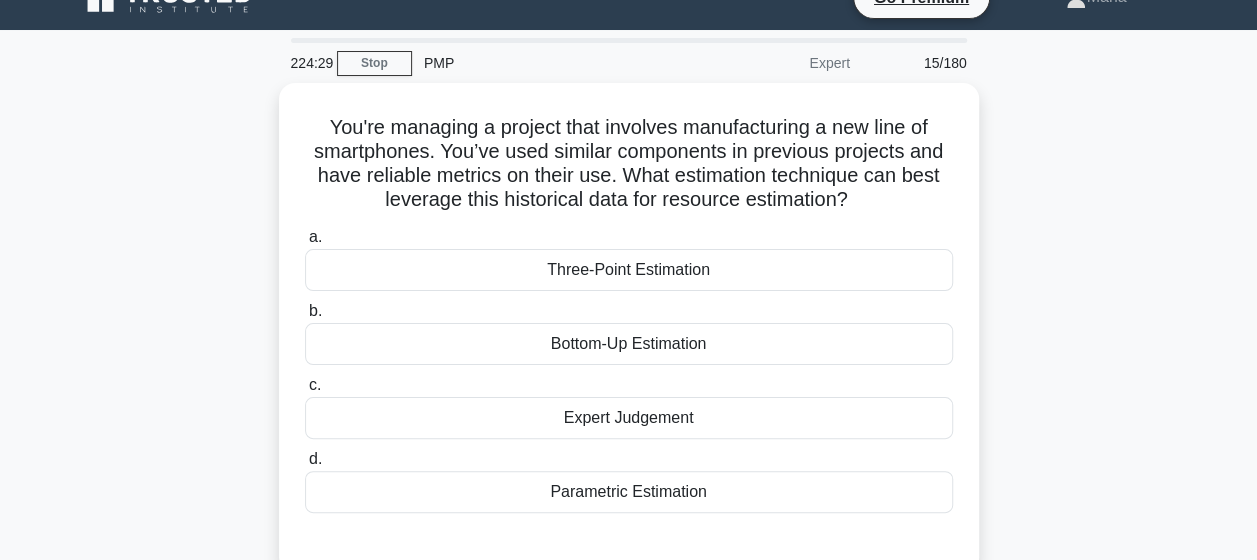 scroll, scrollTop: 40, scrollLeft: 0, axis: vertical 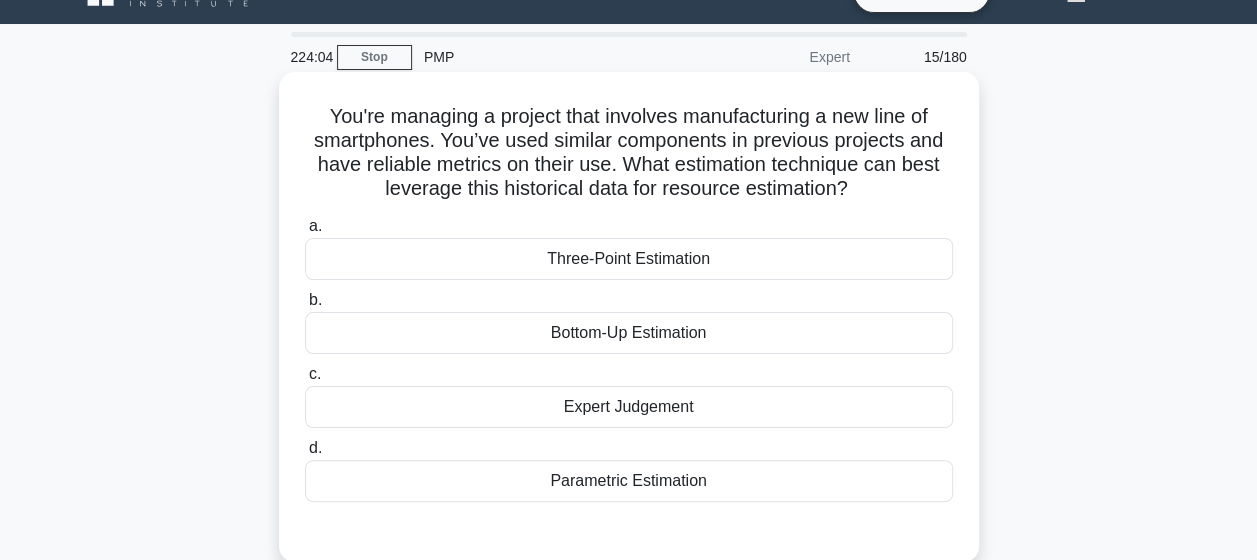 click on "Parametric Estimation" at bounding box center (629, 481) 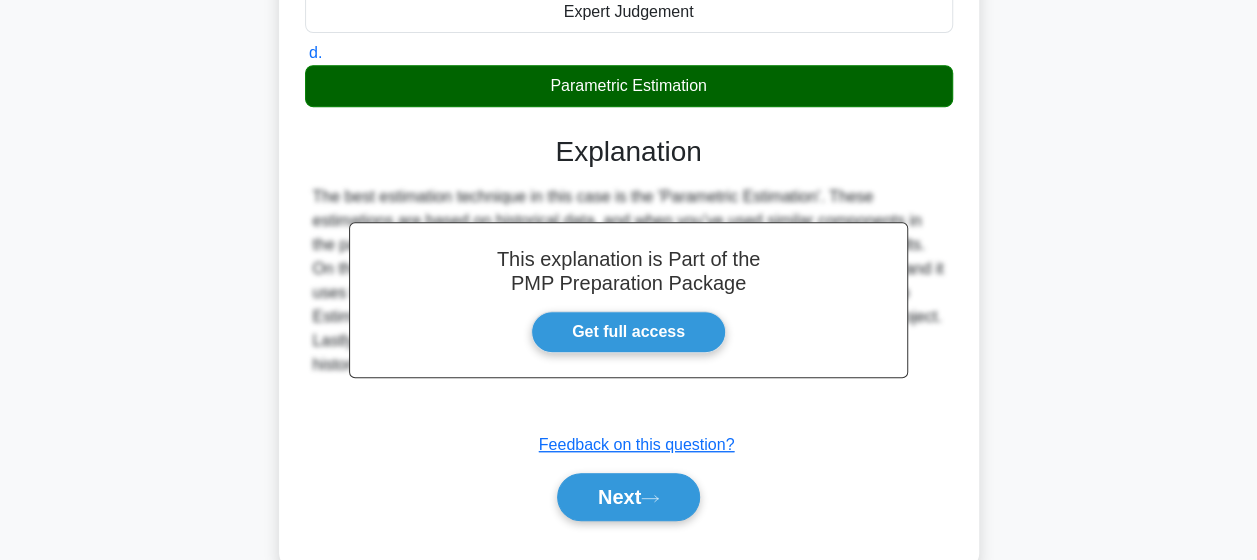 scroll, scrollTop: 520, scrollLeft: 0, axis: vertical 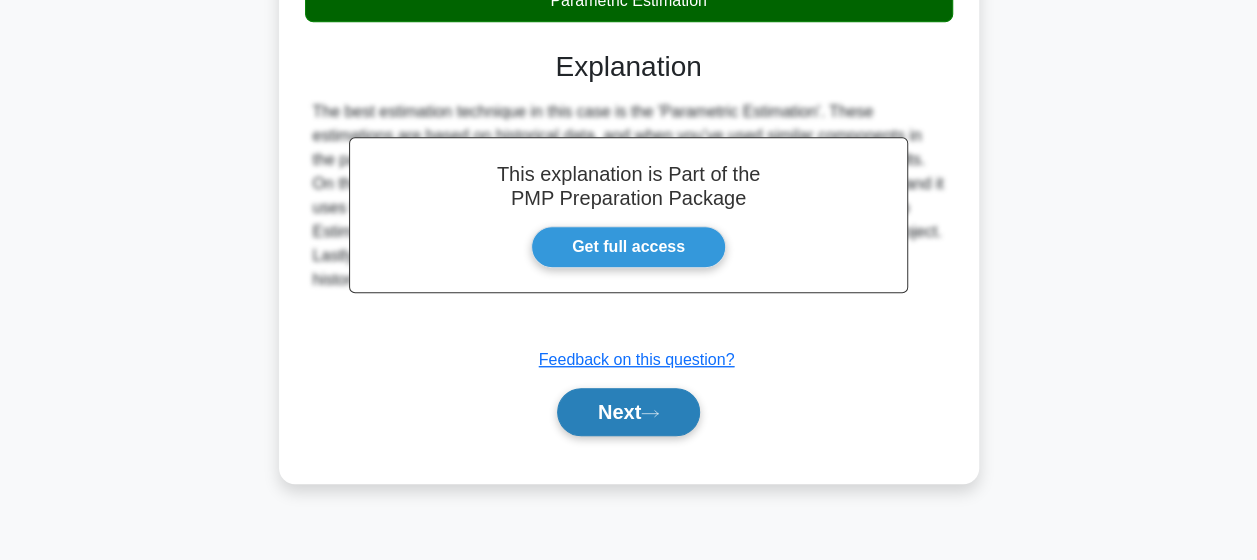 click on "Next" at bounding box center (628, 412) 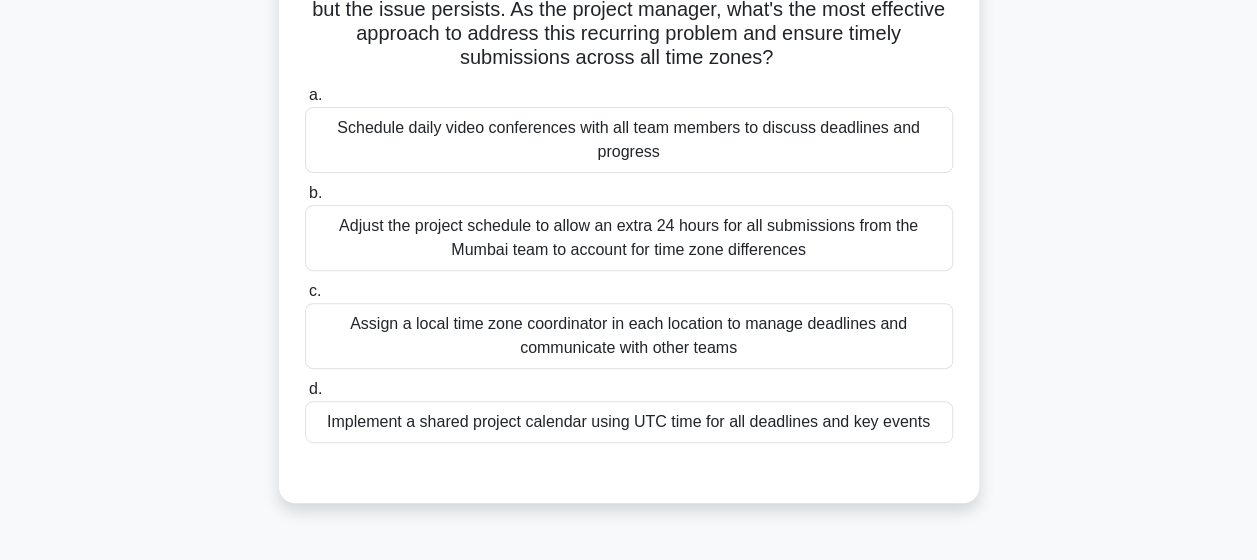 scroll, scrollTop: 248, scrollLeft: 0, axis: vertical 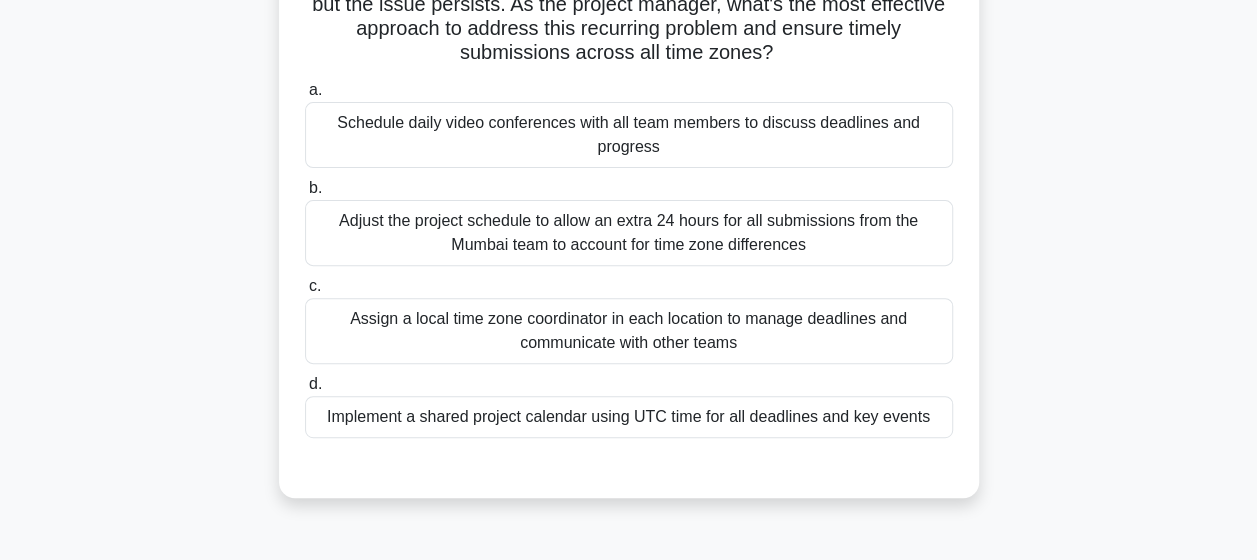 click on "Implement a shared project calendar using UTC time for all deadlines and key events" at bounding box center [629, 417] 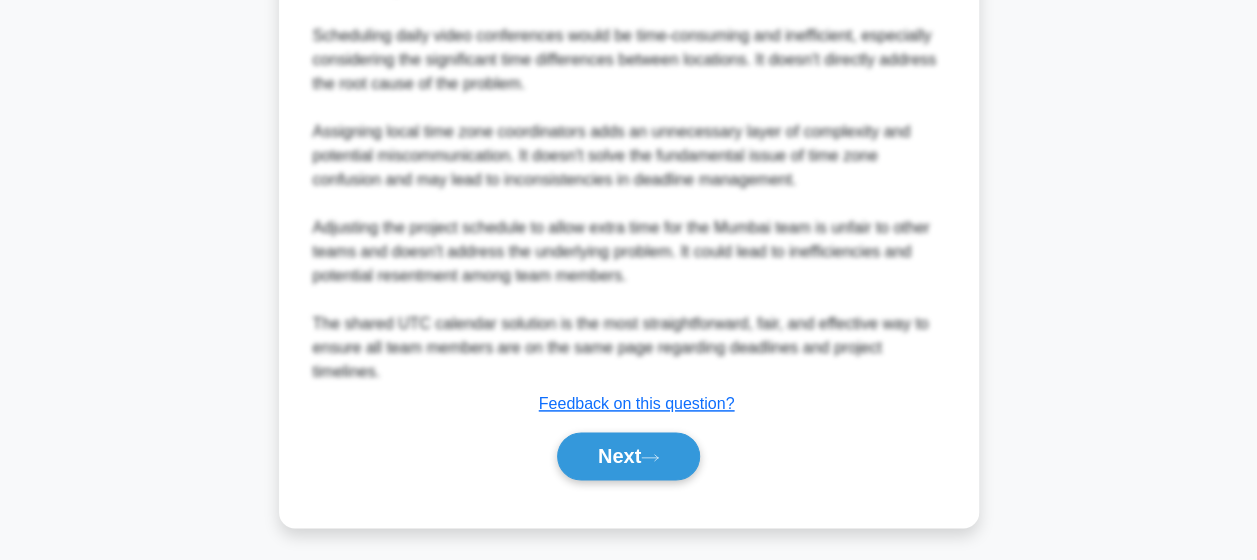 scroll, scrollTop: 1102, scrollLeft: 0, axis: vertical 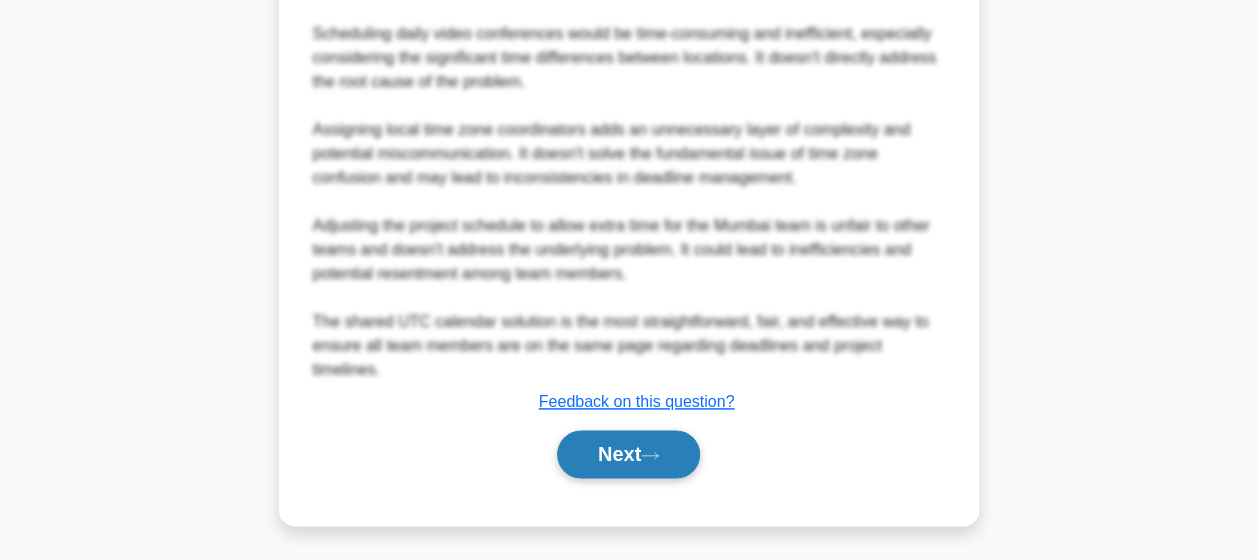 click on "Next" at bounding box center (628, 454) 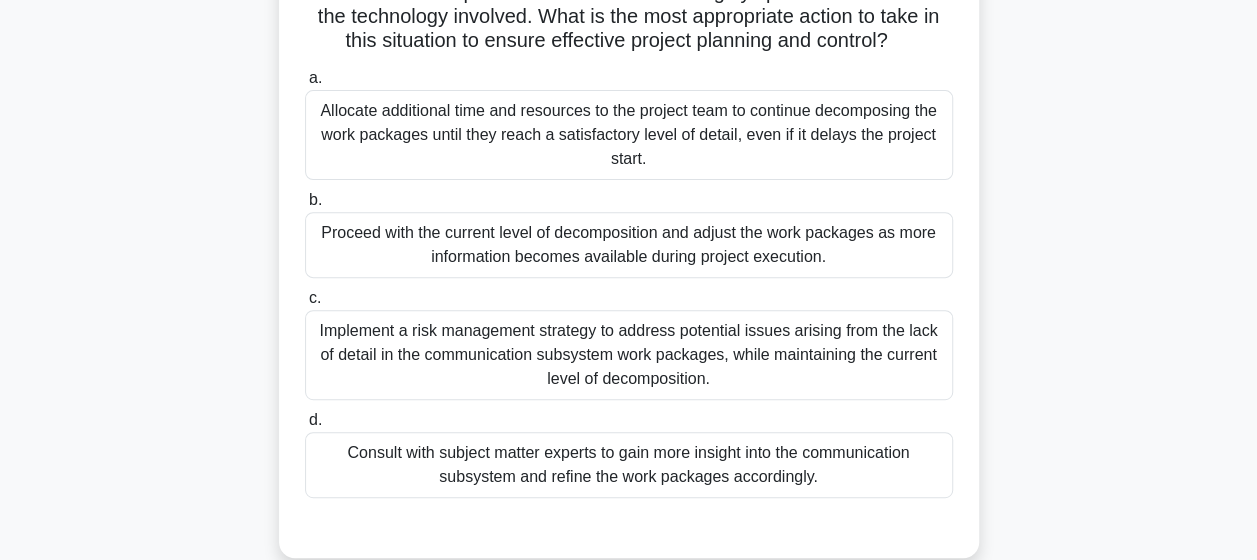 scroll, scrollTop: 285, scrollLeft: 0, axis: vertical 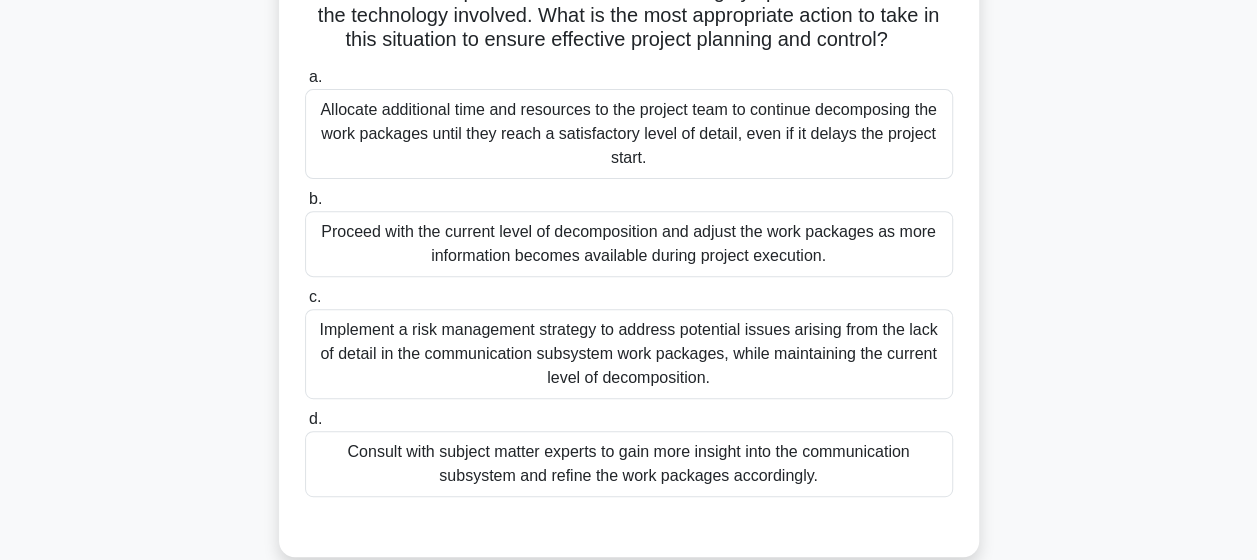 click on "Consult with subject matter experts to gain more insight into the communication subsystem and refine the work packages accordingly." at bounding box center [629, 464] 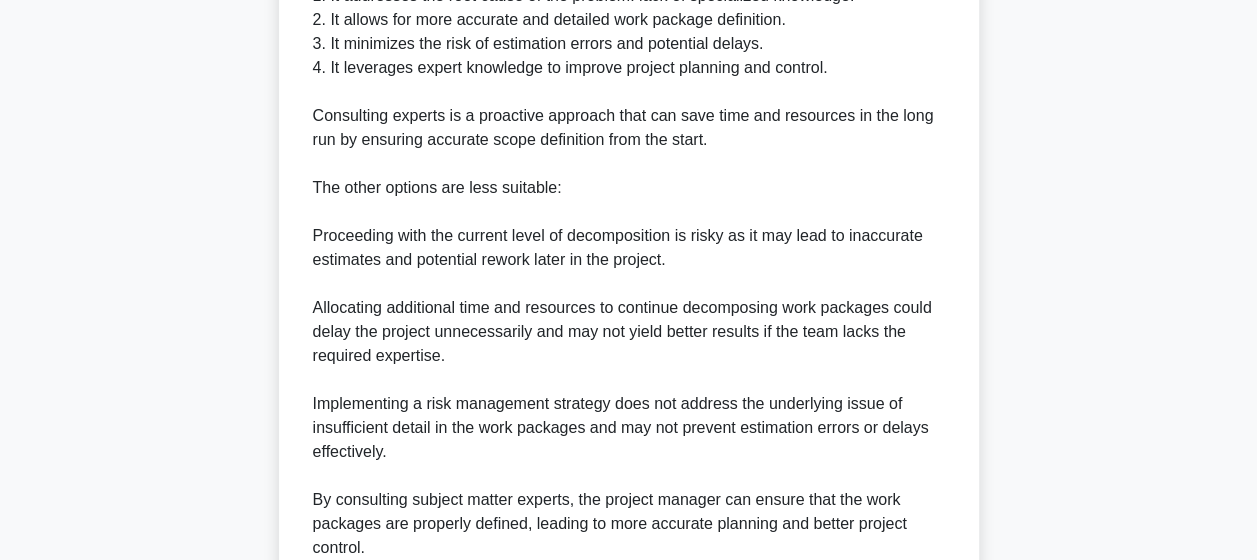 scroll, scrollTop: 1174, scrollLeft: 0, axis: vertical 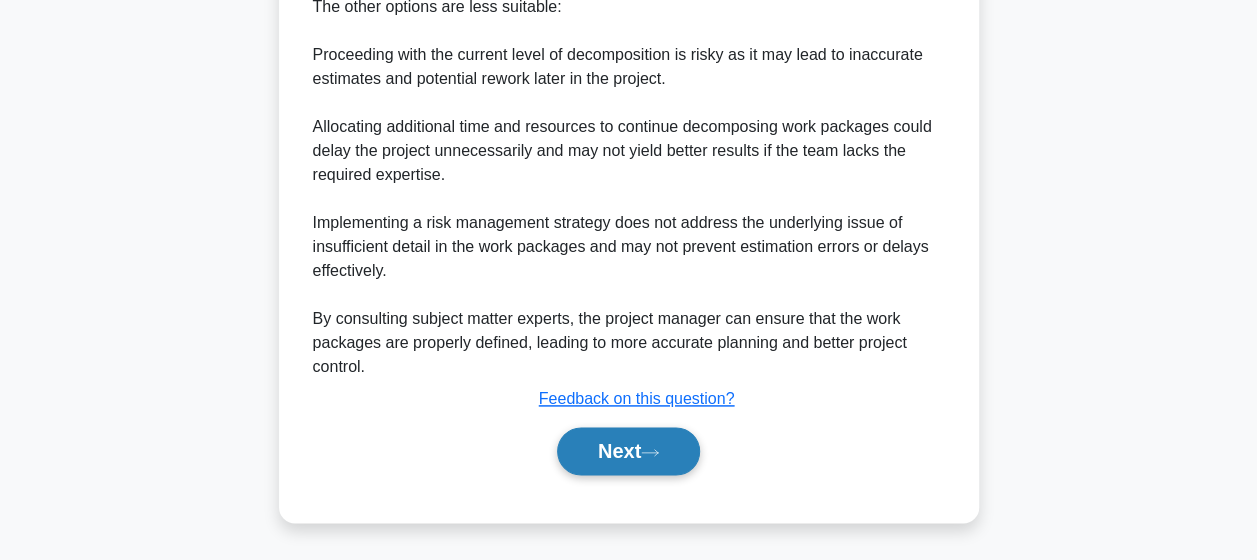 click on "Next" at bounding box center [628, 451] 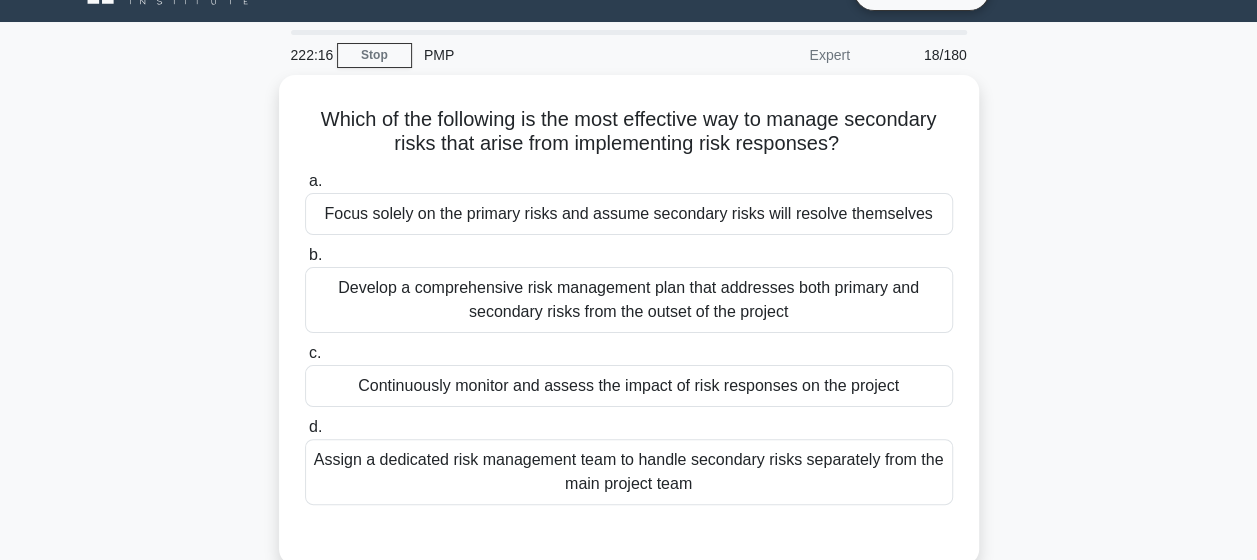scroll, scrollTop: 42, scrollLeft: 0, axis: vertical 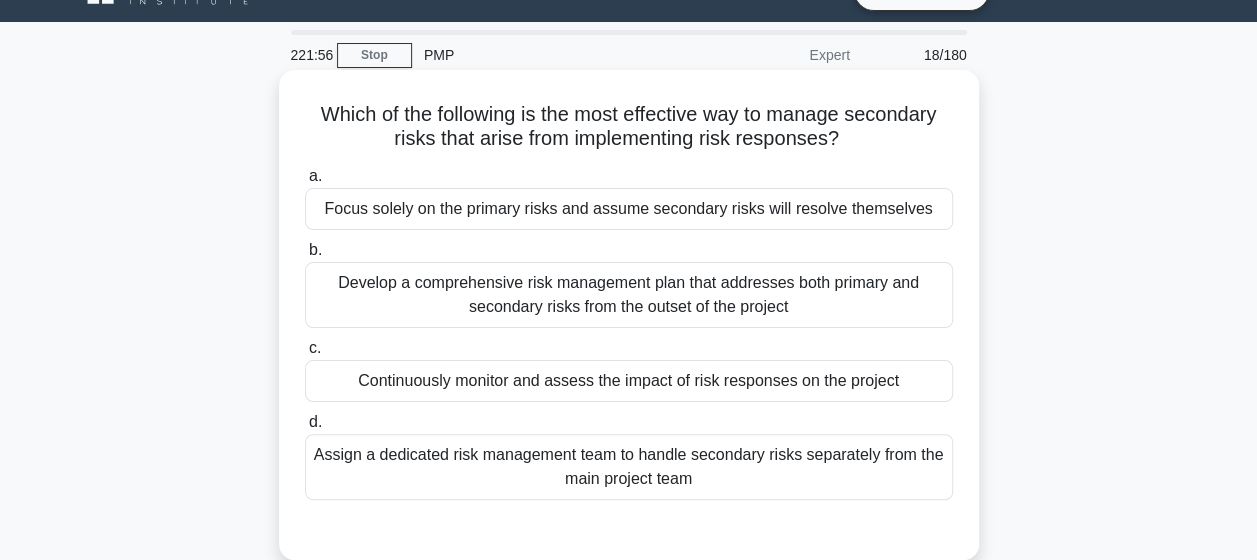 click on "Develop a comprehensive risk management plan that addresses both primary and secondary risks from the outset of the project" at bounding box center (629, 295) 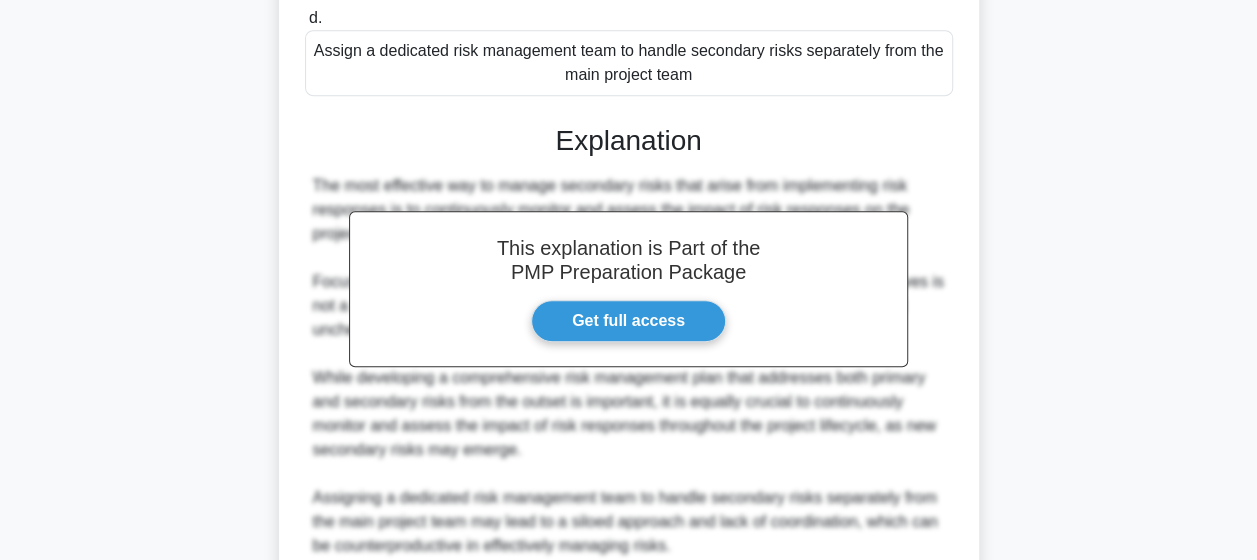 scroll, scrollTop: 625, scrollLeft: 0, axis: vertical 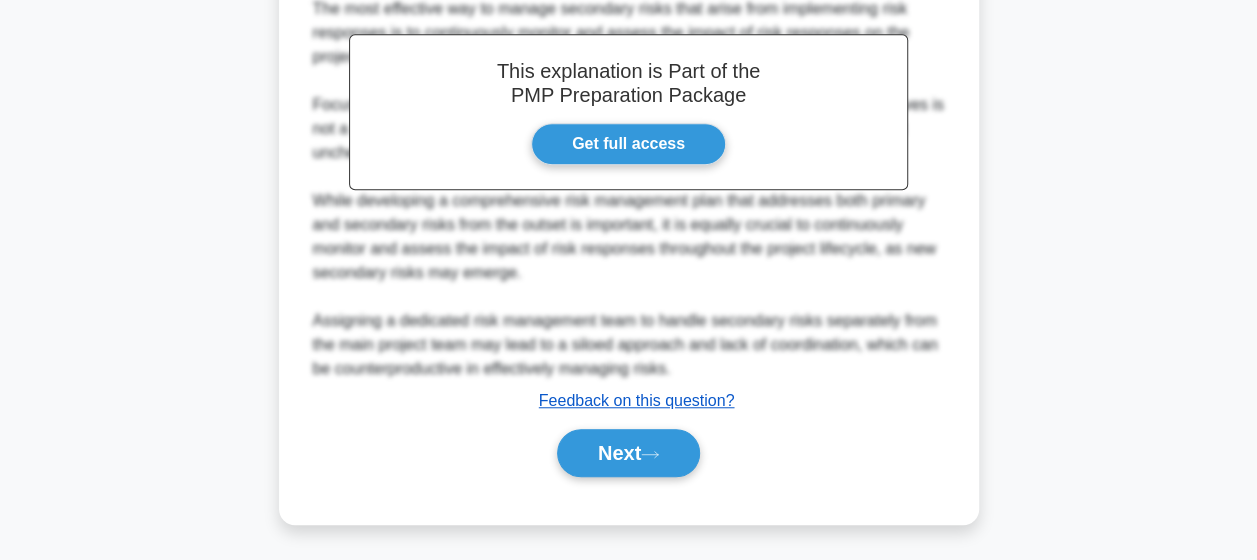 click on "Feedback on this question?" at bounding box center [637, 400] 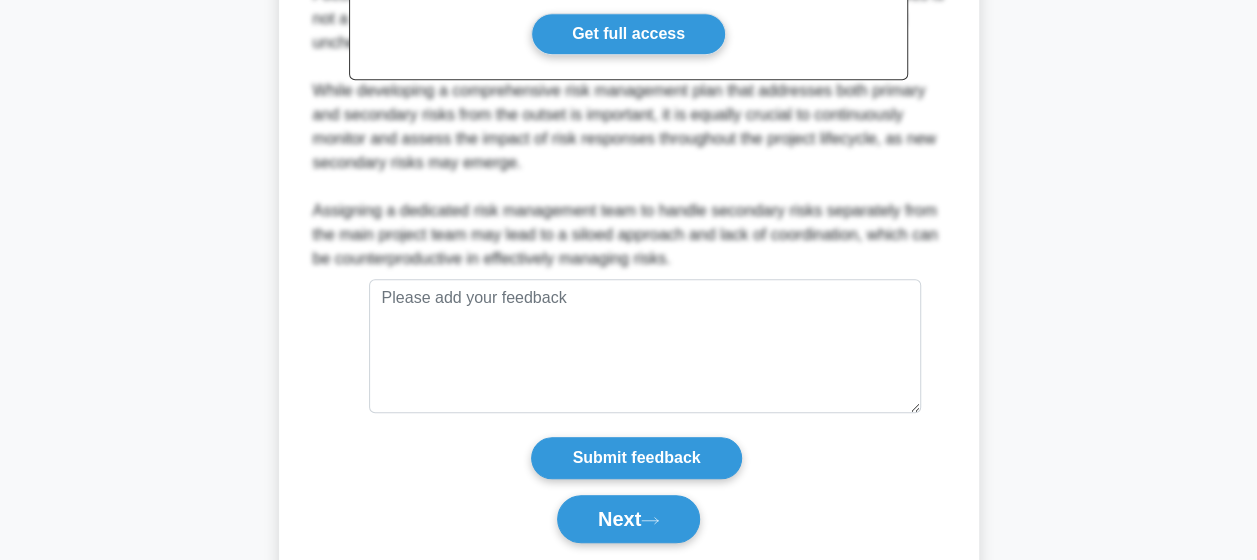scroll, scrollTop: 736, scrollLeft: 0, axis: vertical 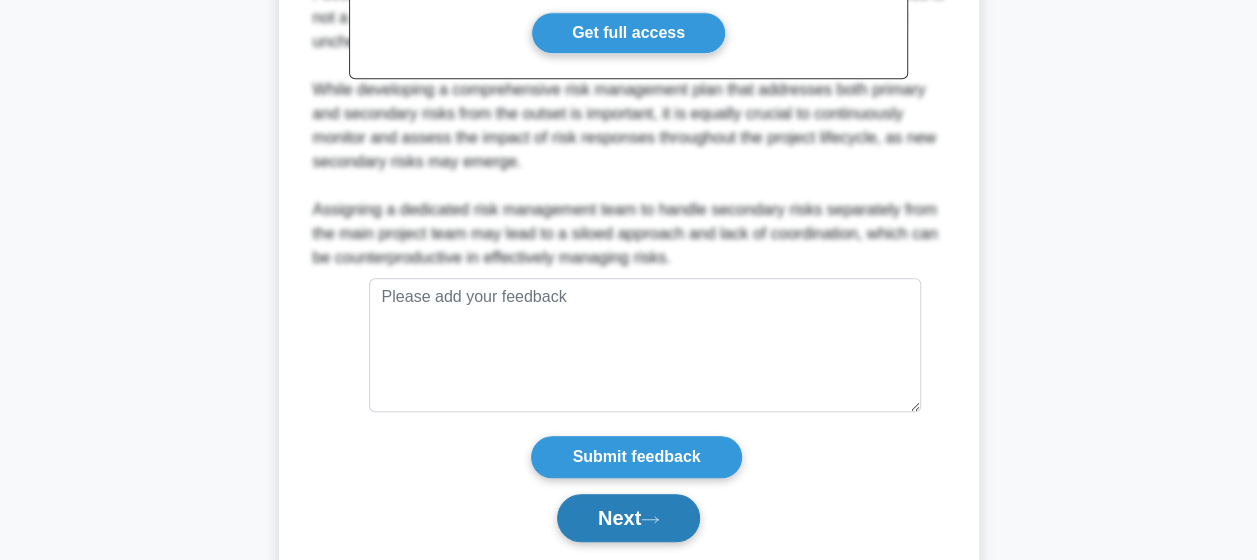 click on "Next" at bounding box center (628, 518) 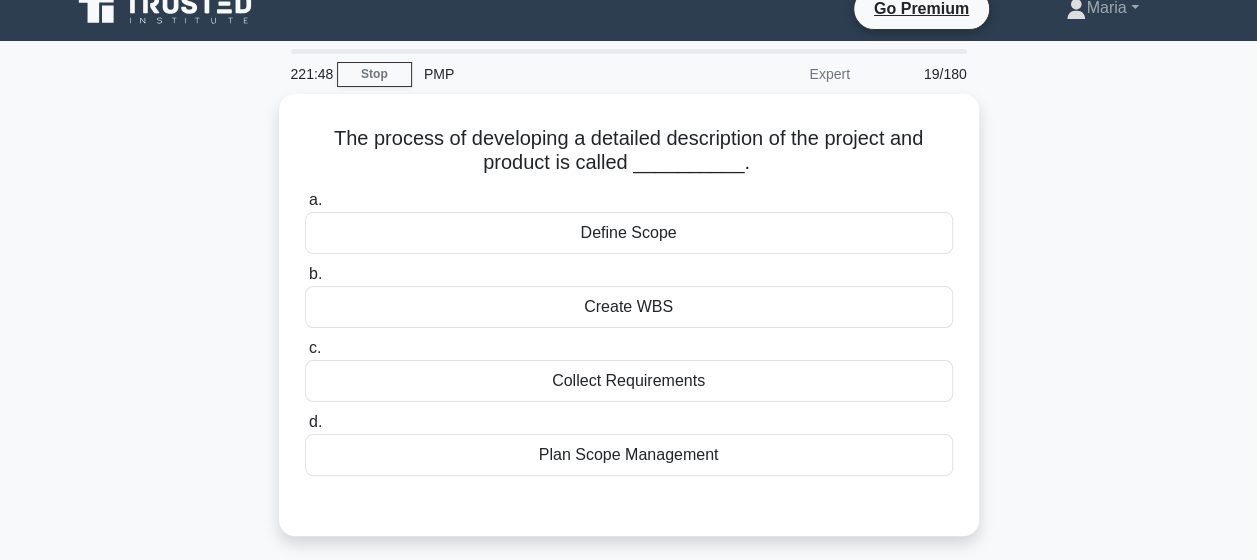 scroll, scrollTop: 19, scrollLeft: 0, axis: vertical 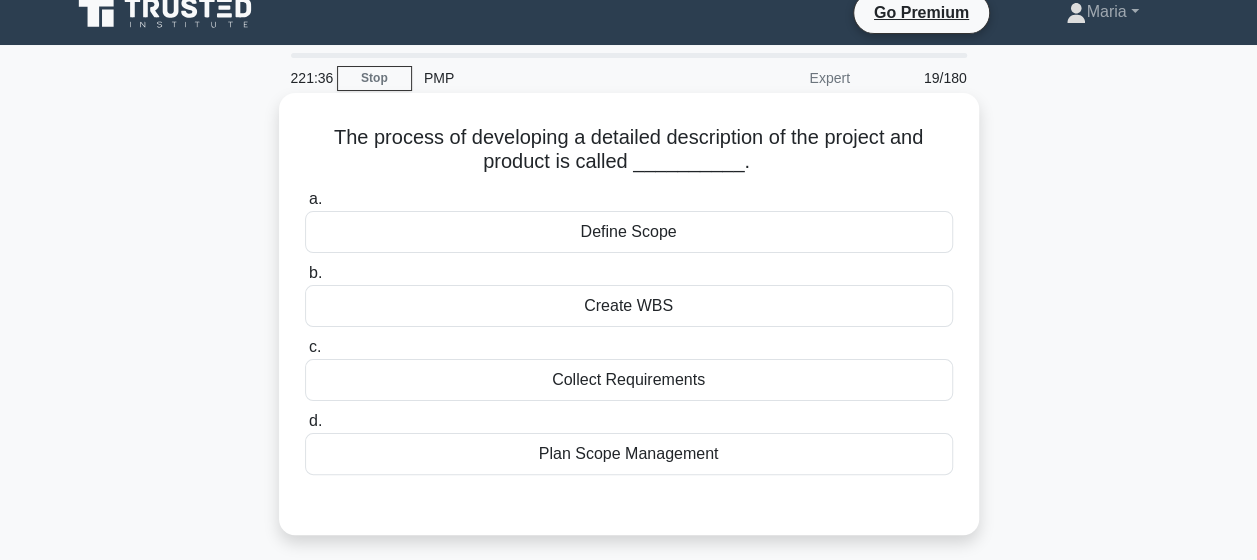 click on "Define Scope" at bounding box center (629, 232) 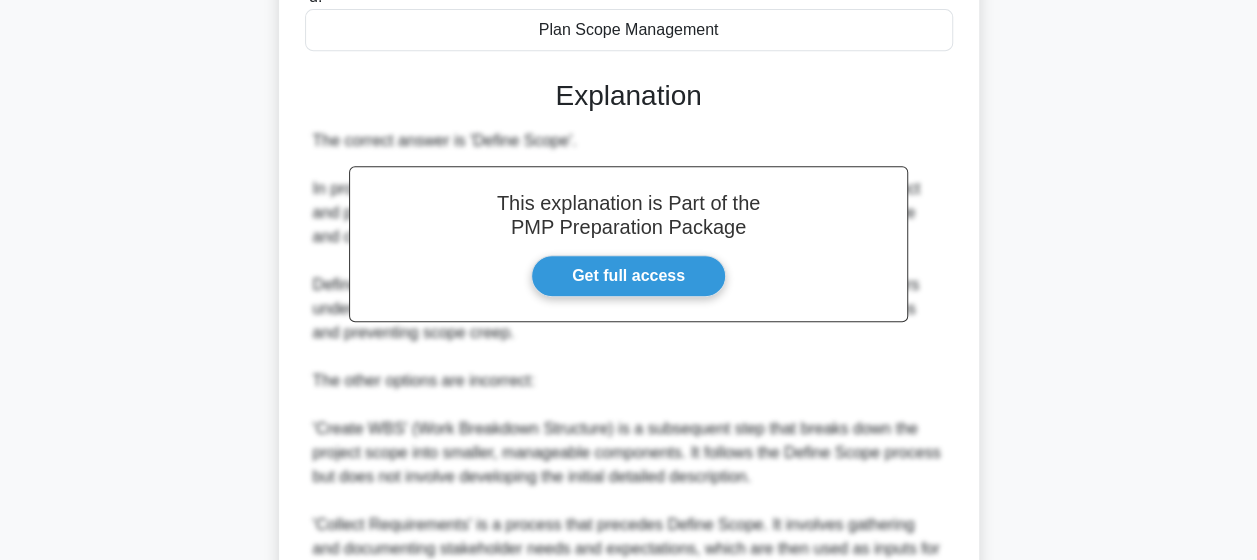scroll, scrollTop: 766, scrollLeft: 0, axis: vertical 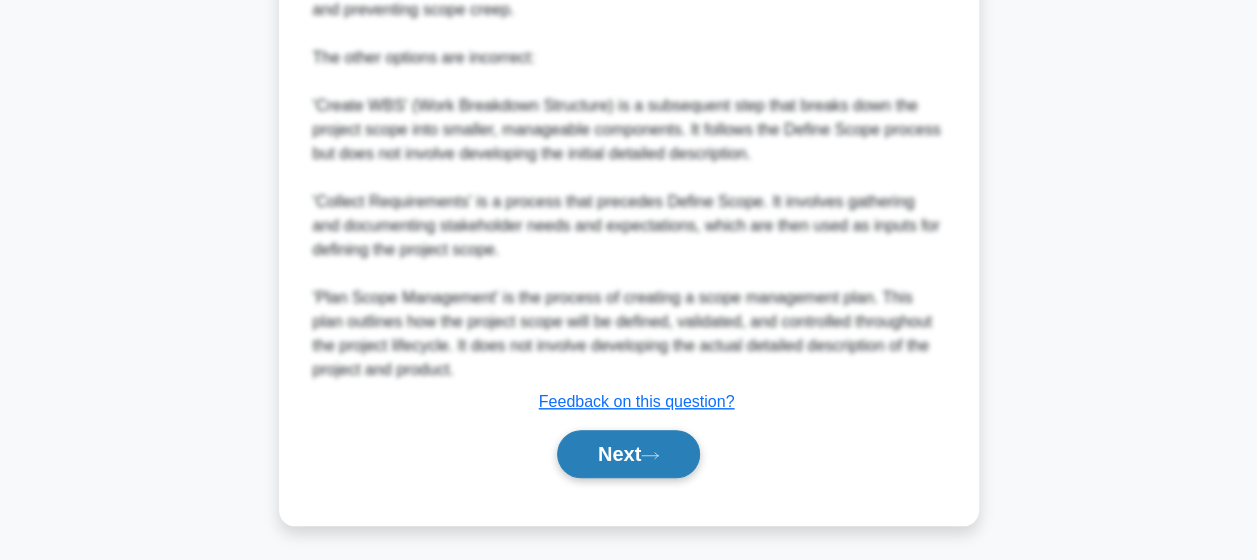 click on "Next" at bounding box center [628, 454] 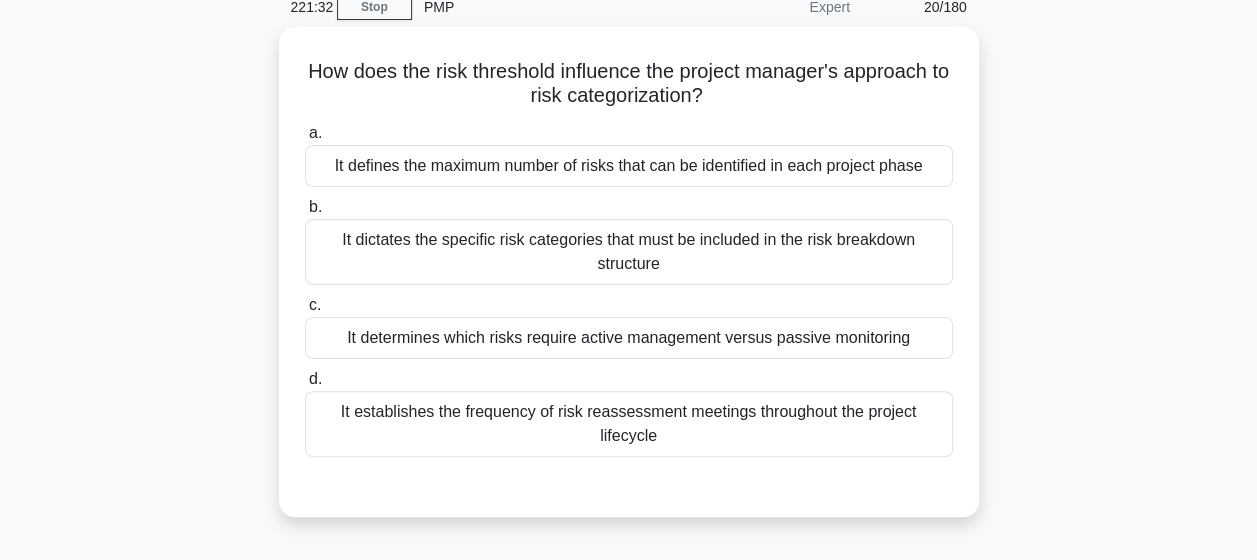scroll, scrollTop: 92, scrollLeft: 0, axis: vertical 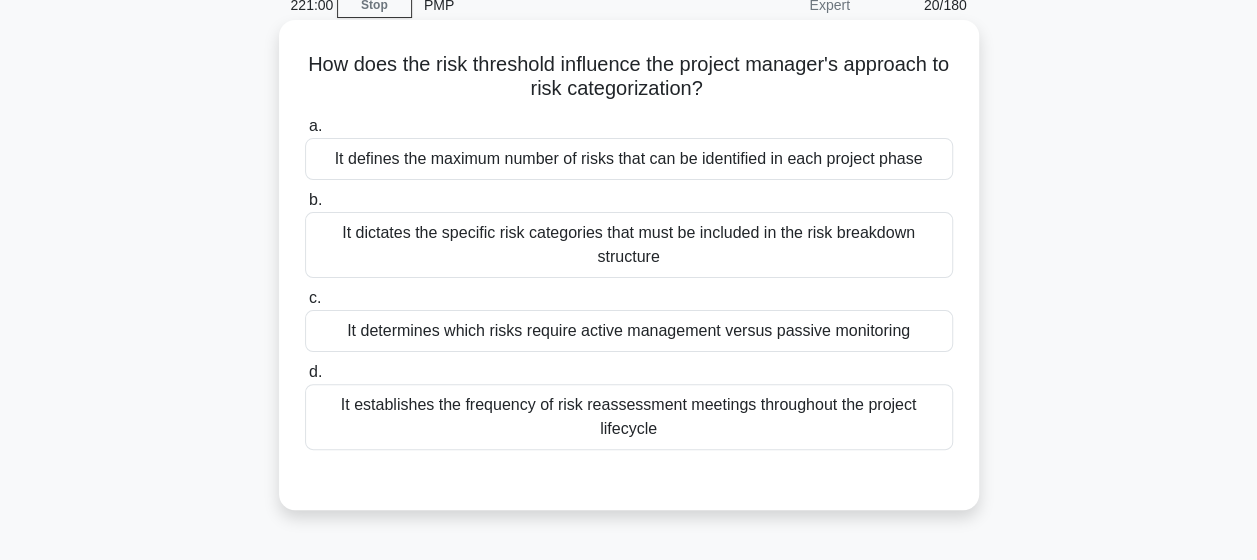 click on "It determines which risks require active management versus passive monitoring" at bounding box center [629, 331] 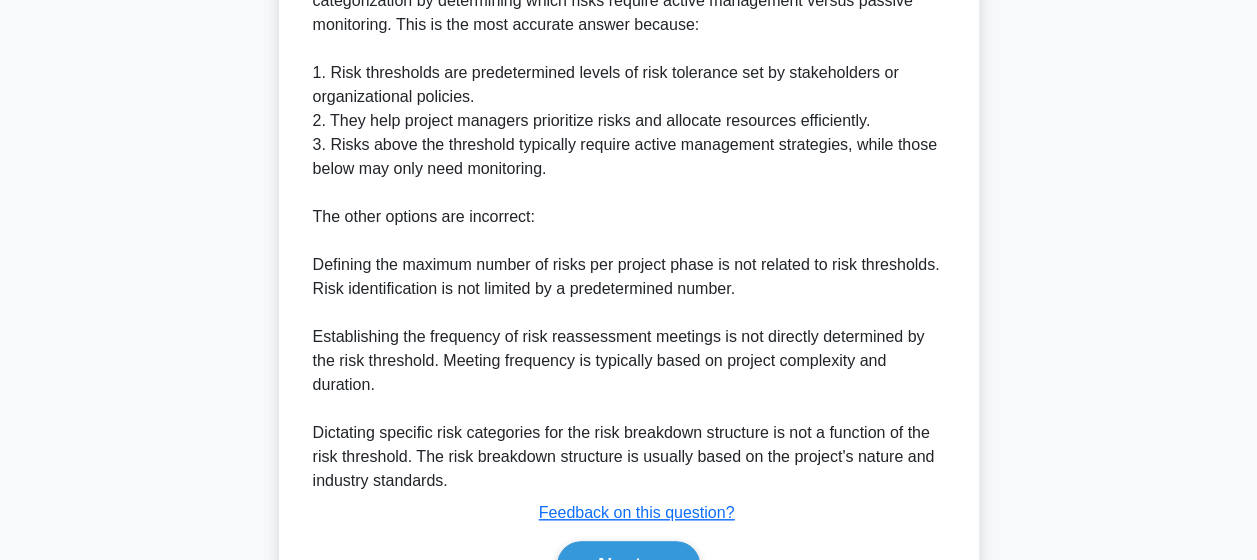 scroll, scrollTop: 766, scrollLeft: 0, axis: vertical 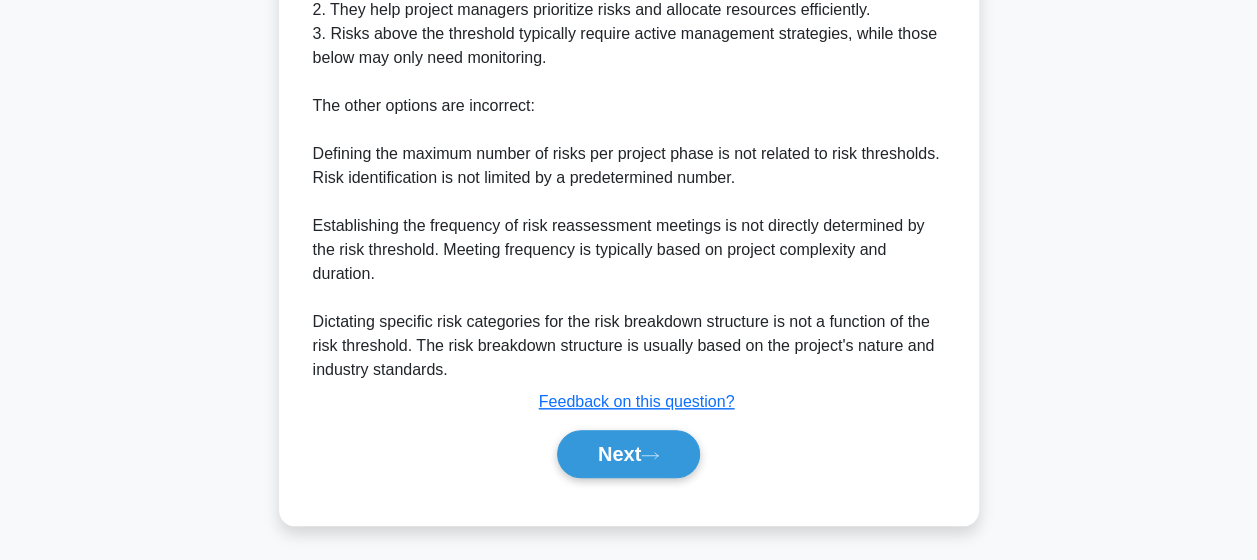 click on "Next" at bounding box center (629, 454) 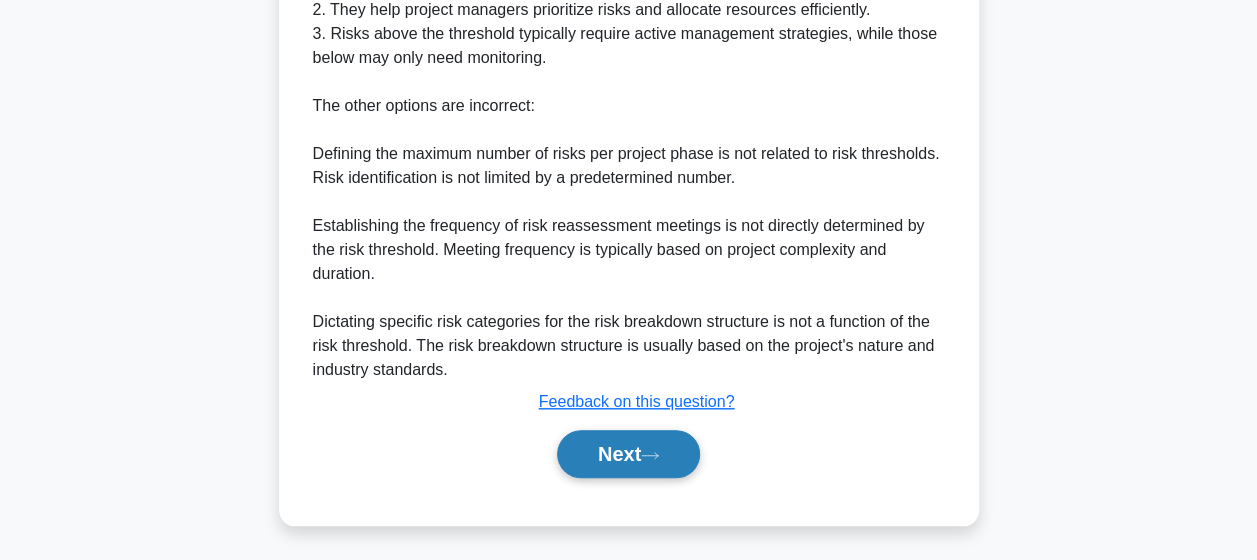 click on "Next" at bounding box center [628, 454] 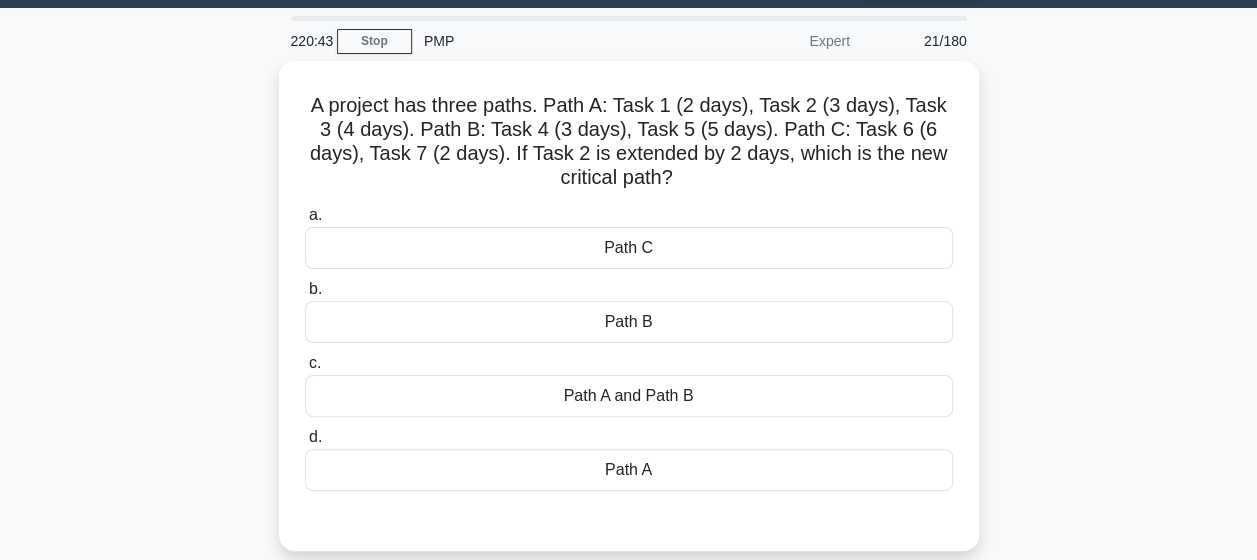 scroll, scrollTop: 52, scrollLeft: 0, axis: vertical 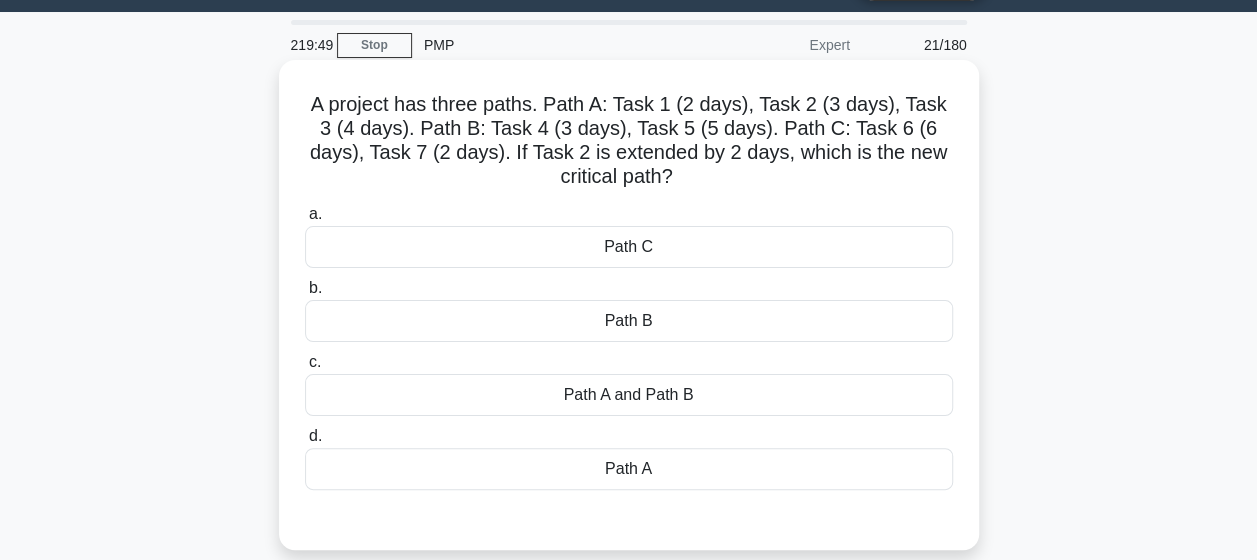 click on "Path A" at bounding box center (629, 469) 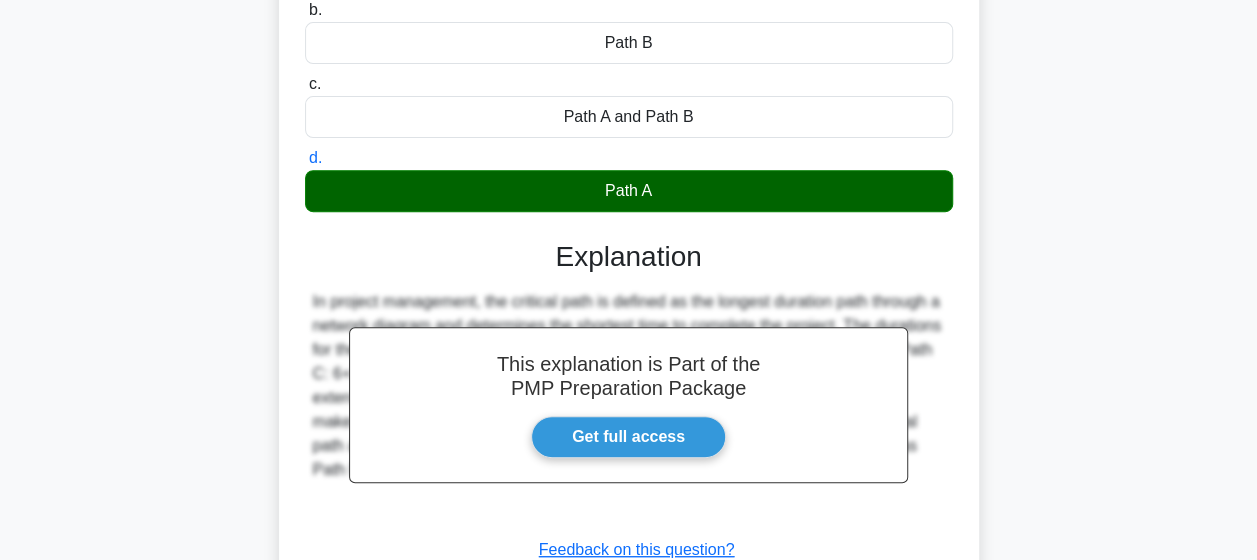 scroll, scrollTop: 520, scrollLeft: 0, axis: vertical 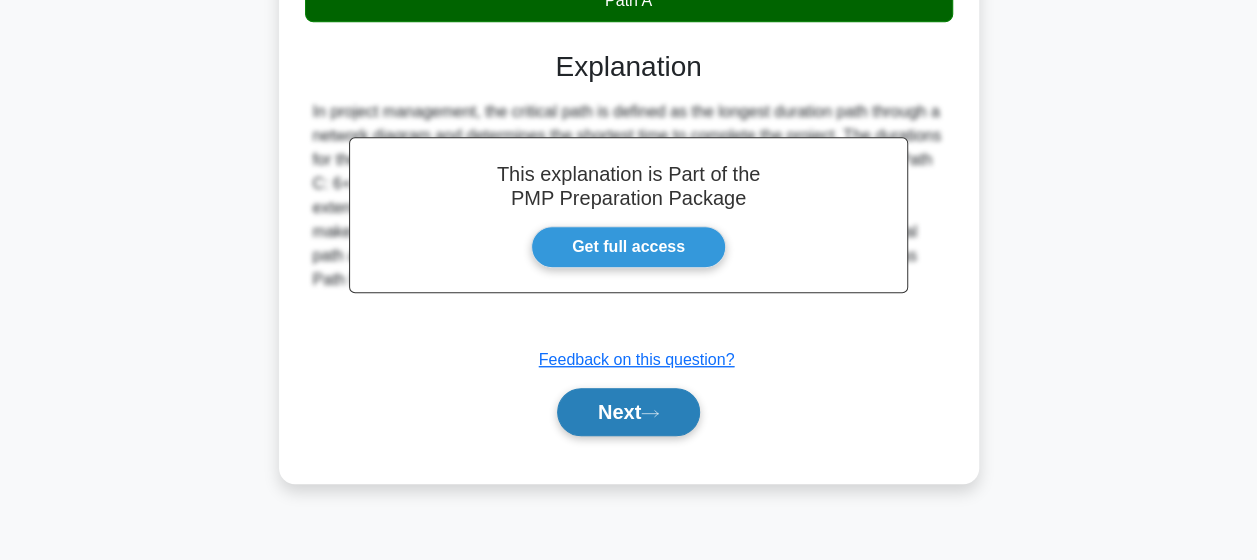 click on "Next" at bounding box center (628, 412) 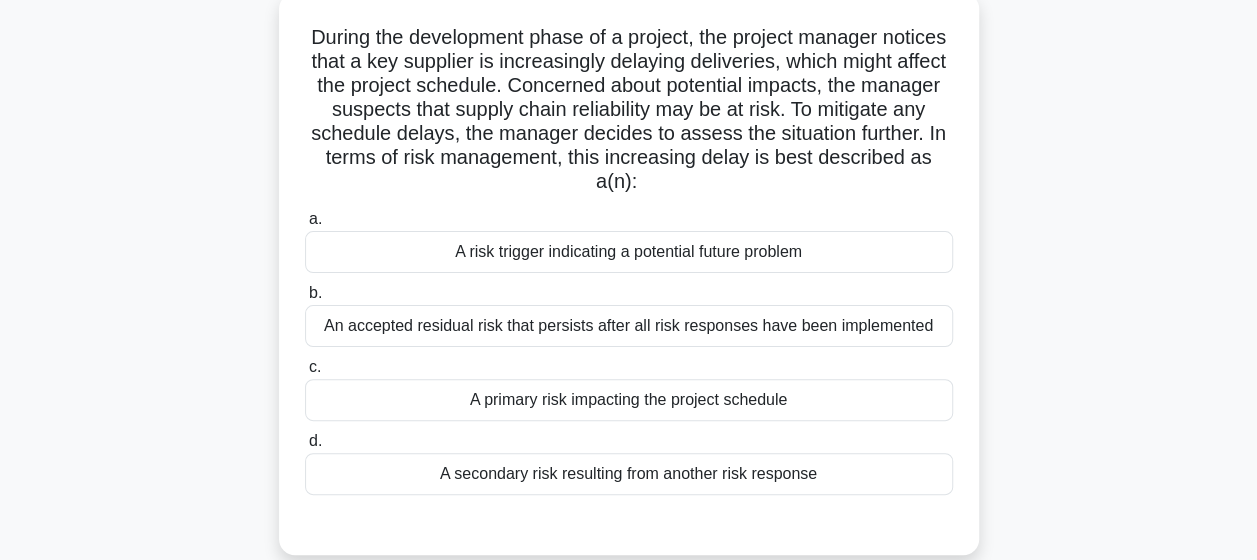 scroll, scrollTop: 122, scrollLeft: 0, axis: vertical 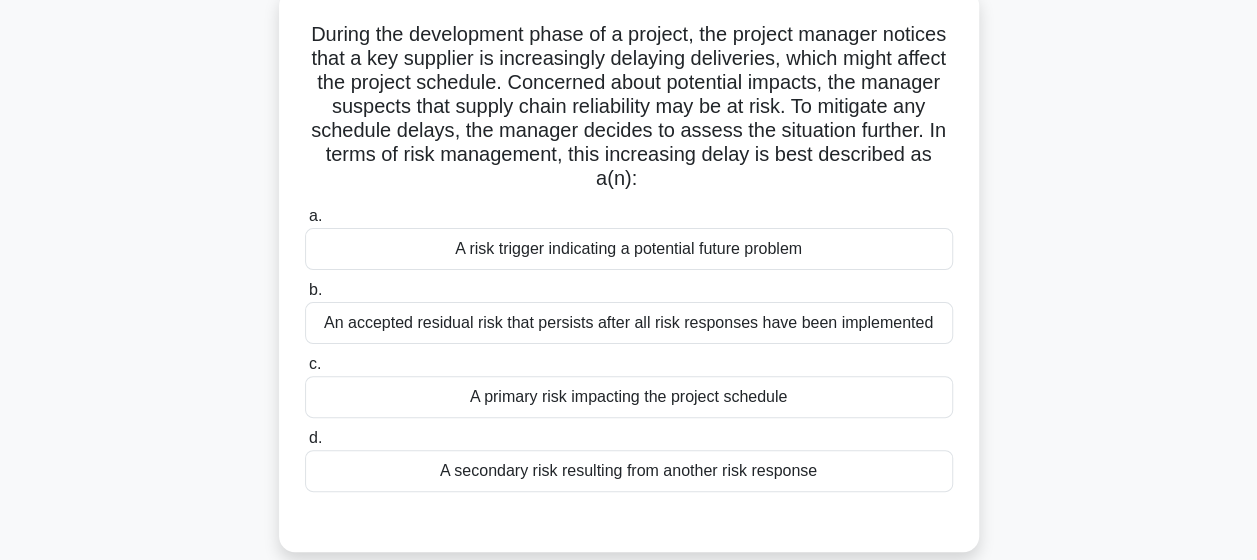 click on "A risk trigger indicating a potential future problem" at bounding box center [629, 249] 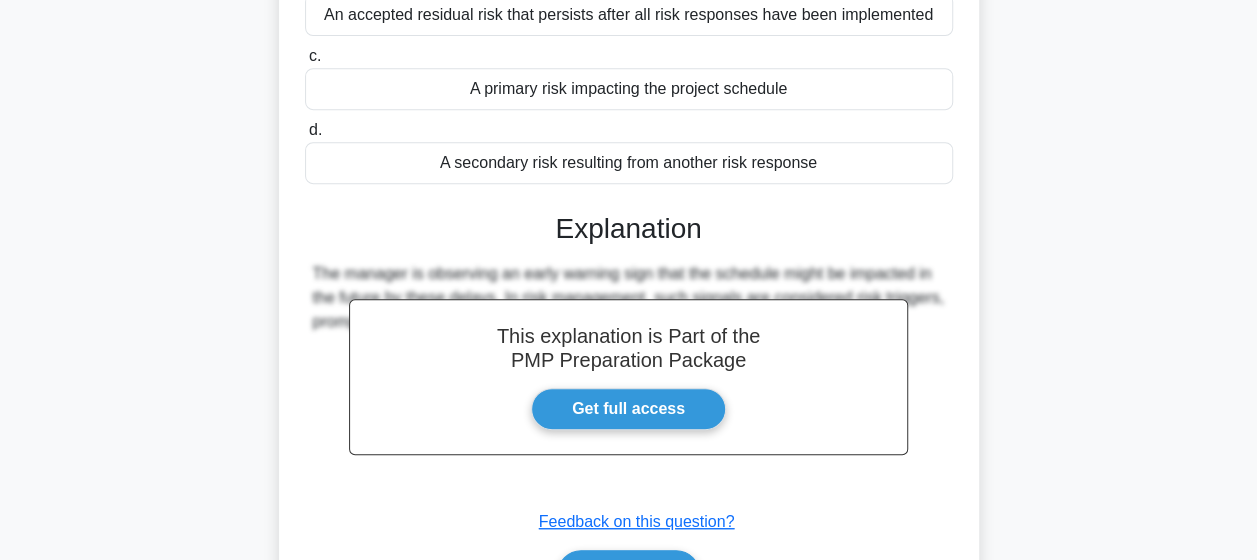 scroll, scrollTop: 550, scrollLeft: 0, axis: vertical 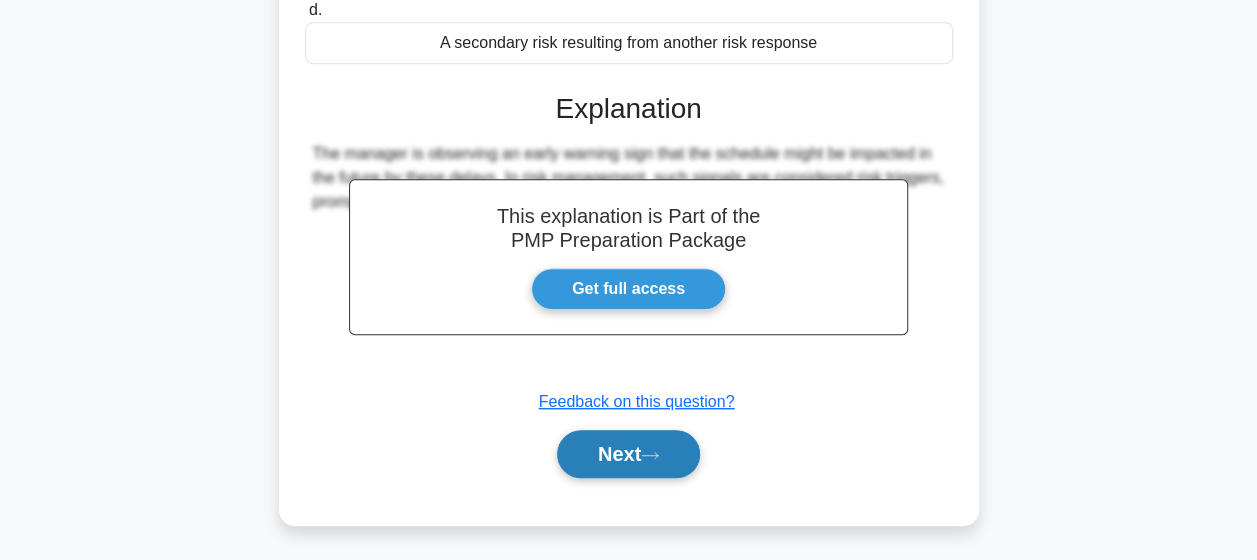 click on "Next" at bounding box center [628, 454] 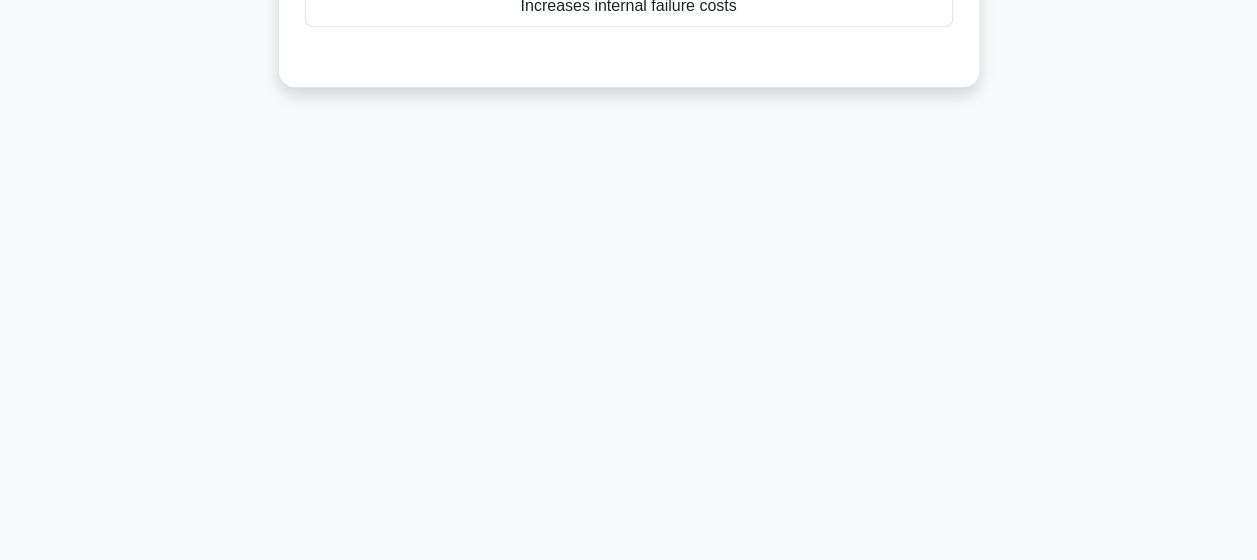 scroll, scrollTop: 520, scrollLeft: 0, axis: vertical 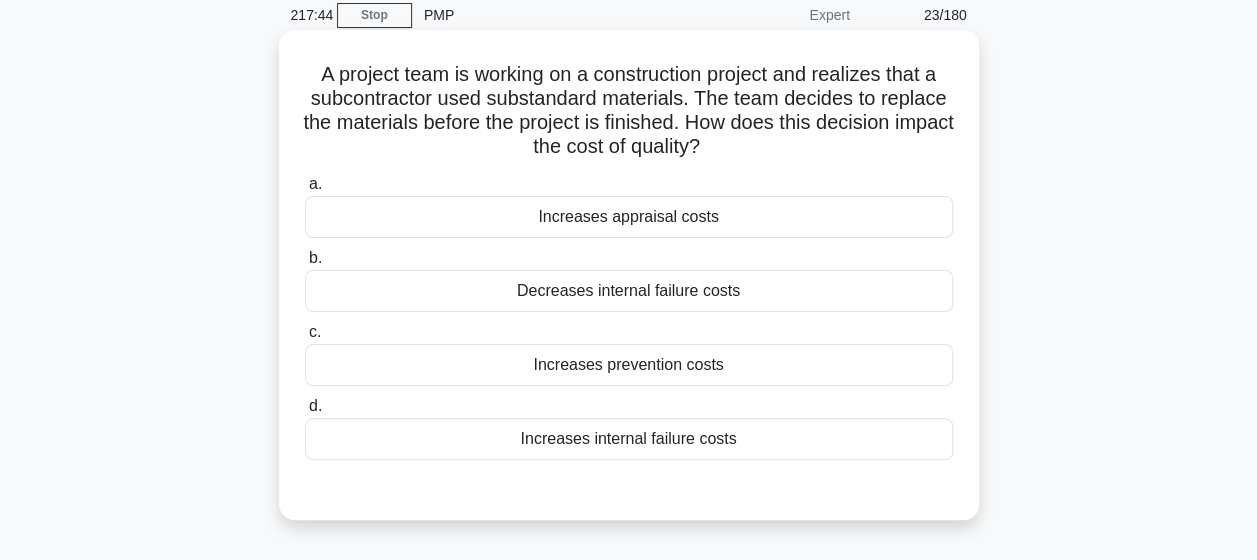 click on "Increases prevention costs" at bounding box center [629, 365] 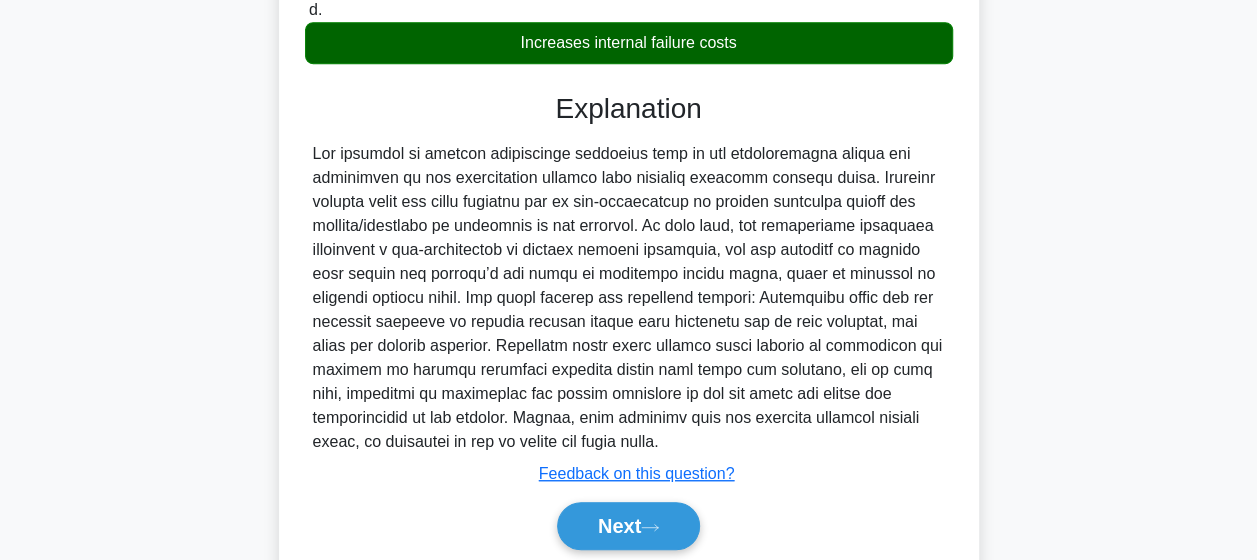scroll, scrollTop: 482, scrollLeft: 0, axis: vertical 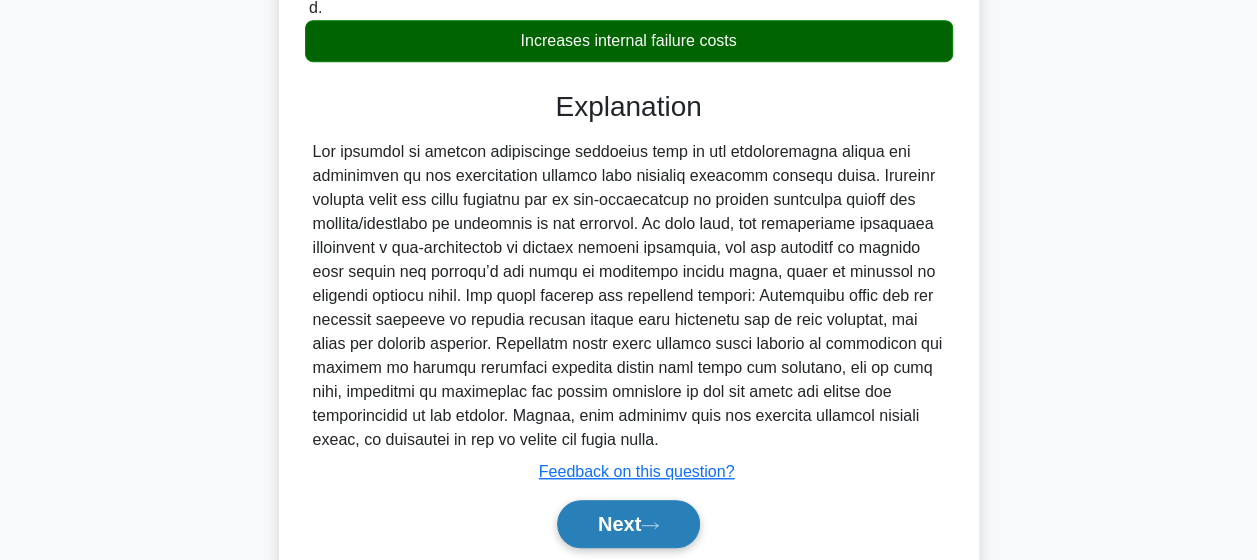 click on "Next" at bounding box center [628, 524] 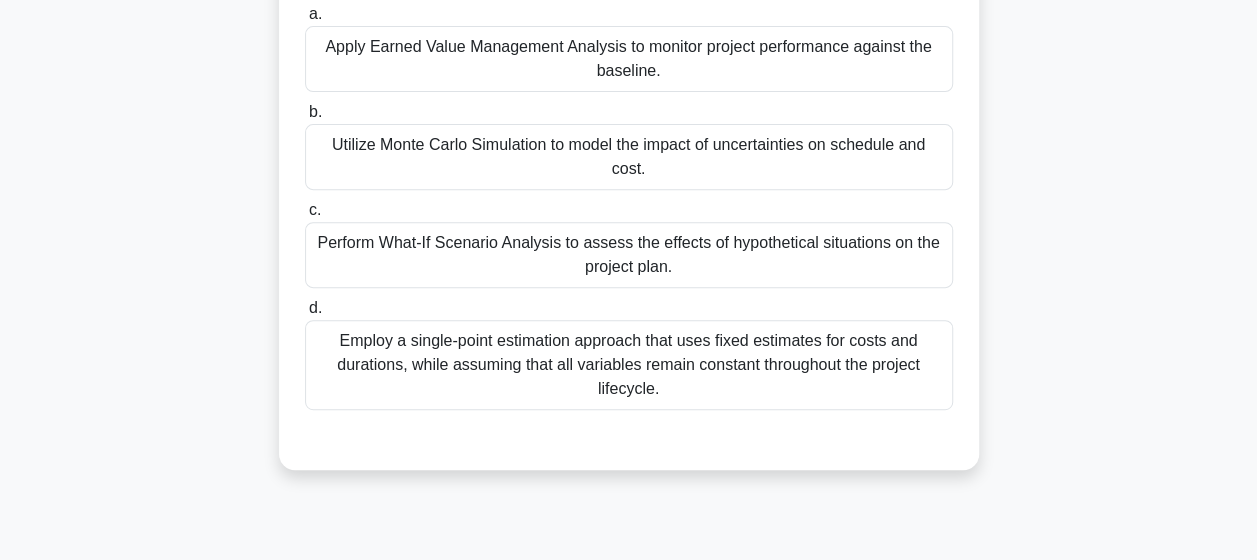 scroll, scrollTop: 308, scrollLeft: 0, axis: vertical 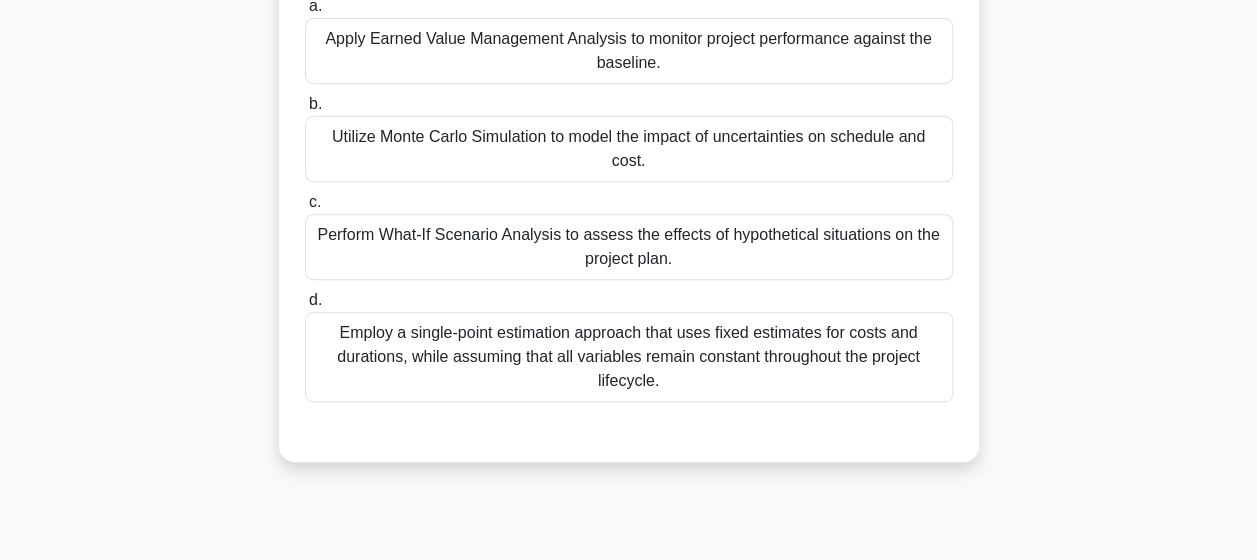 click on "Utilize Monte Carlo Simulation to model the impact of uncertainties on schedule and cost." at bounding box center (629, 149) 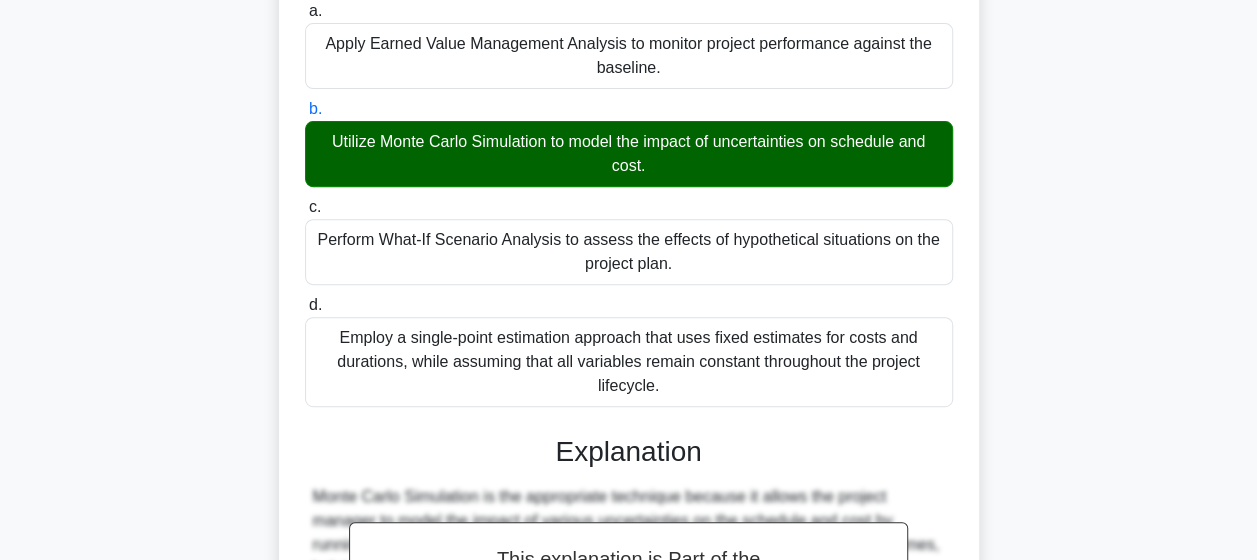 scroll, scrollTop: 694, scrollLeft: 0, axis: vertical 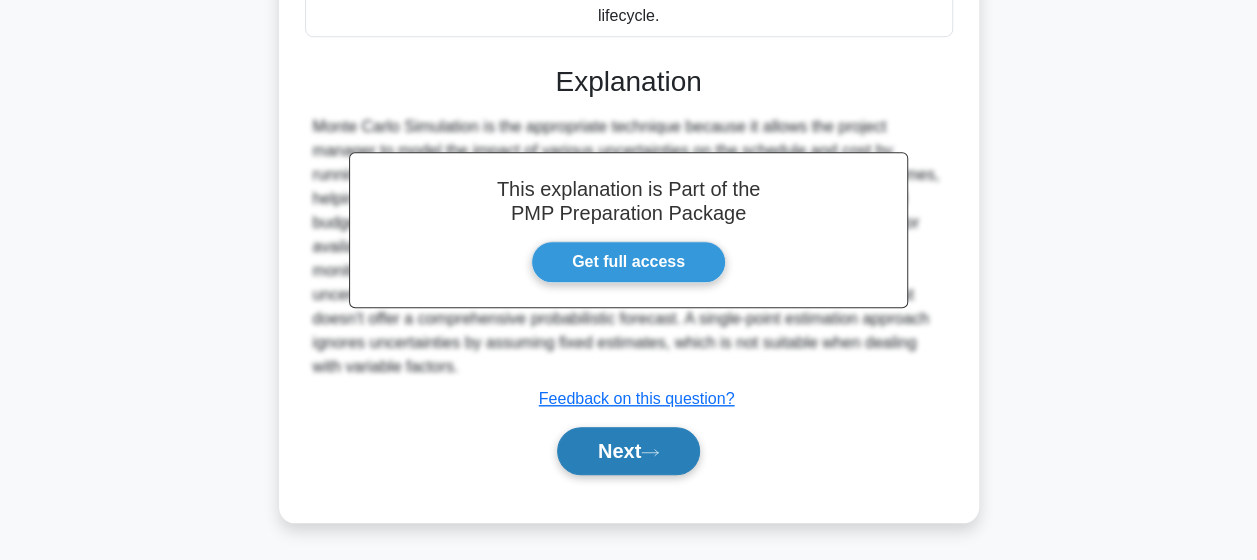 click on "Next" at bounding box center (628, 451) 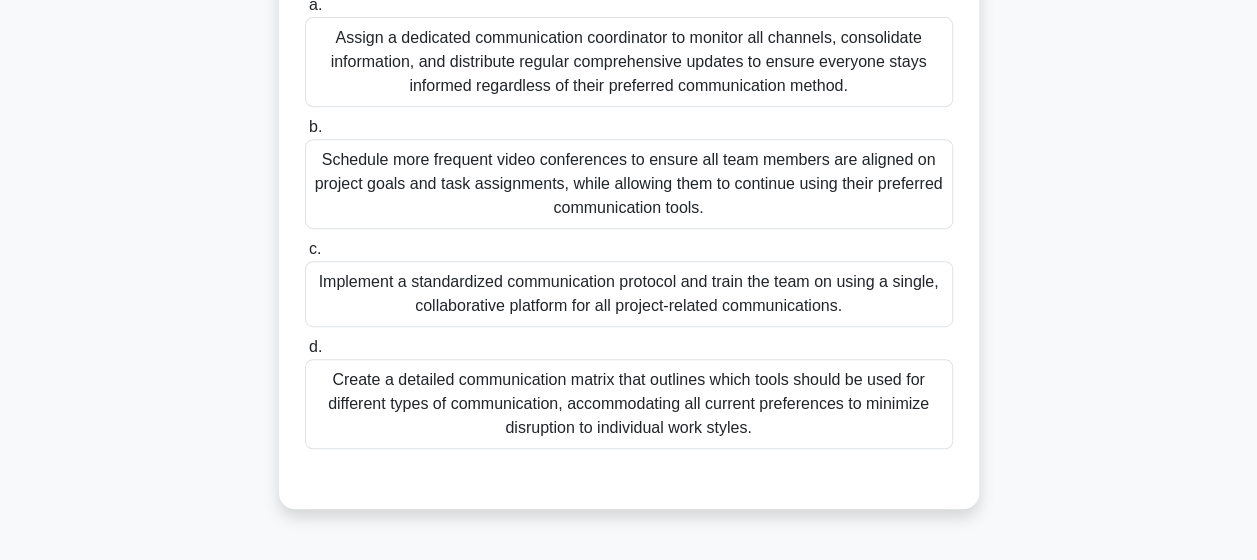 scroll, scrollTop: 388, scrollLeft: 0, axis: vertical 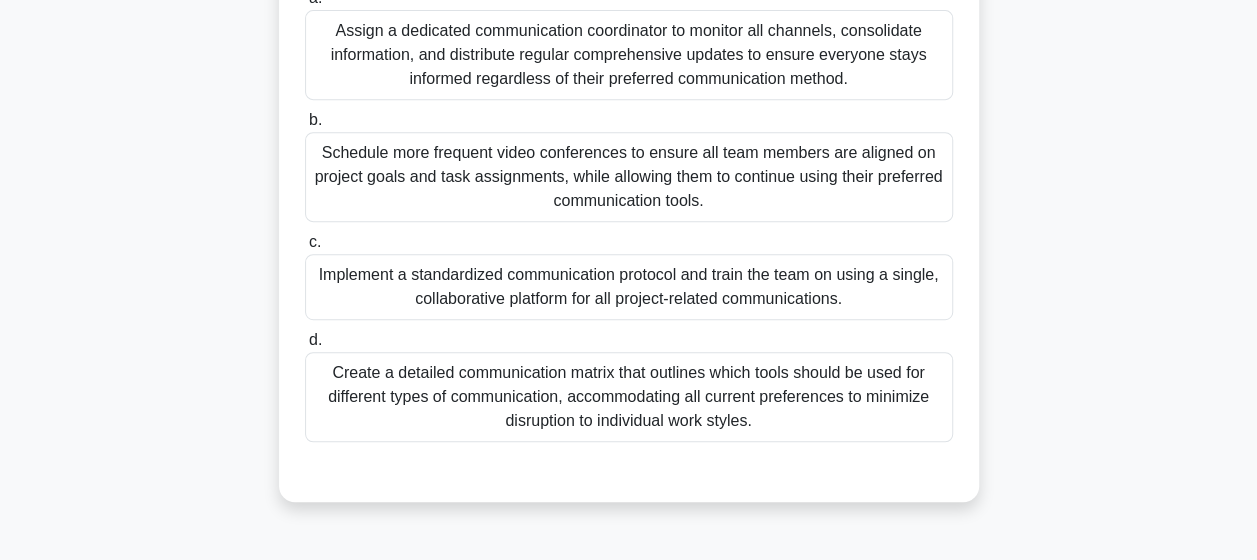 click on "Implement a standardized communication protocol and train the team on using a single, collaborative platform for all project-related communications." at bounding box center (629, 287) 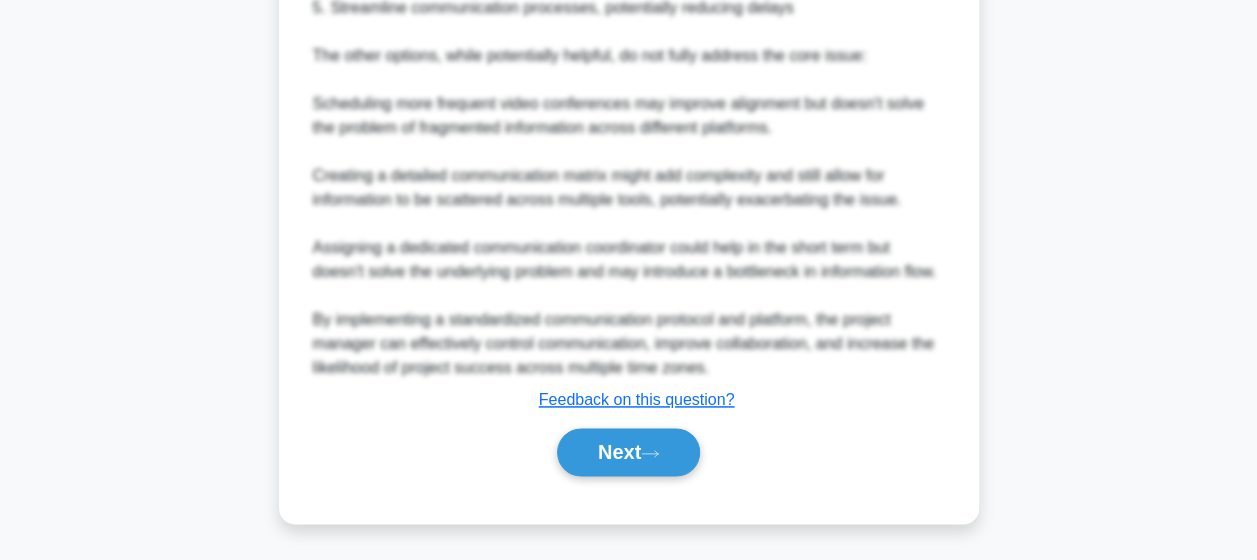 scroll, scrollTop: 1202, scrollLeft: 0, axis: vertical 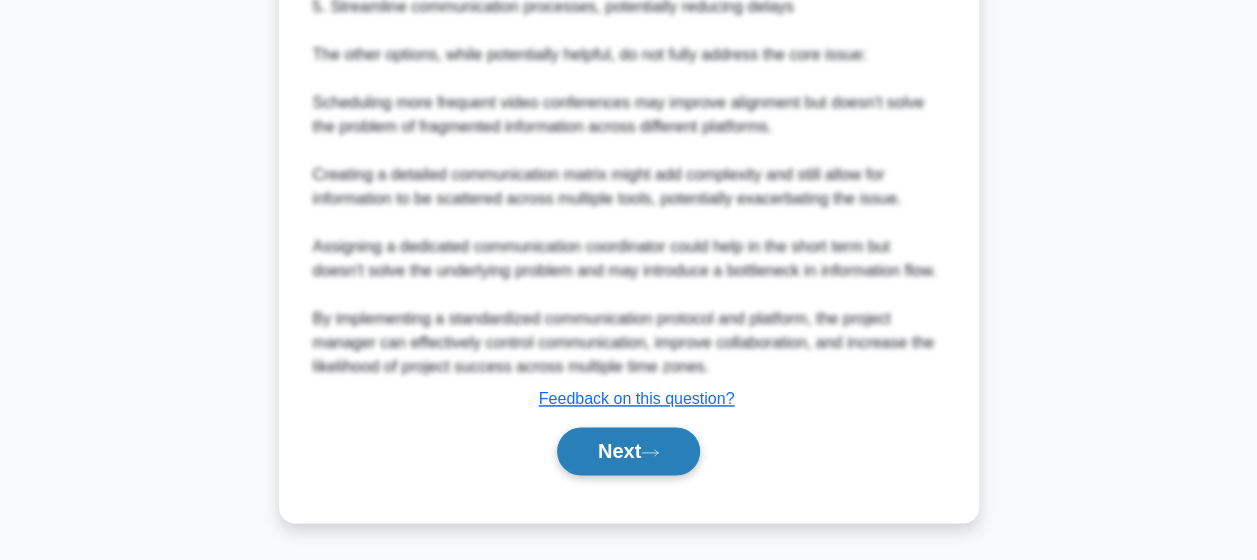 click on "Next" at bounding box center (628, 451) 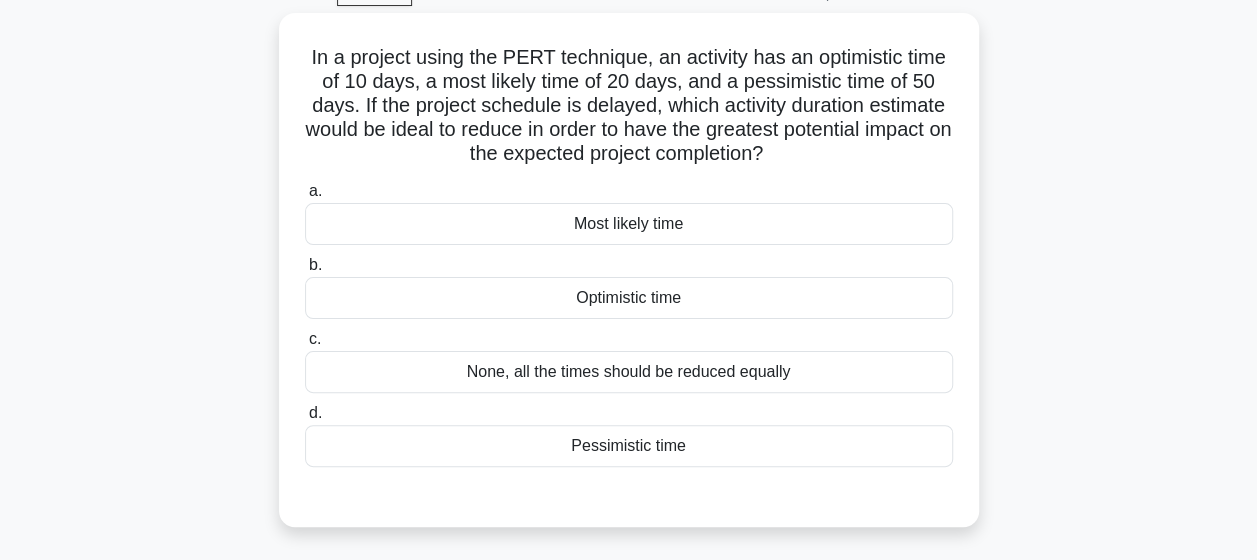 scroll, scrollTop: 105, scrollLeft: 0, axis: vertical 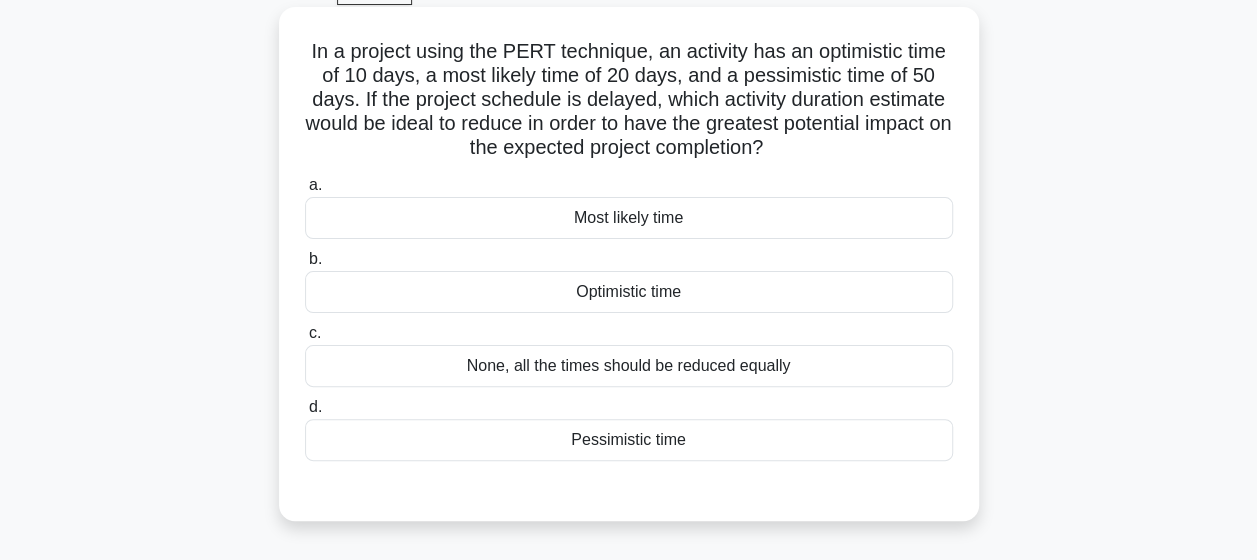 click on "None, all the times should be reduced equally" at bounding box center (629, 366) 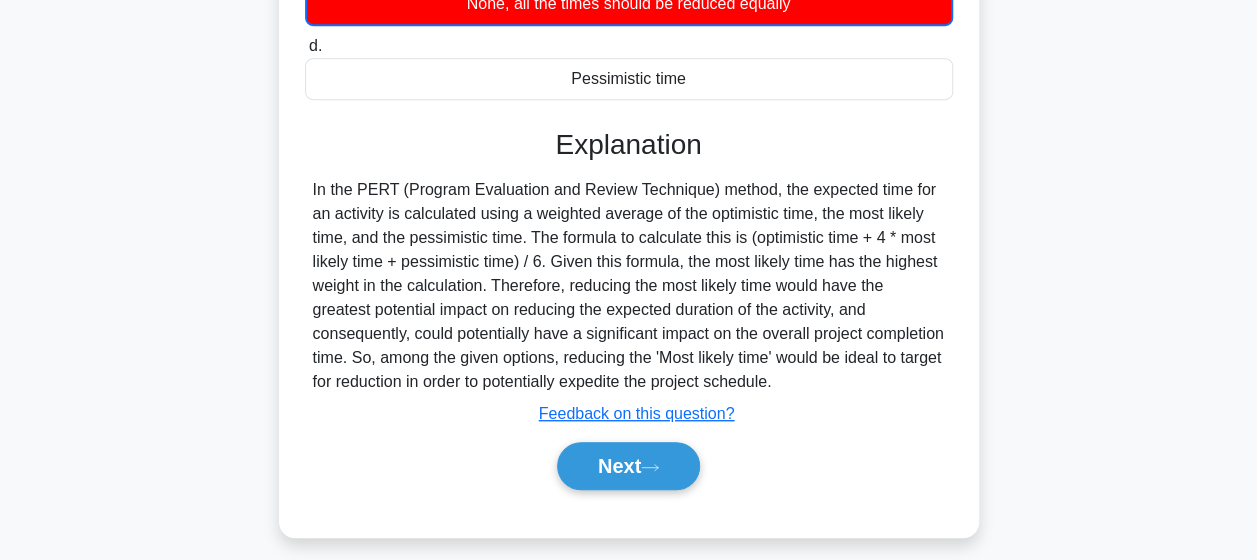 scroll, scrollTop: 475, scrollLeft: 0, axis: vertical 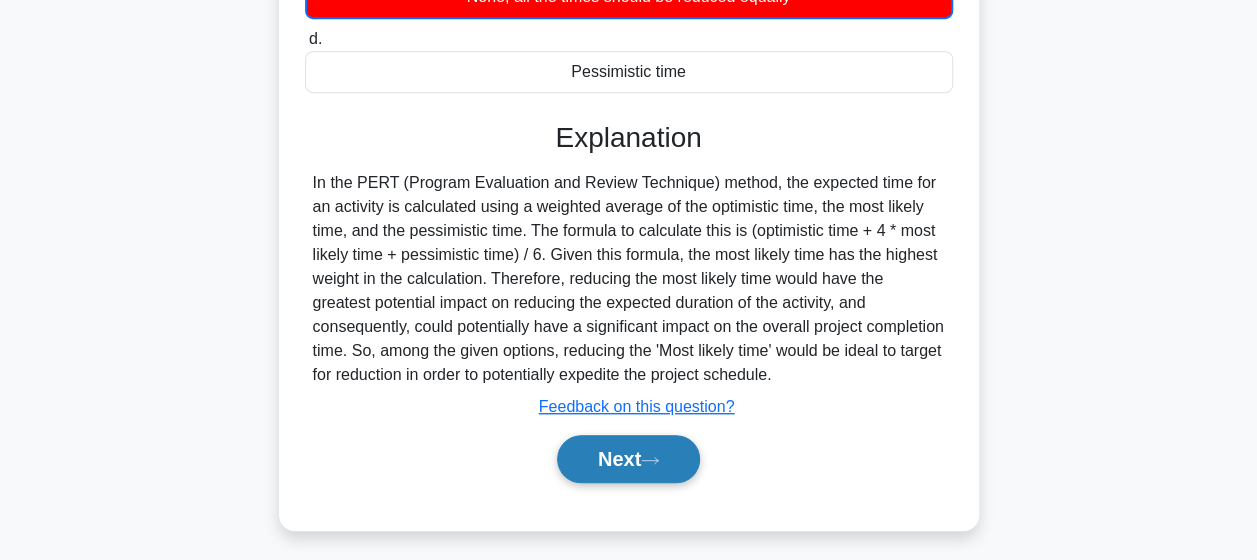 click on "Next" at bounding box center [628, 459] 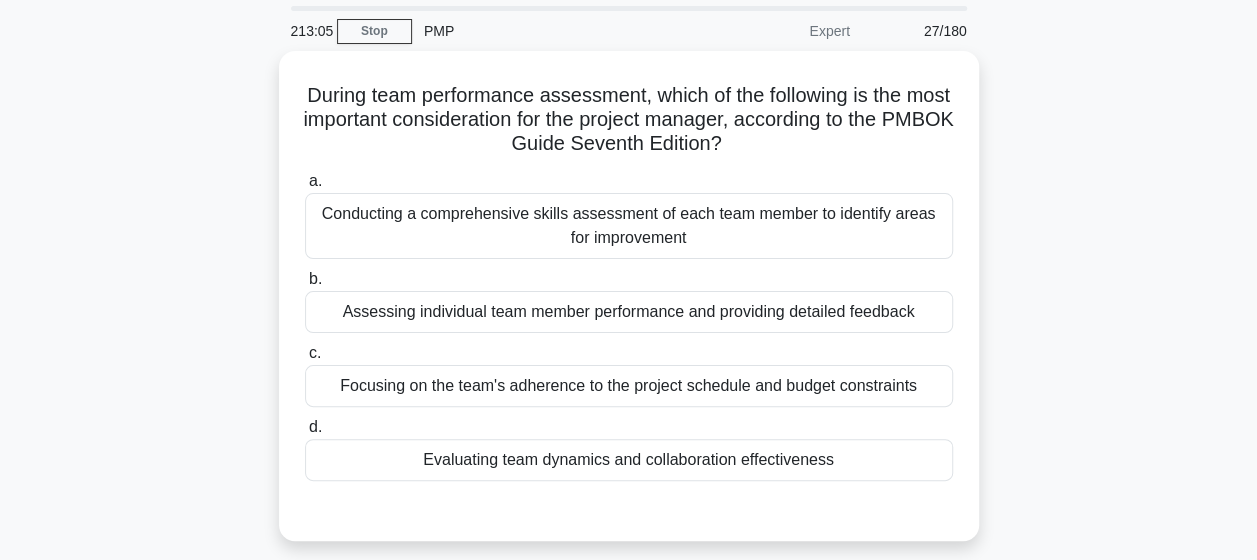 scroll, scrollTop: 65, scrollLeft: 0, axis: vertical 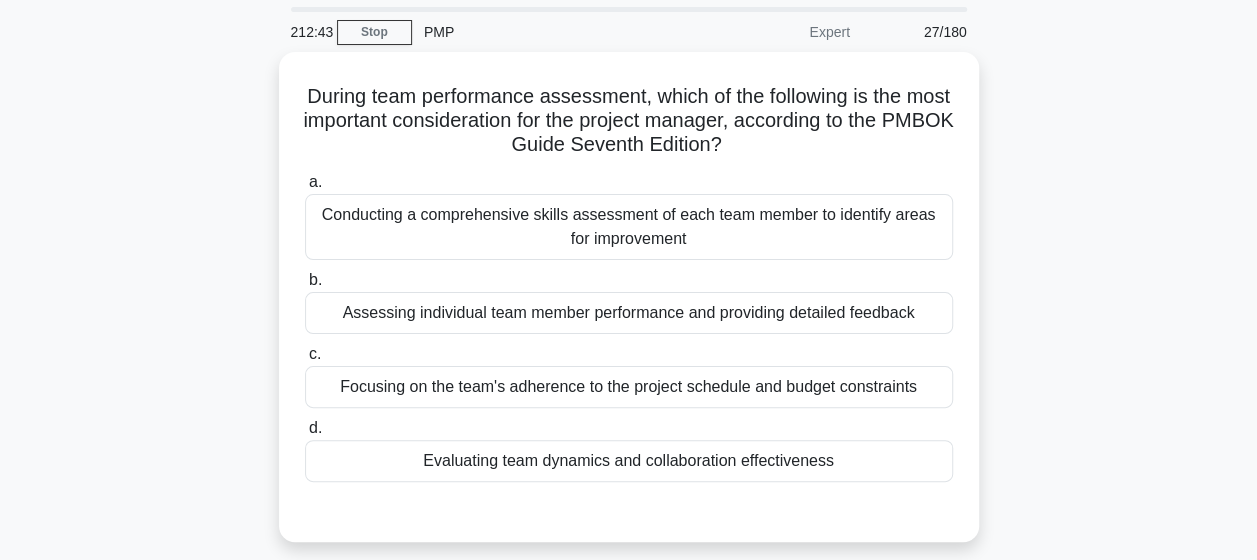 click on "Evaluating team dynamics and collaboration effectiveness" at bounding box center (629, 461) 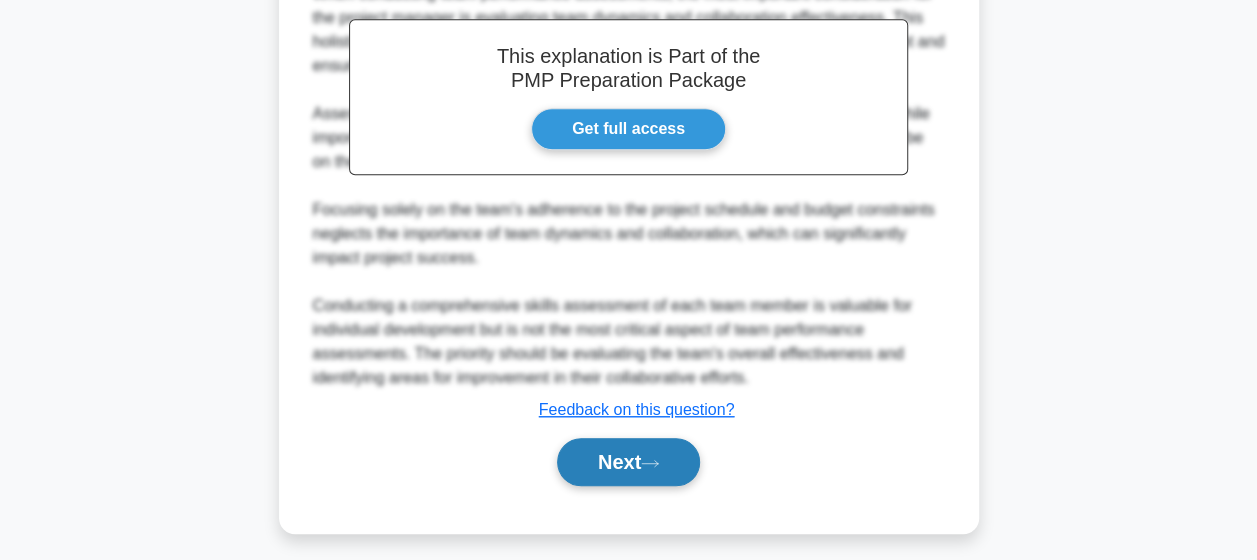click on "Next" at bounding box center (628, 462) 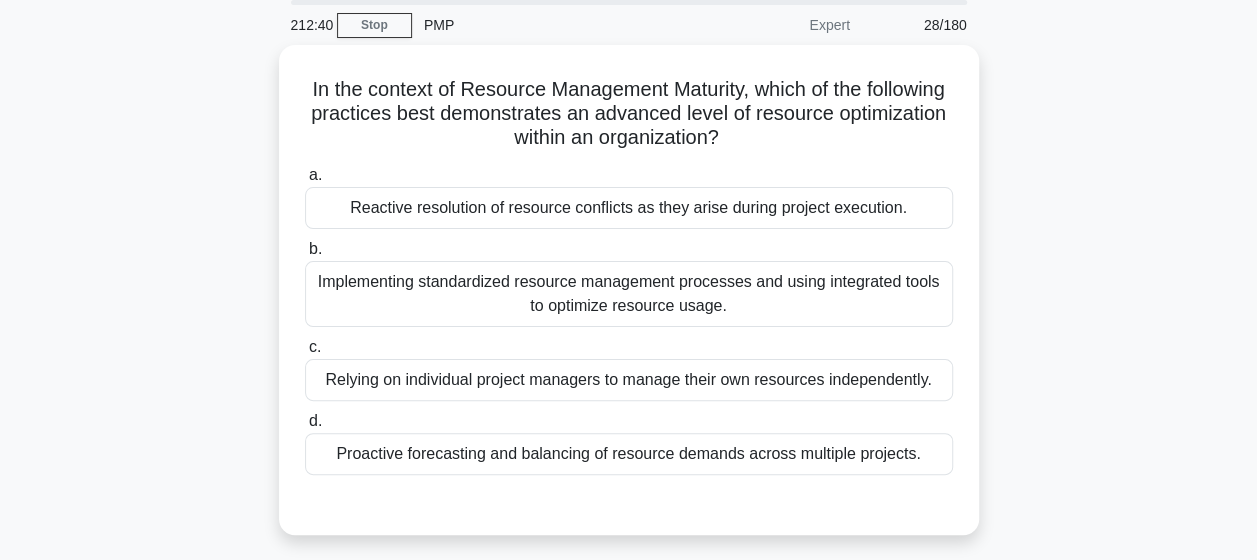 scroll, scrollTop: 68, scrollLeft: 0, axis: vertical 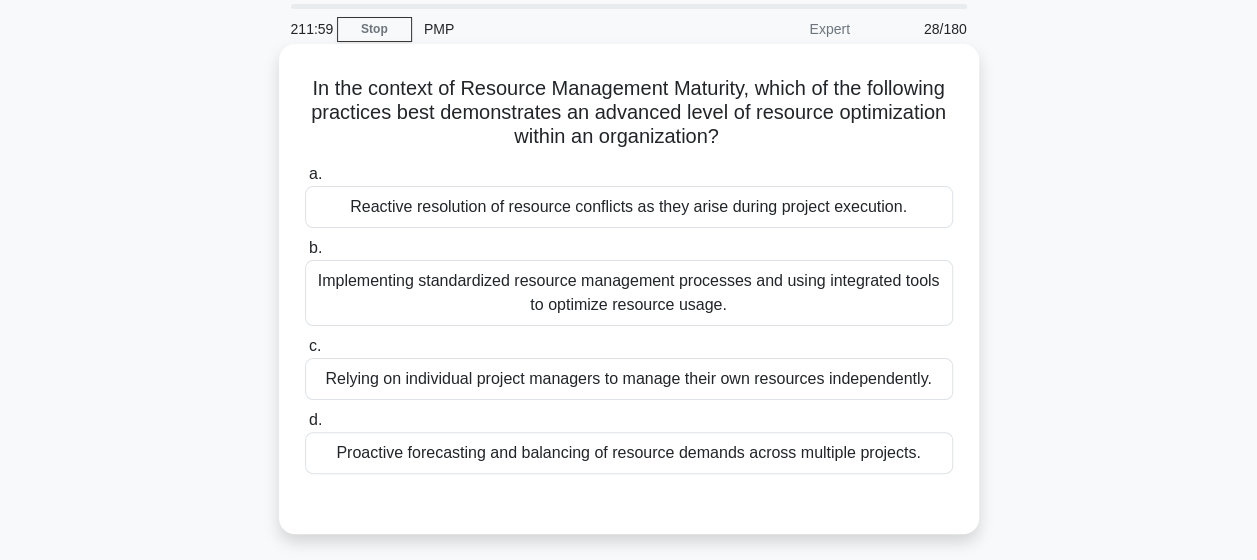 click on "Implementing standardized resource management processes and using integrated tools to optimize resource usage." at bounding box center [629, 293] 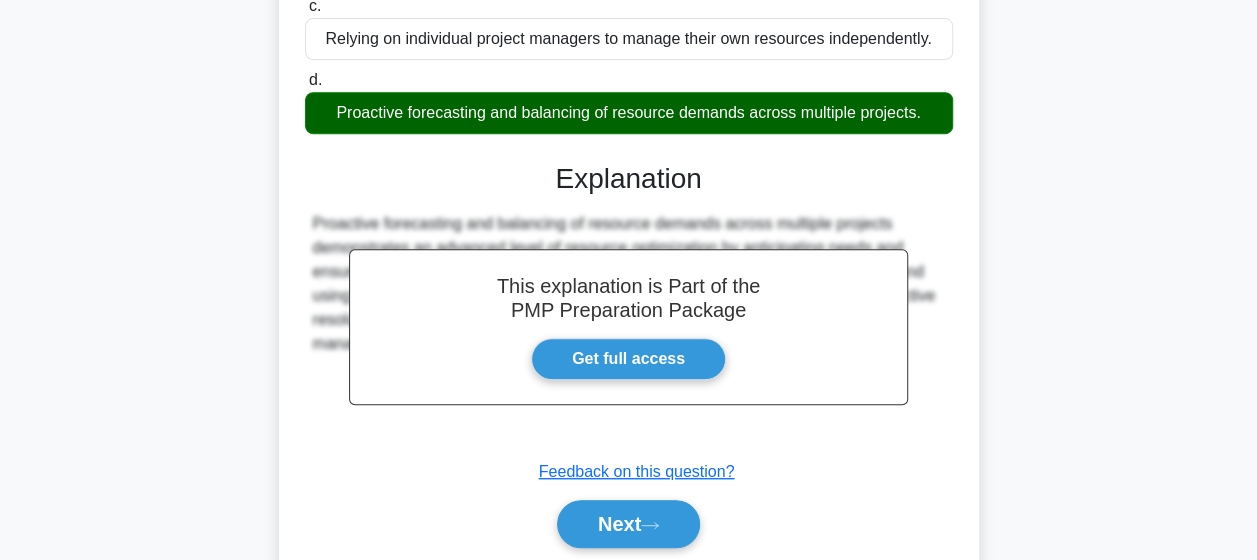 scroll, scrollTop: 472, scrollLeft: 0, axis: vertical 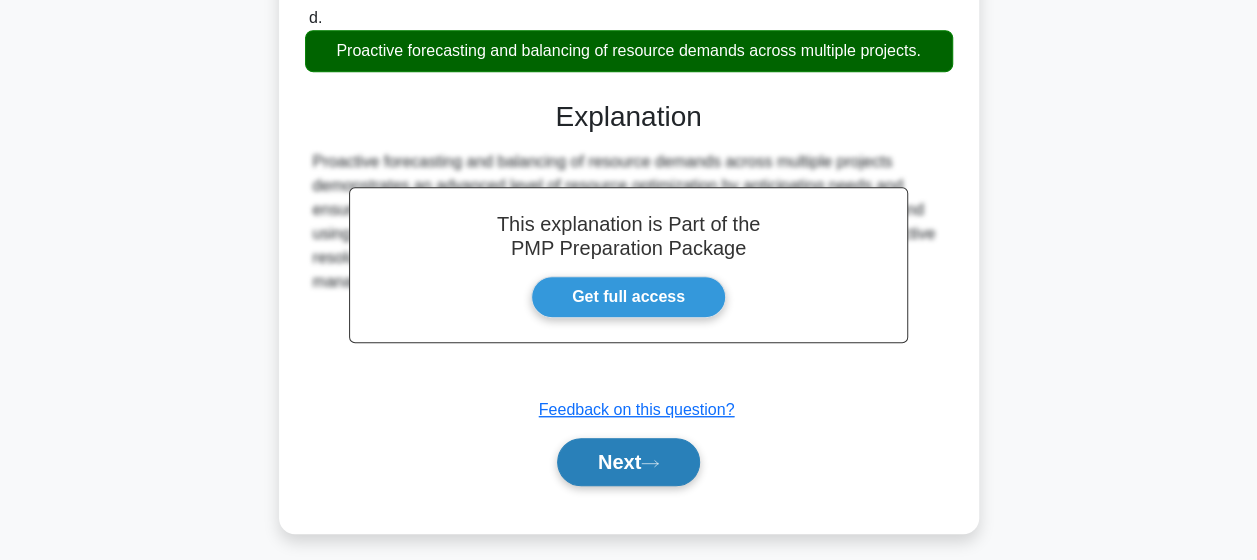 click on "Next" at bounding box center [628, 462] 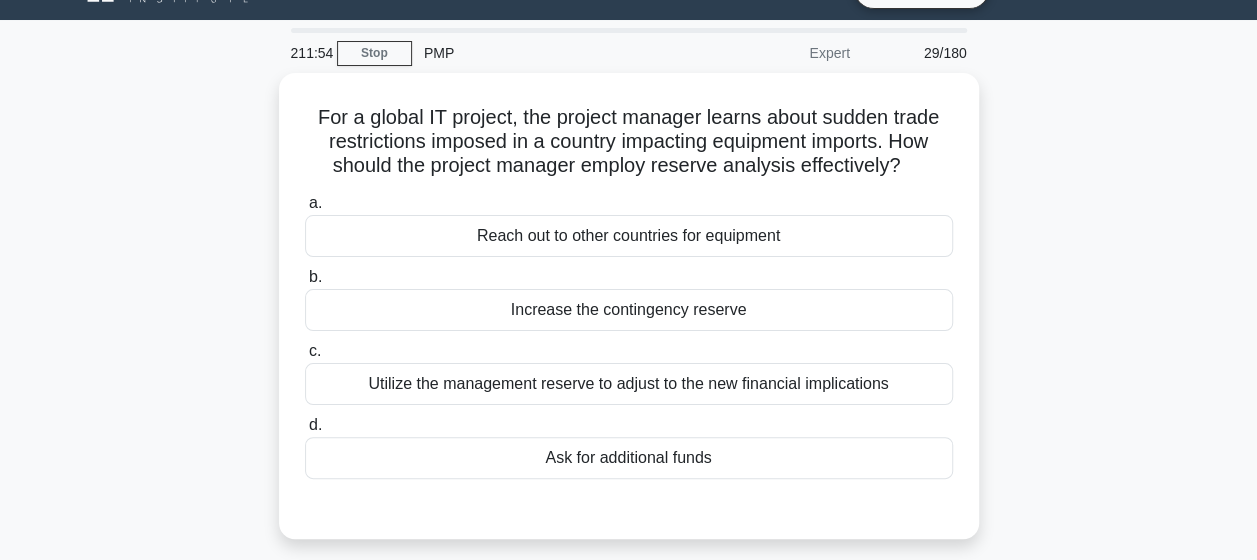 scroll, scrollTop: 42, scrollLeft: 0, axis: vertical 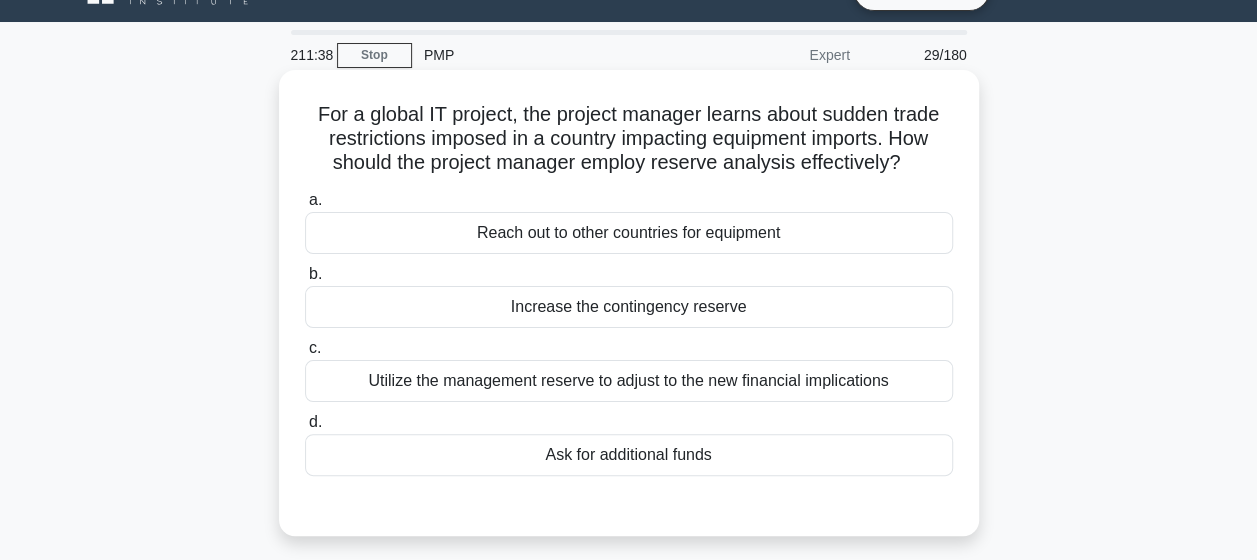 click on "Utilize the management reserve to adjust to the new financial implications" at bounding box center (629, 381) 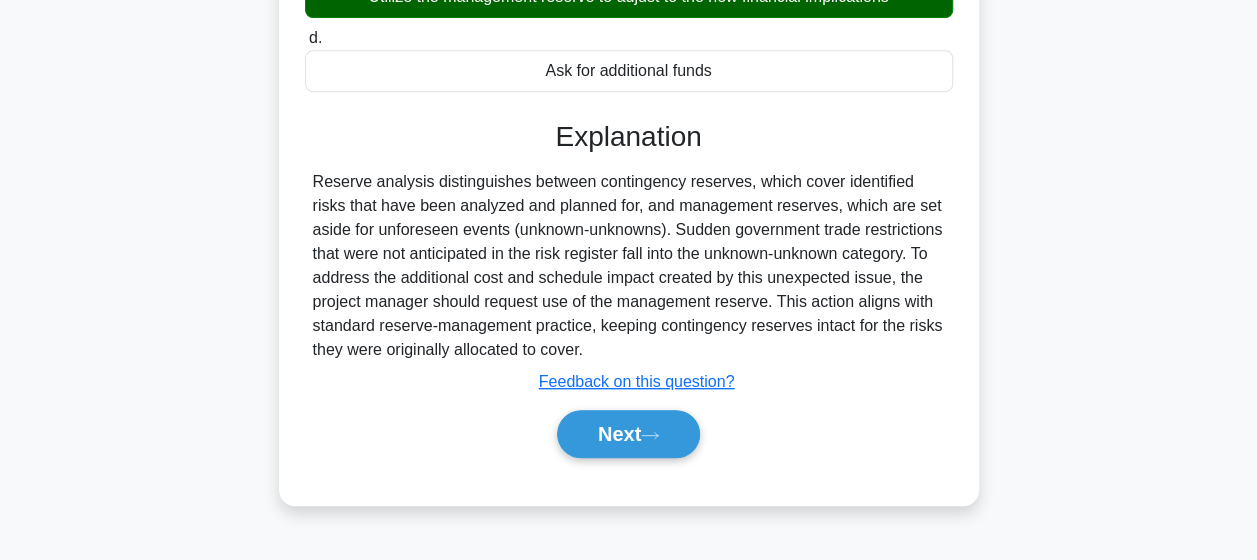 scroll, scrollTop: 442, scrollLeft: 0, axis: vertical 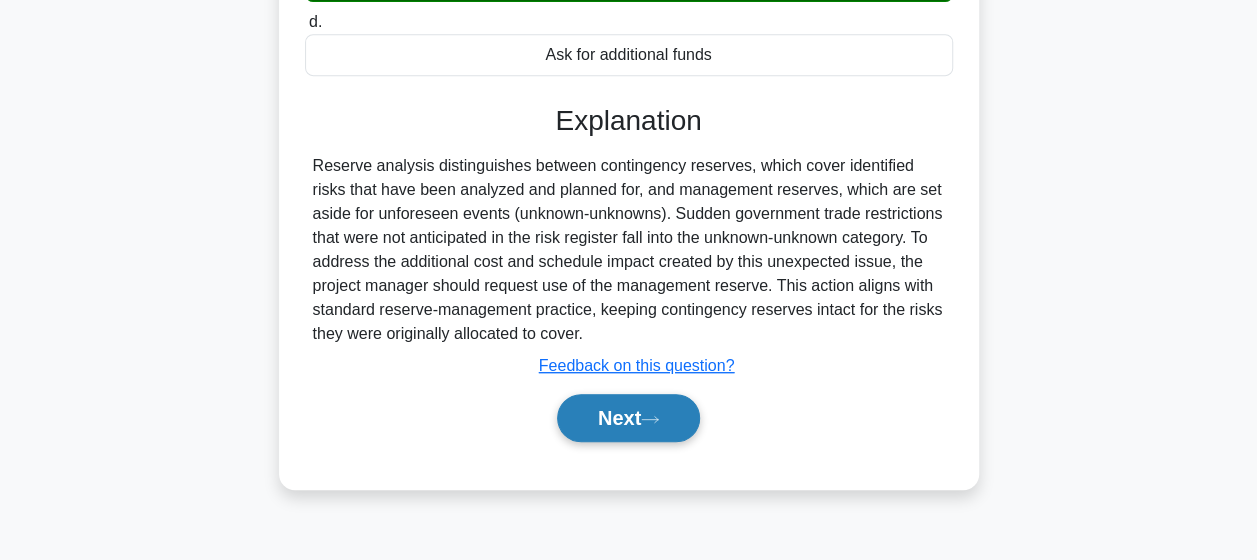 drag, startPoint x: 643, startPoint y: 425, endPoint x: 664, endPoint y: 423, distance: 21.095022 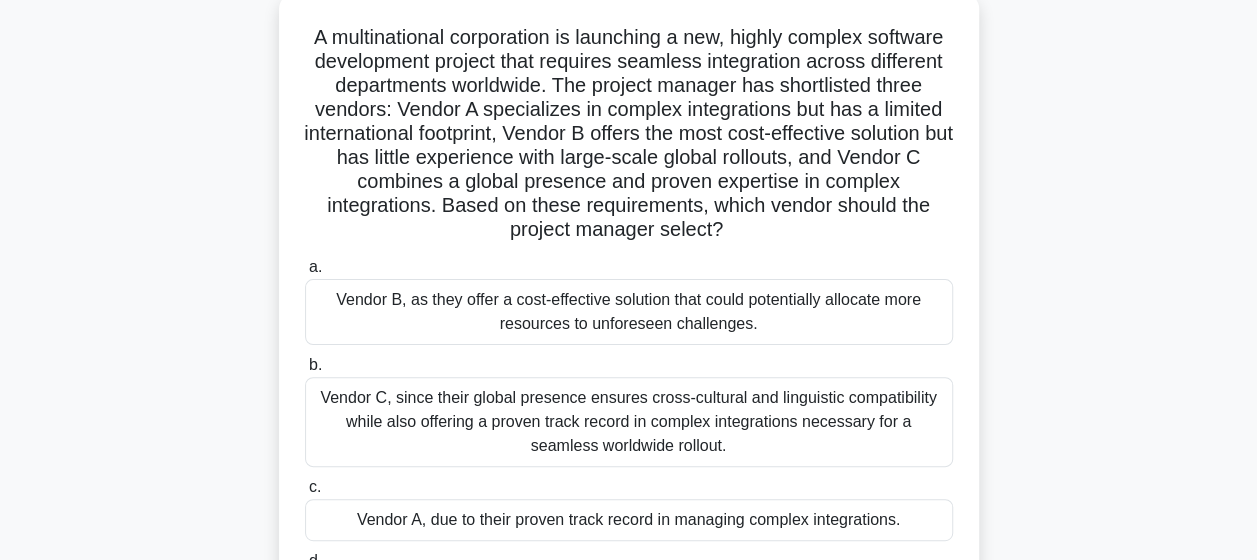 scroll, scrollTop: 126, scrollLeft: 0, axis: vertical 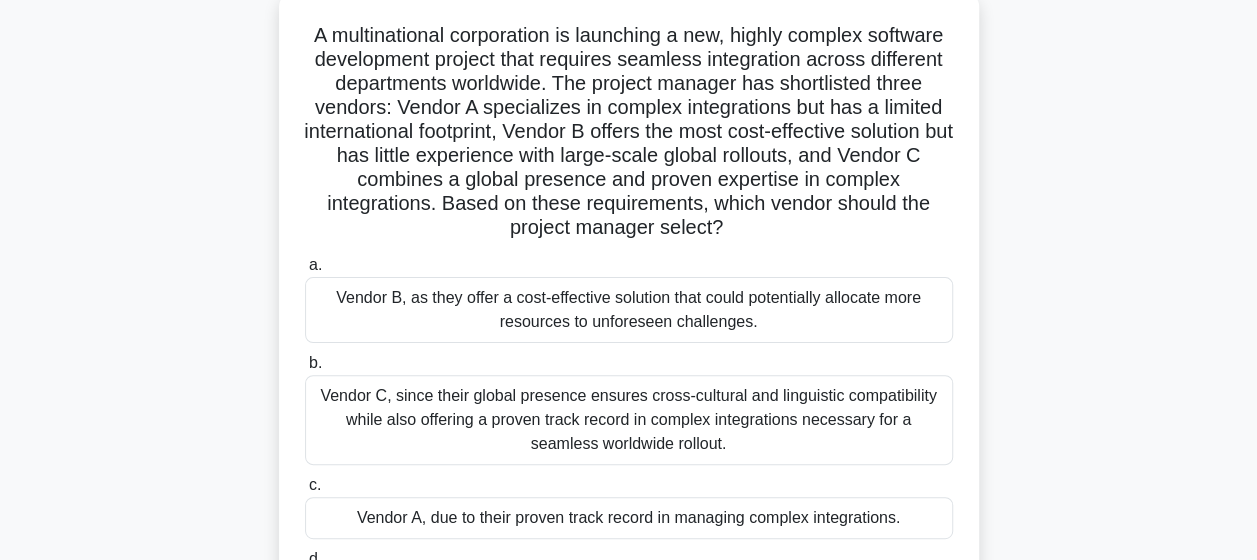 click on "Vendor C, since their global presence ensures cross-cultural and linguistic compatibility while also offering a proven track record in complex integrations necessary for a seamless worldwide rollout." at bounding box center [629, 420] 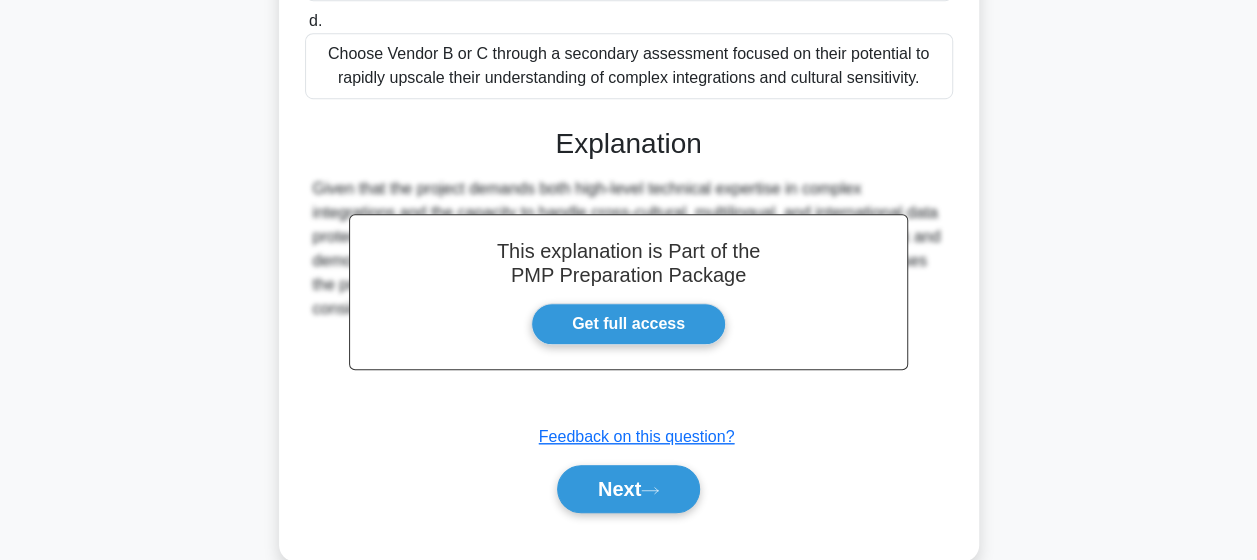 scroll, scrollTop: 668, scrollLeft: 0, axis: vertical 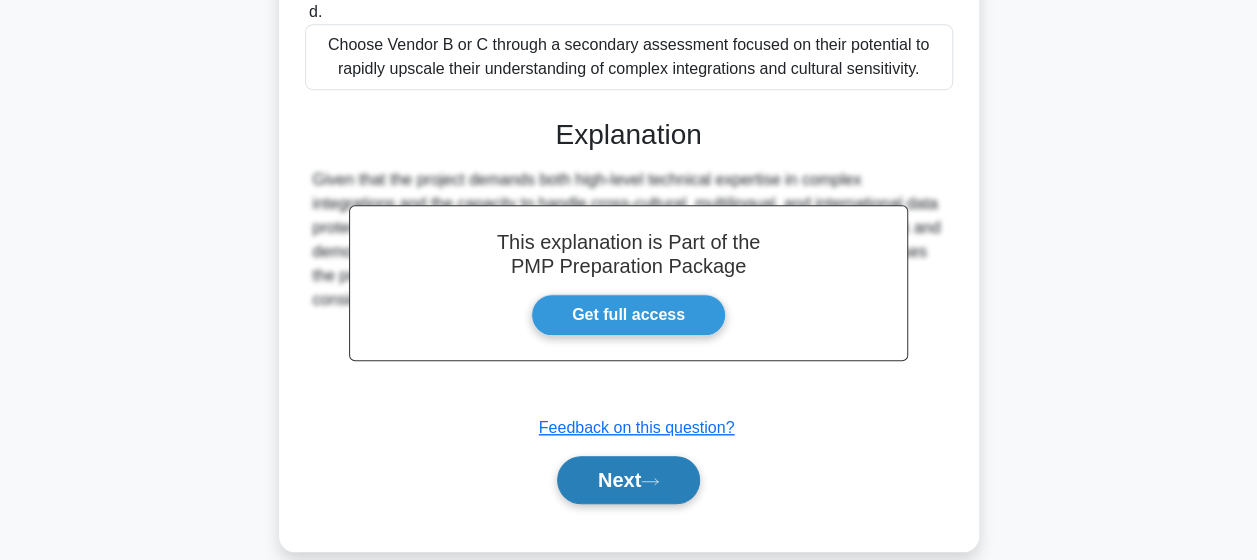click on "Next" at bounding box center (628, 480) 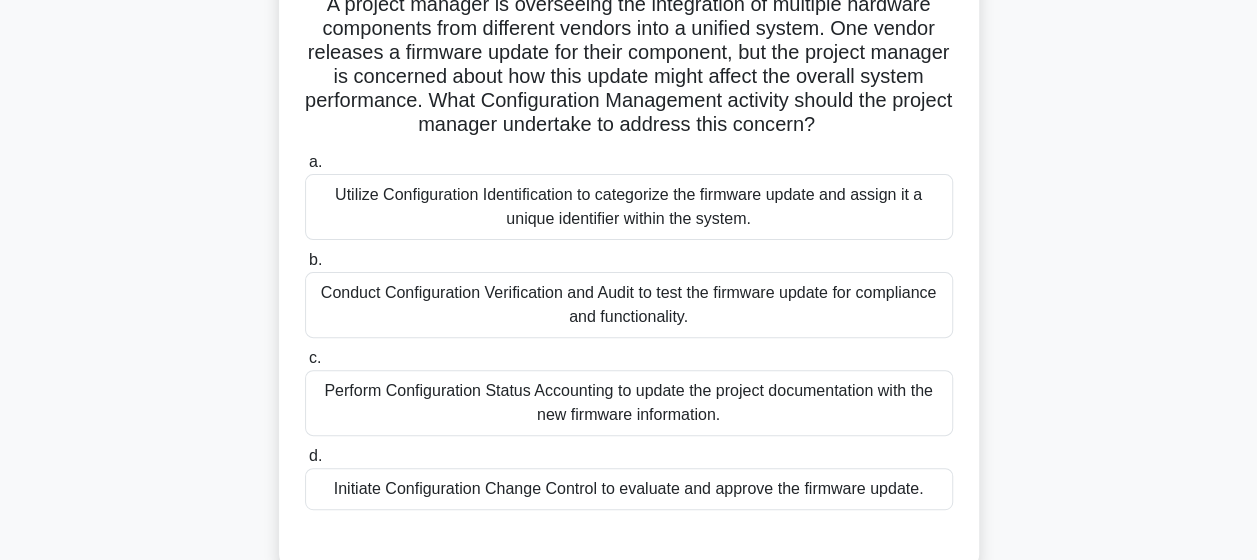 scroll, scrollTop: 158, scrollLeft: 0, axis: vertical 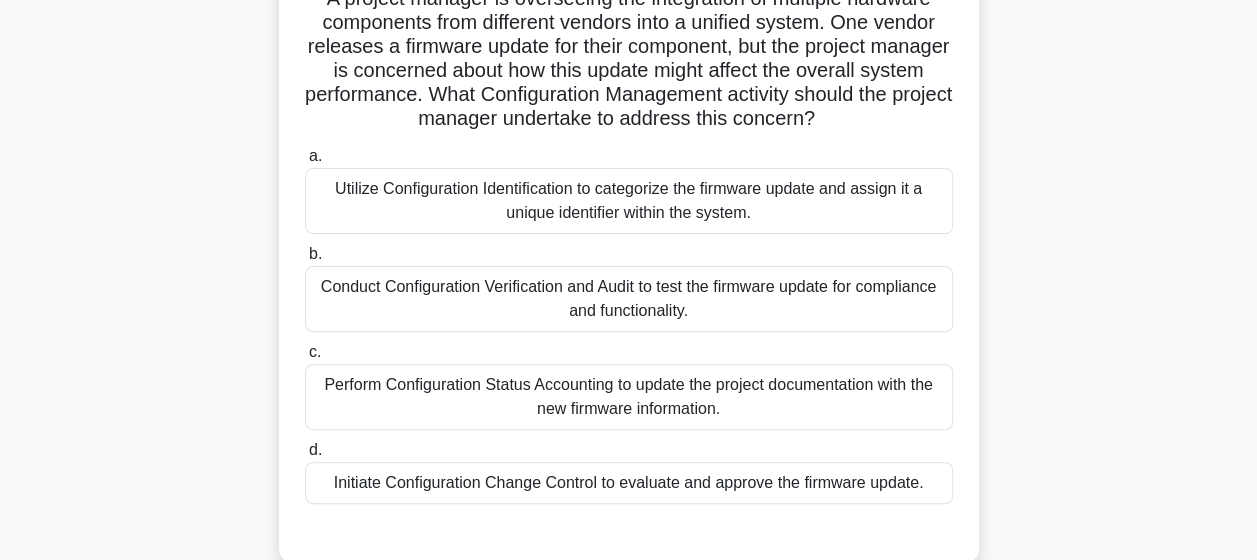click on "Conduct Configuration Verification and Audit to test the firmware update for compliance and functionality." at bounding box center [629, 299] 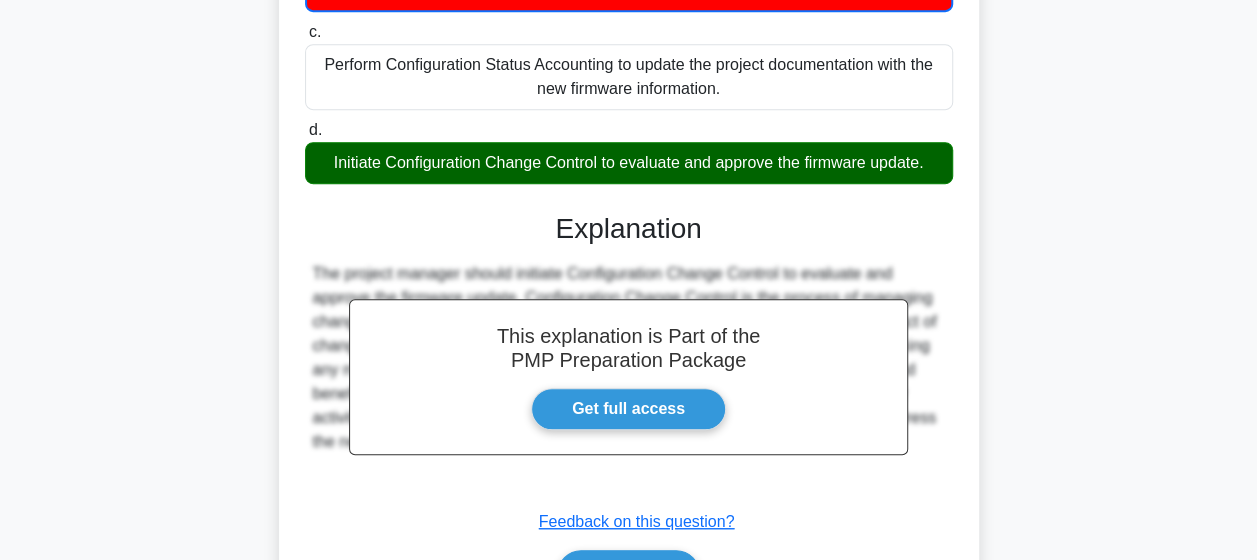 scroll, scrollTop: 601, scrollLeft: 0, axis: vertical 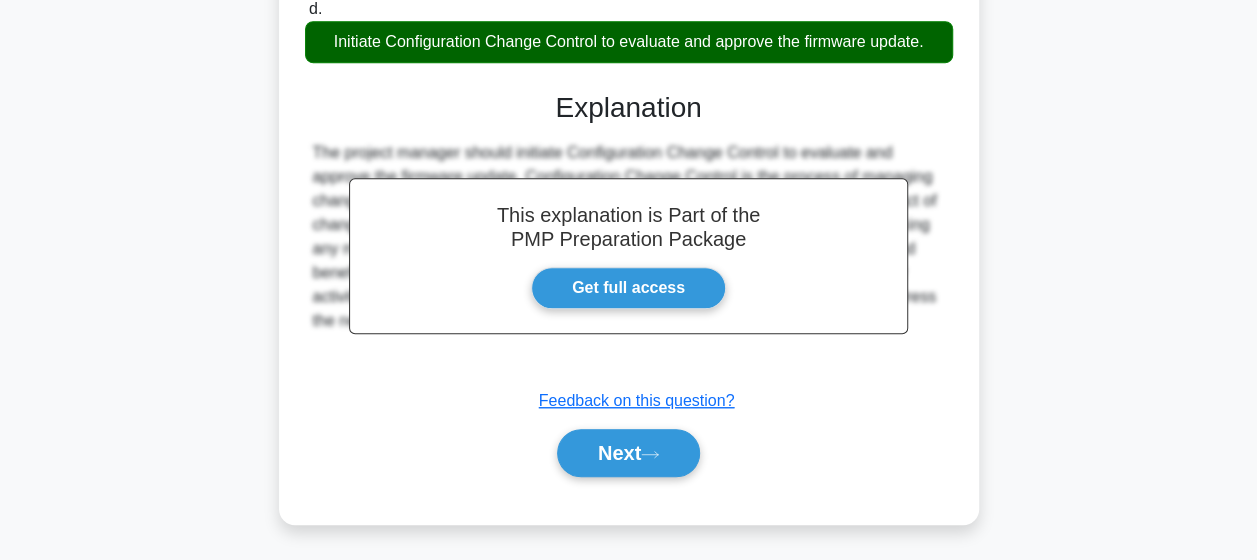 click on "Next" at bounding box center [629, 453] 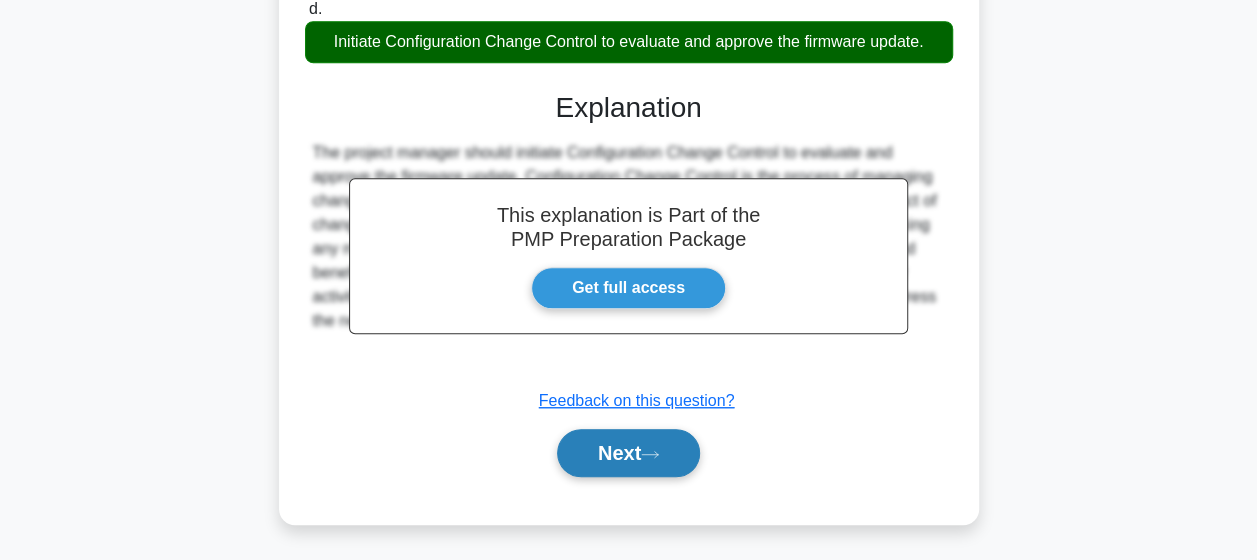 click on "Next" at bounding box center (628, 453) 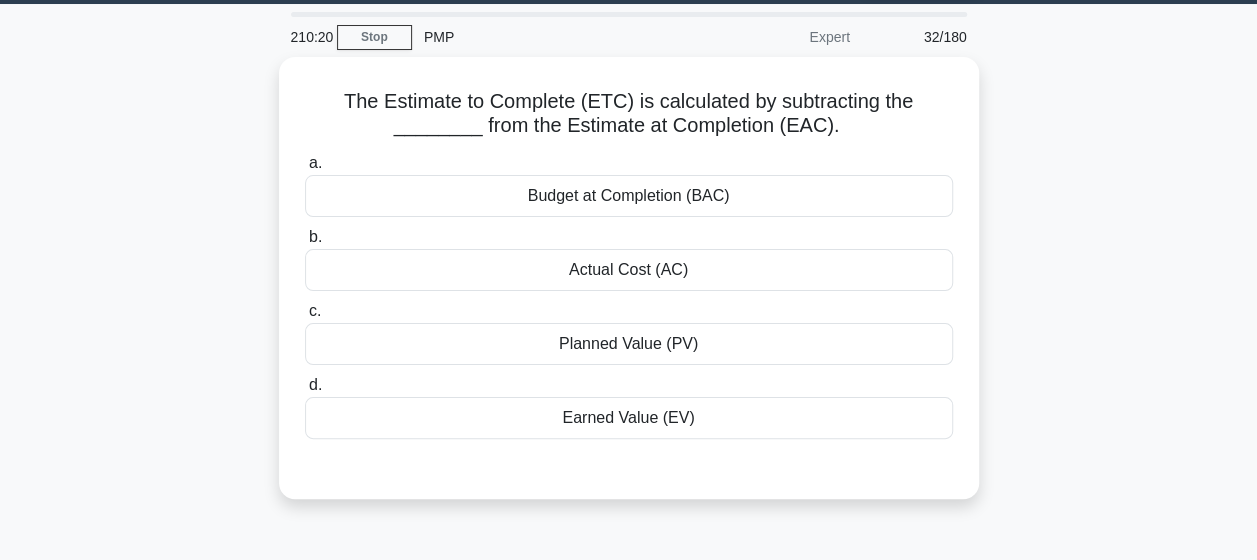 scroll, scrollTop: 54, scrollLeft: 0, axis: vertical 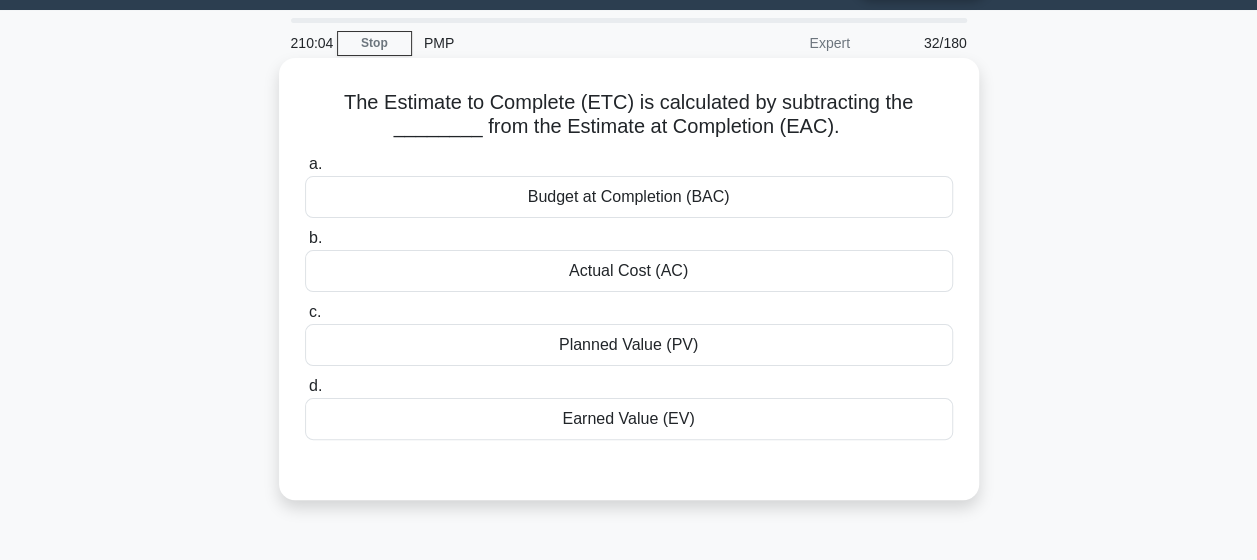 click on "a.
Budget at Completion (BAC)
b.
Actual Cost (AC)
c." at bounding box center [629, 296] 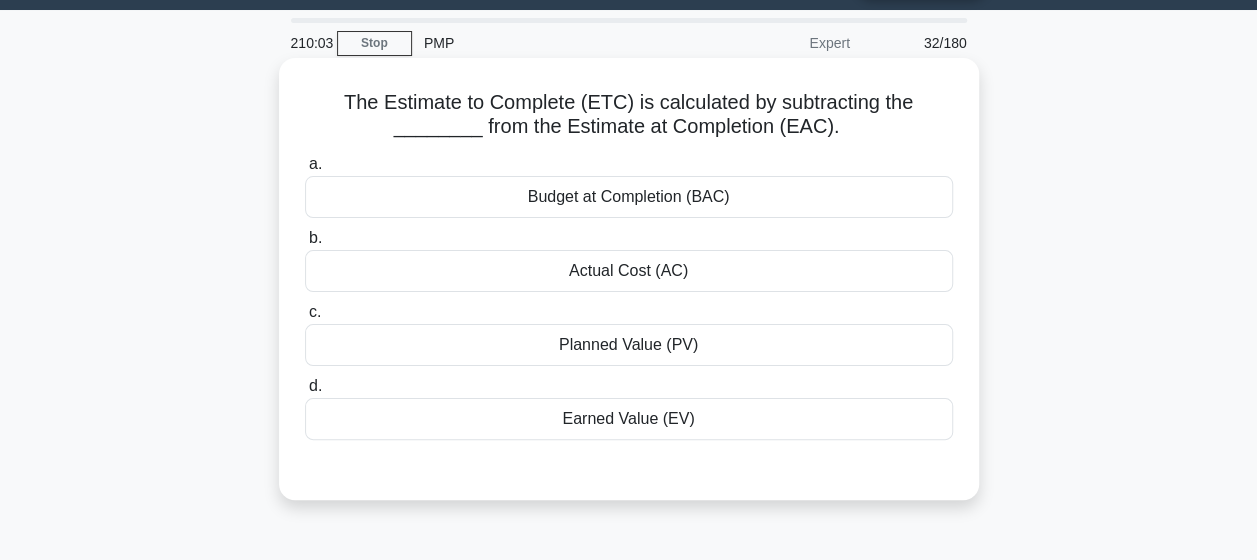 click on "Actual Cost (AC)" at bounding box center (629, 271) 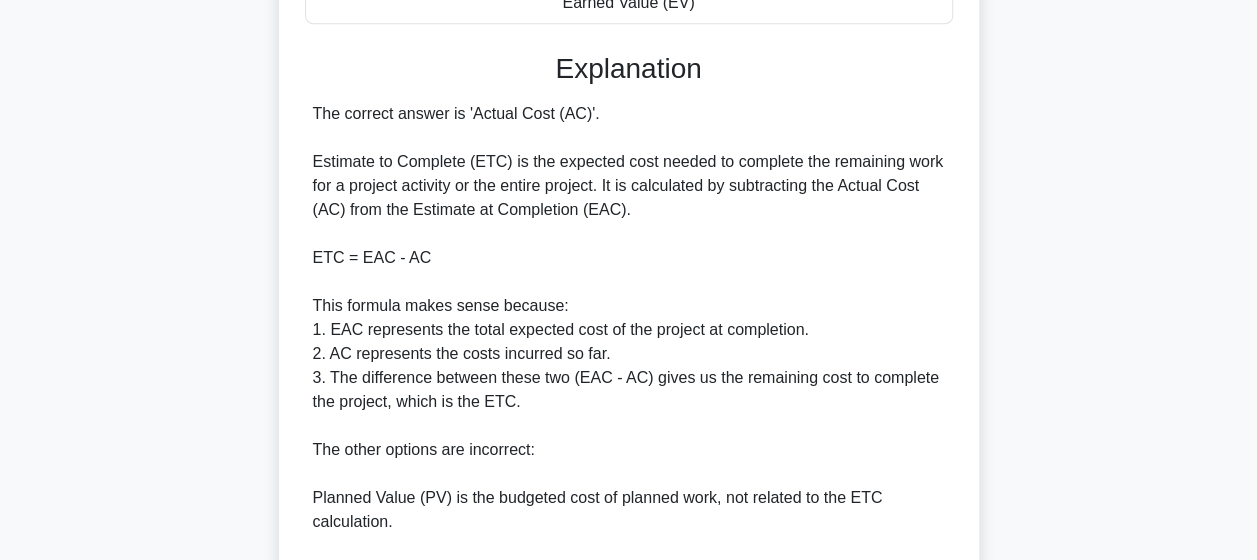 scroll, scrollTop: 766, scrollLeft: 0, axis: vertical 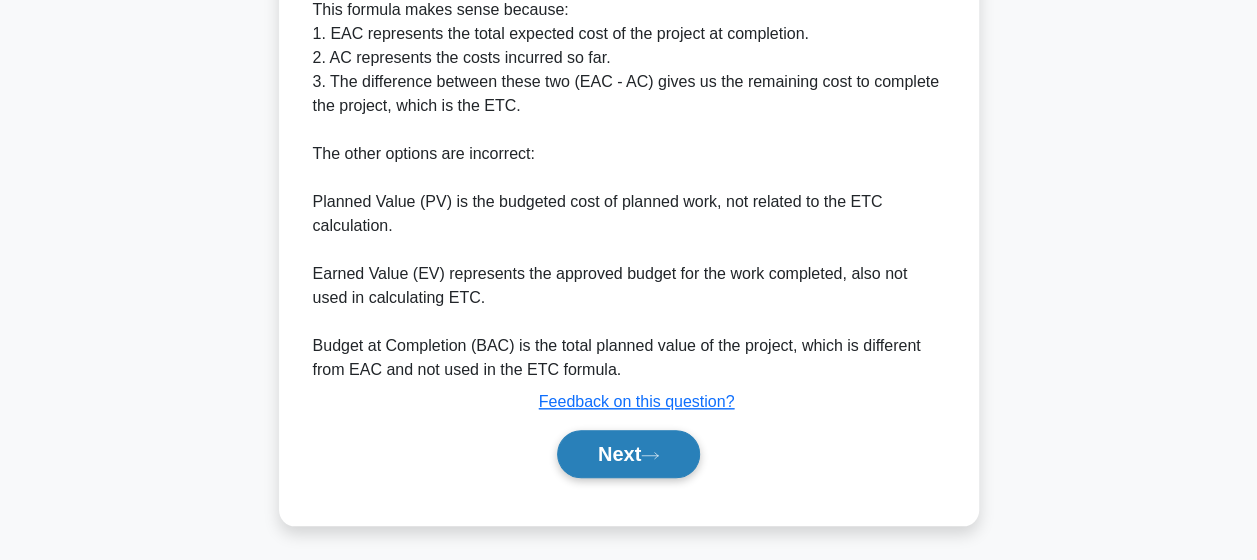 click on "Next" at bounding box center (628, 454) 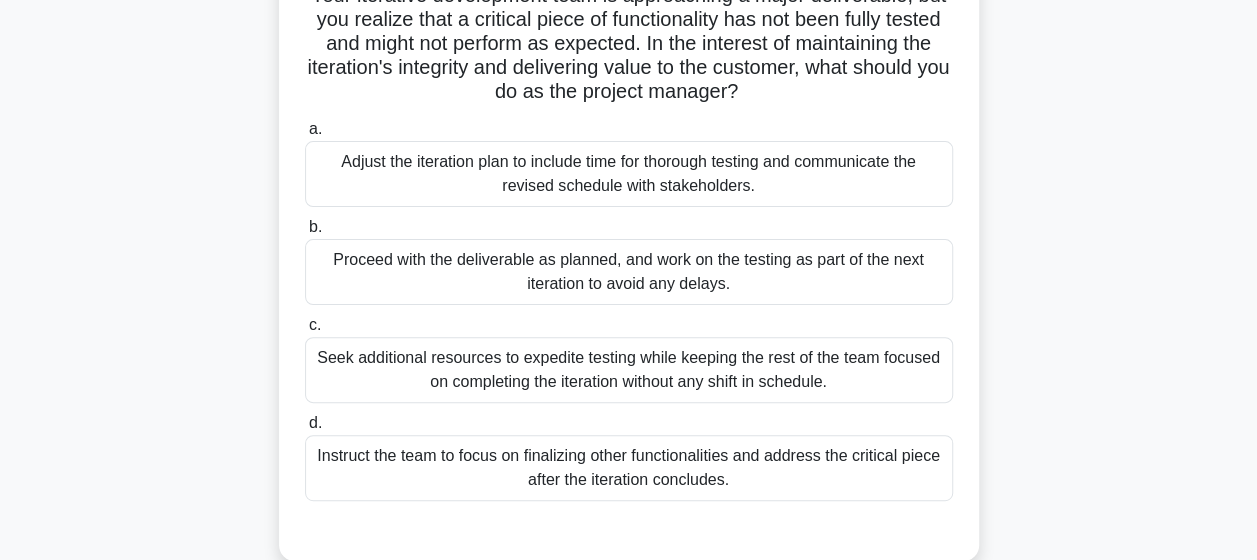 scroll, scrollTop: 175, scrollLeft: 0, axis: vertical 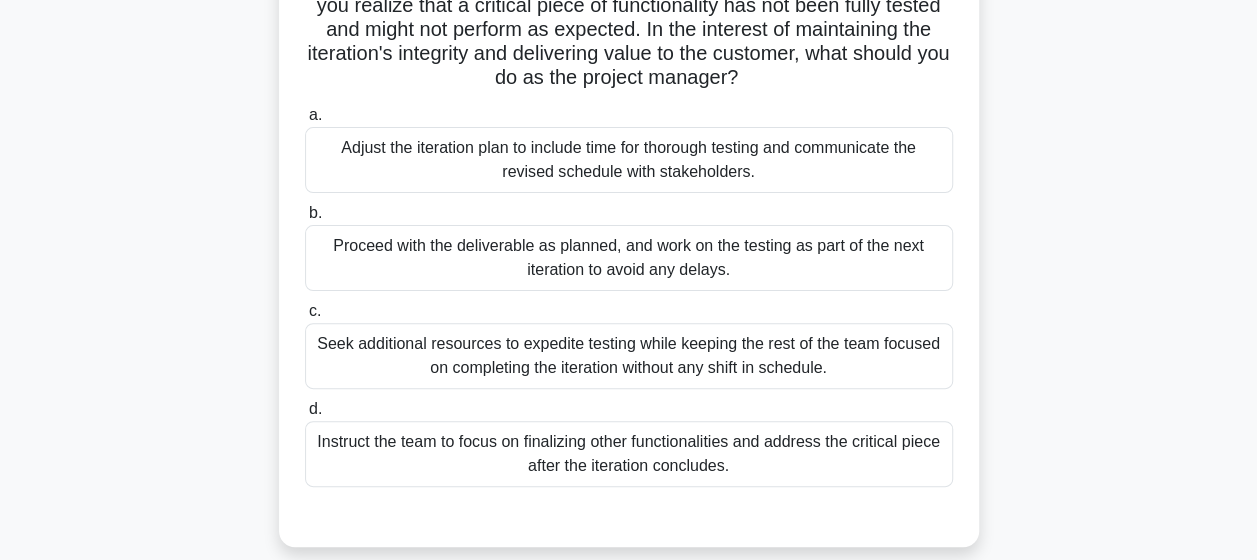 click on "Adjust the iteration plan to include time for thorough testing and communicate the revised schedule with stakeholders." at bounding box center (629, 160) 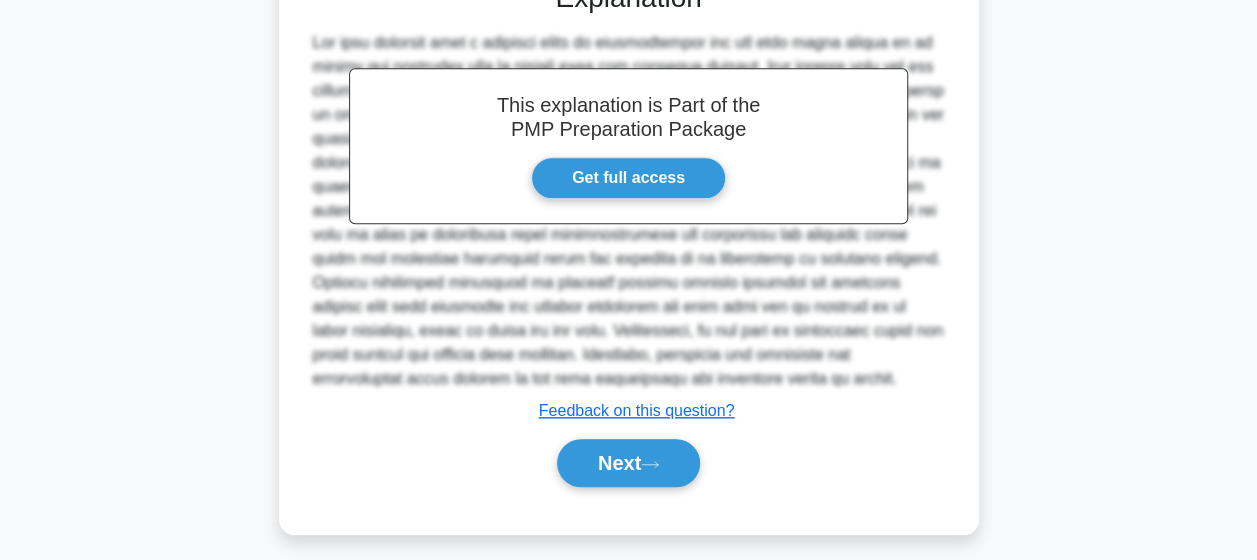 scroll, scrollTop: 715, scrollLeft: 0, axis: vertical 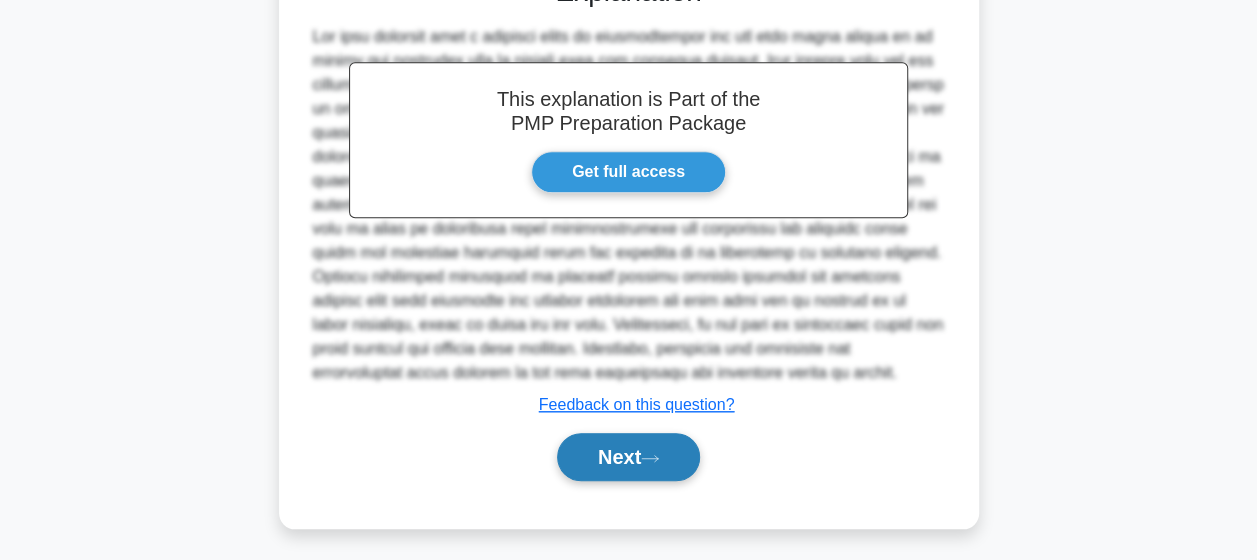 click 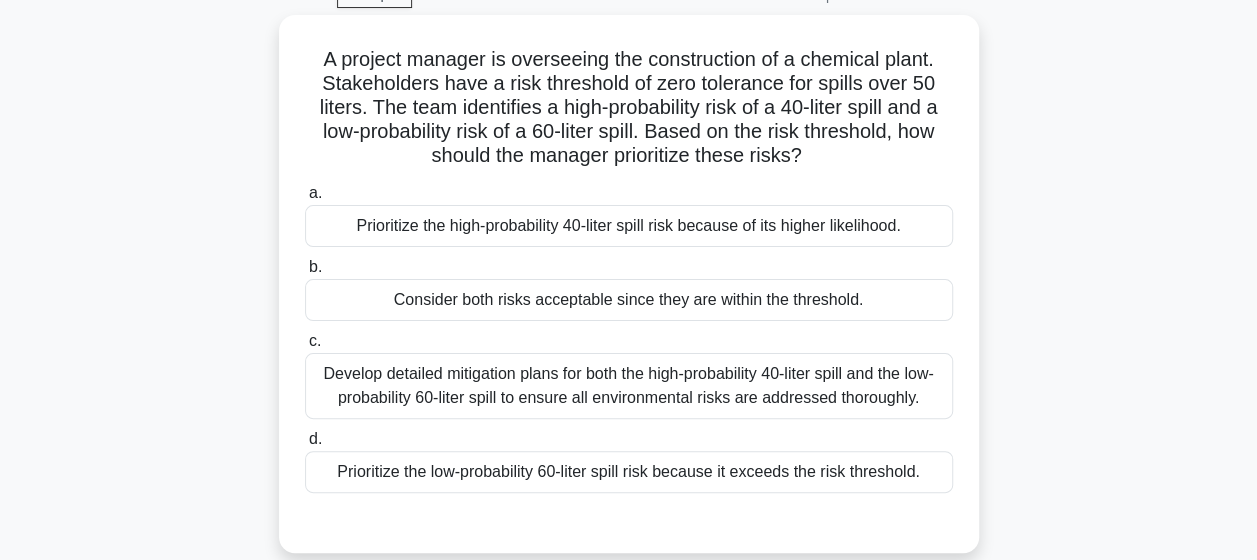 scroll, scrollTop: 121, scrollLeft: 0, axis: vertical 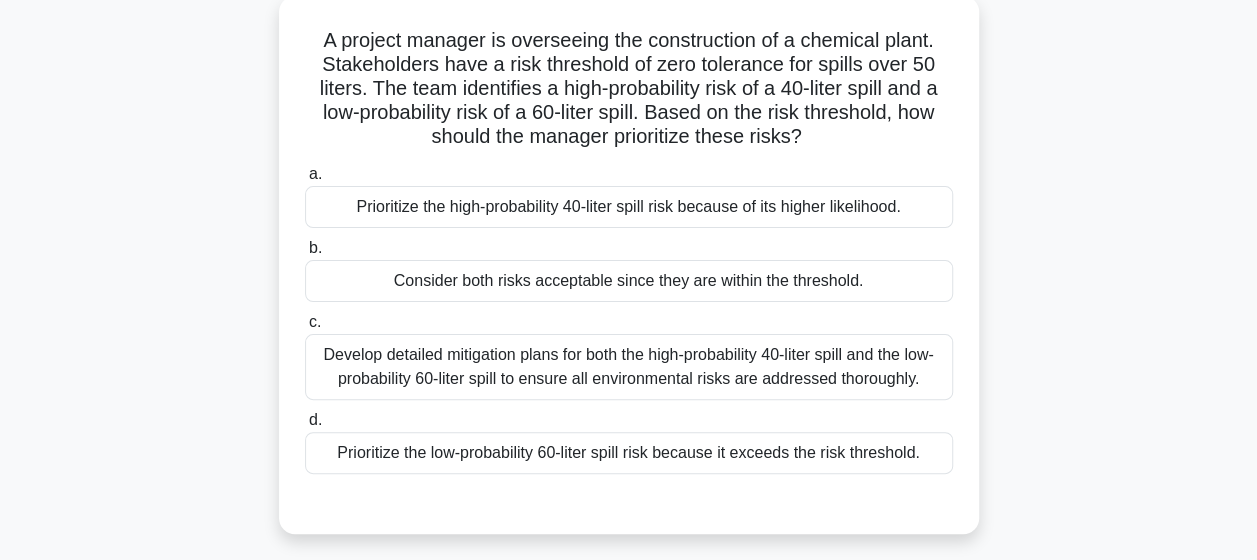 click on "Prioritize the low-probability 60-liter spill risk because it exceeds the risk threshold." at bounding box center (629, 453) 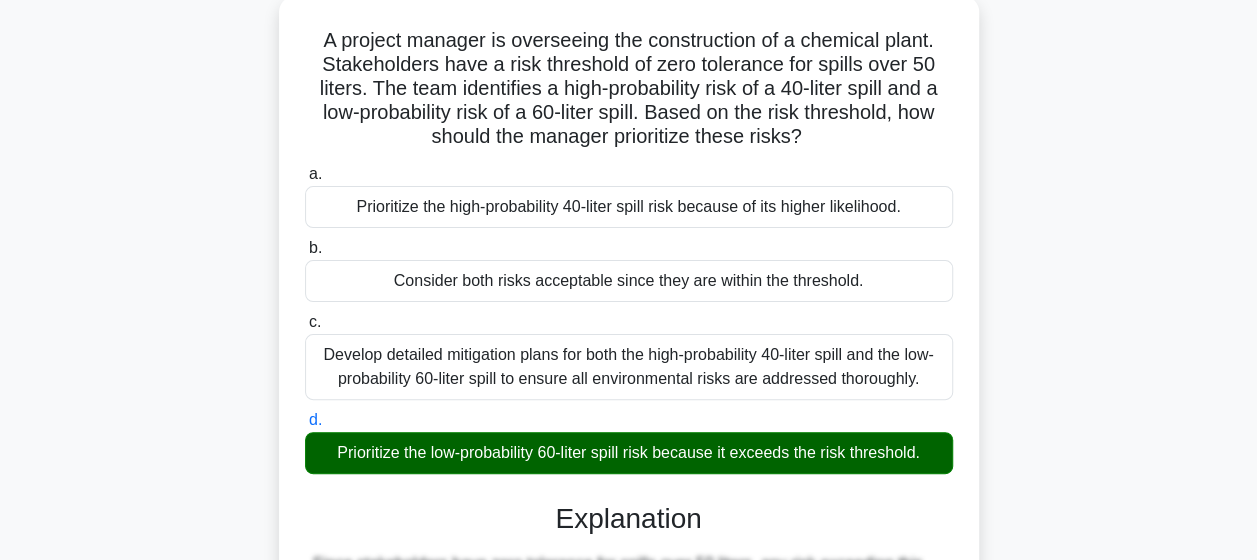 scroll, scrollTop: 526, scrollLeft: 0, axis: vertical 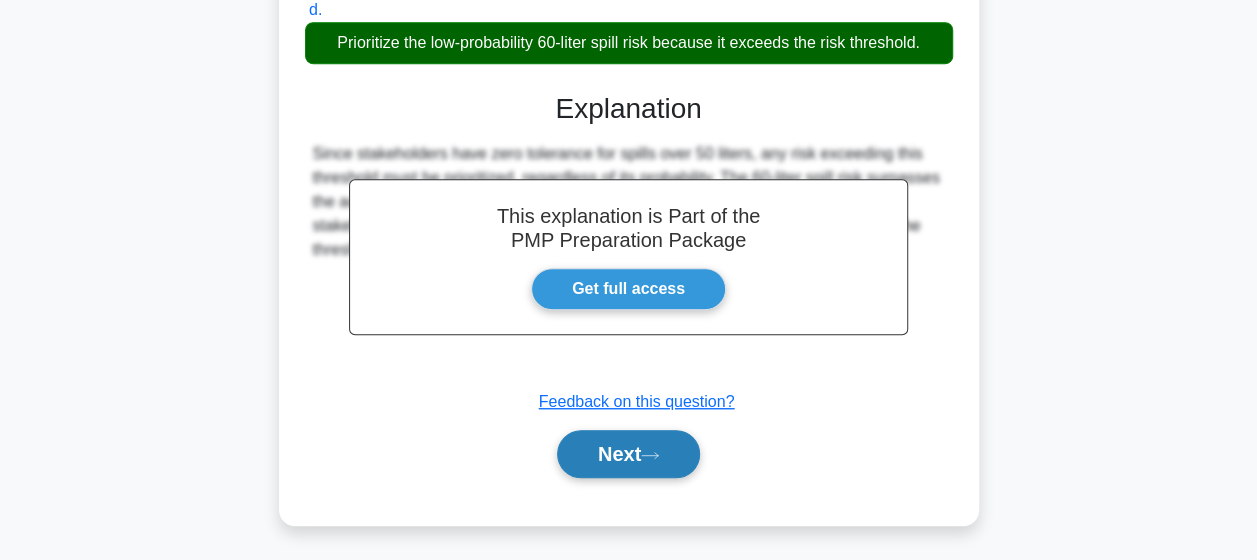 click 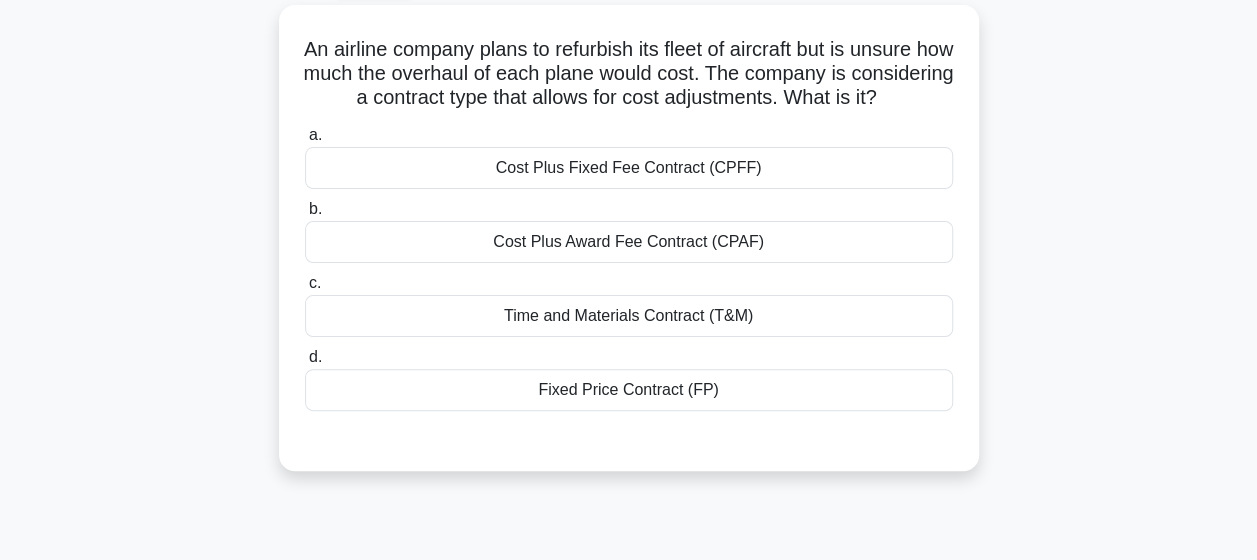 scroll, scrollTop: 110, scrollLeft: 0, axis: vertical 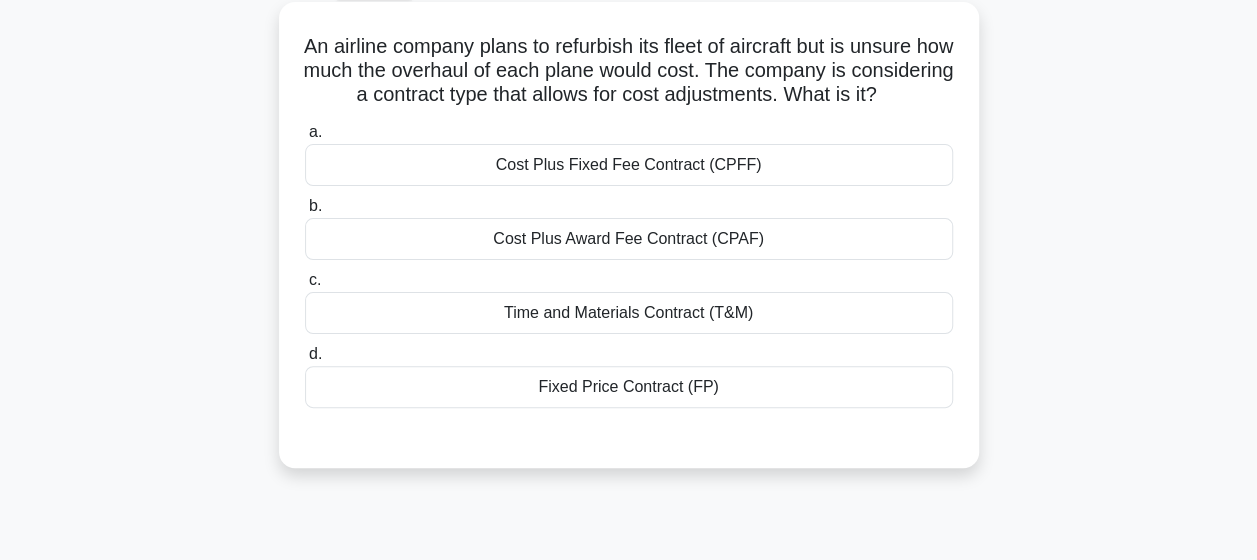 click on "Cost Plus Fixed Fee Contract (CPFF)" at bounding box center [629, 165] 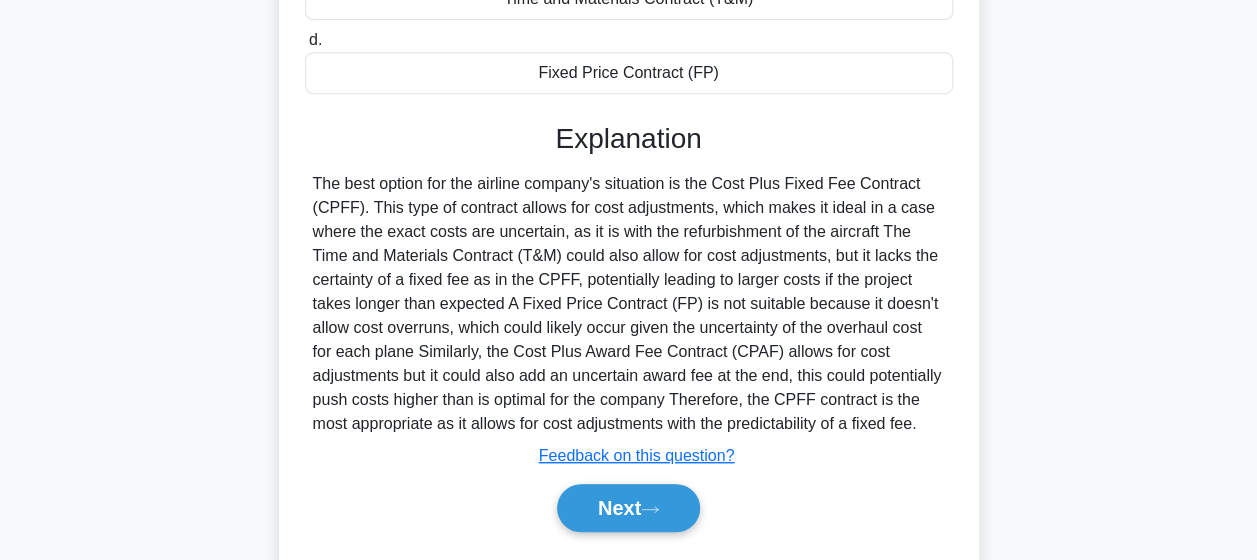 scroll, scrollTop: 526, scrollLeft: 0, axis: vertical 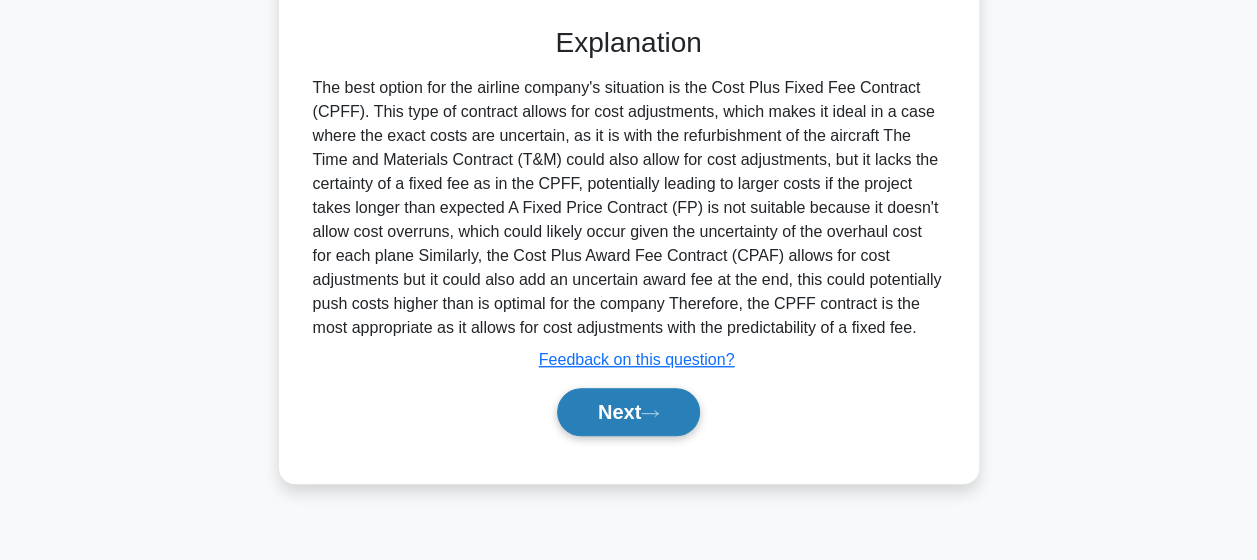 click on "Next" at bounding box center (628, 412) 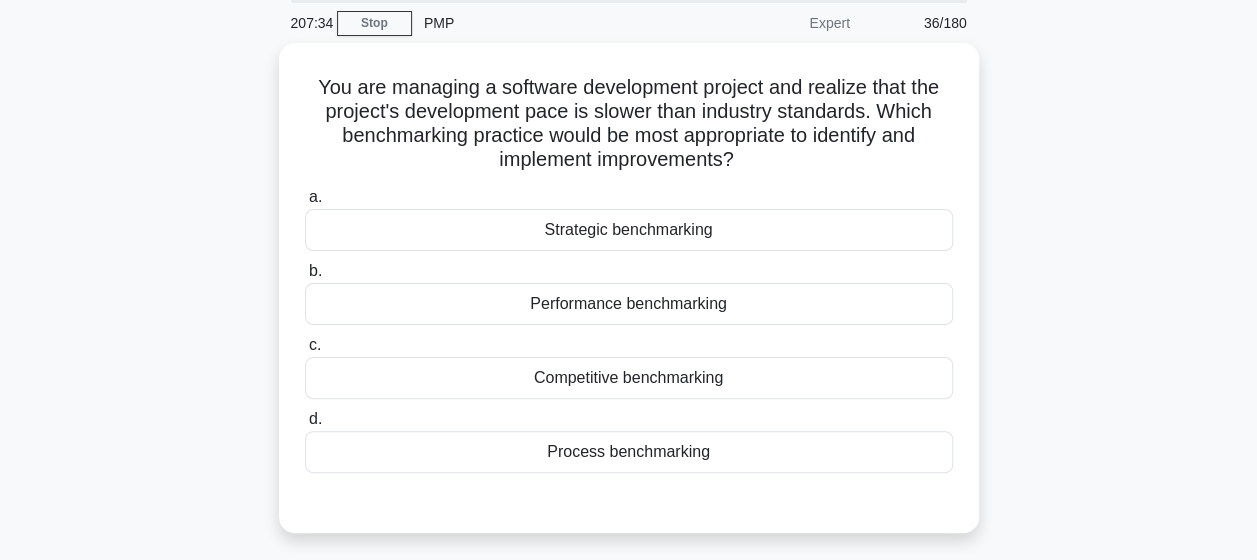 scroll, scrollTop: 74, scrollLeft: 0, axis: vertical 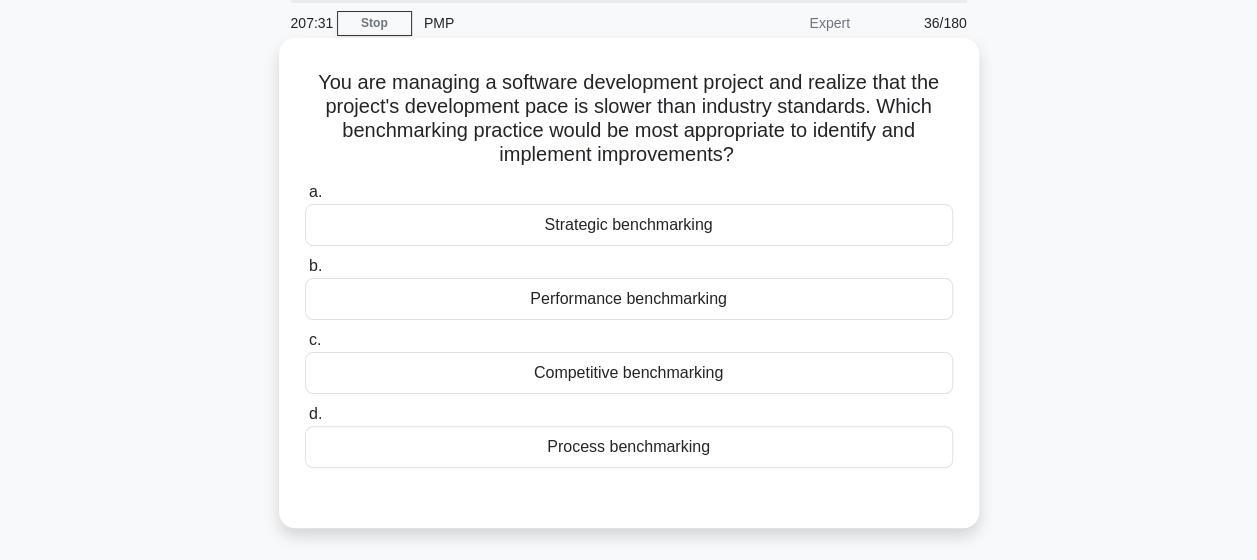 click on "Performance benchmarking" at bounding box center (629, 299) 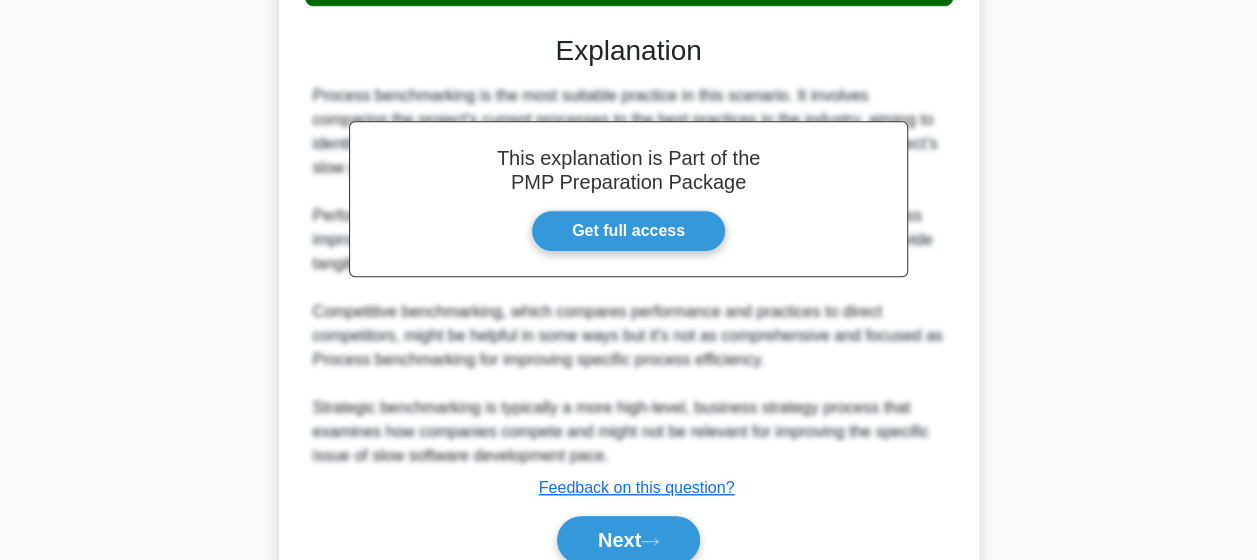 scroll, scrollTop: 538, scrollLeft: 0, axis: vertical 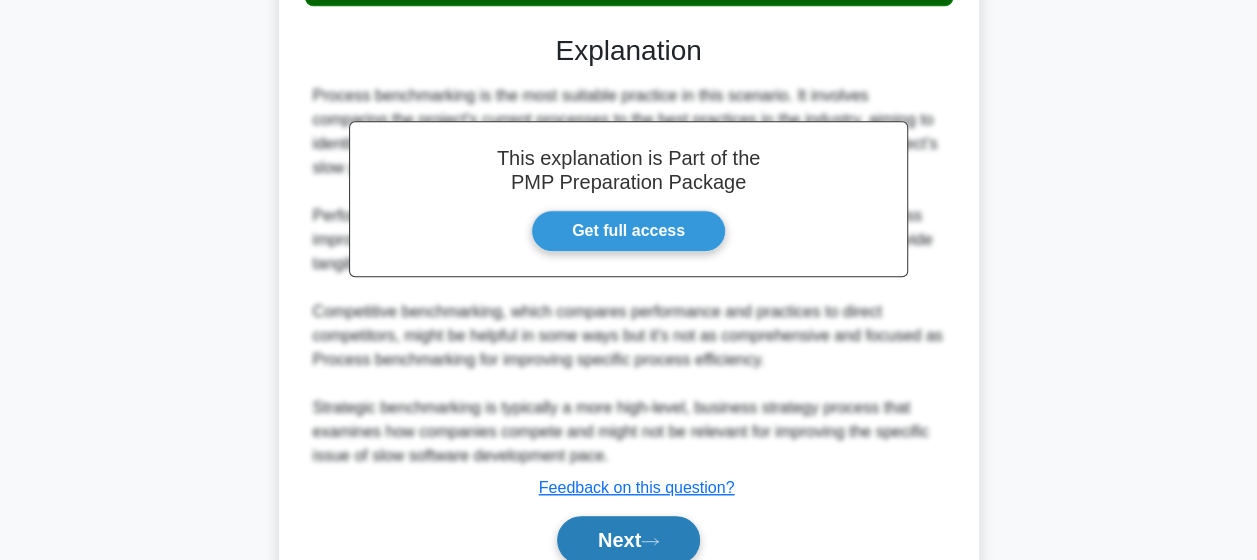 click 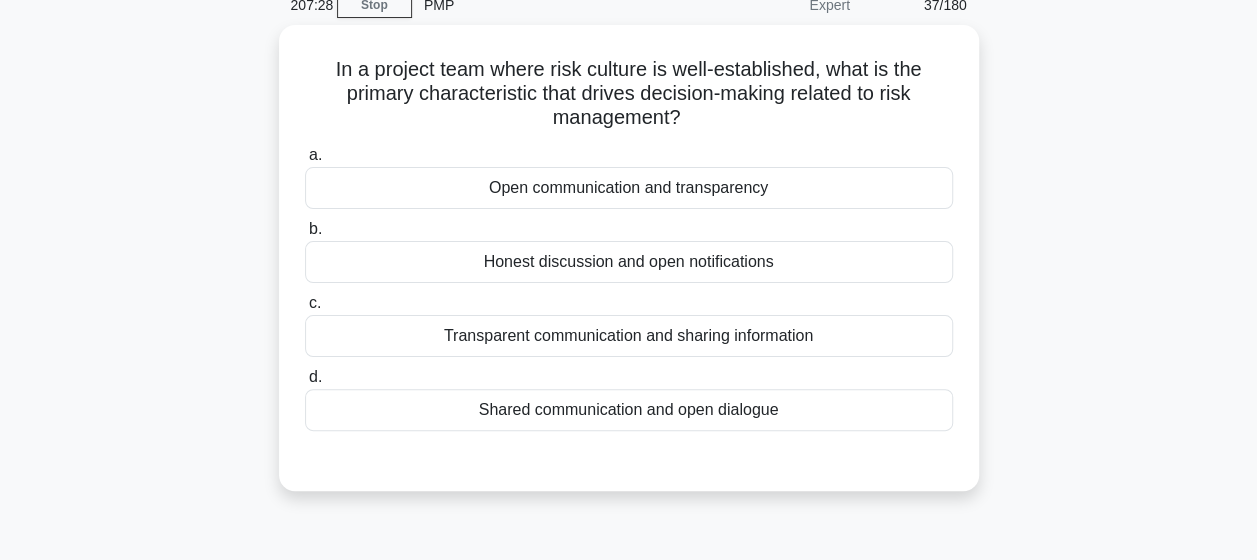 scroll, scrollTop: 78, scrollLeft: 0, axis: vertical 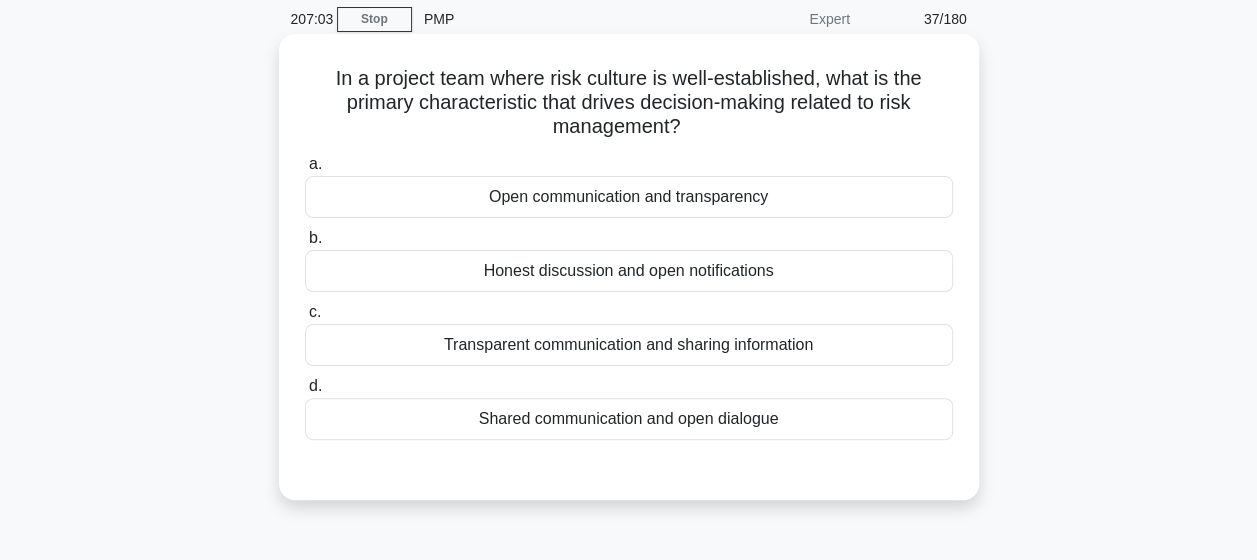click on "Open communication and transparency" at bounding box center (629, 197) 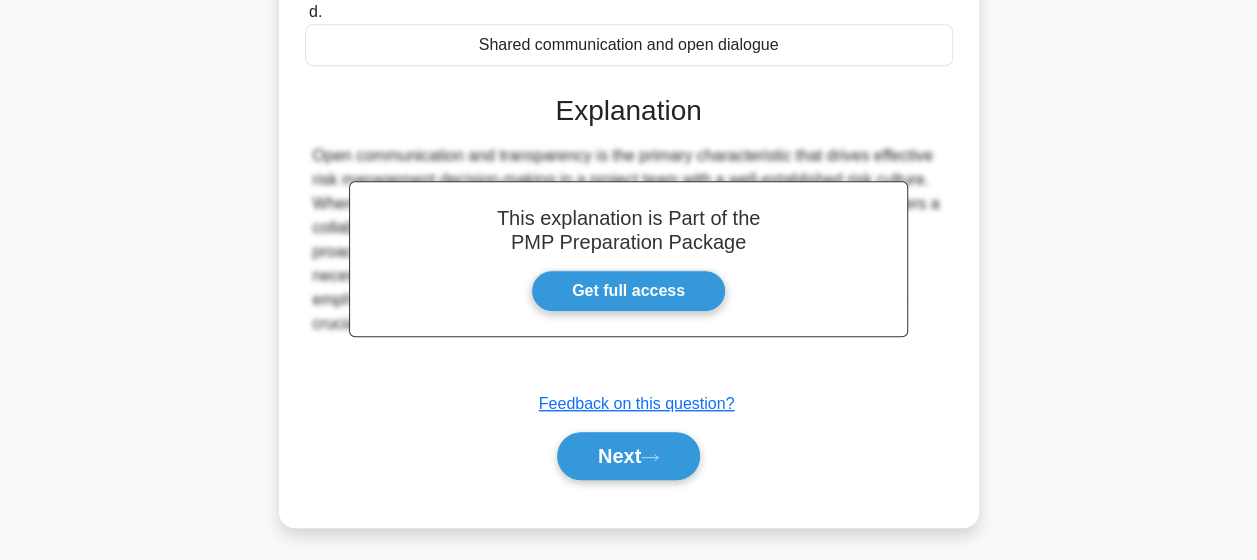 scroll, scrollTop: 520, scrollLeft: 0, axis: vertical 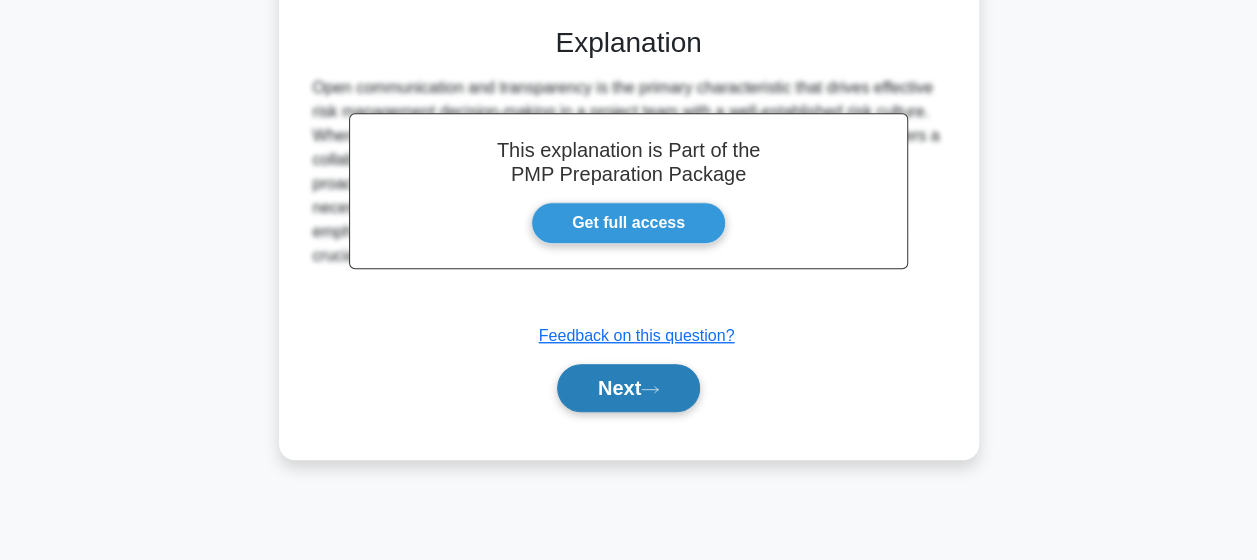 click on "Next" at bounding box center [628, 388] 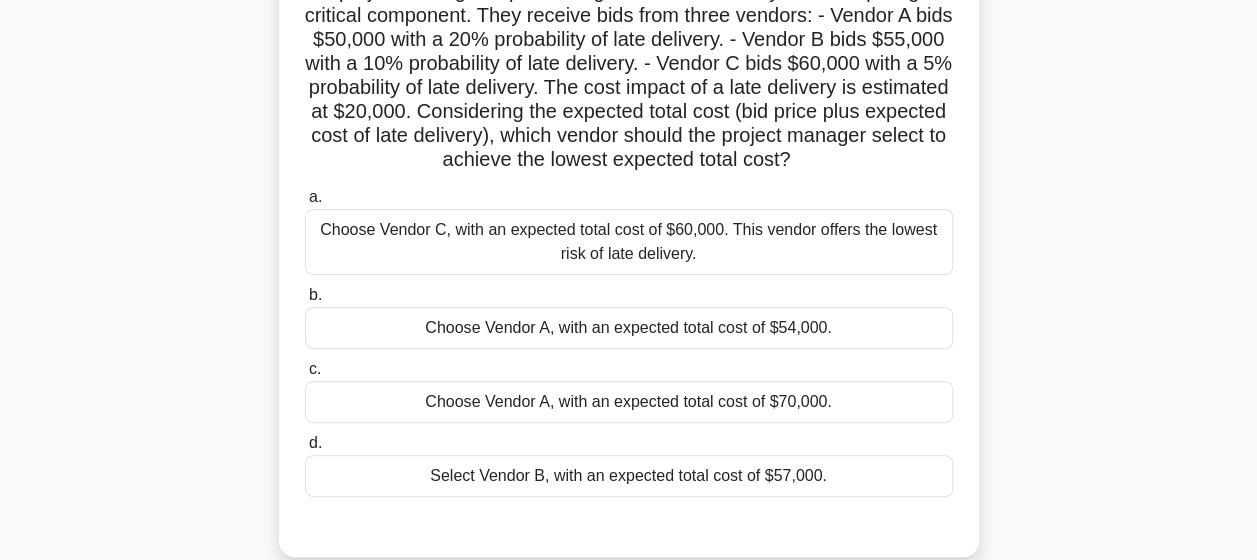 scroll, scrollTop: 155, scrollLeft: 0, axis: vertical 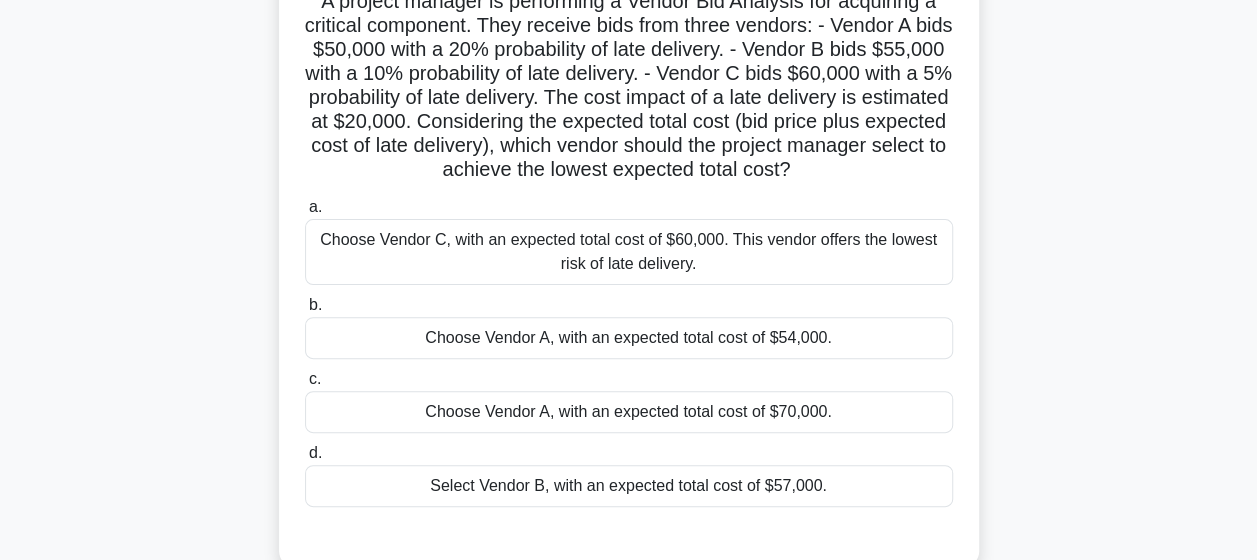 click on "Select Vendor B, with an expected total cost of $57,000." at bounding box center (629, 486) 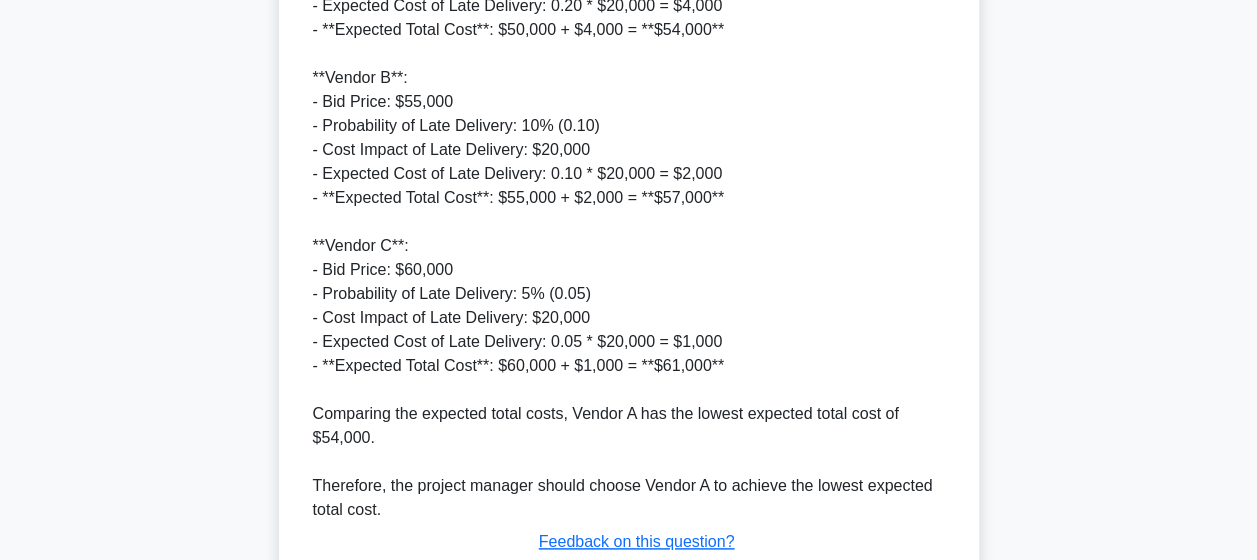 scroll, scrollTop: 1057, scrollLeft: 0, axis: vertical 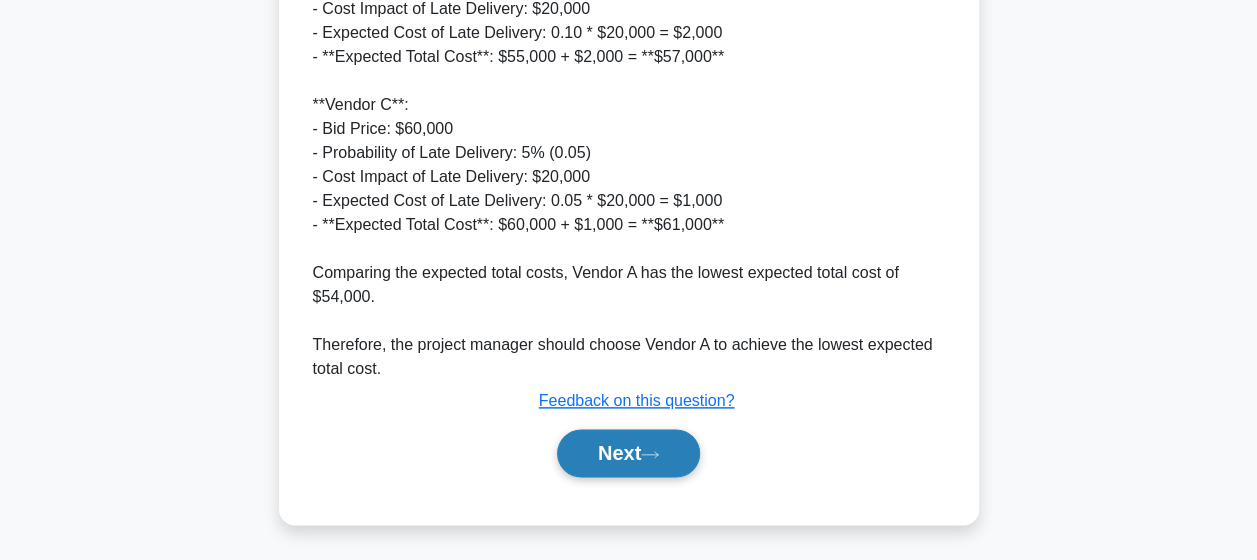 click on "Next" at bounding box center [628, 453] 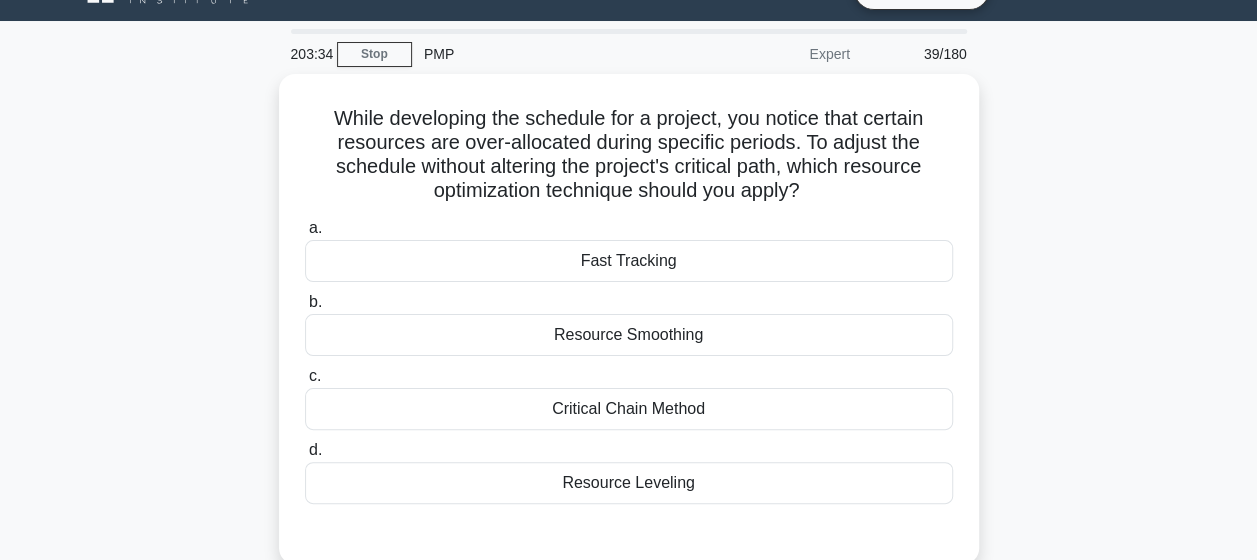 scroll, scrollTop: 55, scrollLeft: 0, axis: vertical 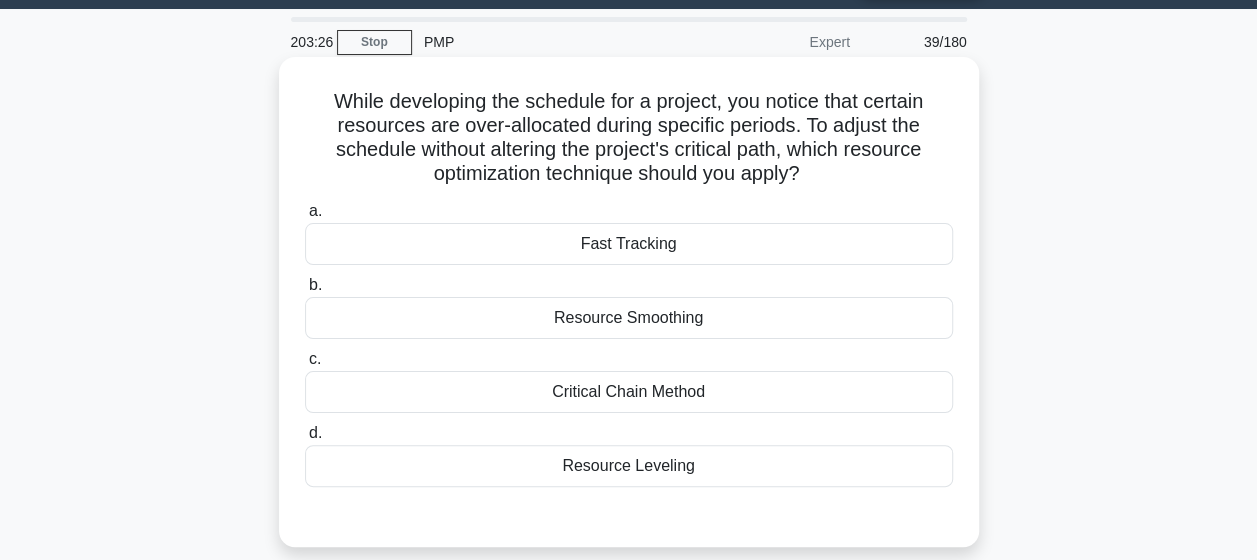 click on "Resource Smoothing" at bounding box center [629, 318] 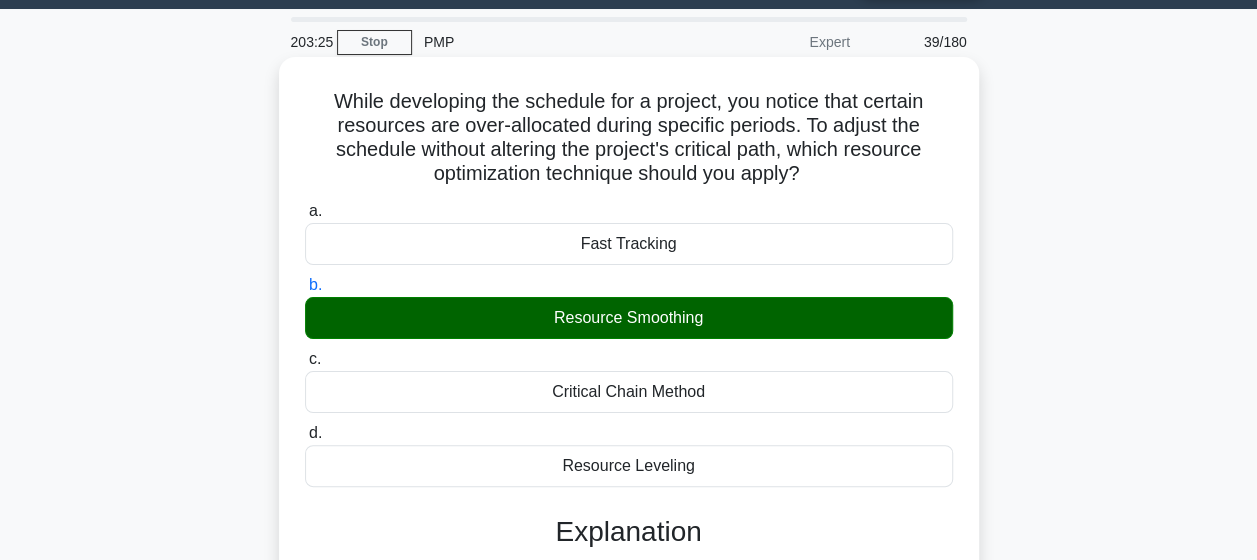 scroll, scrollTop: 494, scrollLeft: 0, axis: vertical 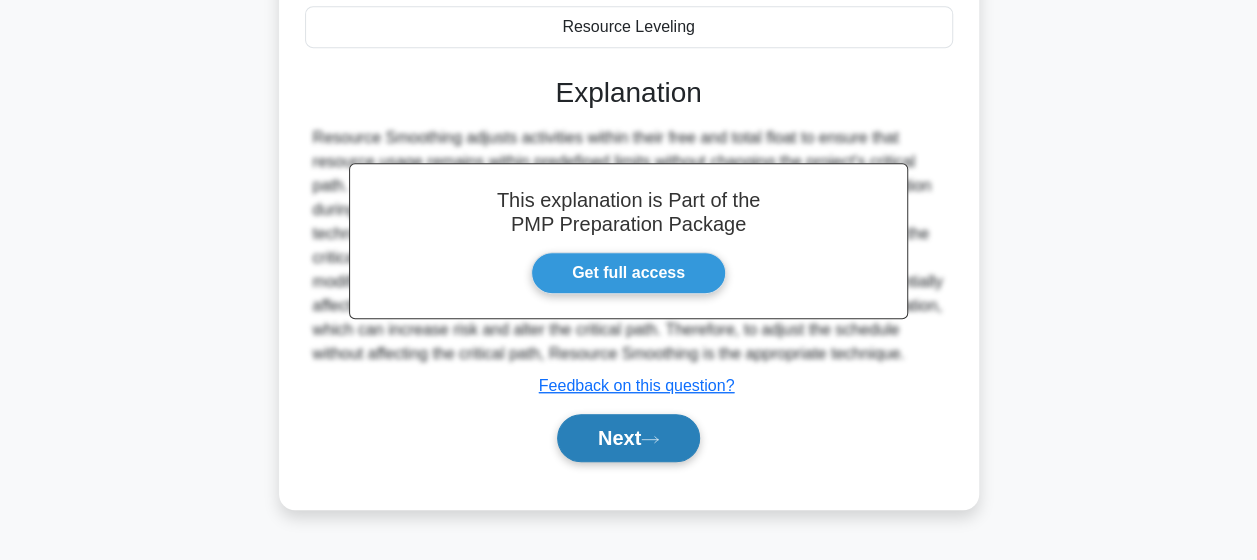 click on "Next" at bounding box center (628, 438) 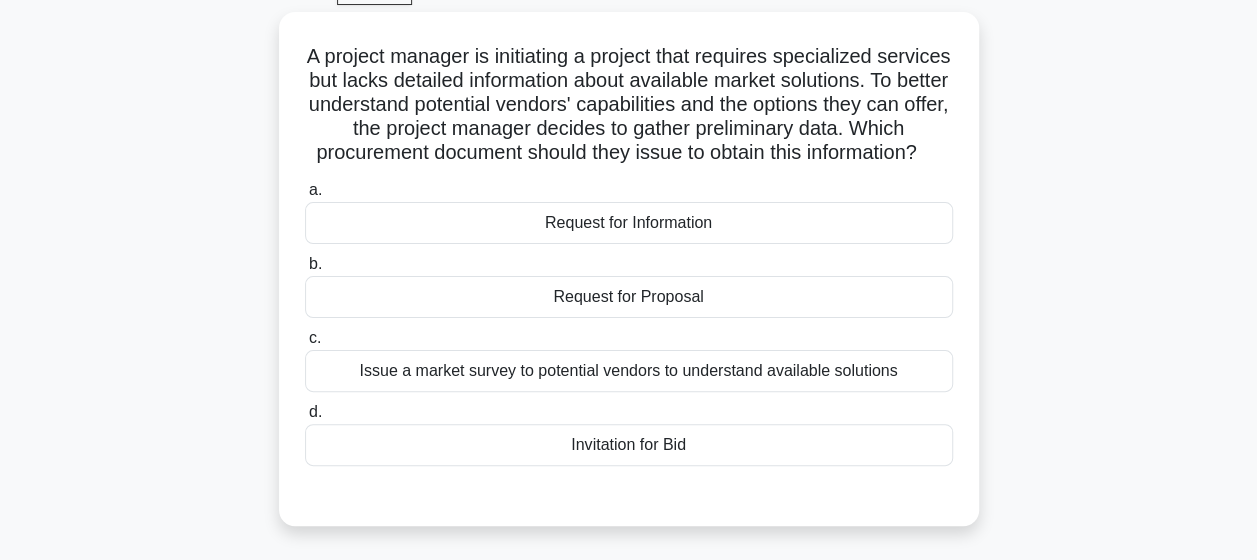 scroll, scrollTop: 102, scrollLeft: 0, axis: vertical 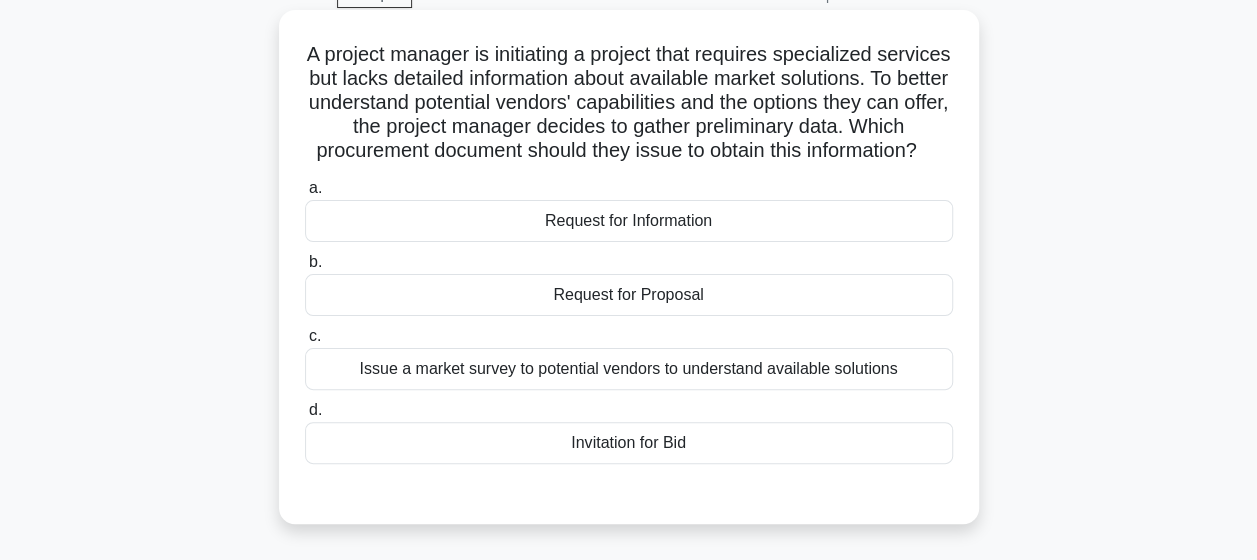 click on "Invitation for Bid" at bounding box center [629, 443] 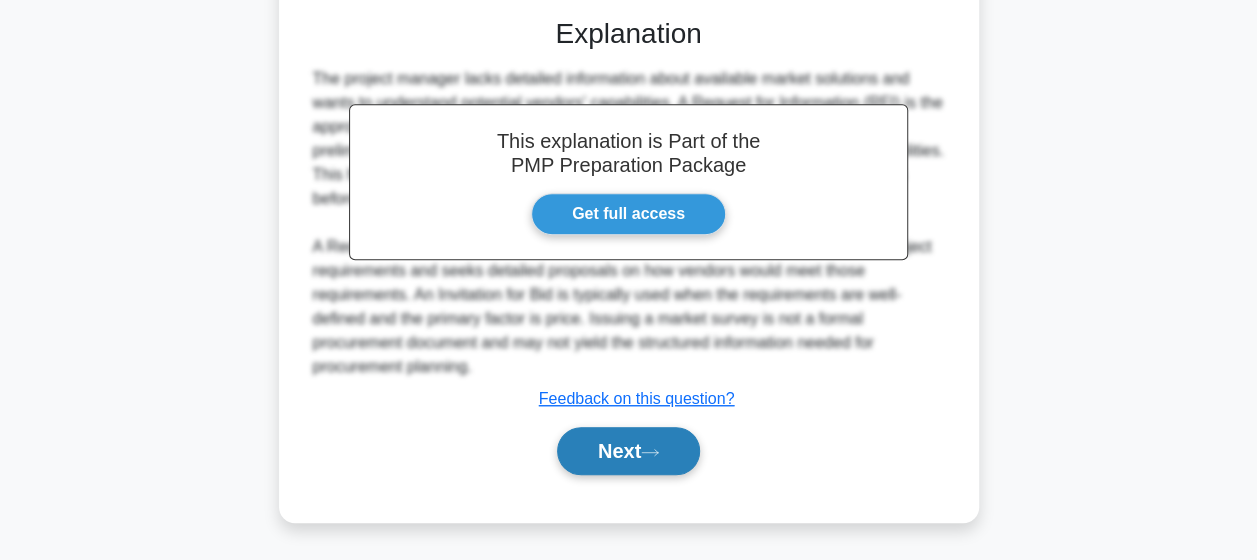 click on "Next" at bounding box center (628, 451) 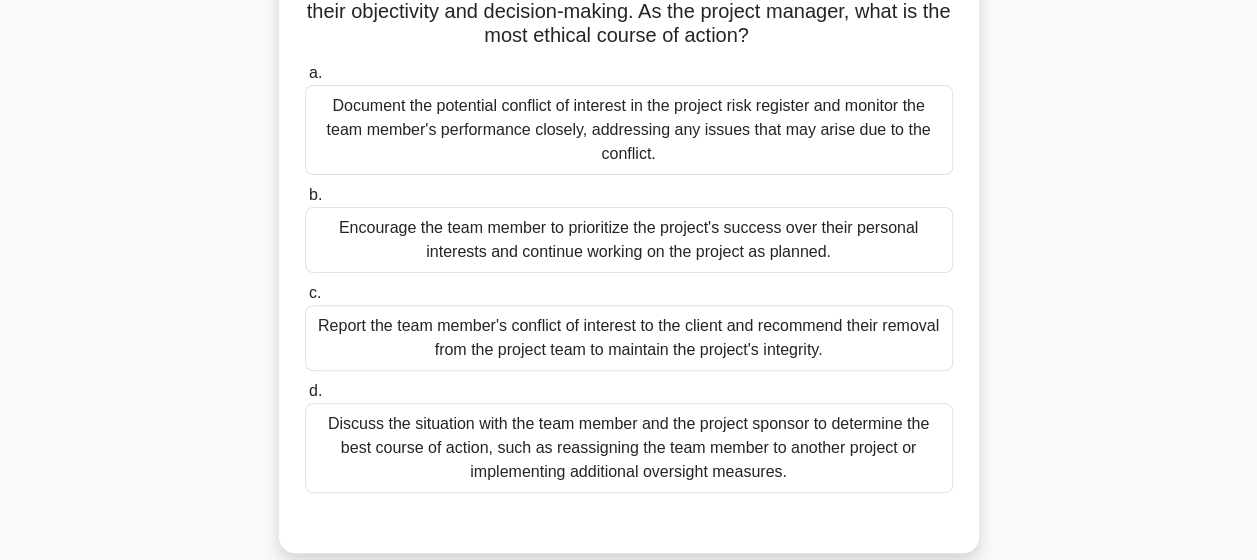 scroll, scrollTop: 204, scrollLeft: 0, axis: vertical 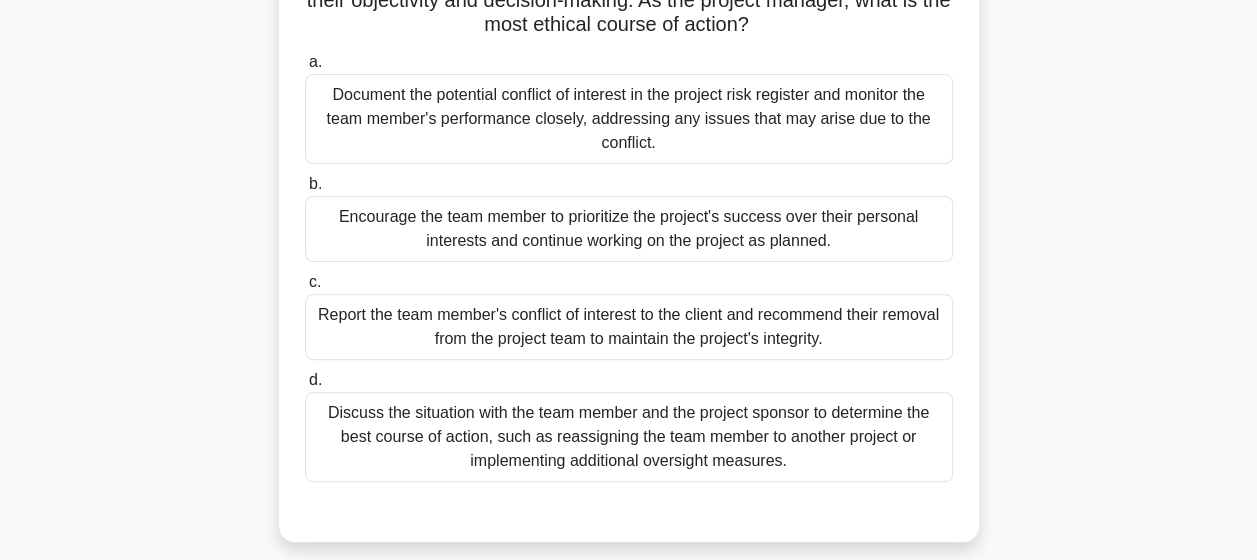click on "Discuss the situation with the team member and the project sponsor to determine the best course of action, such as reassigning the team member to another project or implementing additional oversight measures." at bounding box center [629, 437] 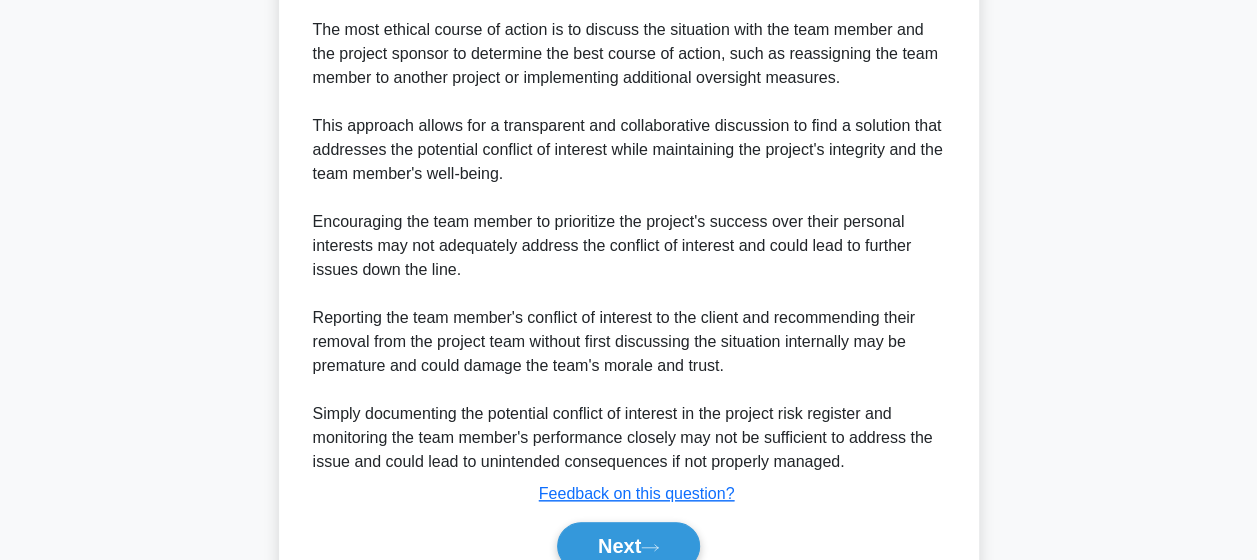 scroll, scrollTop: 838, scrollLeft: 0, axis: vertical 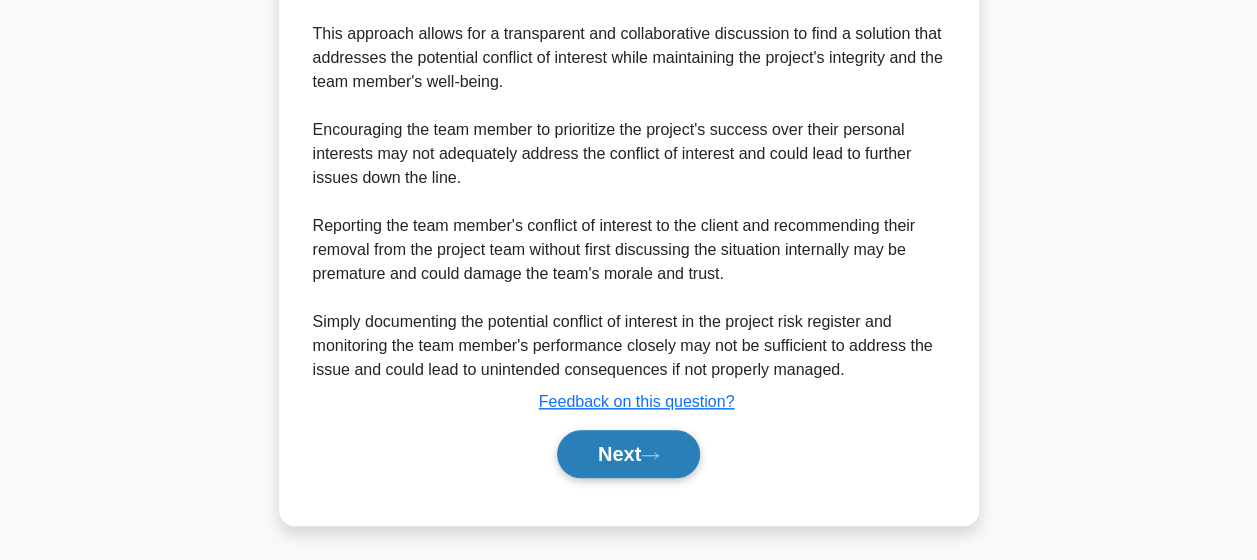 click 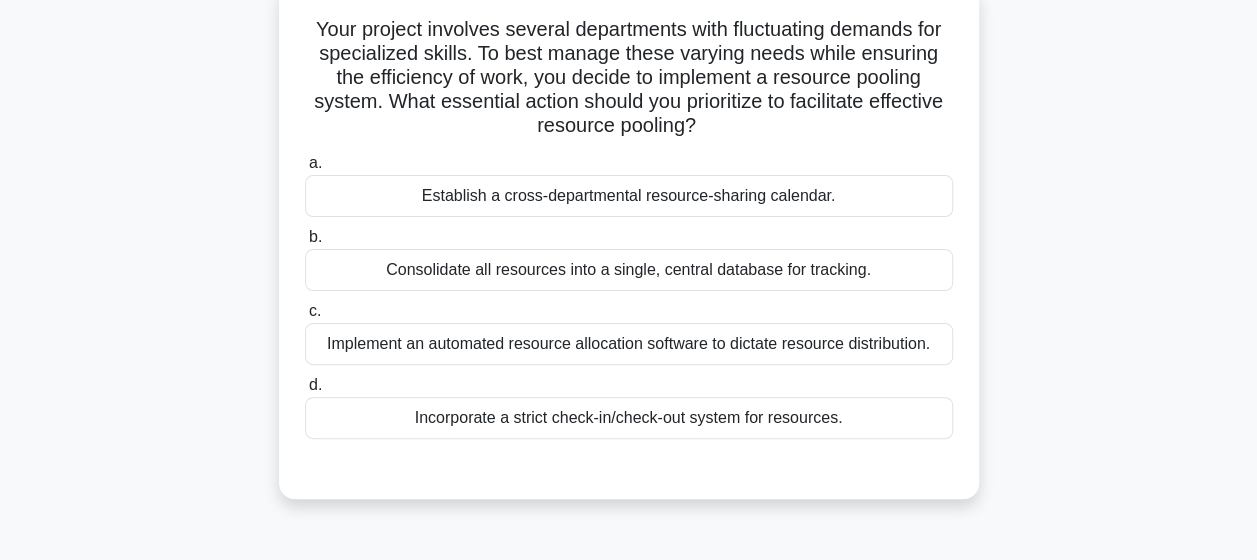 scroll, scrollTop: 131, scrollLeft: 0, axis: vertical 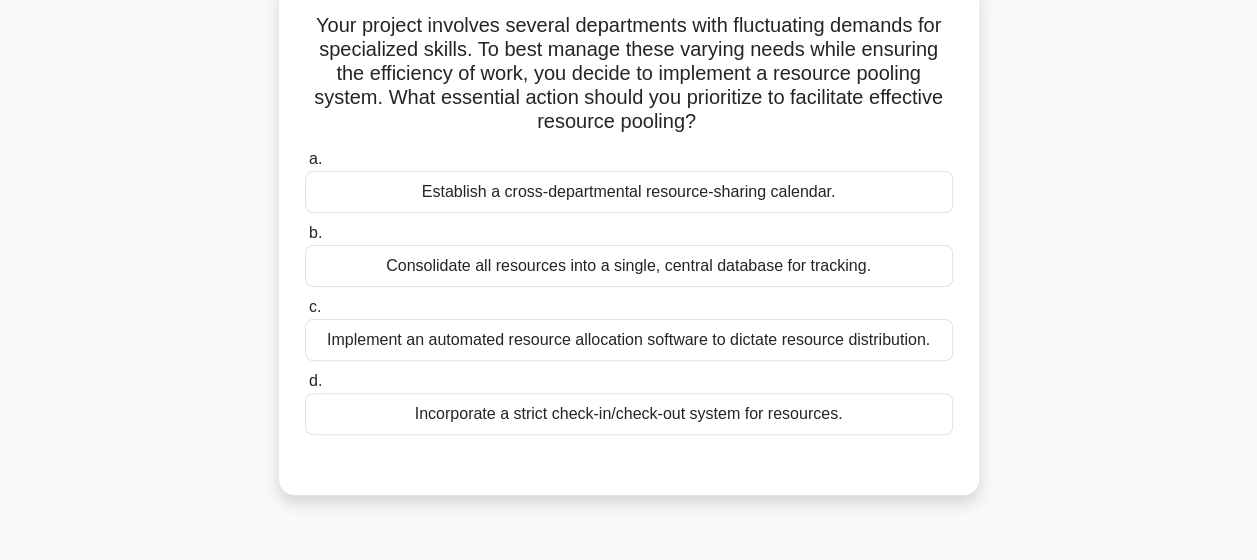 click on "Establish a cross-departmental resource-sharing calendar." at bounding box center [629, 192] 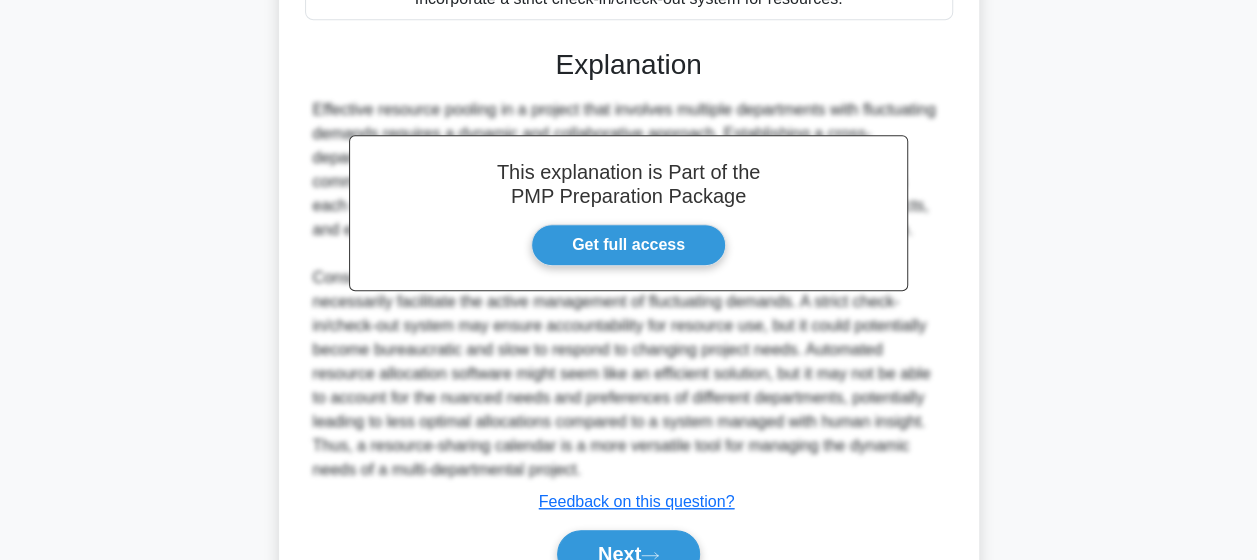 scroll, scrollTop: 547, scrollLeft: 0, axis: vertical 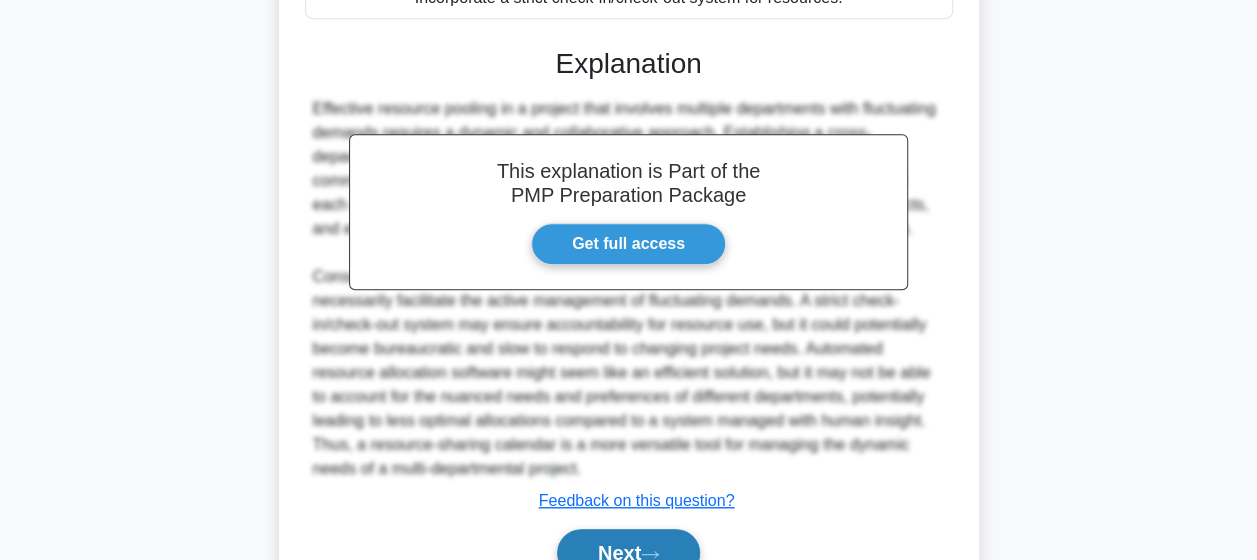 click on "Next" at bounding box center [628, 553] 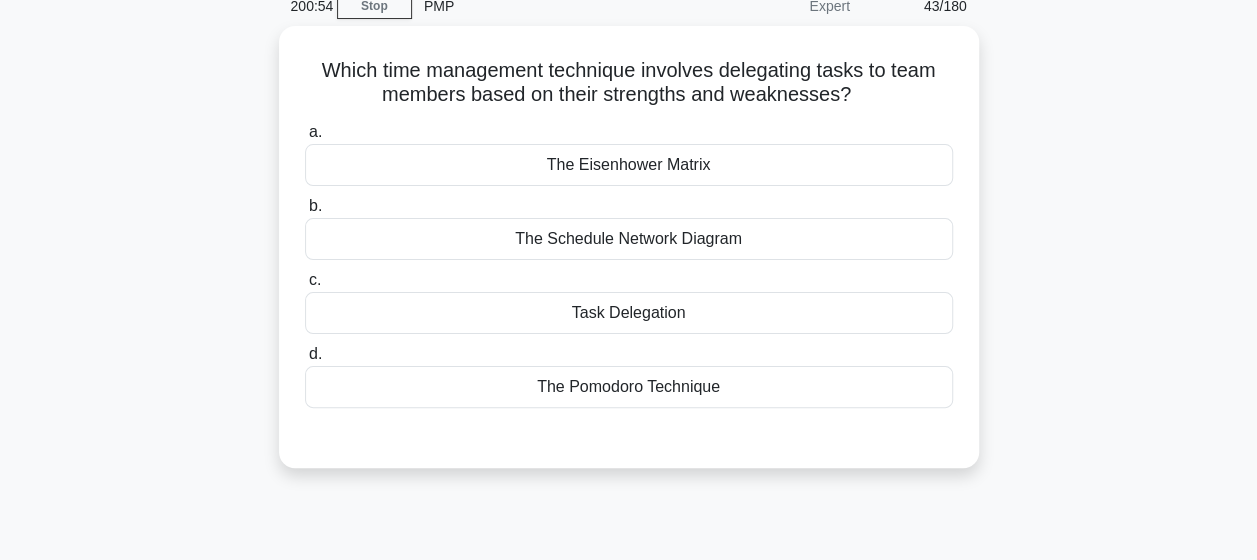 scroll, scrollTop: 70, scrollLeft: 0, axis: vertical 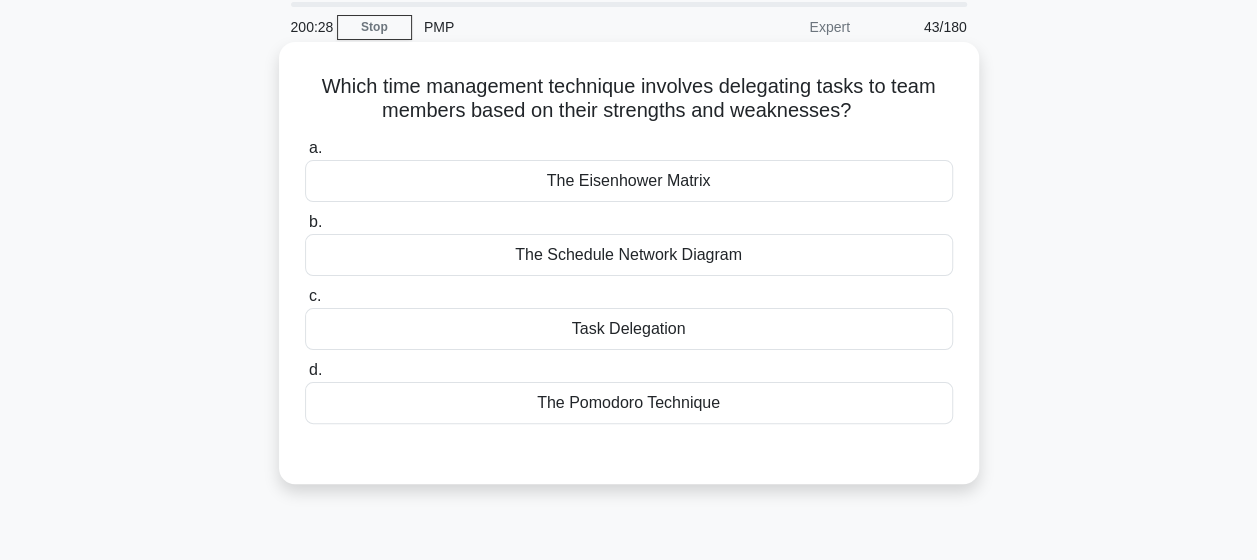 click on "The Eisenhower Matrix" at bounding box center (629, 181) 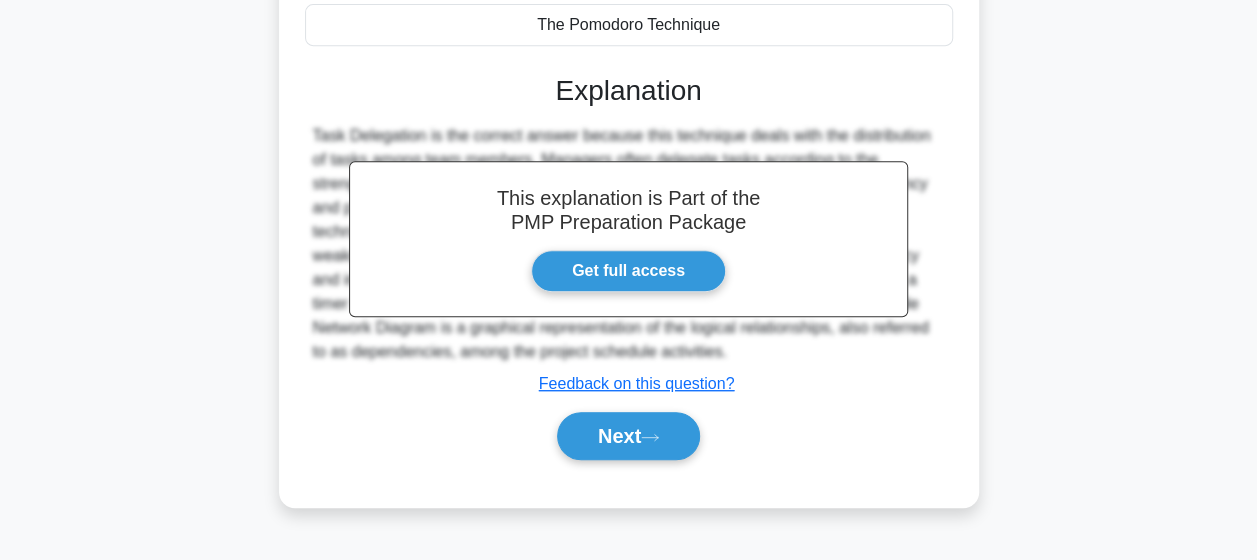scroll, scrollTop: 485, scrollLeft: 0, axis: vertical 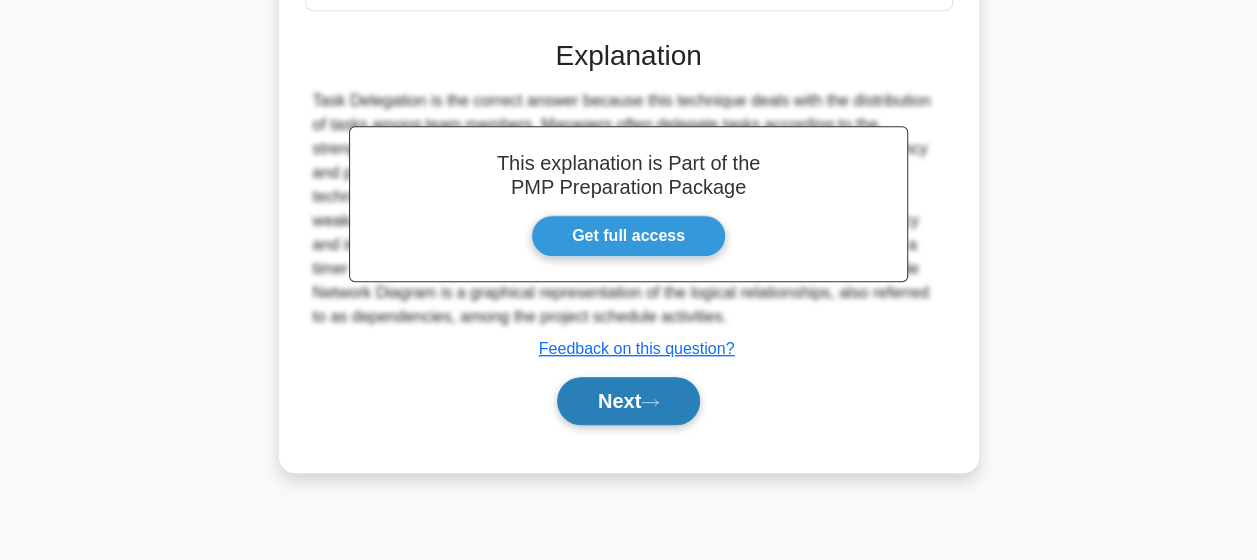 click on "Next" at bounding box center (628, 401) 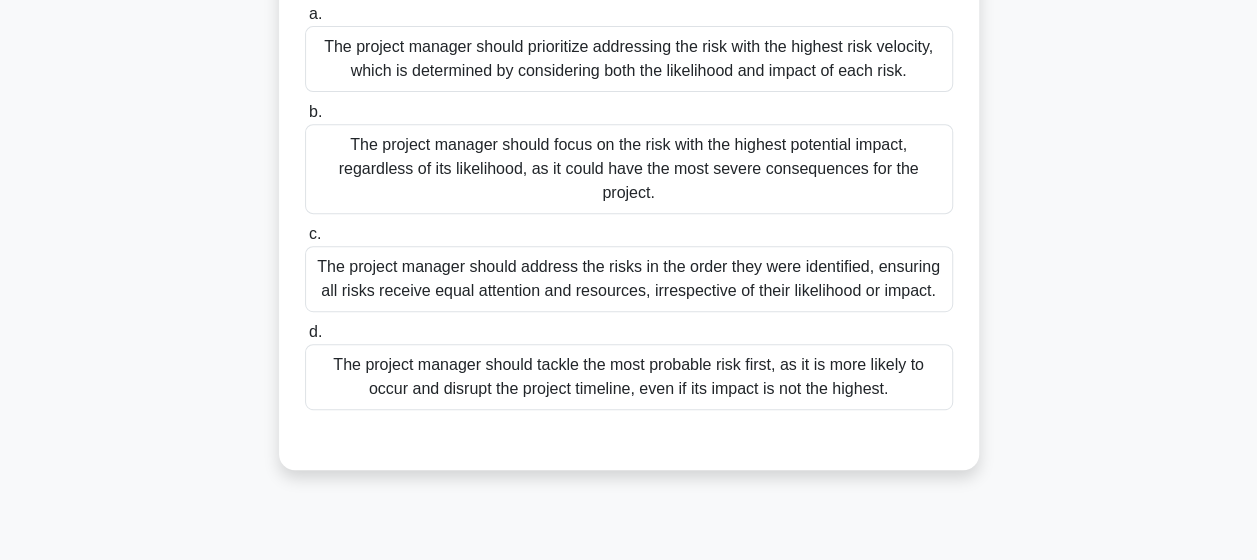 scroll, scrollTop: 356, scrollLeft: 0, axis: vertical 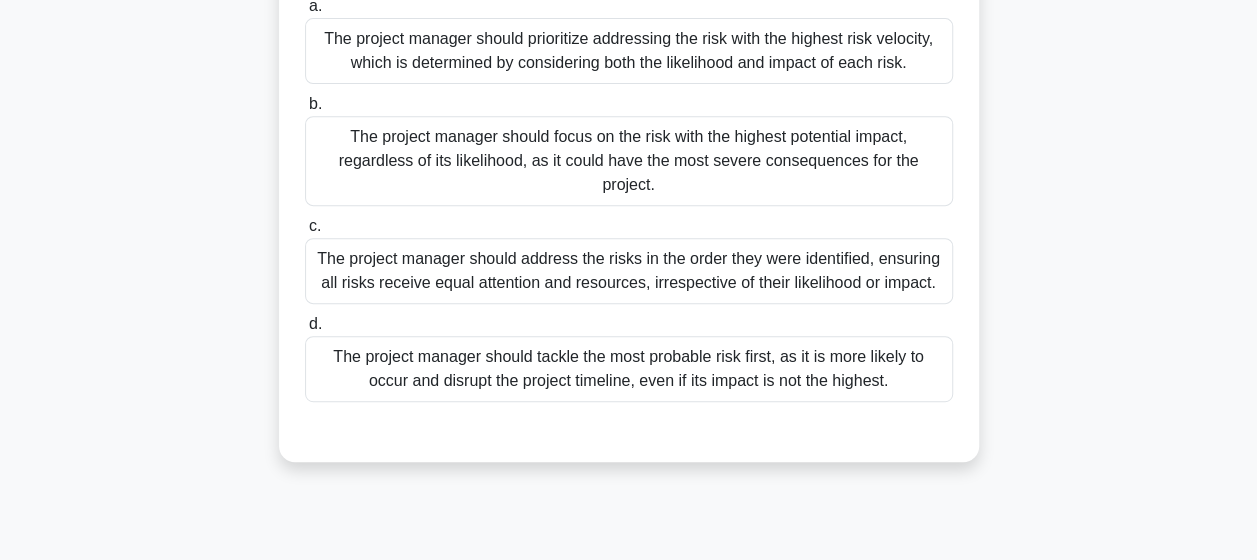 click on "The project manager should prioritize addressing the risk with the highest risk velocity, which is determined by considering both the likelihood and impact of each risk." at bounding box center [629, 51] 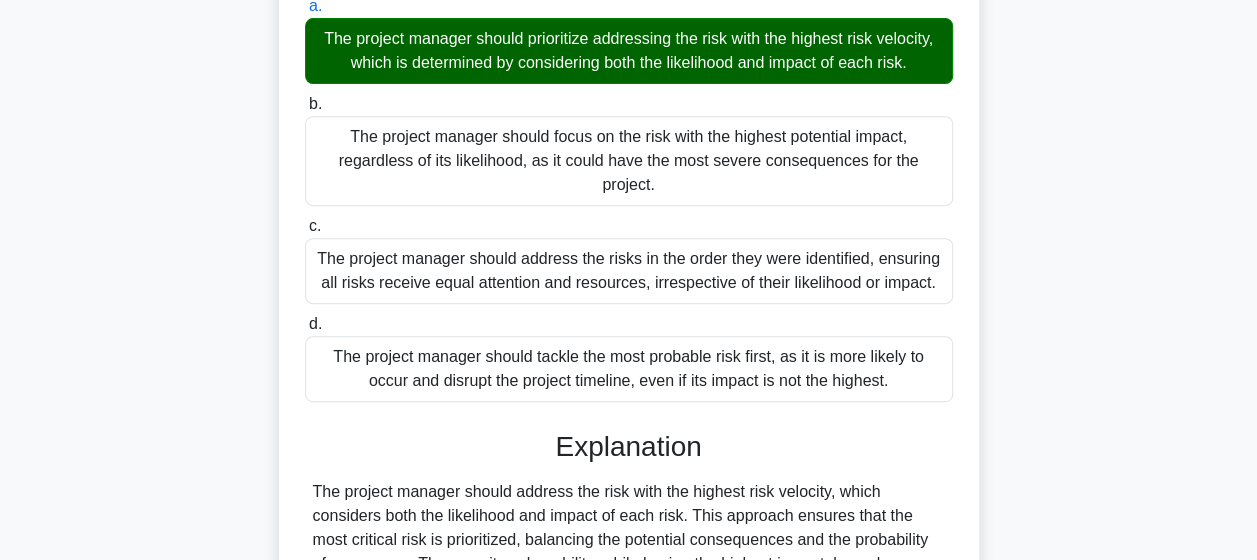 scroll, scrollTop: 718, scrollLeft: 0, axis: vertical 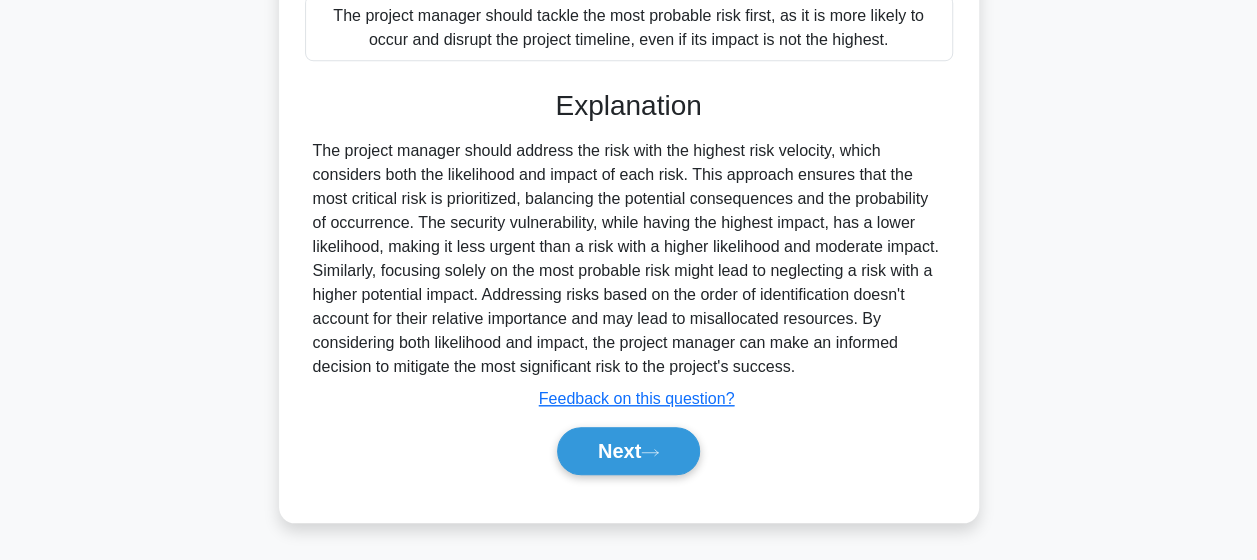 click on "Next" at bounding box center [629, 451] 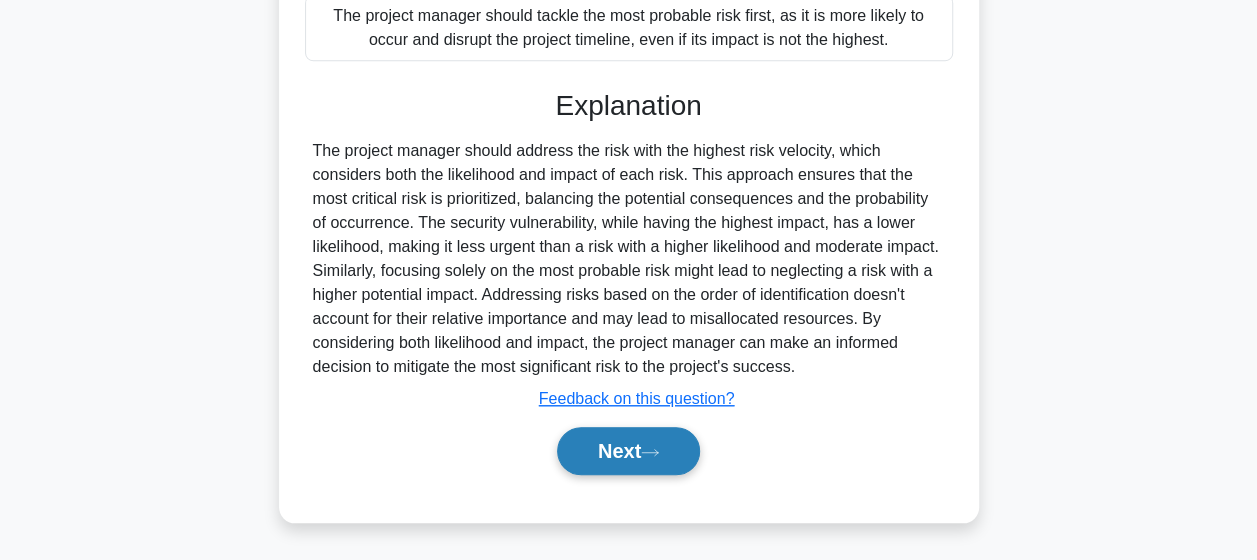 click on "Next" at bounding box center [628, 451] 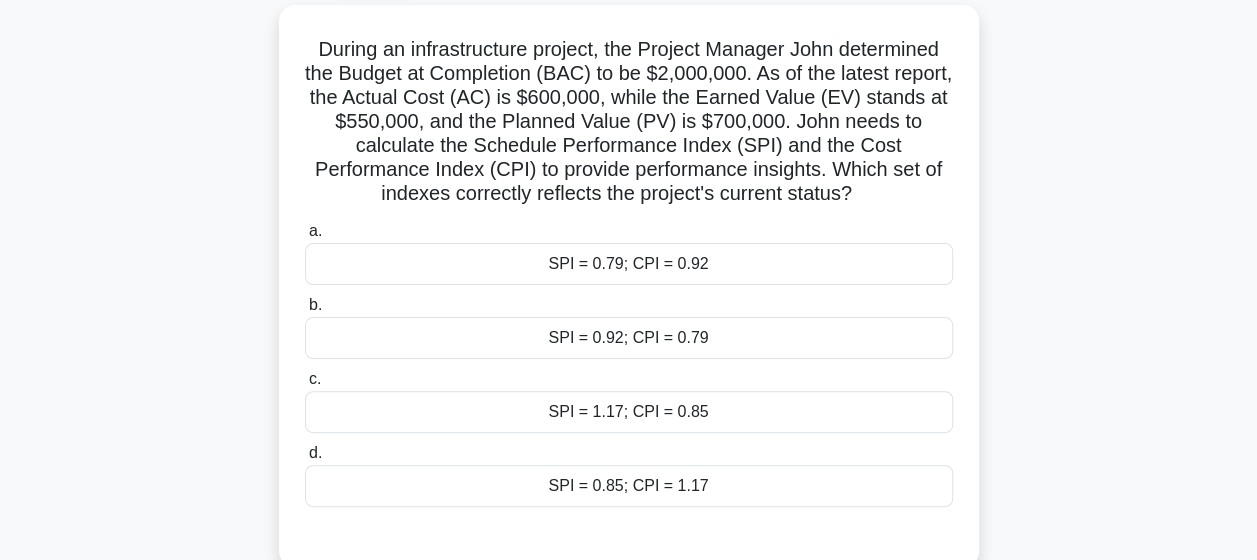 scroll, scrollTop: 114, scrollLeft: 0, axis: vertical 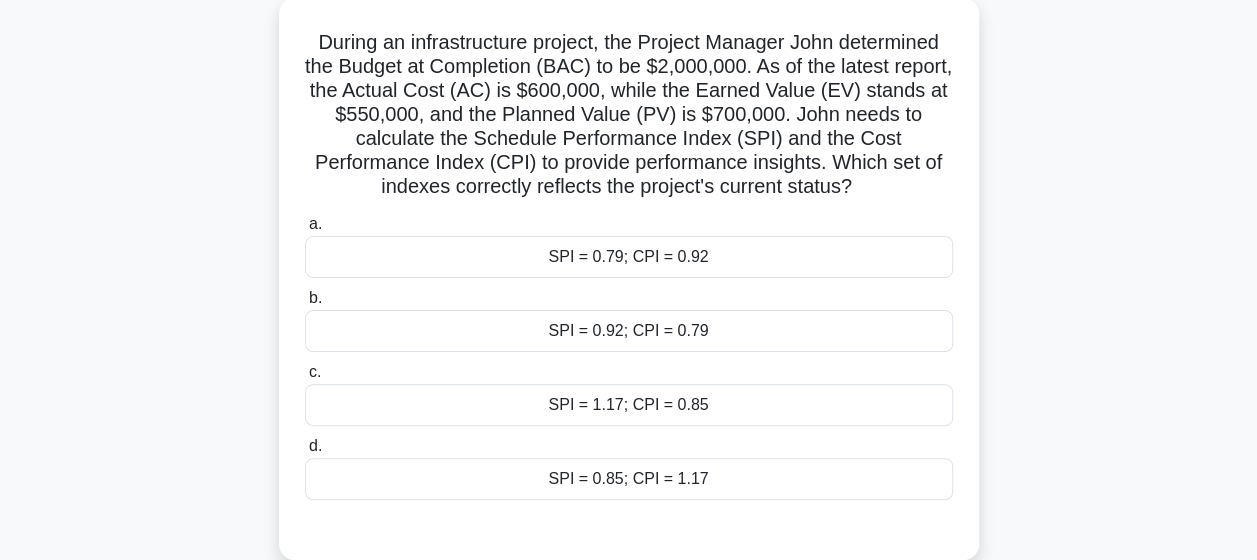 click on "SPI = 0.92; CPI = 0.79" at bounding box center [629, 331] 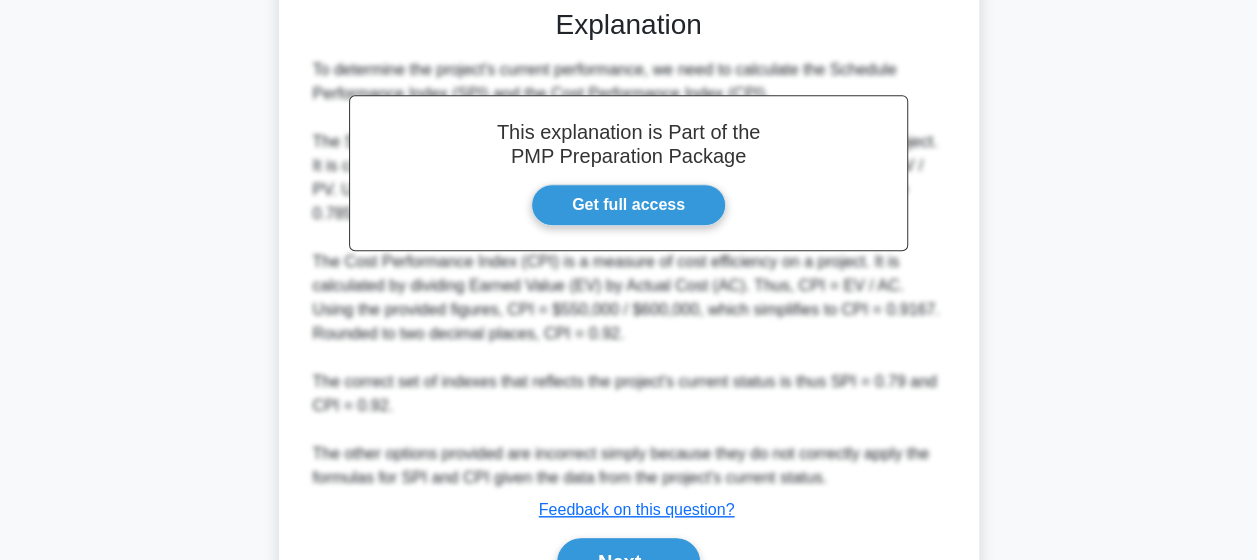 scroll, scrollTop: 745, scrollLeft: 0, axis: vertical 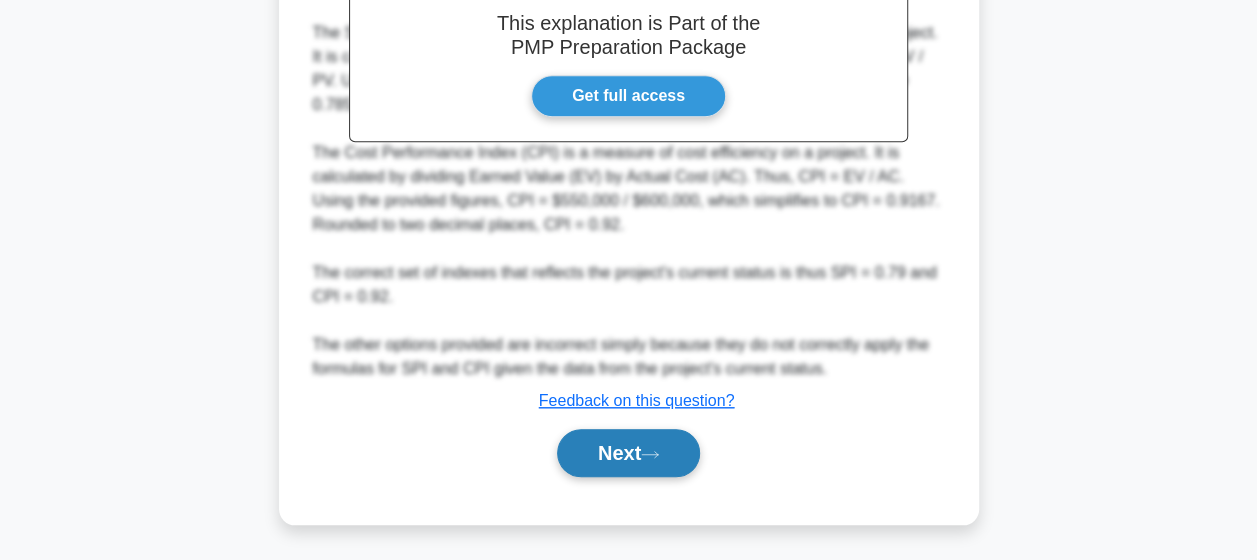 click on "Next" at bounding box center [628, 453] 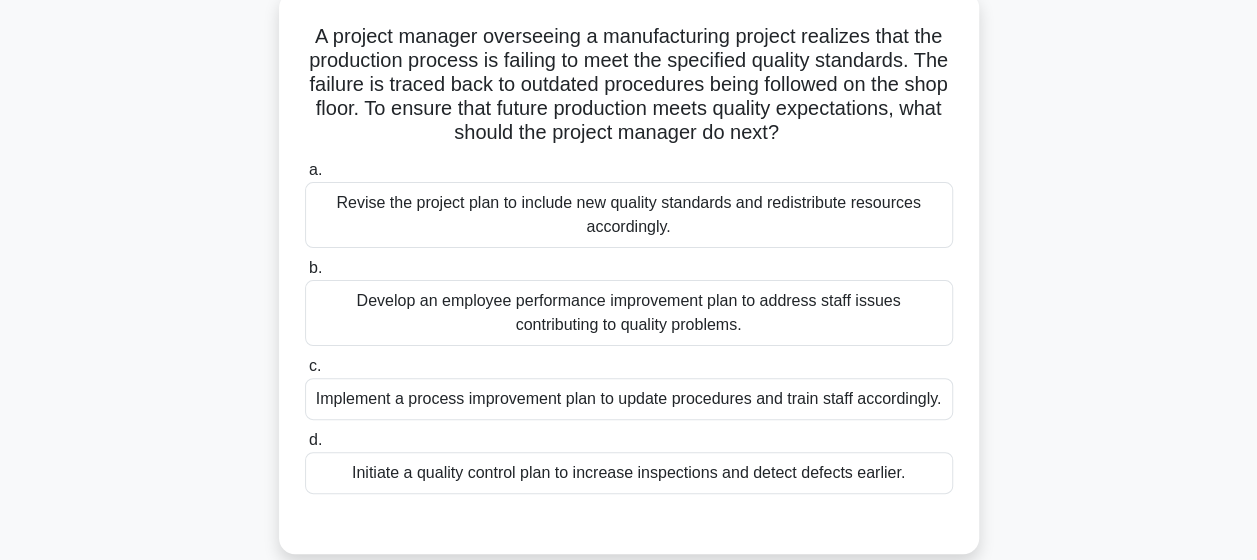 scroll, scrollTop: 117, scrollLeft: 0, axis: vertical 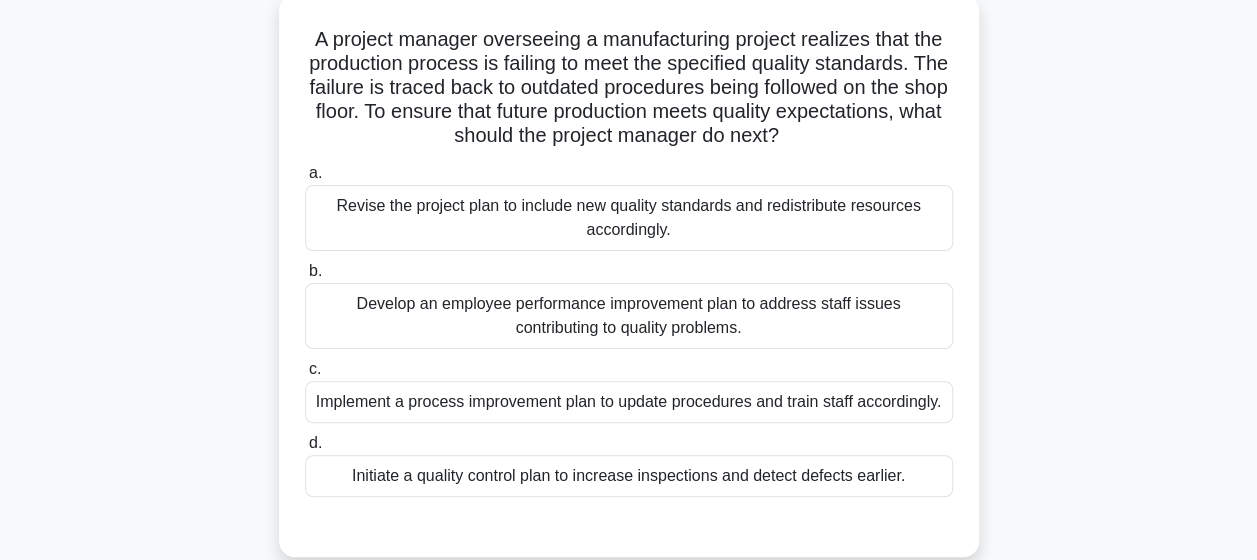 click on "Implement a process improvement plan to update procedures and train staff accordingly." at bounding box center (629, 402) 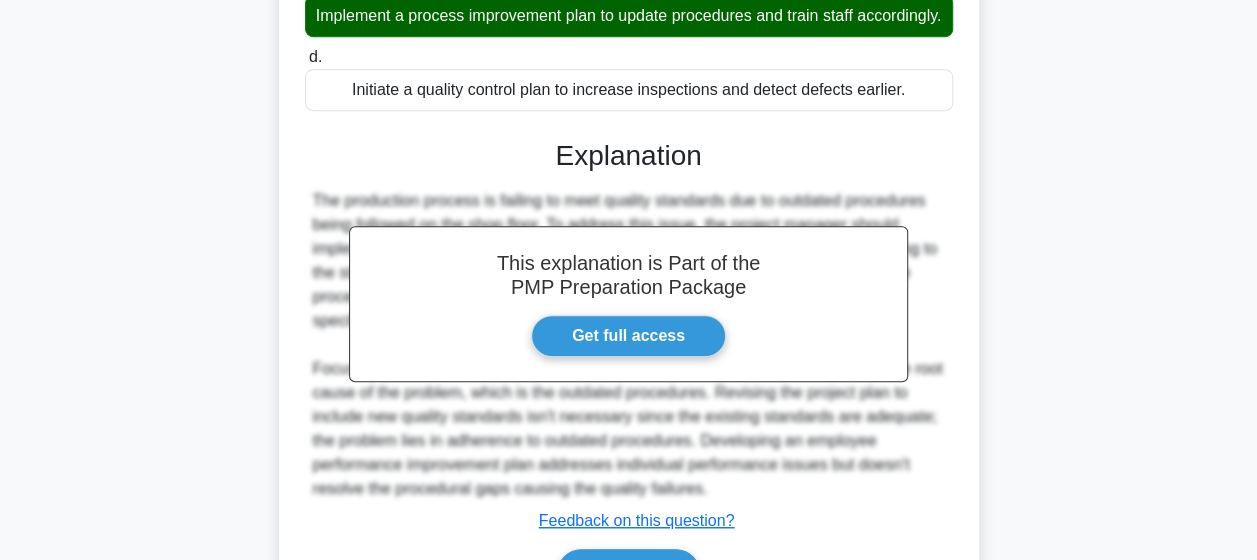 scroll, scrollTop: 646, scrollLeft: 0, axis: vertical 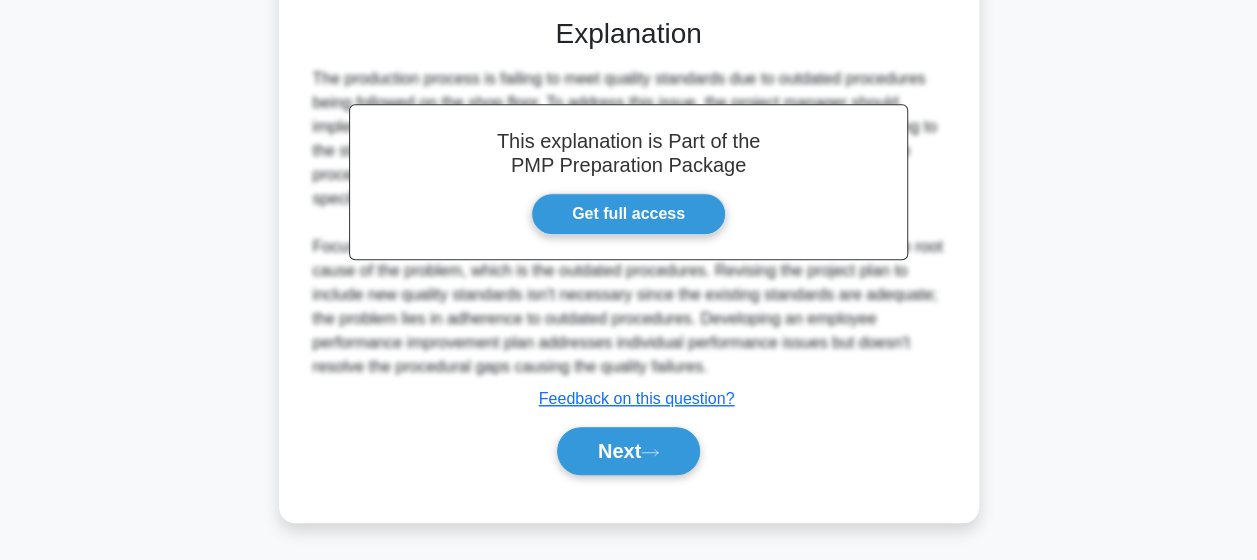 click on "Next" at bounding box center (629, 451) 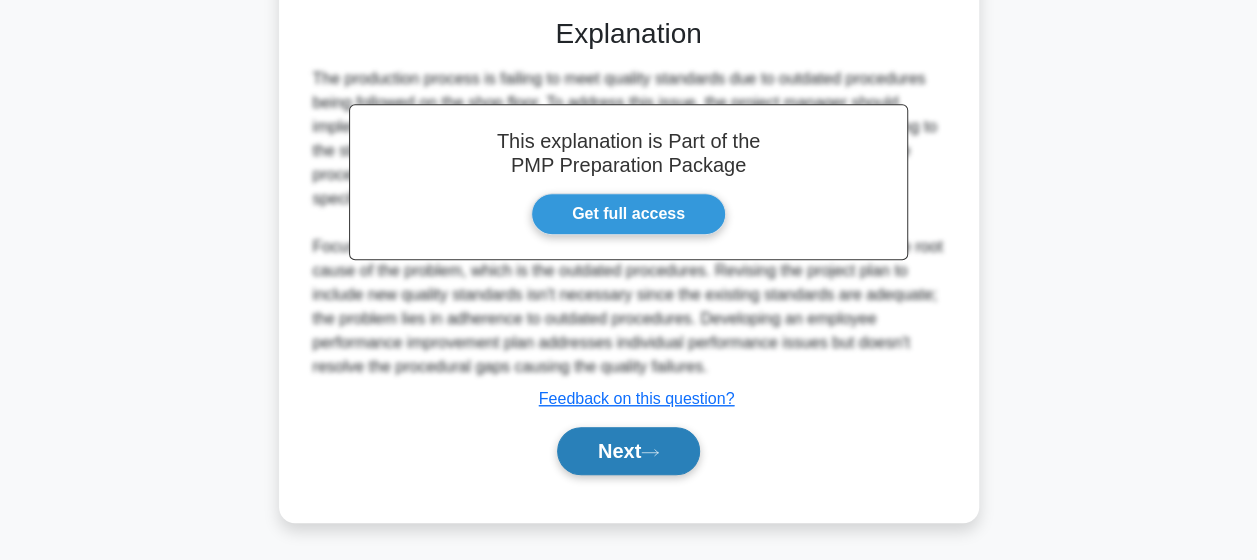 click on "Next" at bounding box center (628, 451) 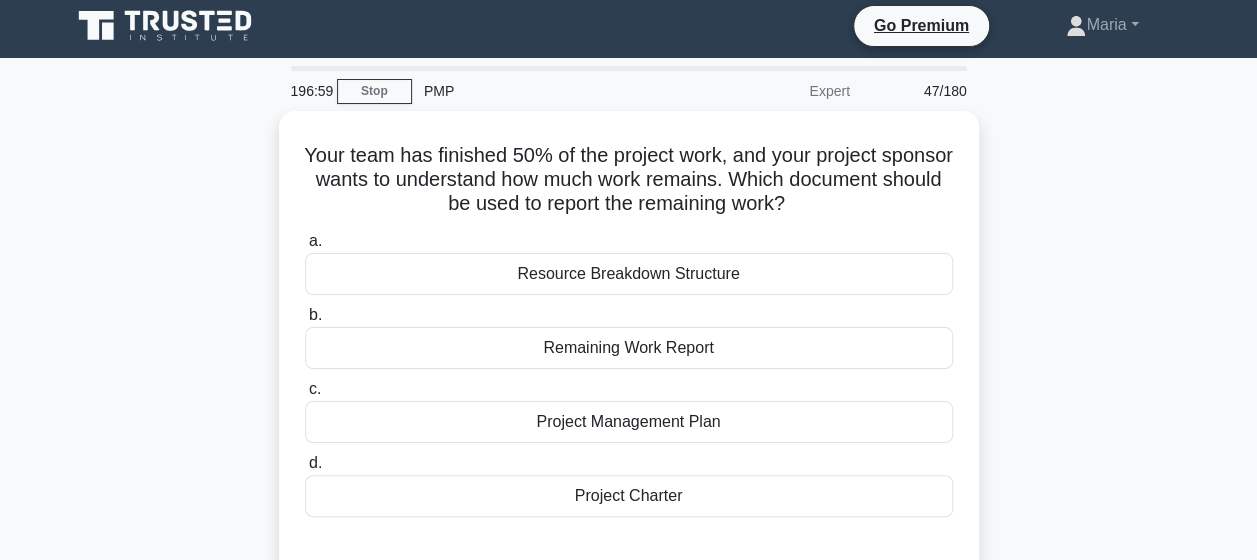scroll, scrollTop: 0, scrollLeft: 0, axis: both 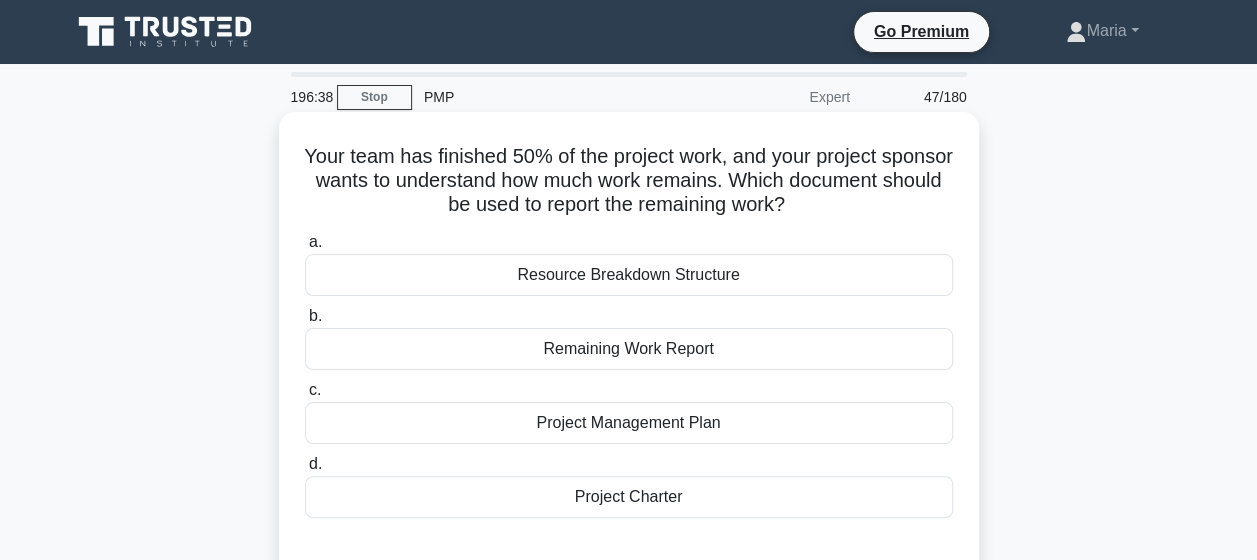 click on "Remaining Work Report" at bounding box center (629, 349) 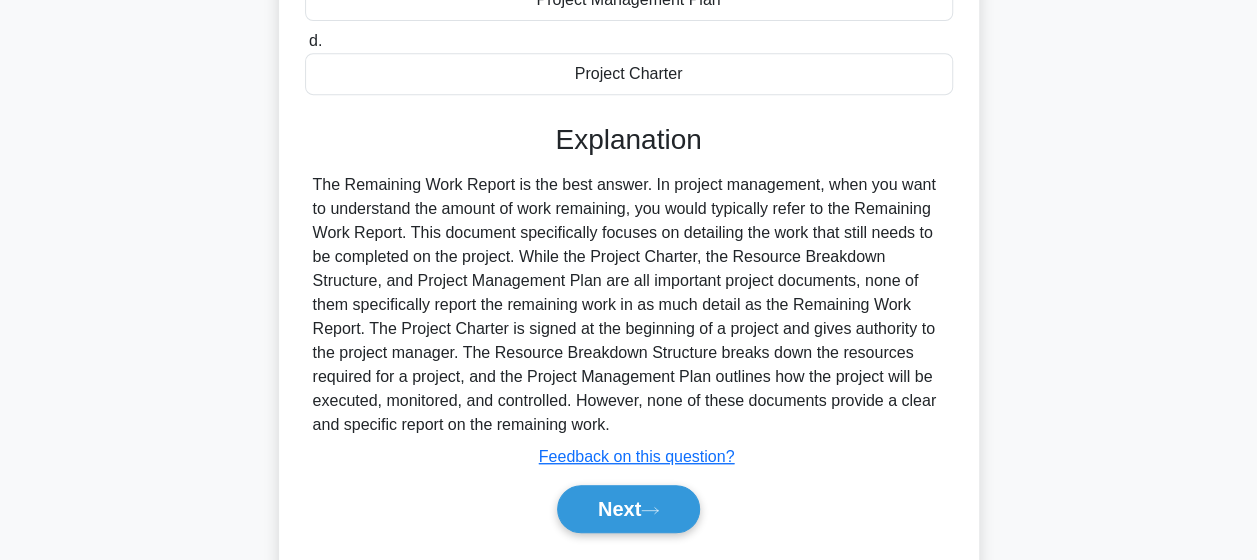scroll, scrollTop: 427, scrollLeft: 0, axis: vertical 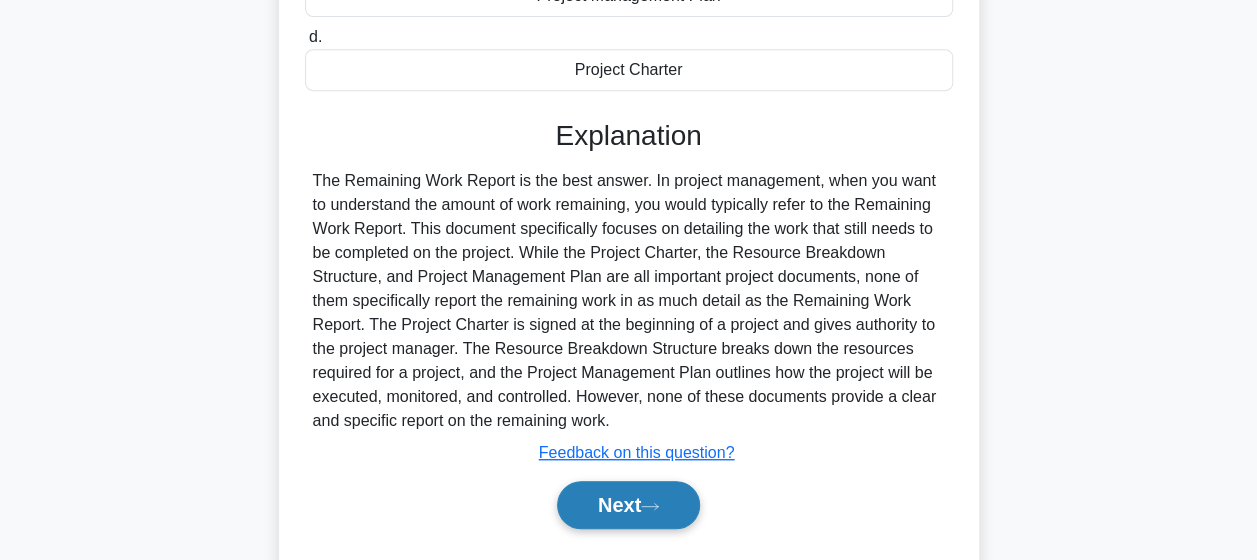 click on "Next" at bounding box center [628, 505] 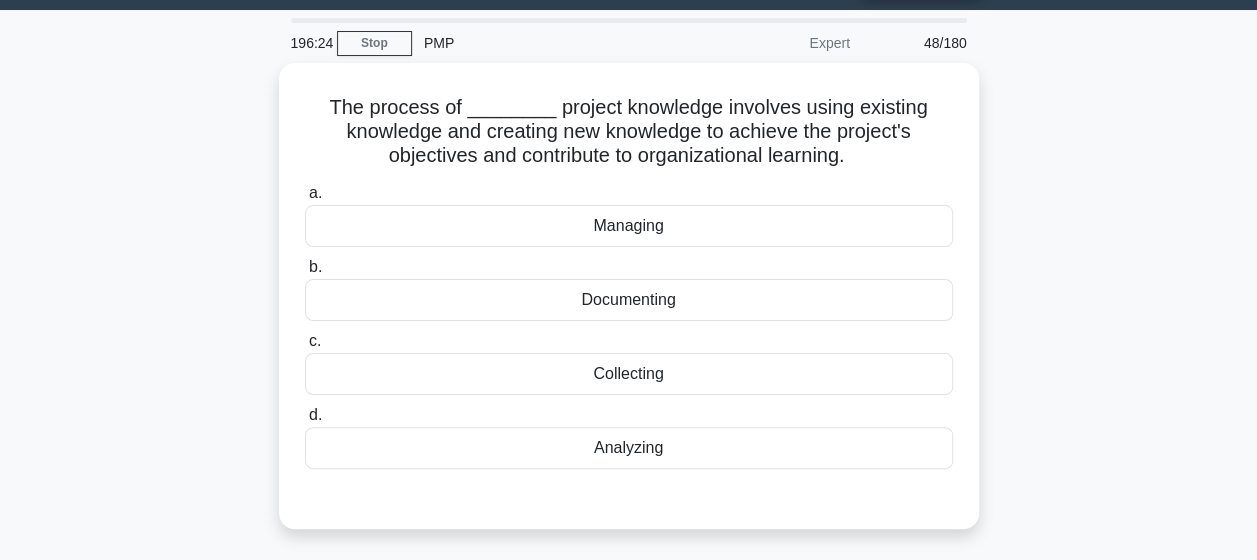 scroll, scrollTop: 56, scrollLeft: 0, axis: vertical 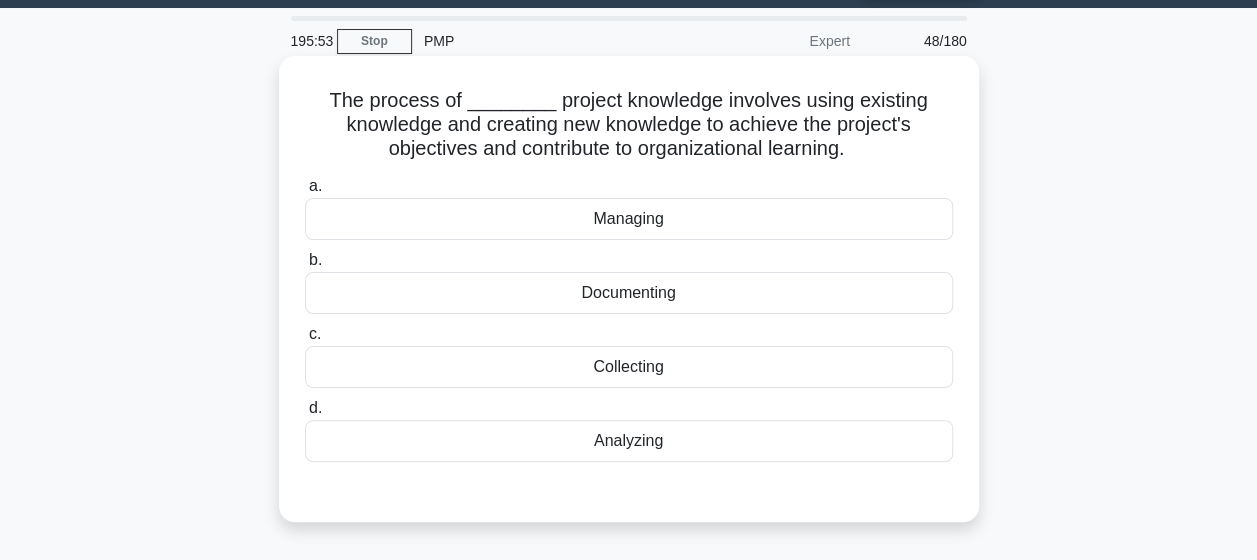 click on "Analyzing" at bounding box center [629, 441] 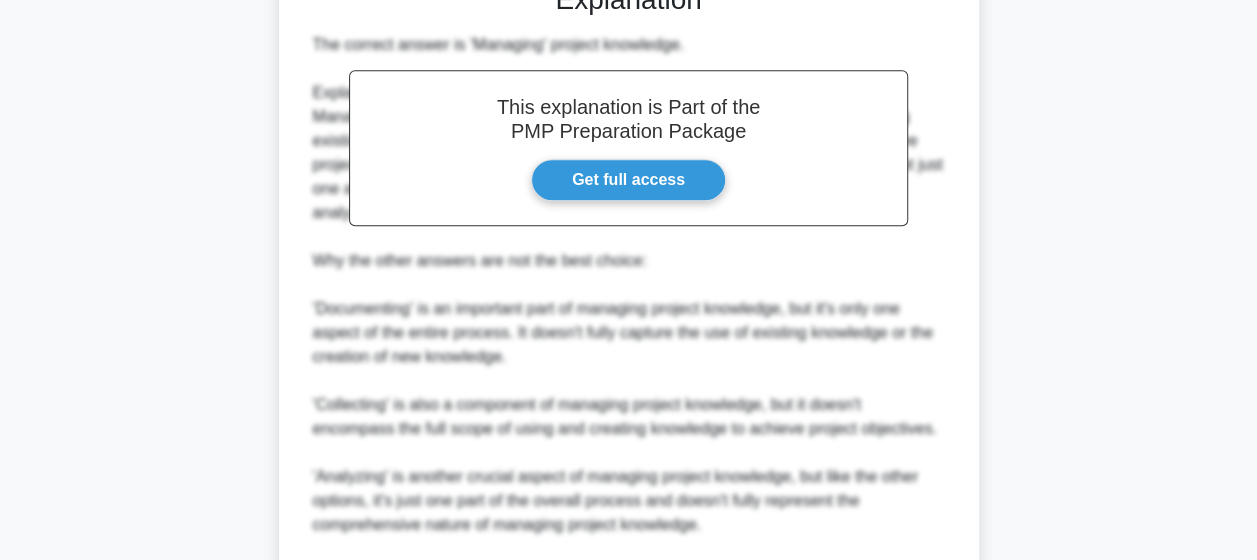 scroll, scrollTop: 817, scrollLeft: 0, axis: vertical 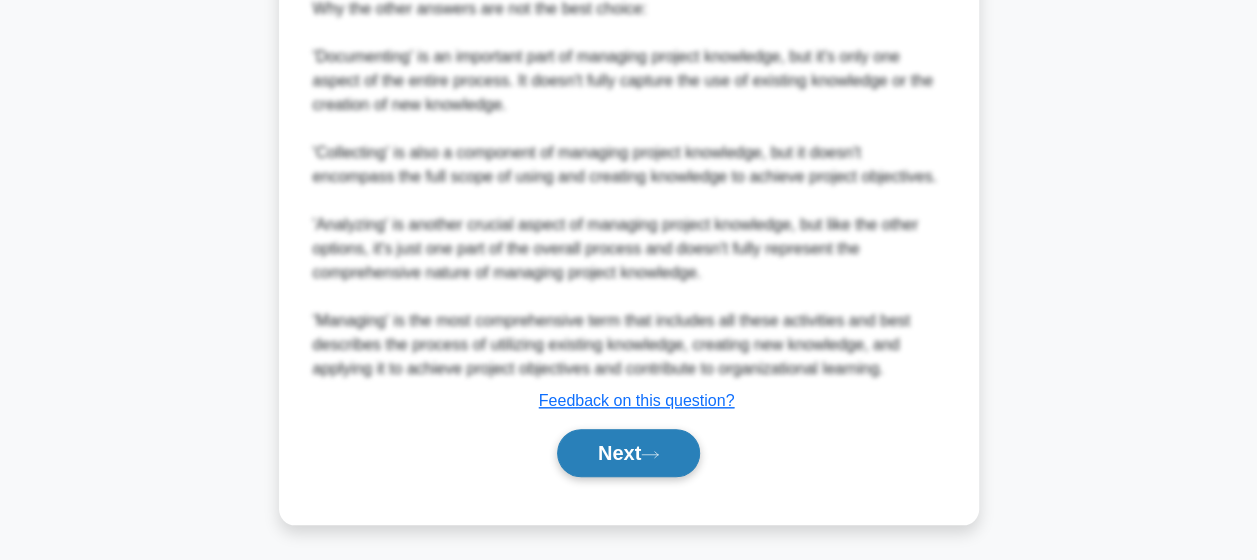 click on "Next" at bounding box center (628, 453) 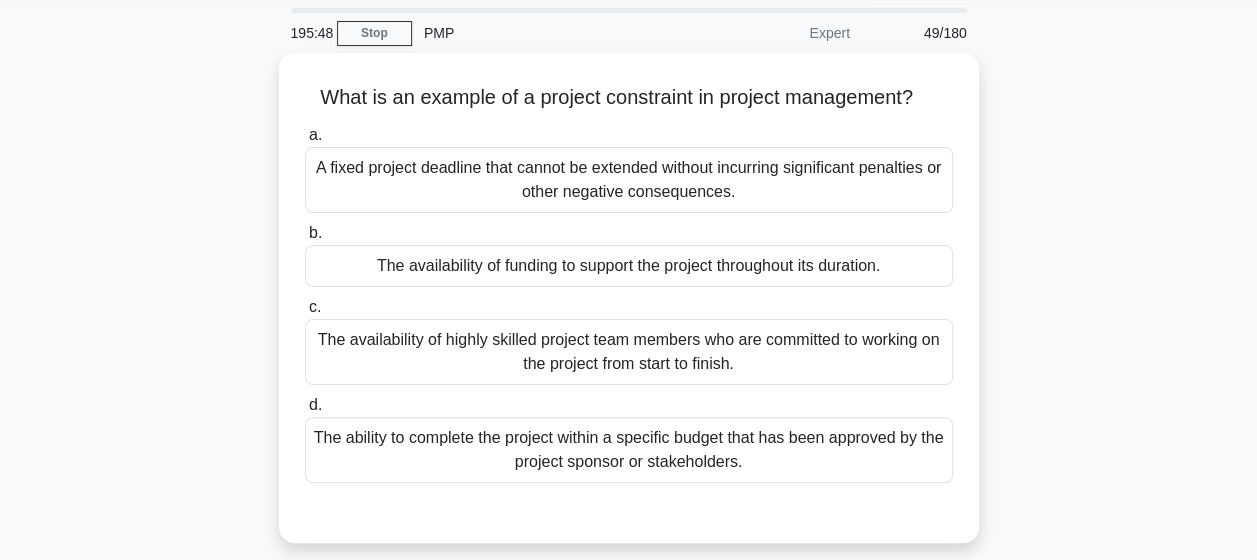 scroll, scrollTop: 72, scrollLeft: 0, axis: vertical 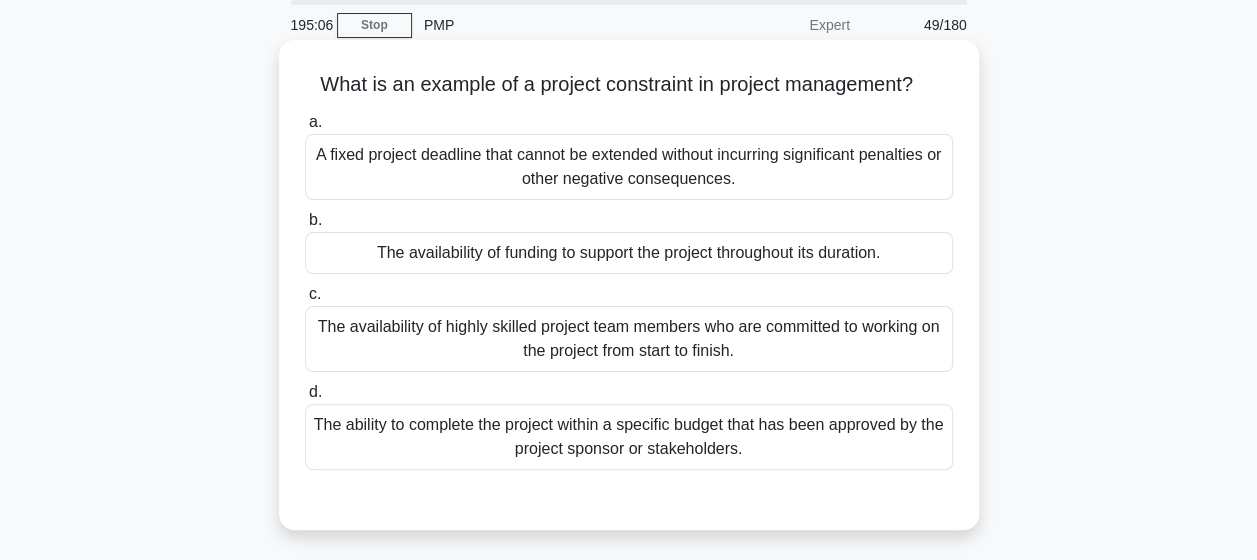 click on "The availability of funding to support the project throughout its duration." at bounding box center (629, 253) 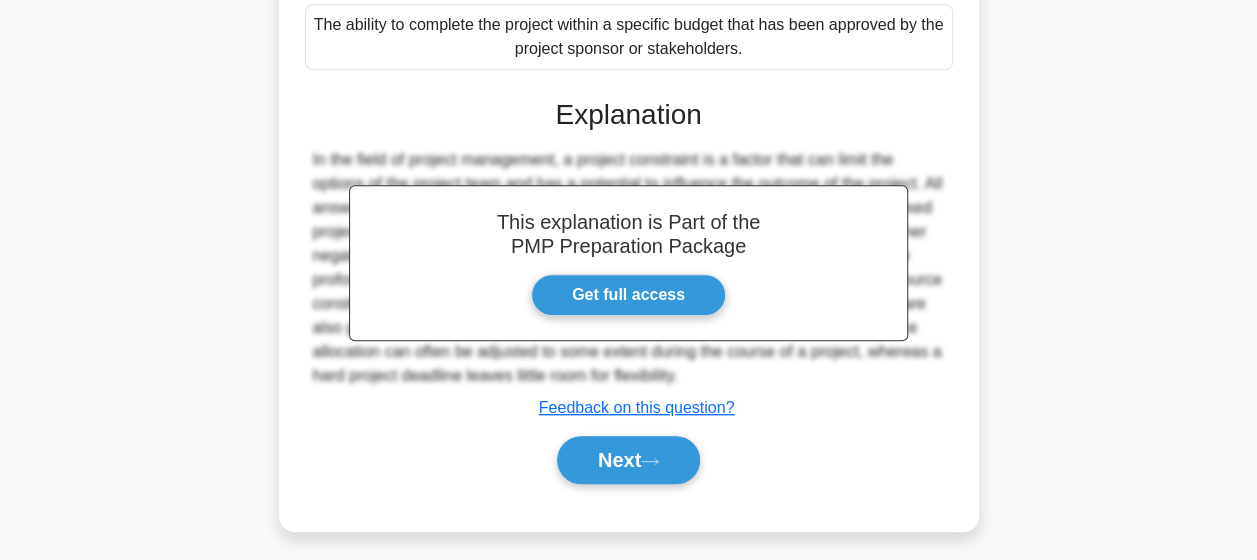 scroll, scrollTop: 474, scrollLeft: 0, axis: vertical 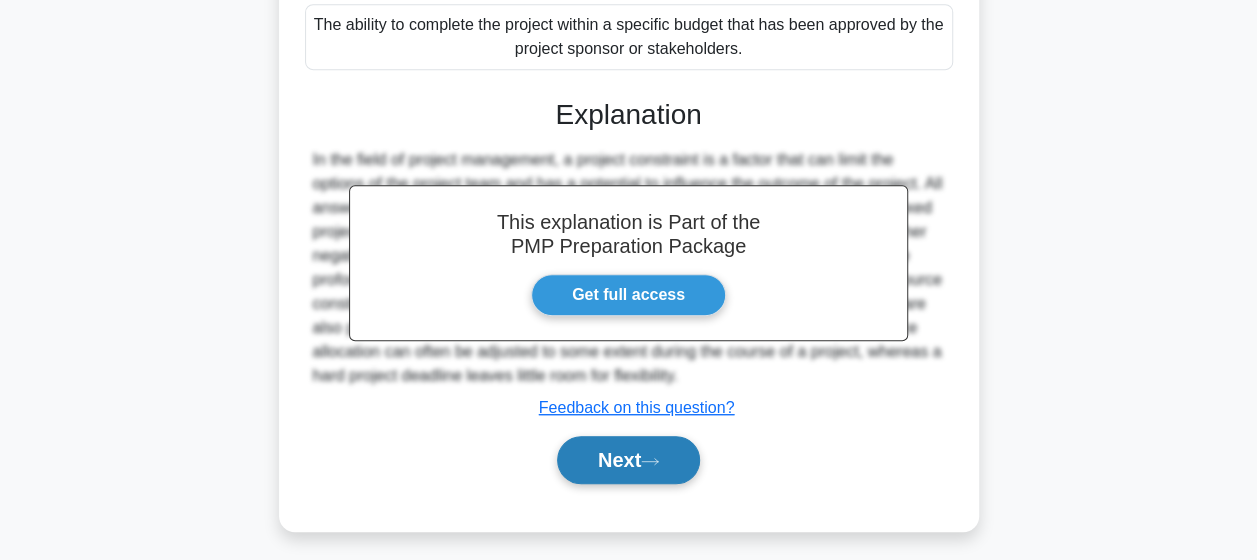click on "Next" at bounding box center (628, 460) 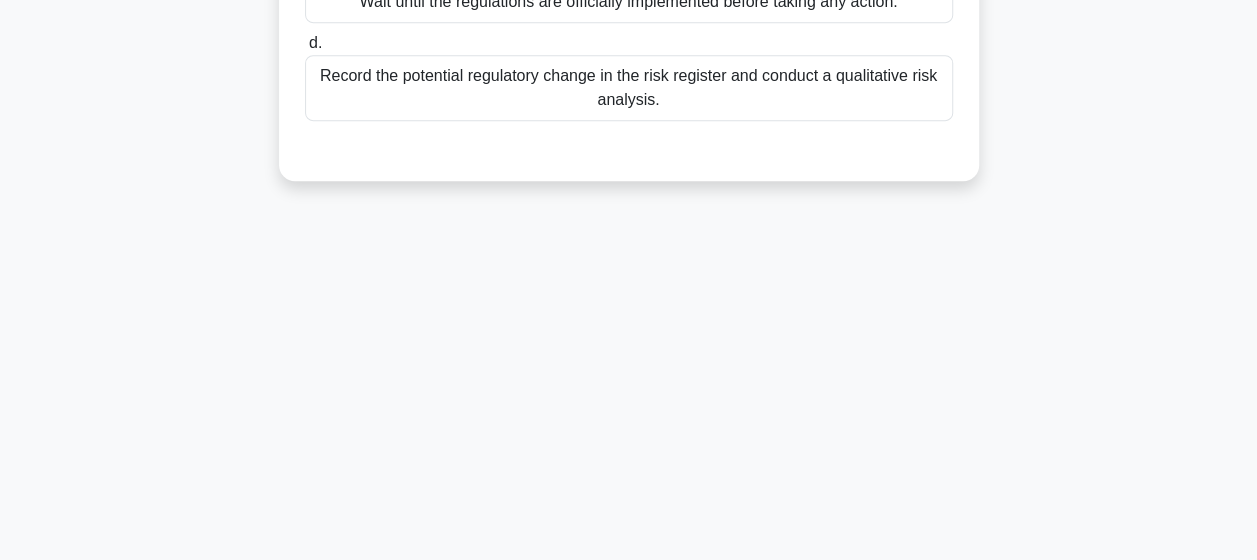 scroll, scrollTop: 0, scrollLeft: 0, axis: both 